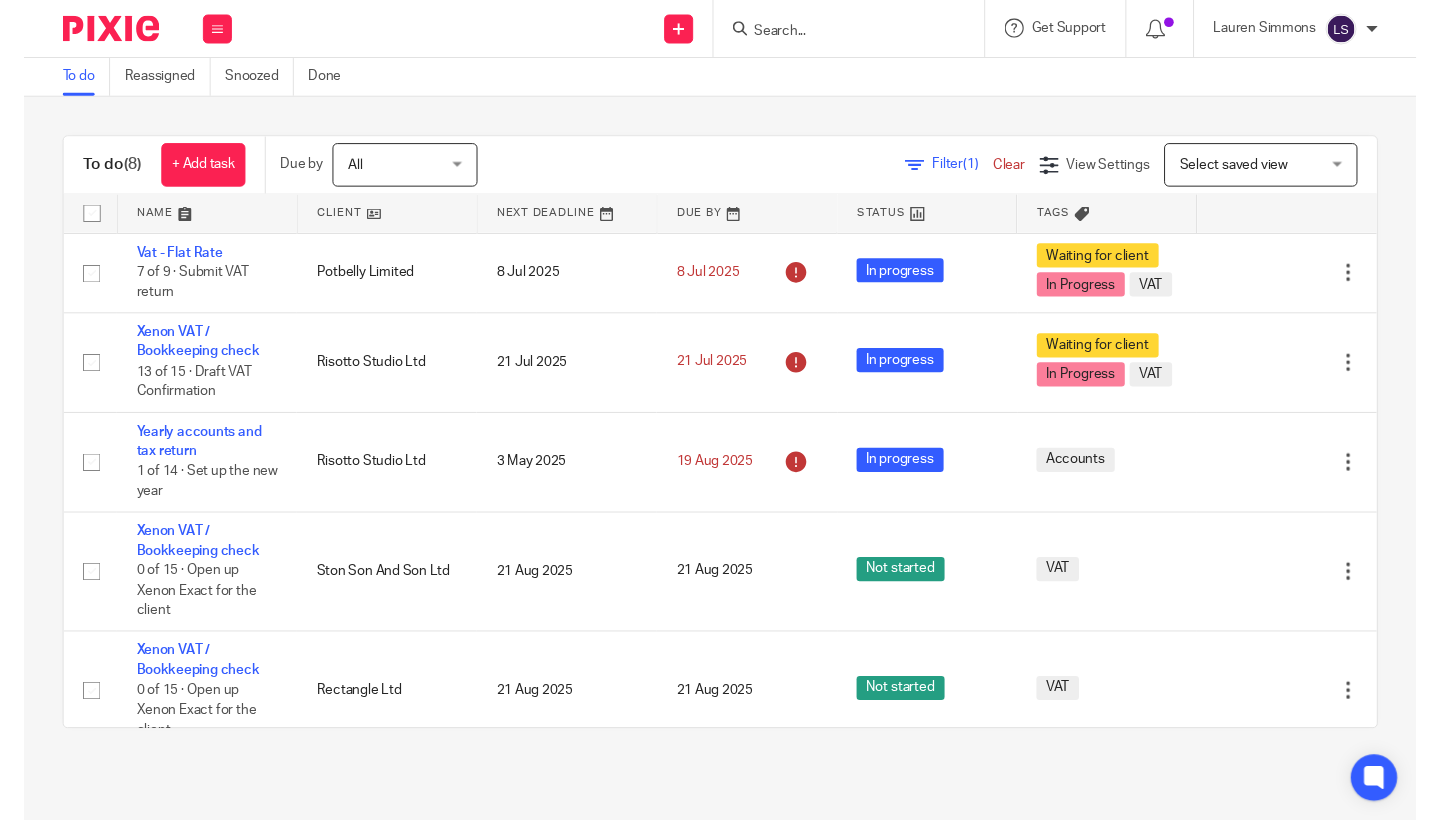 scroll, scrollTop: 0, scrollLeft: 0, axis: both 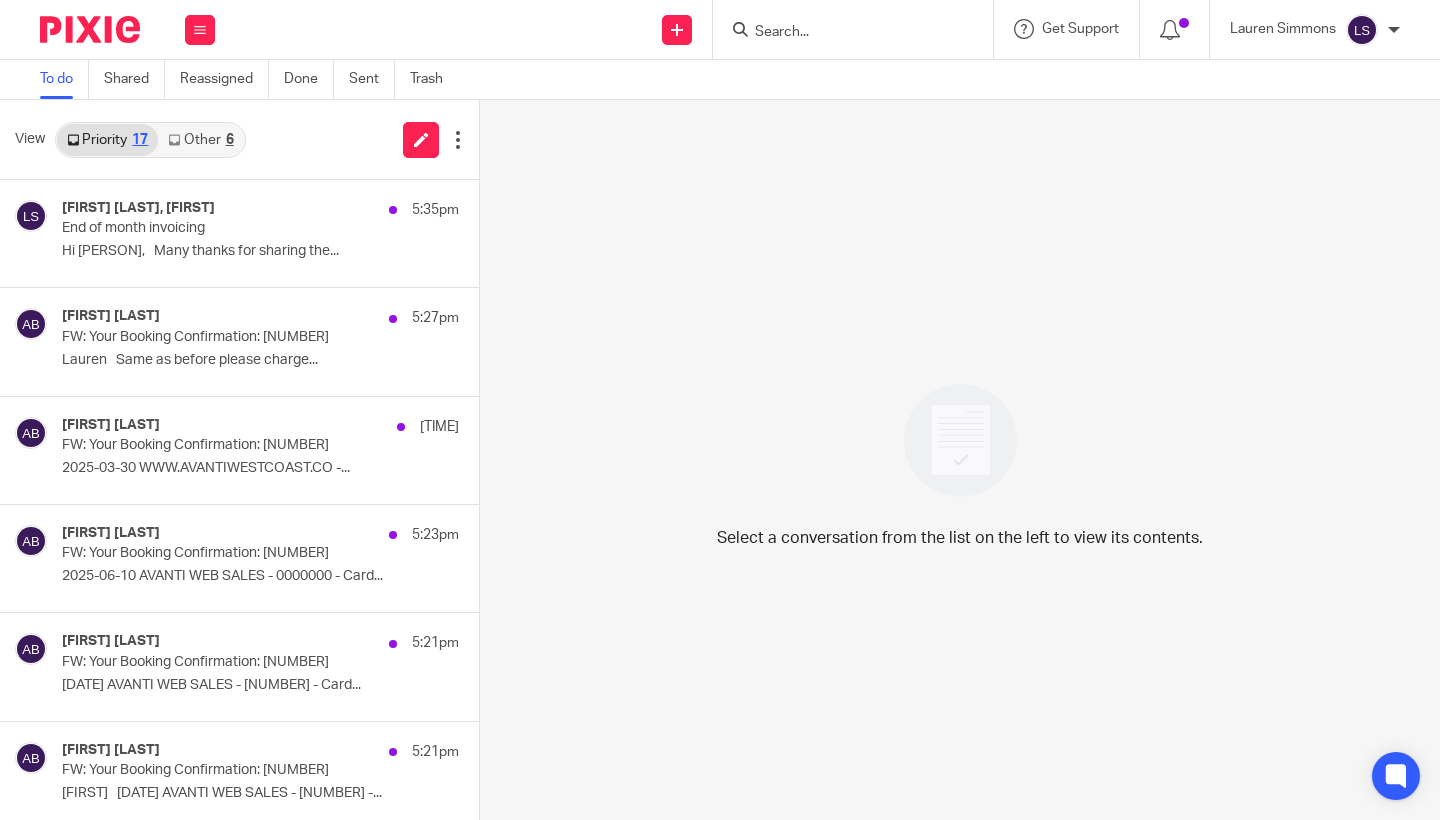click on "Other
6" at bounding box center [200, 140] 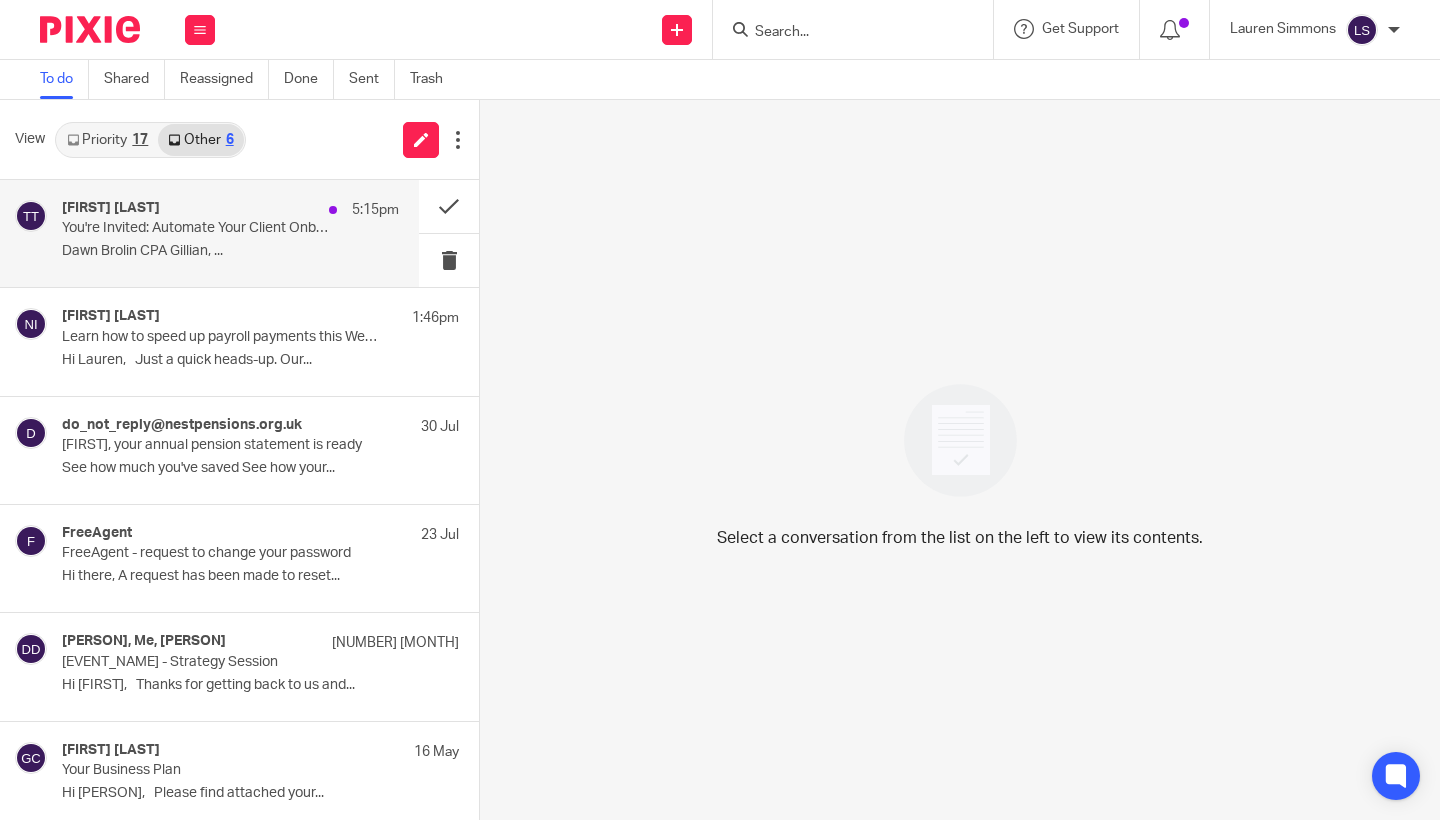 click on "[FIRST] [LAST]
5:15pm   You're Invited: Automate Your Client Onboarding with Financial Cents + Ignition   [FIRST] [LAST]                  [FIRST], ..." at bounding box center [209, 233] 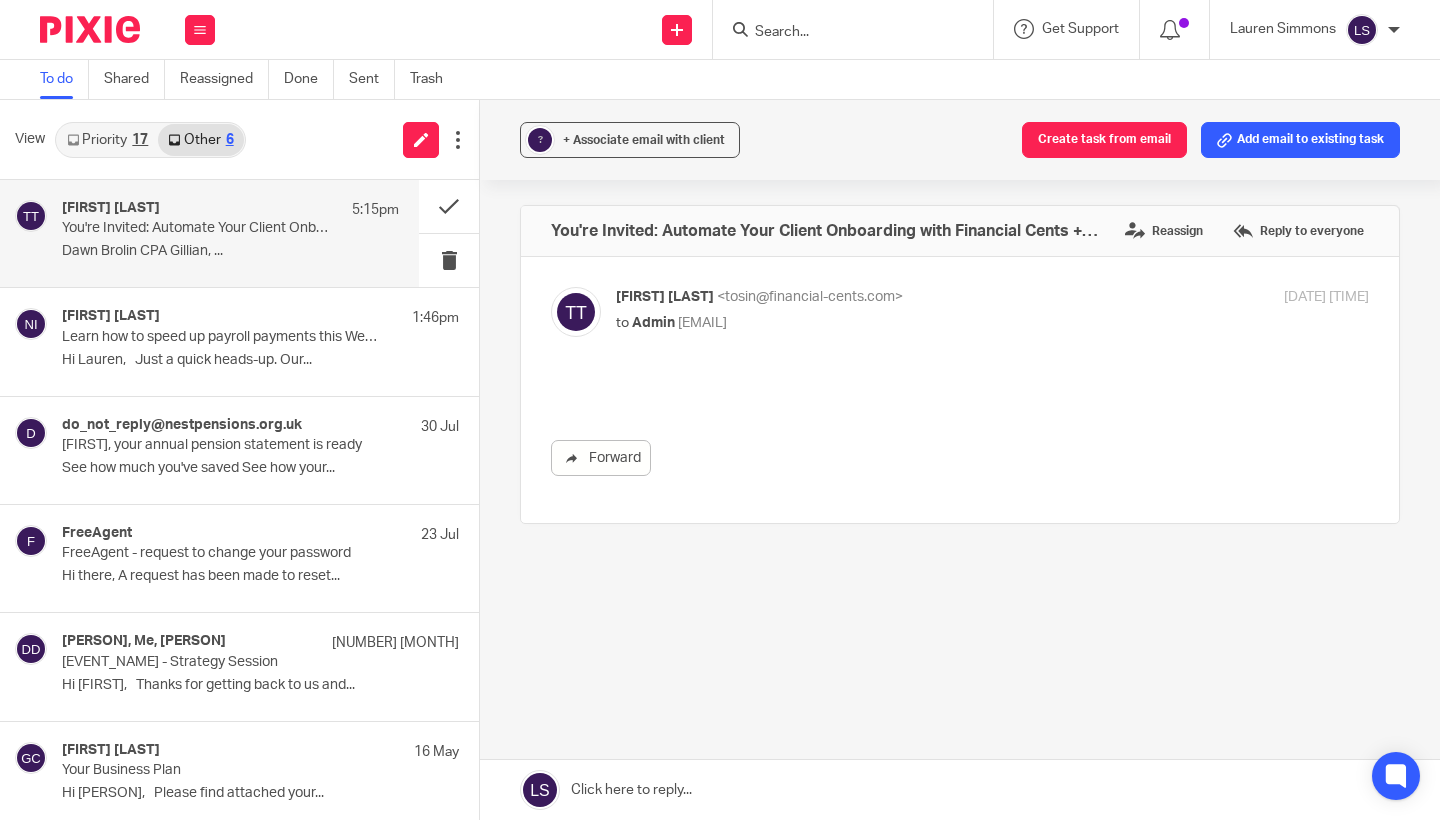scroll, scrollTop: 0, scrollLeft: 0, axis: both 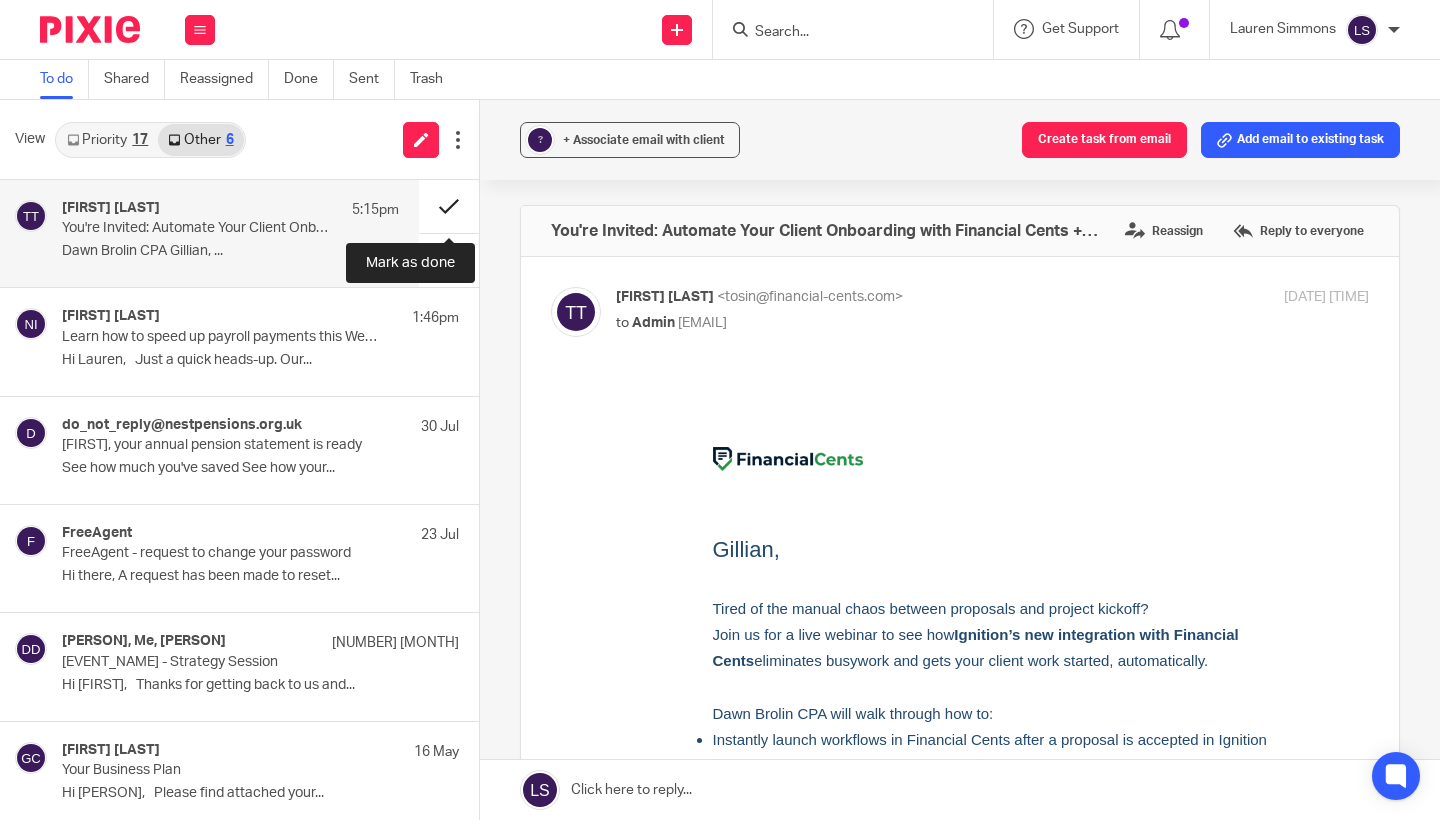 click at bounding box center [449, 206] 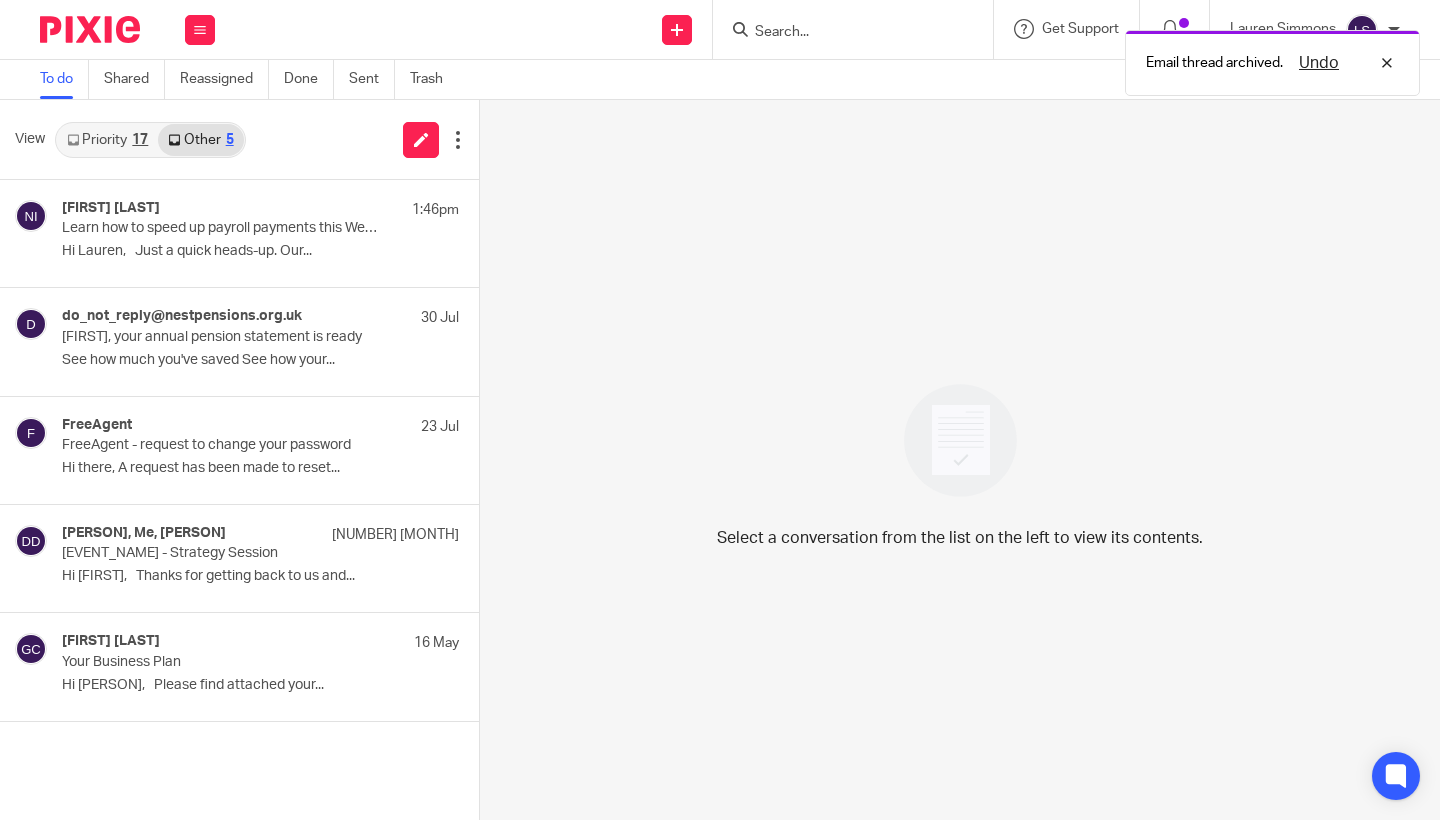 click on "Priority
17
Other
5" at bounding box center (150, 140) 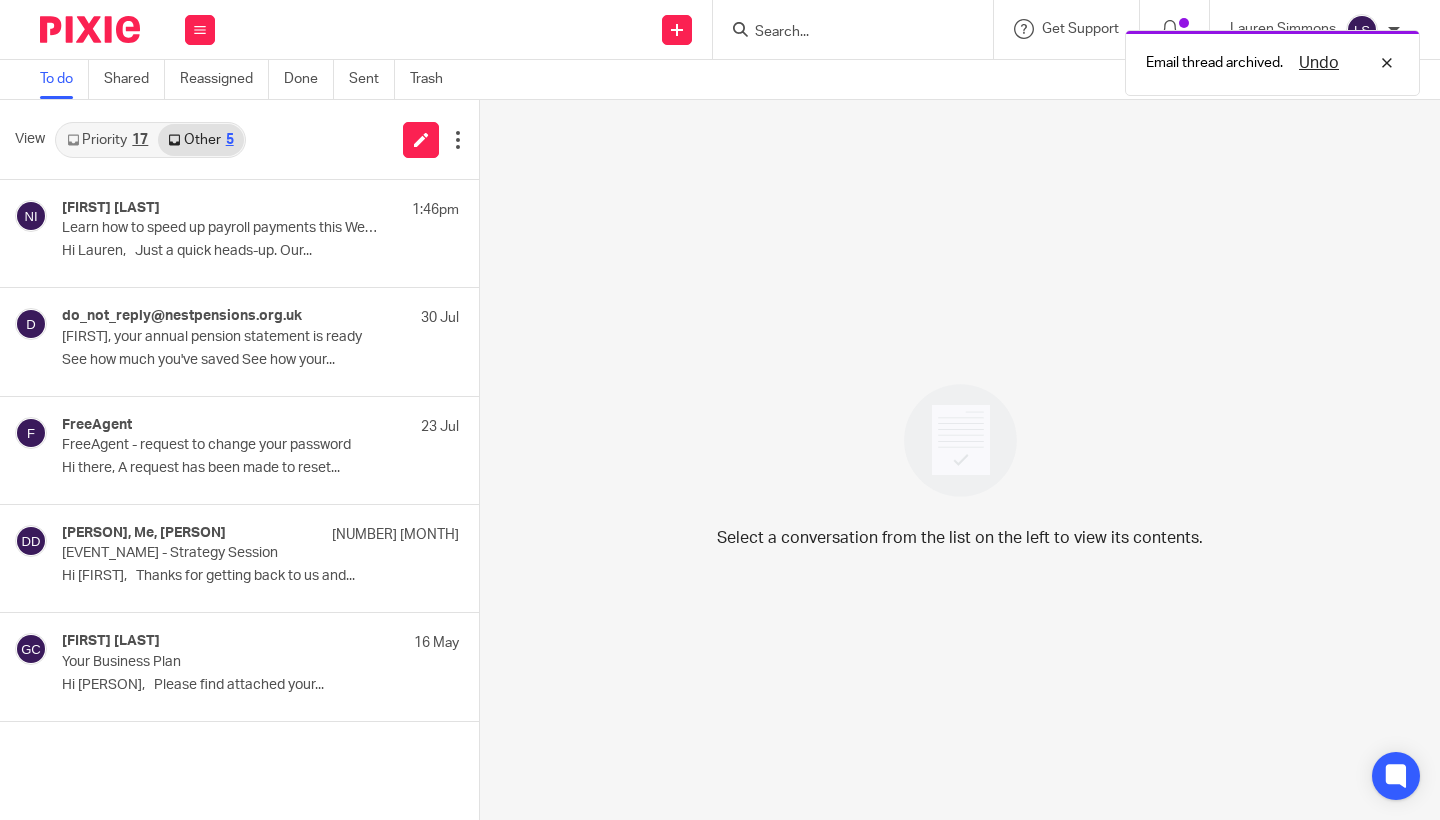 click on "Priority
17" at bounding box center (107, 140) 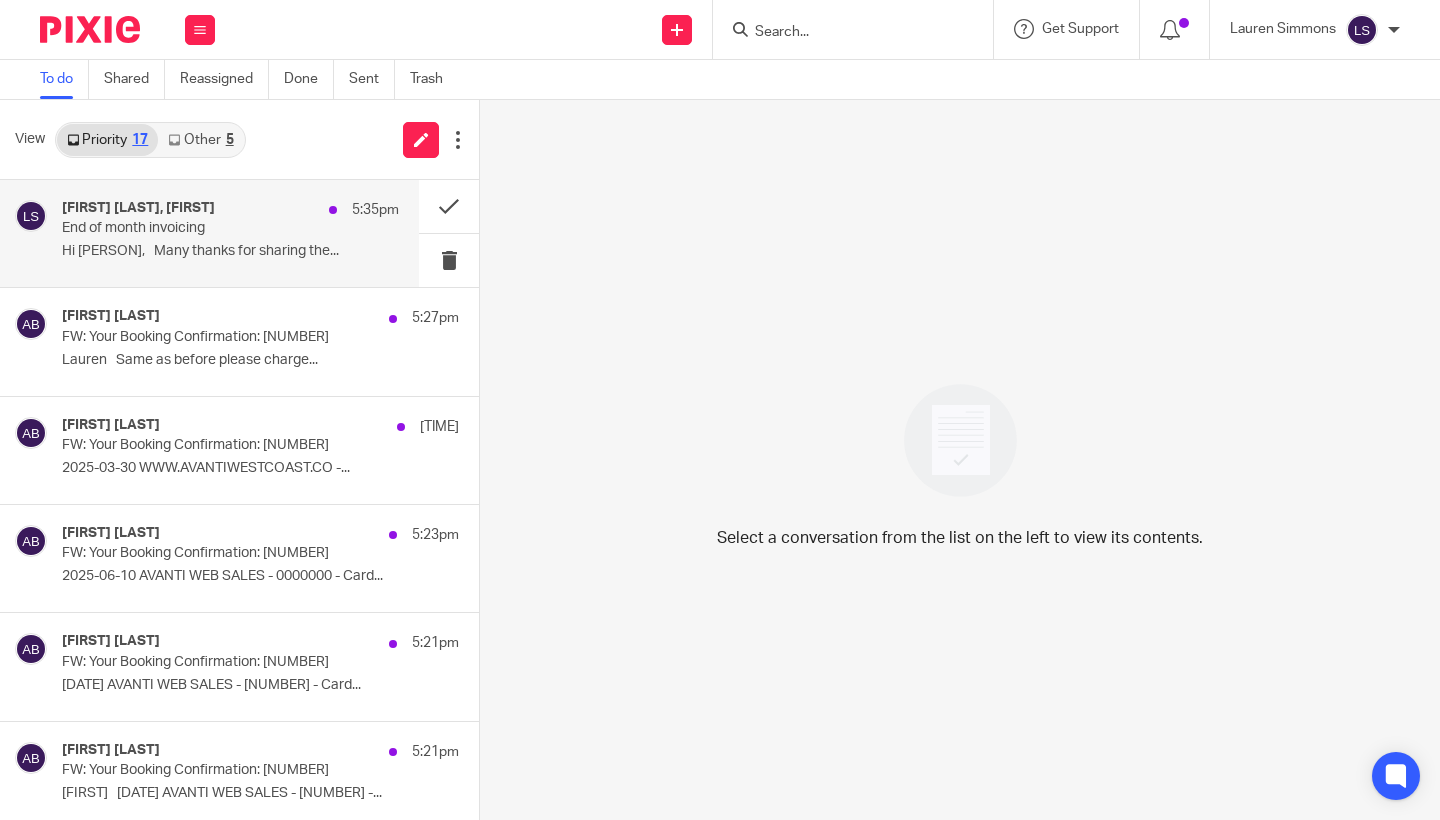 click on "[FIRST] [LAST], [FIRST] [LAST], Me
[TIME]" at bounding box center [230, 210] 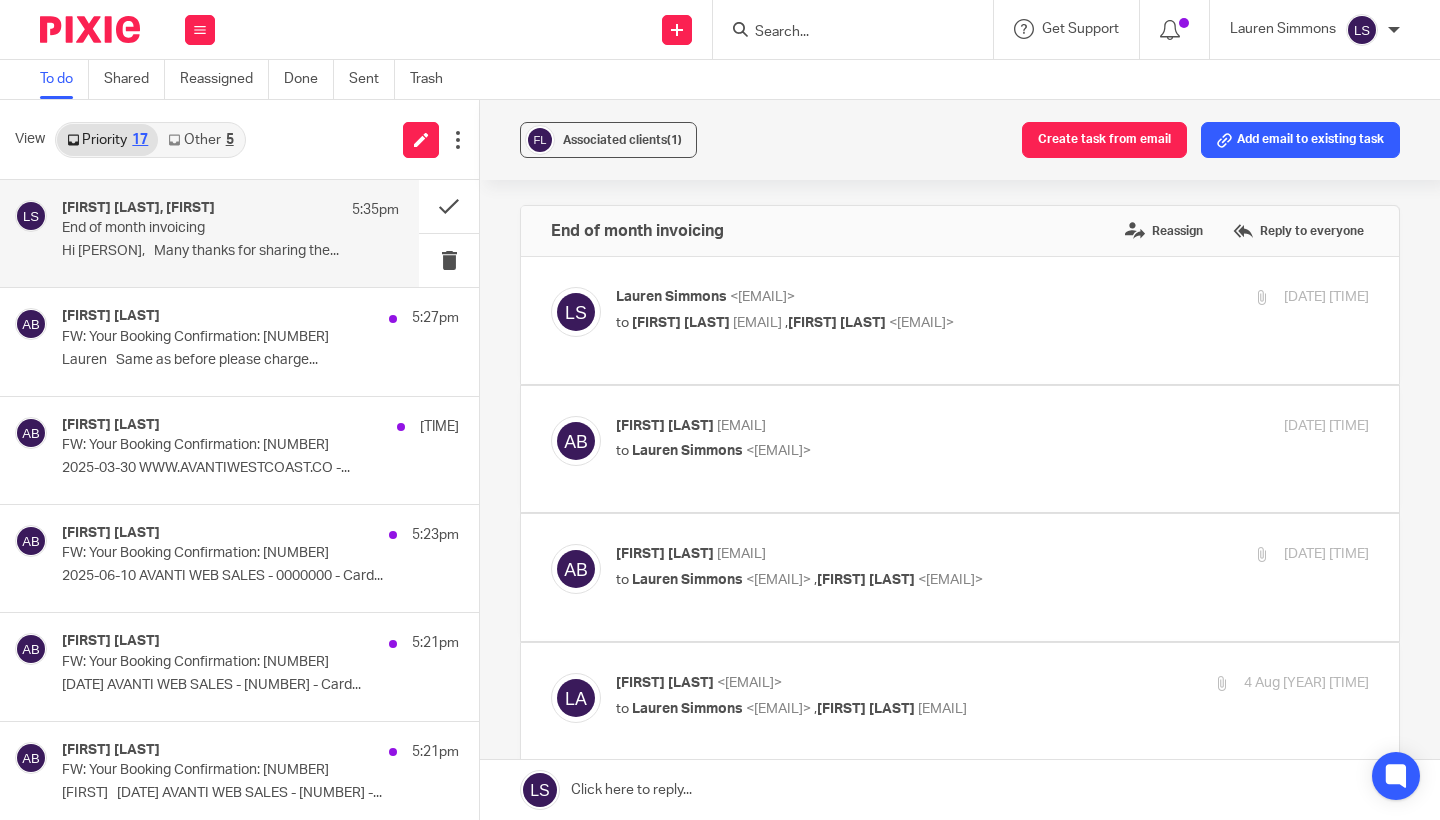 scroll, scrollTop: 0, scrollLeft: 0, axis: both 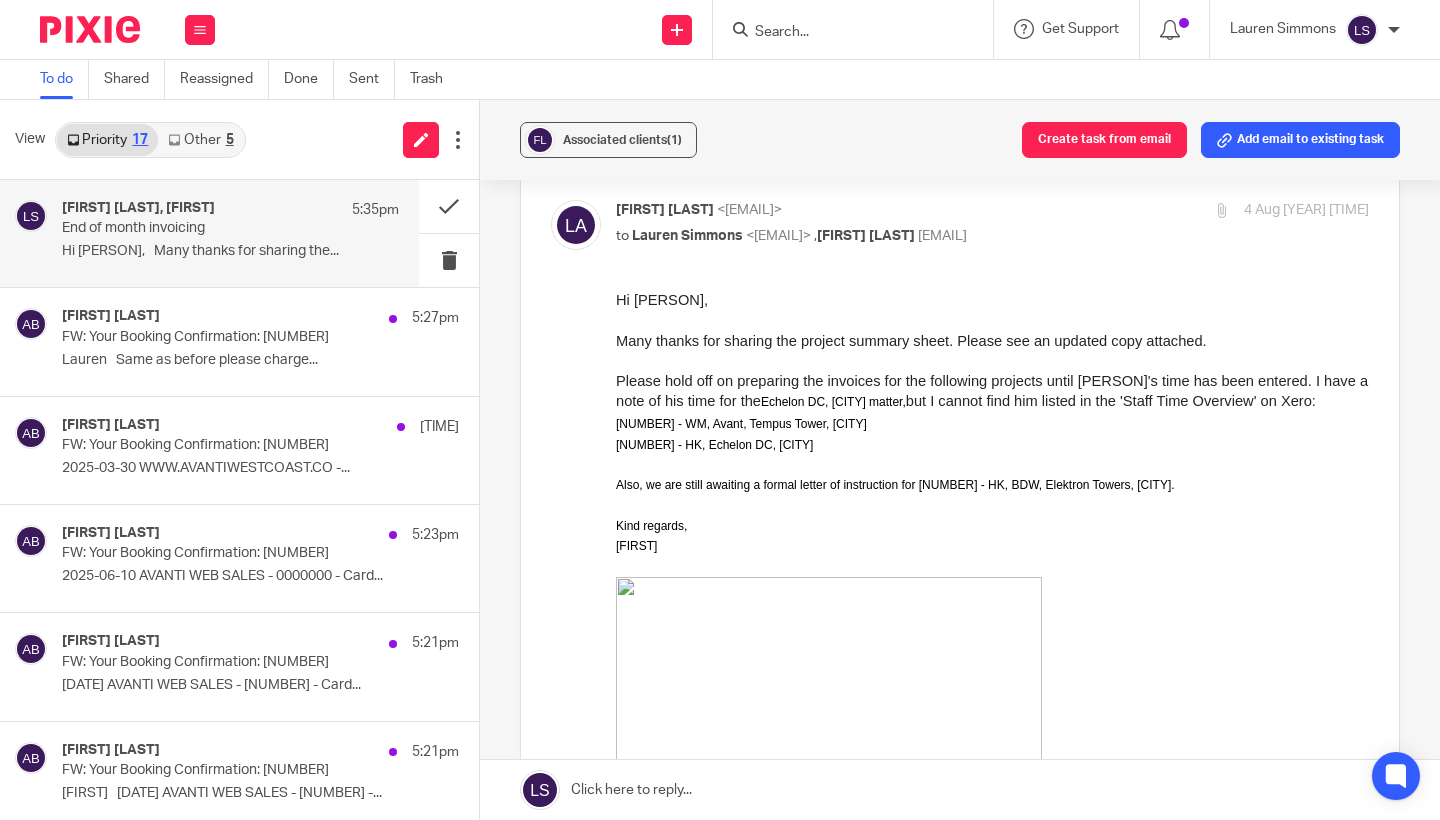 click on "to
[FIRST] [LAST]
[EMAIL]   ,
[FIRST] [LAST]
[EMAIL]" at bounding box center [867, 236] 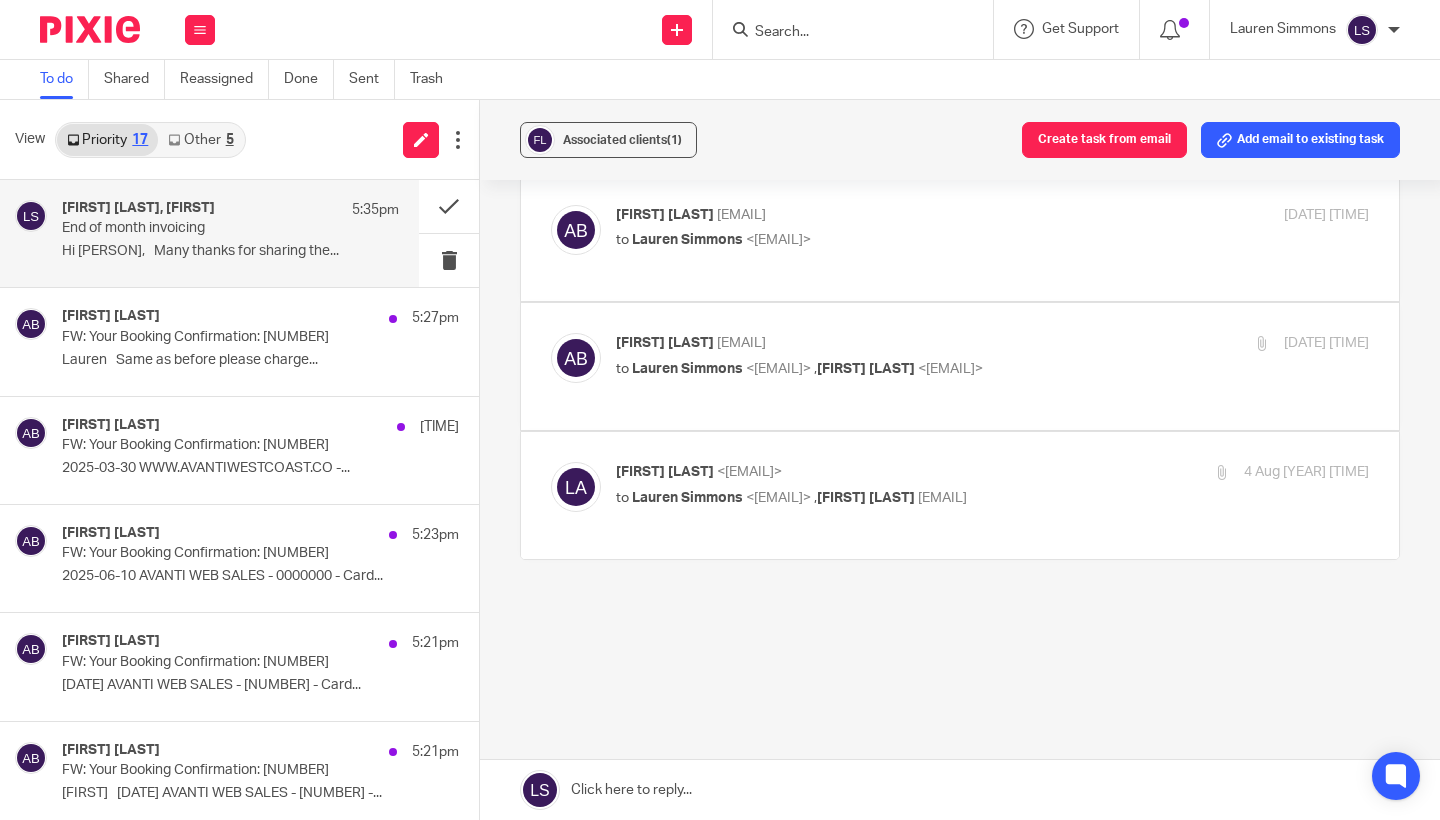 scroll, scrollTop: 204, scrollLeft: 0, axis: vertical 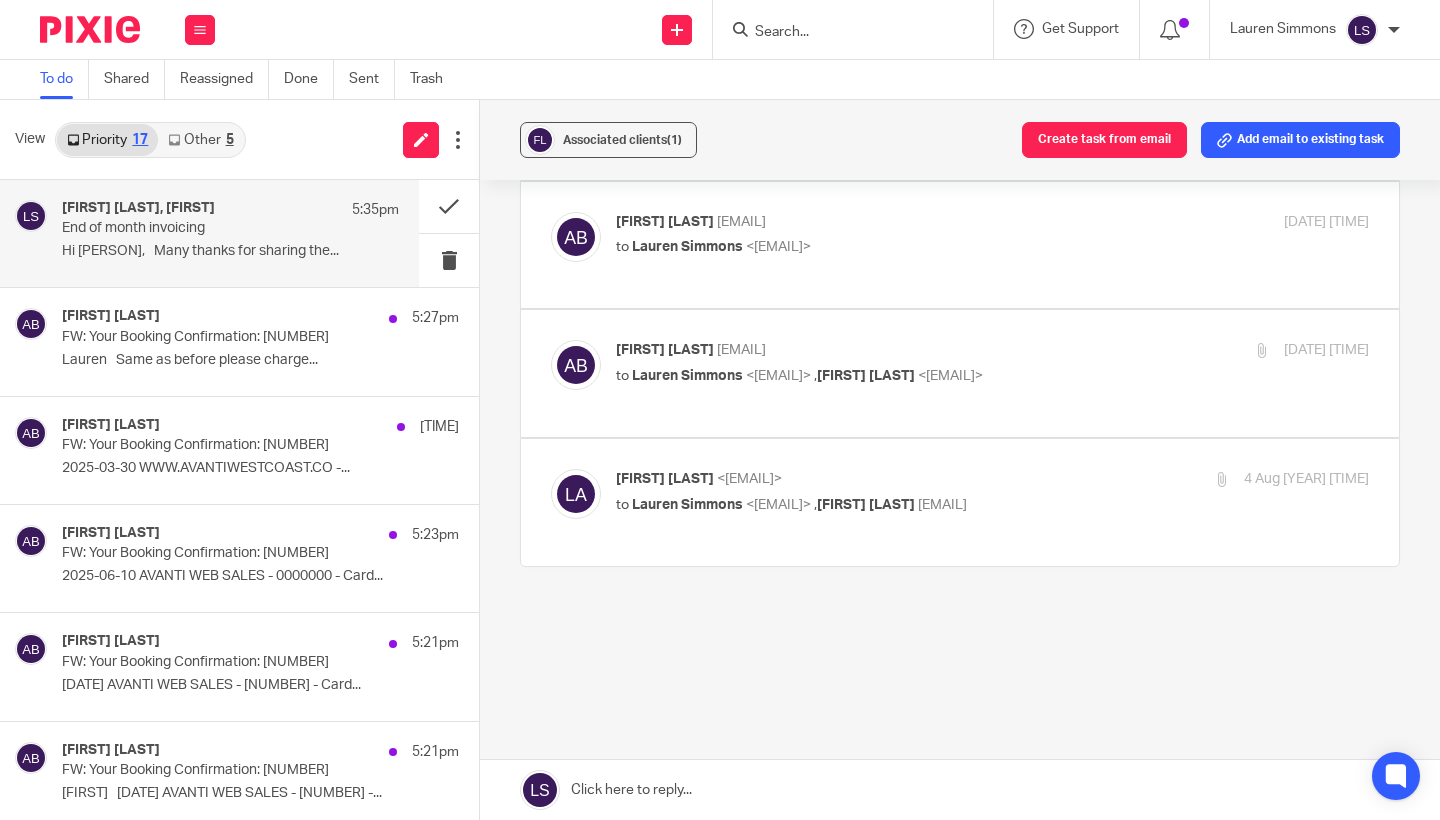 click on "Hi [PERSON],     Many thanks for sharing the..." at bounding box center [230, 251] 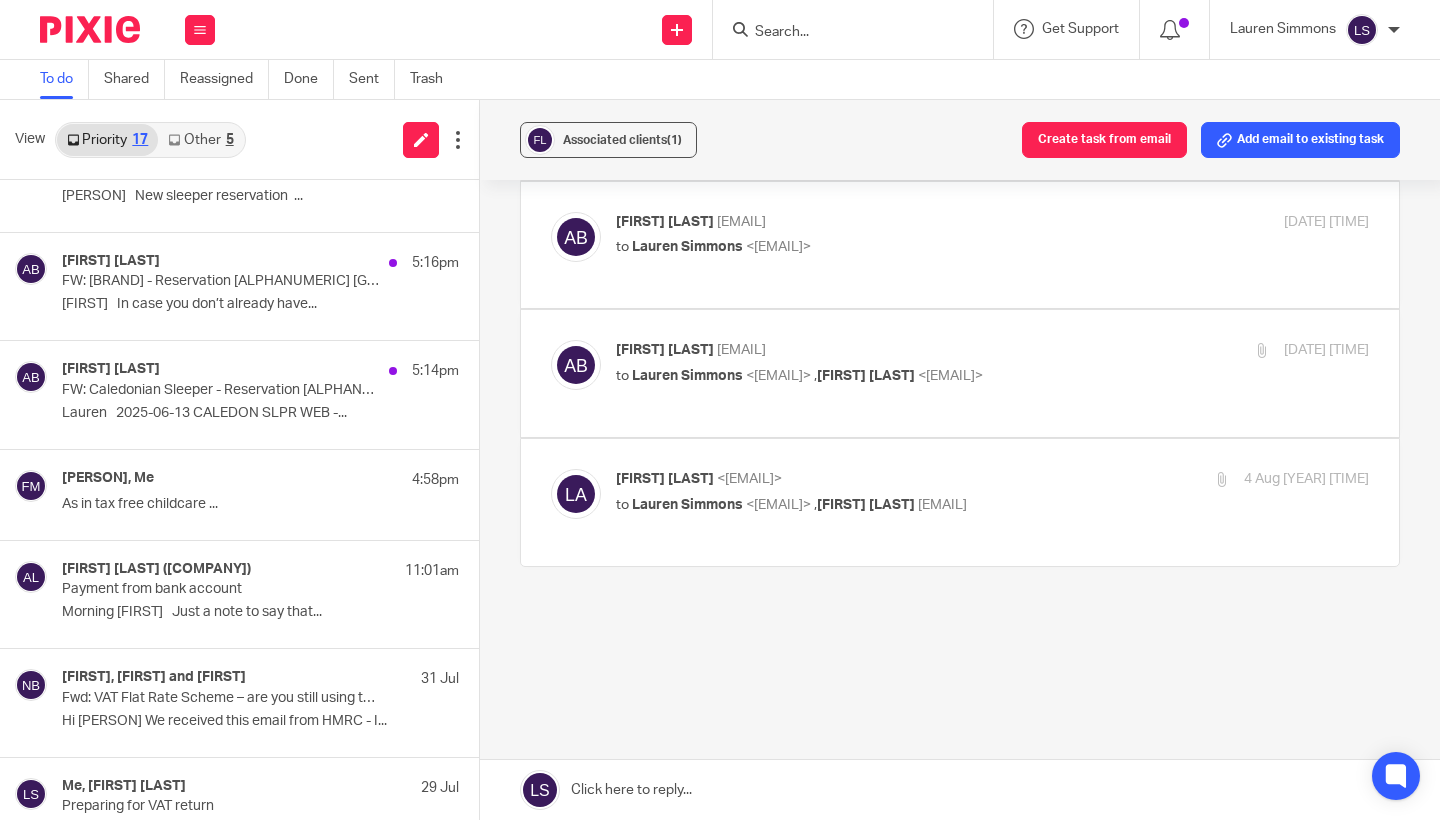 scroll, scrollTop: 850, scrollLeft: 0, axis: vertical 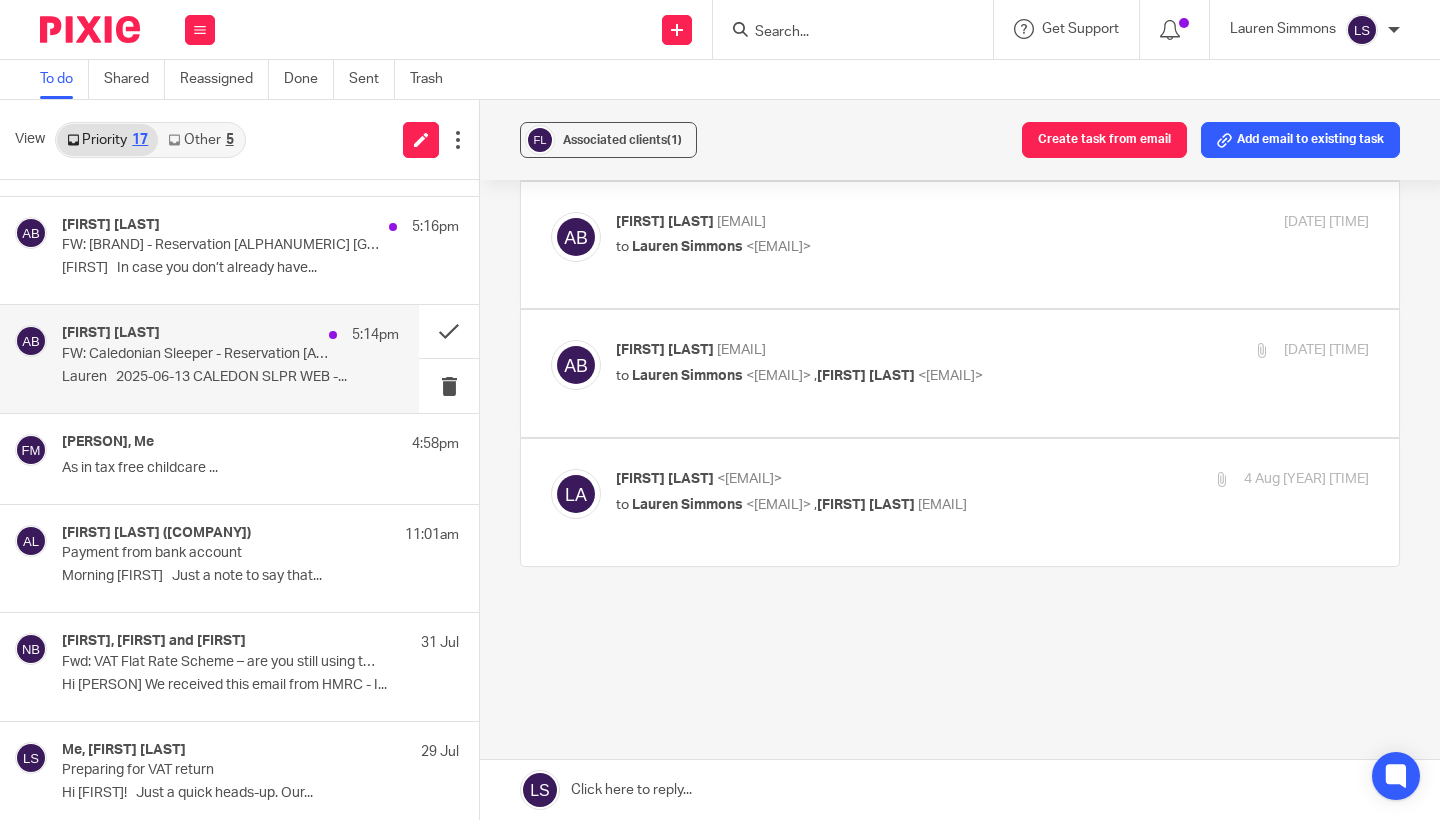 click on "FW: Caledonian Sleeper - Reservation [ALPHANUMERIC] GLC-EUS Thursday [DATE]" at bounding box center [197, 354] 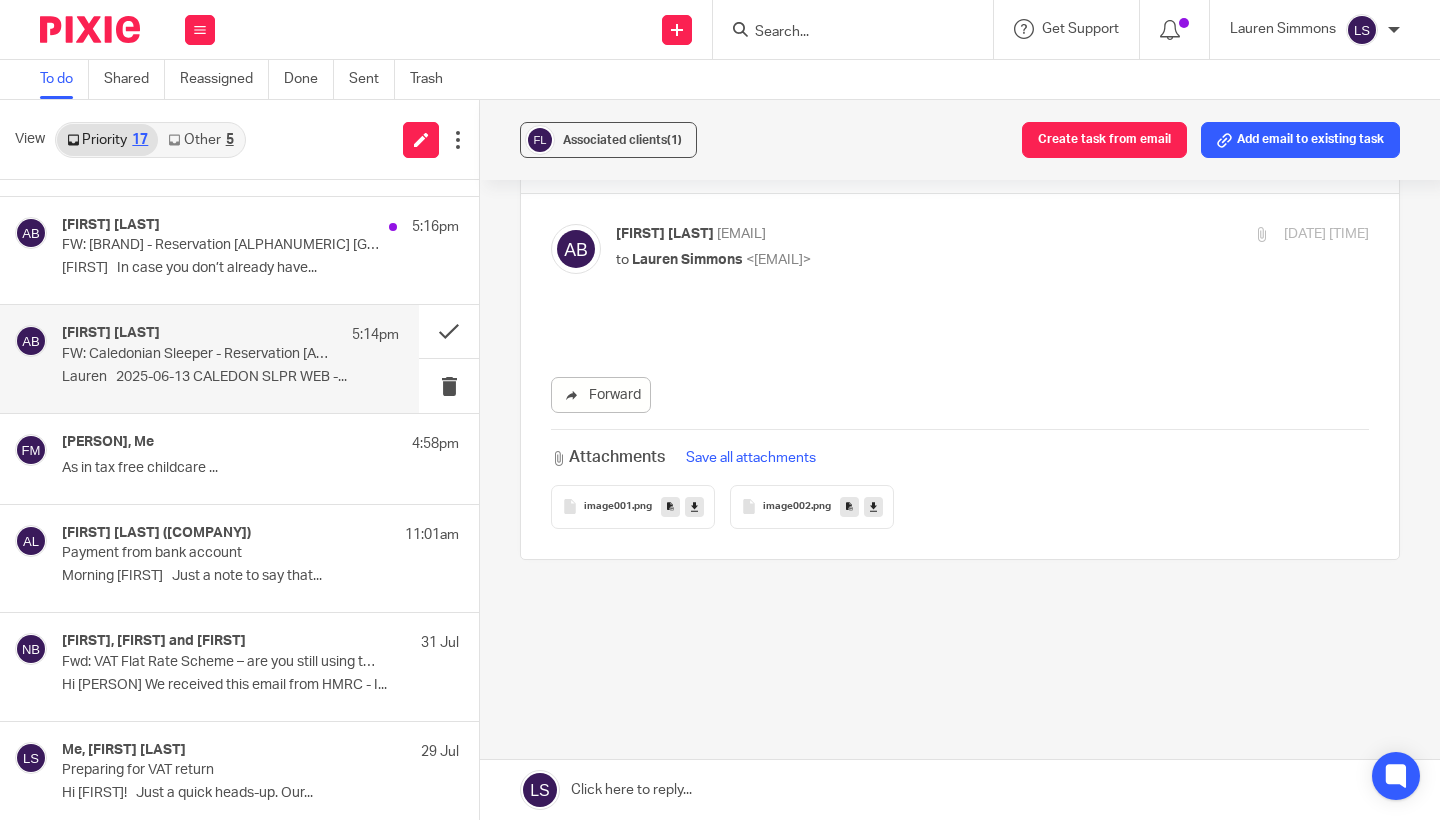 scroll, scrollTop: 0, scrollLeft: 0, axis: both 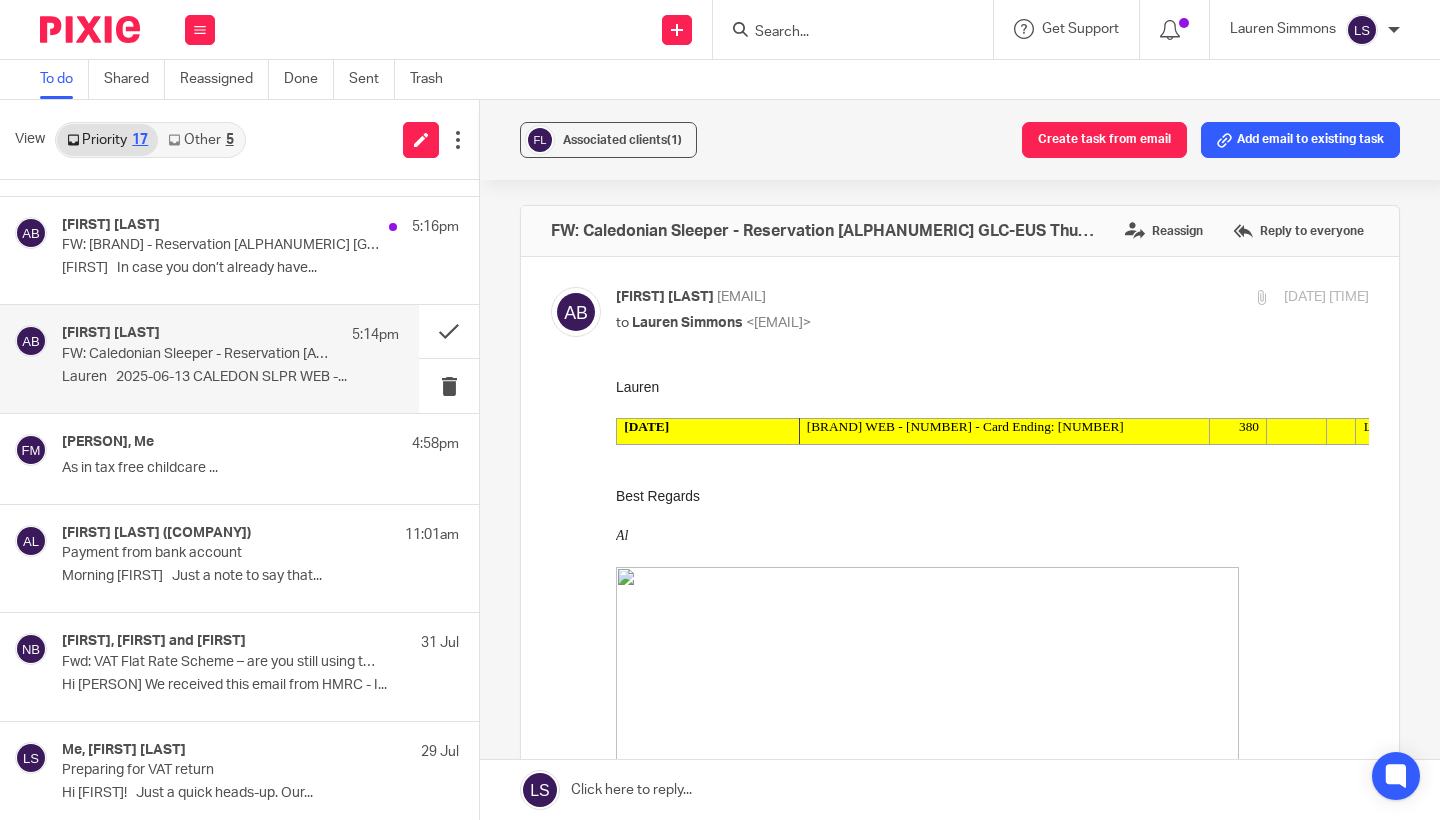 click at bounding box center [992, 516] 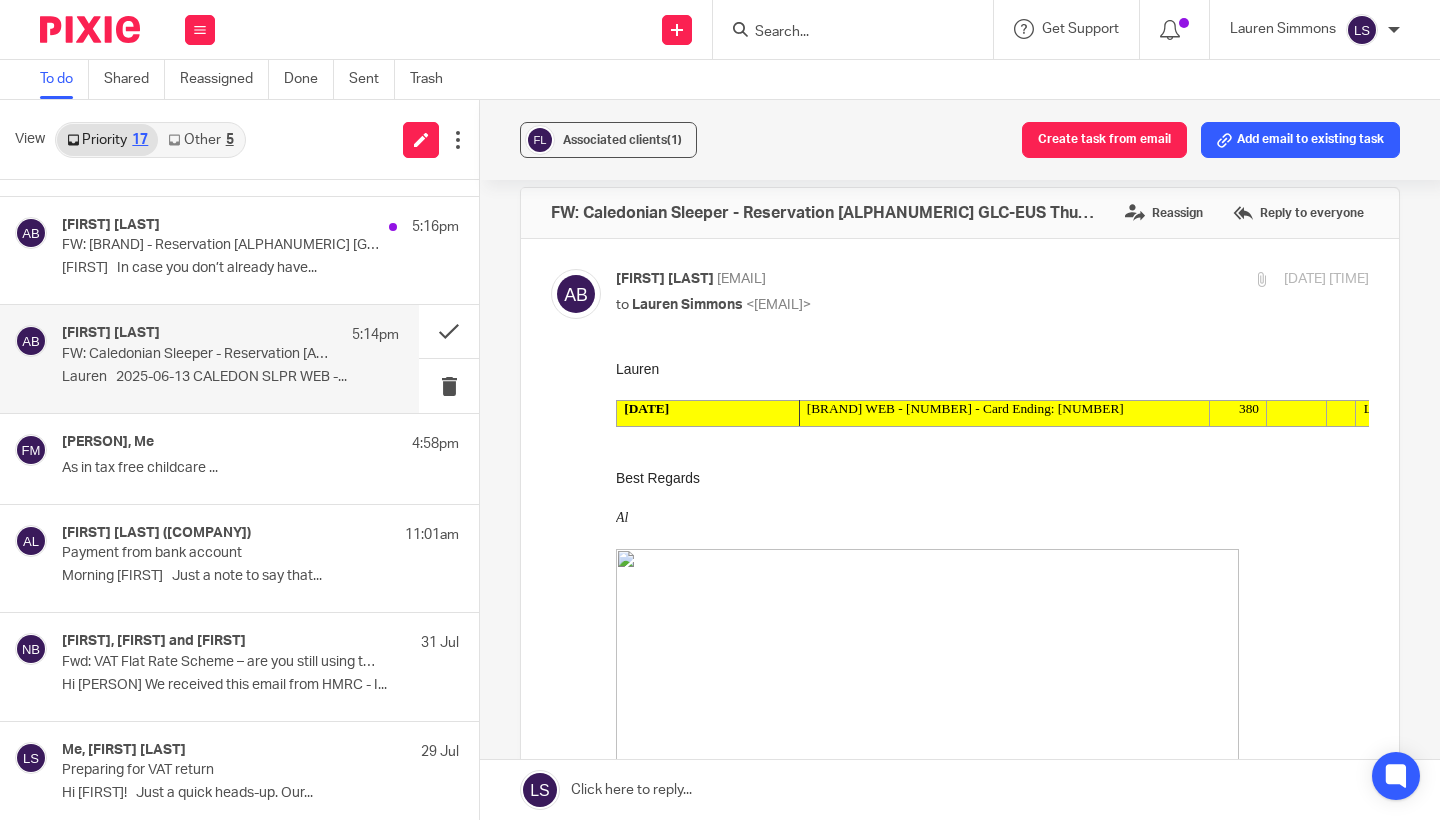 scroll, scrollTop: 16, scrollLeft: 0, axis: vertical 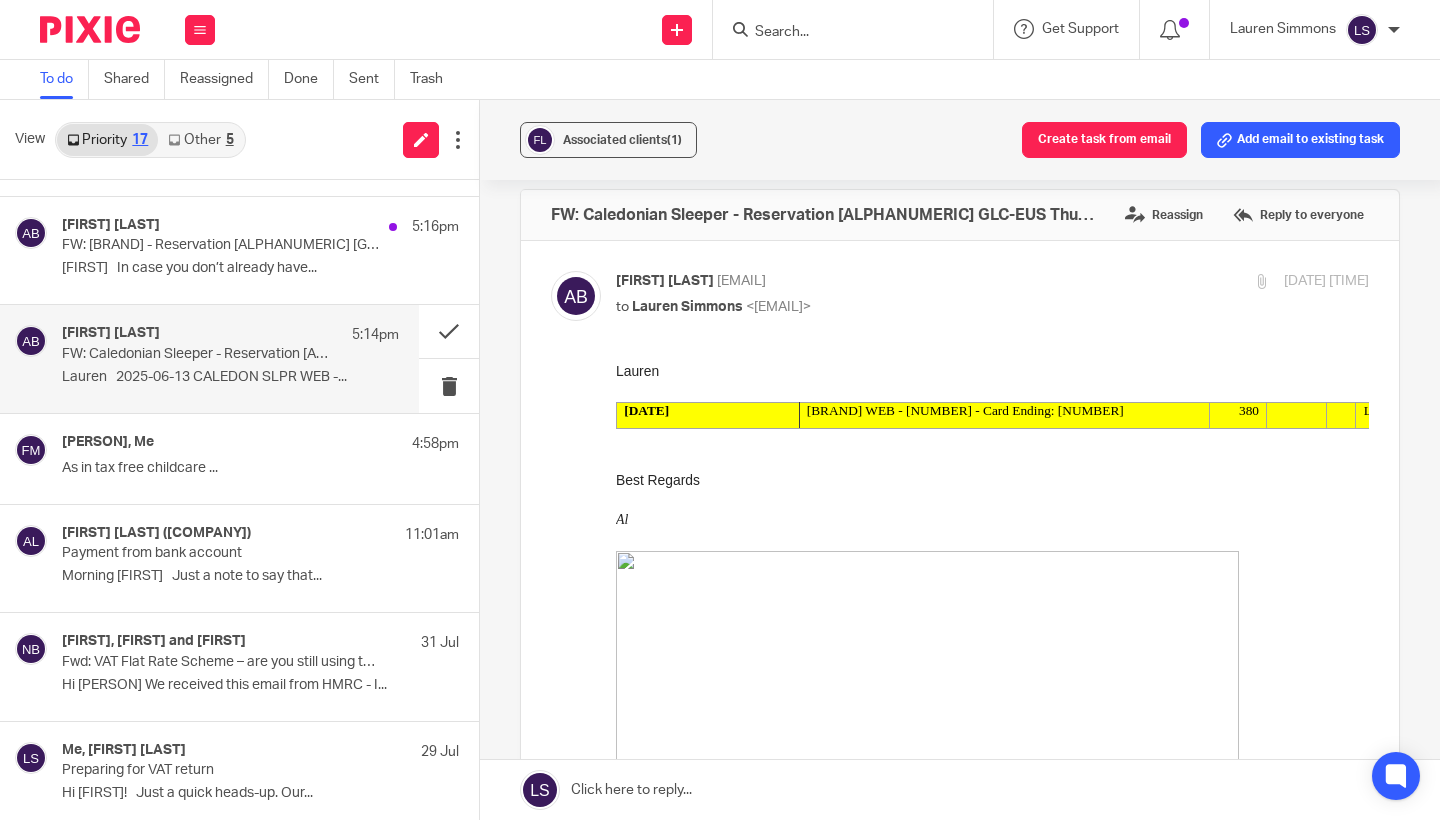 click on "[FIRST] [LAST]
<[EMAIL]>   to
[PERSON]
<[EMAIL]>       [DATE] [TIME]
Forward
Attachments
Save all attachments
image001 .png       image002 .png" at bounding box center [960, 2220] 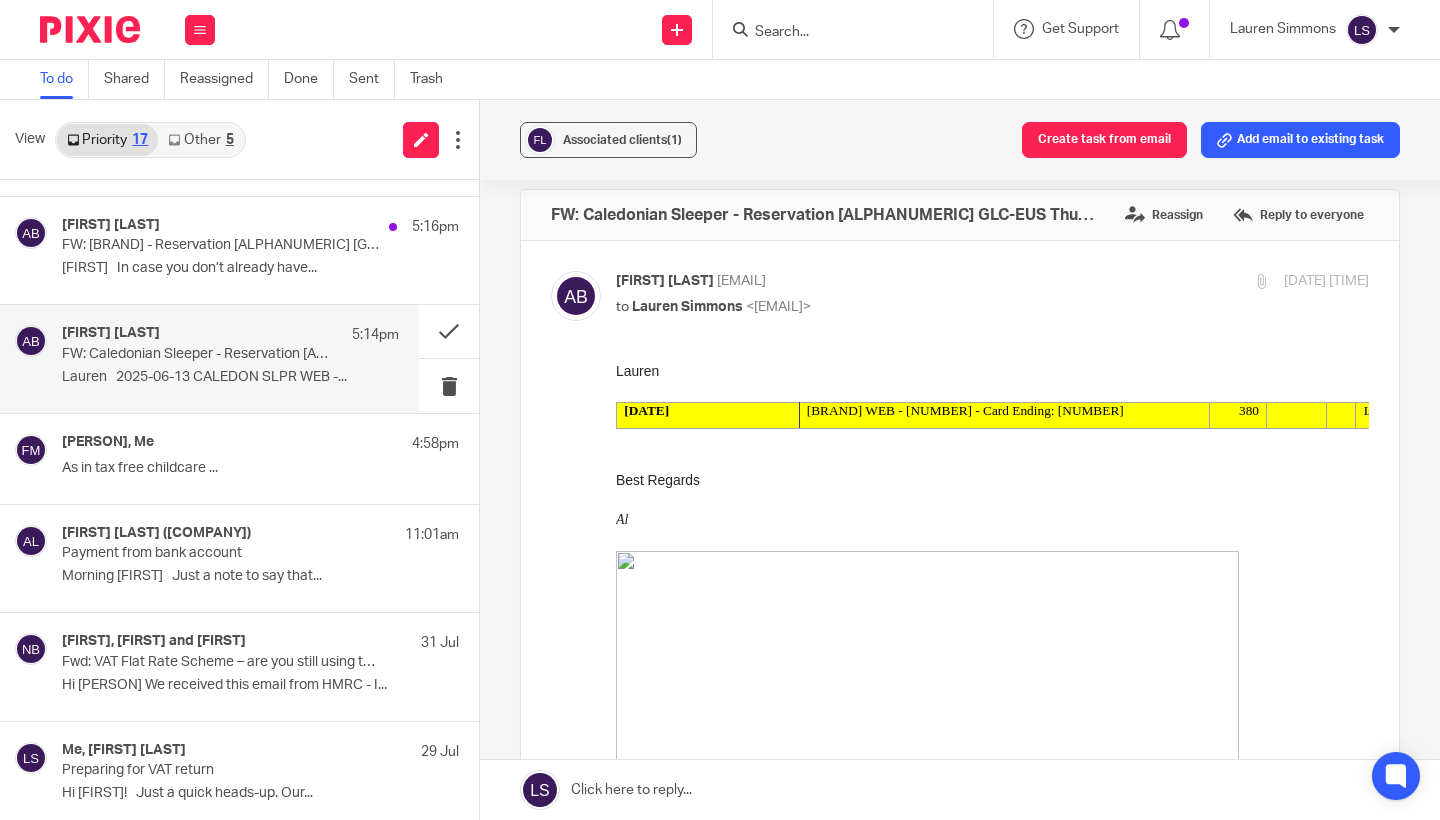 click at bounding box center (992, 391) 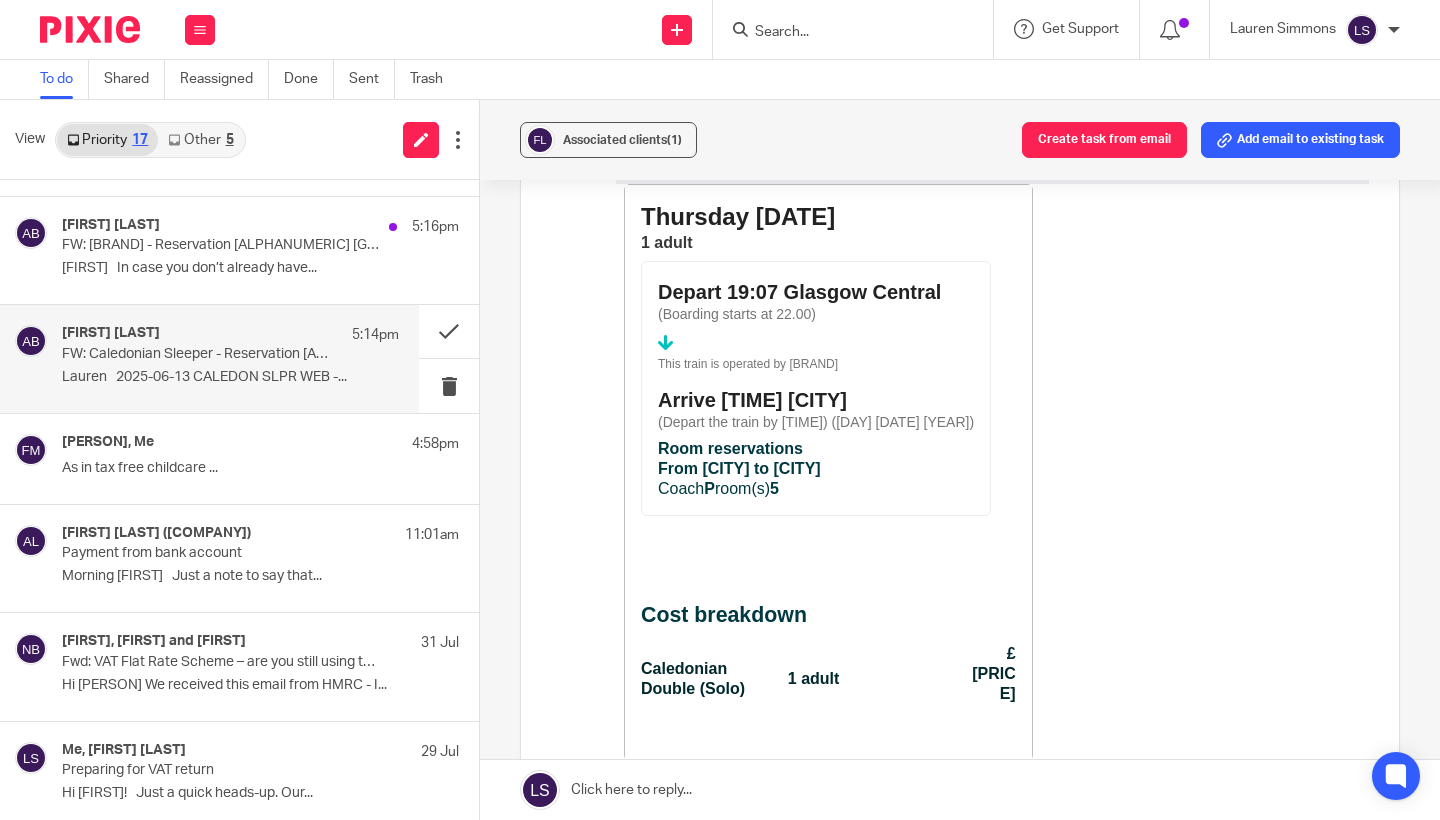 scroll, scrollTop: 2000, scrollLeft: 0, axis: vertical 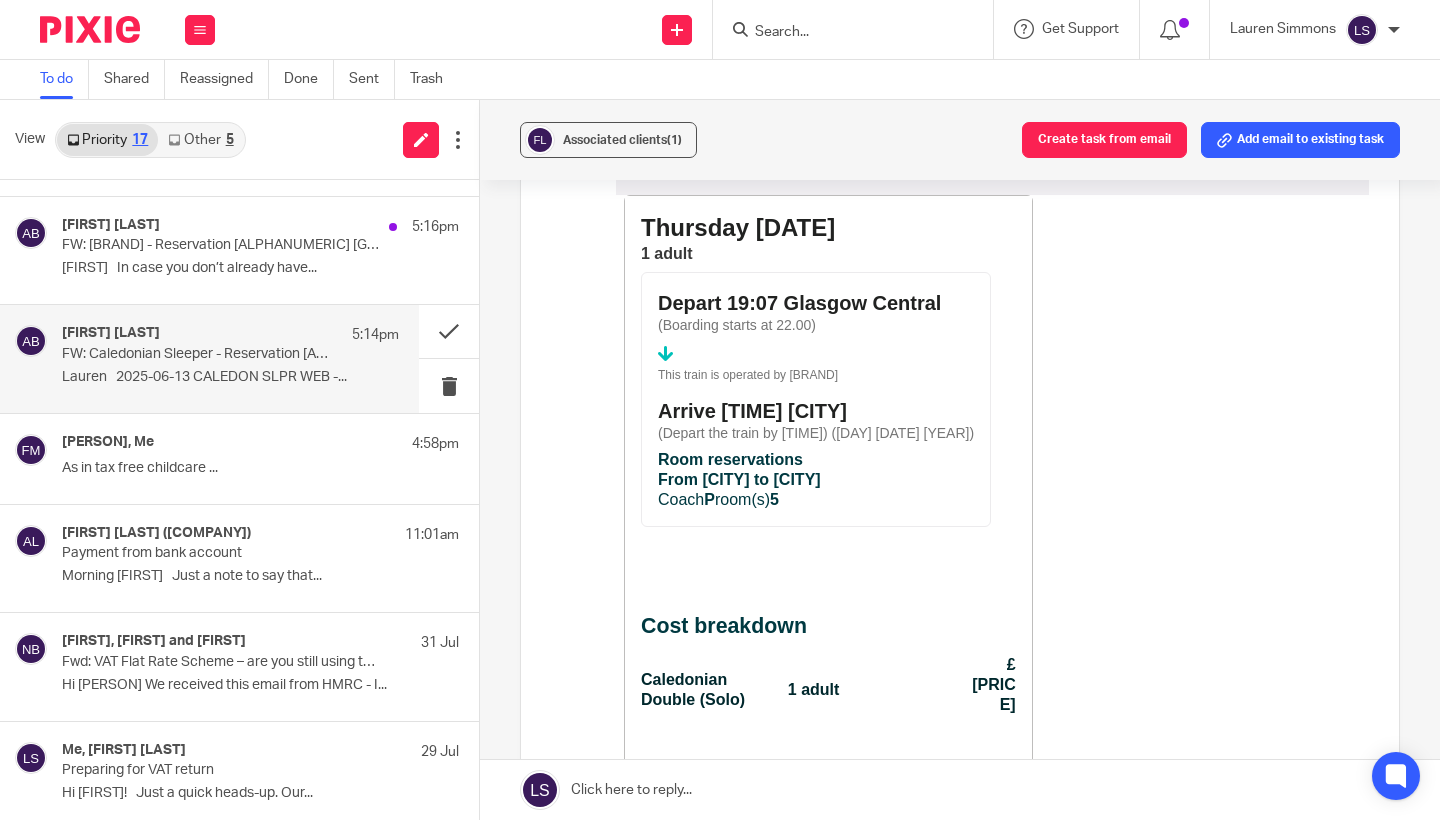 click on "[DAY] [DATE] [YEAR] [NUMBER] adult    Depart [TIME] [CITY] (Boarding starts at [TIME]) This train is operated by [BRAND]  Arrive [TIME] [CITY] (Depart the train by [TIME]) ([DAY] [DATE] [YEAR]) Room reservations From [CITY] to [CITY] Coach  P  room(s)  [NUMBER]         Cost breakdown   [ROOM_TYPE] ([OCCUPANCY]) [NUMBER] adult  £[PRICE]" at bounding box center (916, 483) 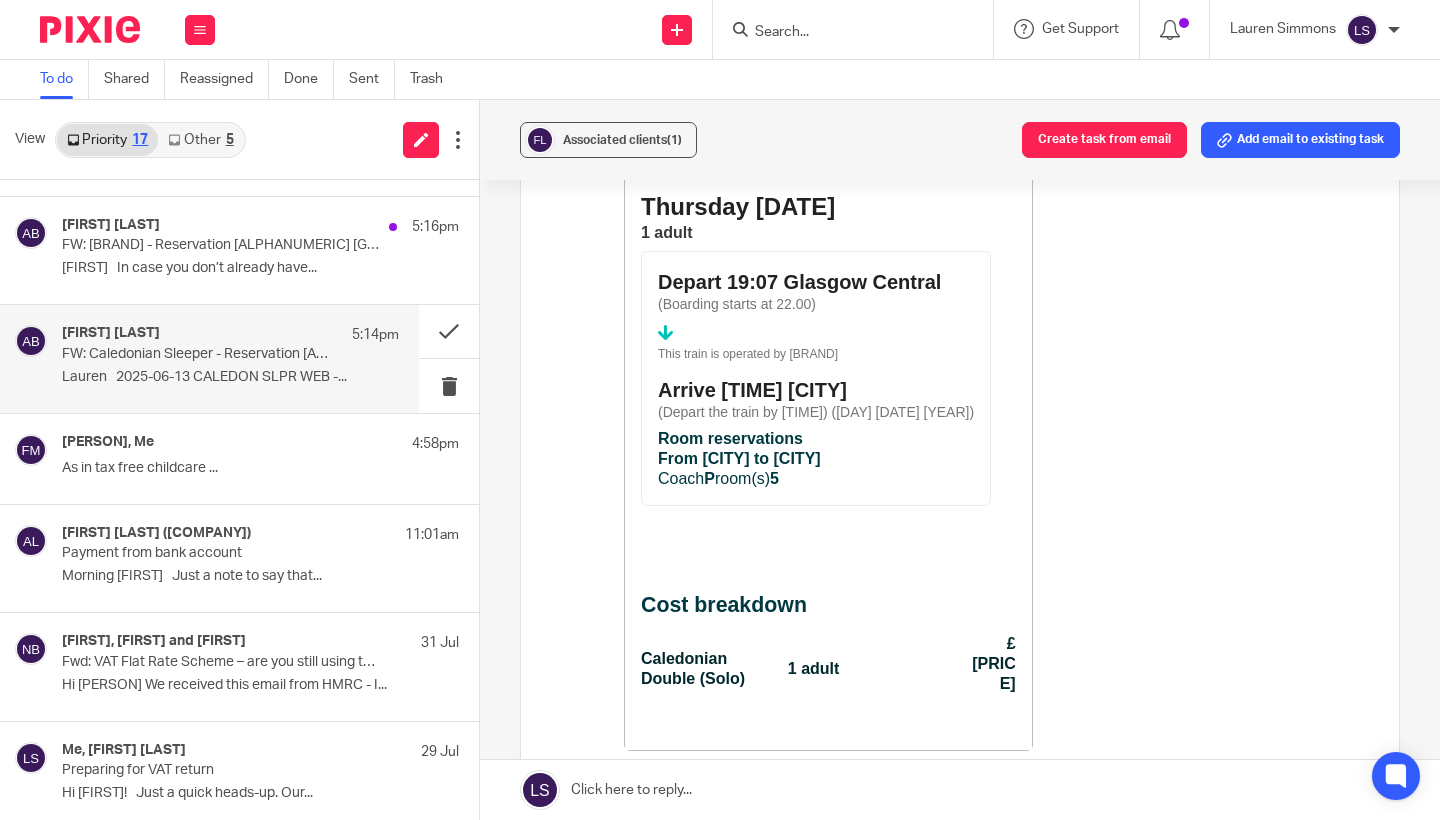 scroll, scrollTop: 2010, scrollLeft: 0, axis: vertical 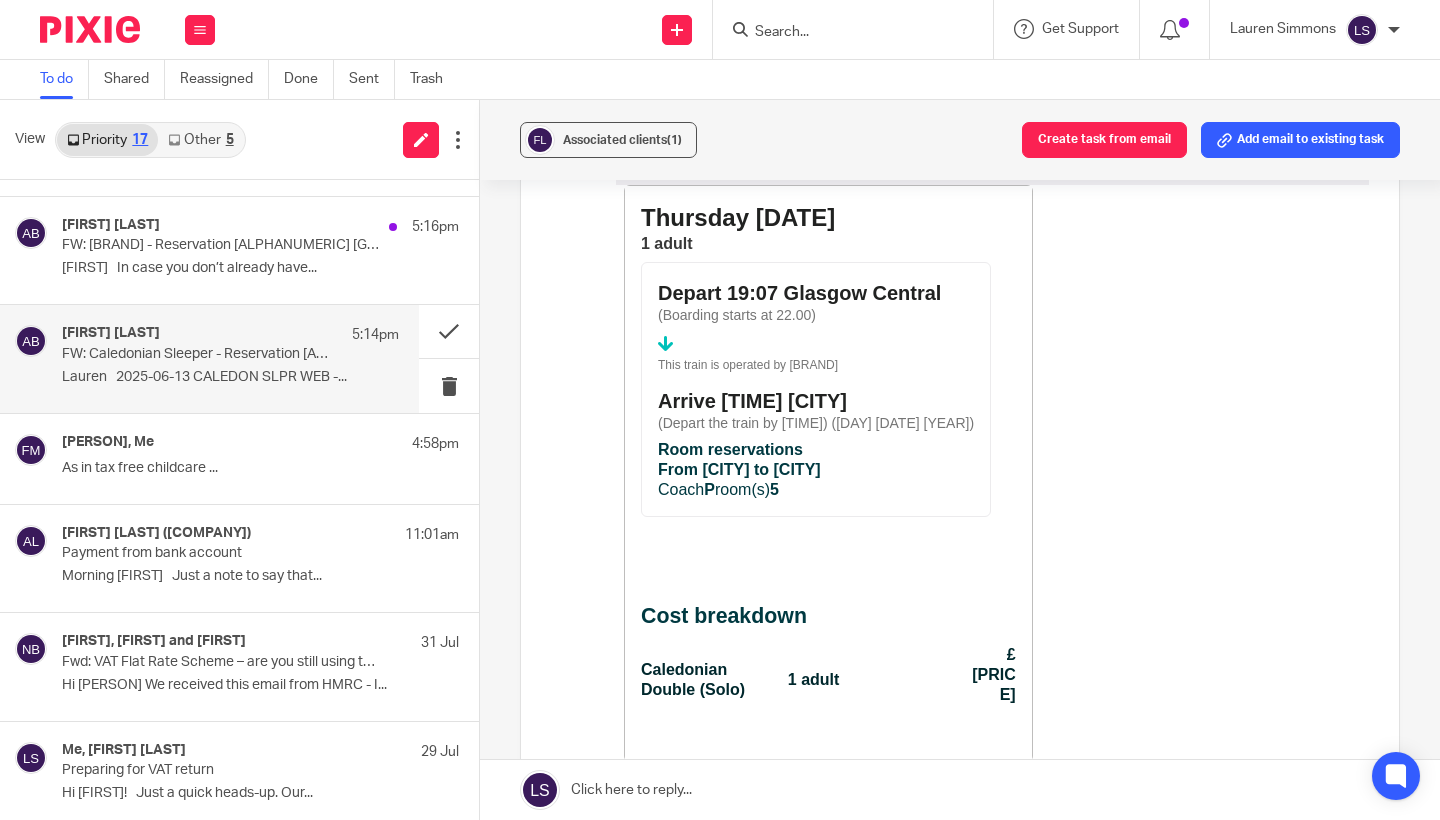 click on "[FIRST] [LAST]
5:14pm" at bounding box center [230, 335] 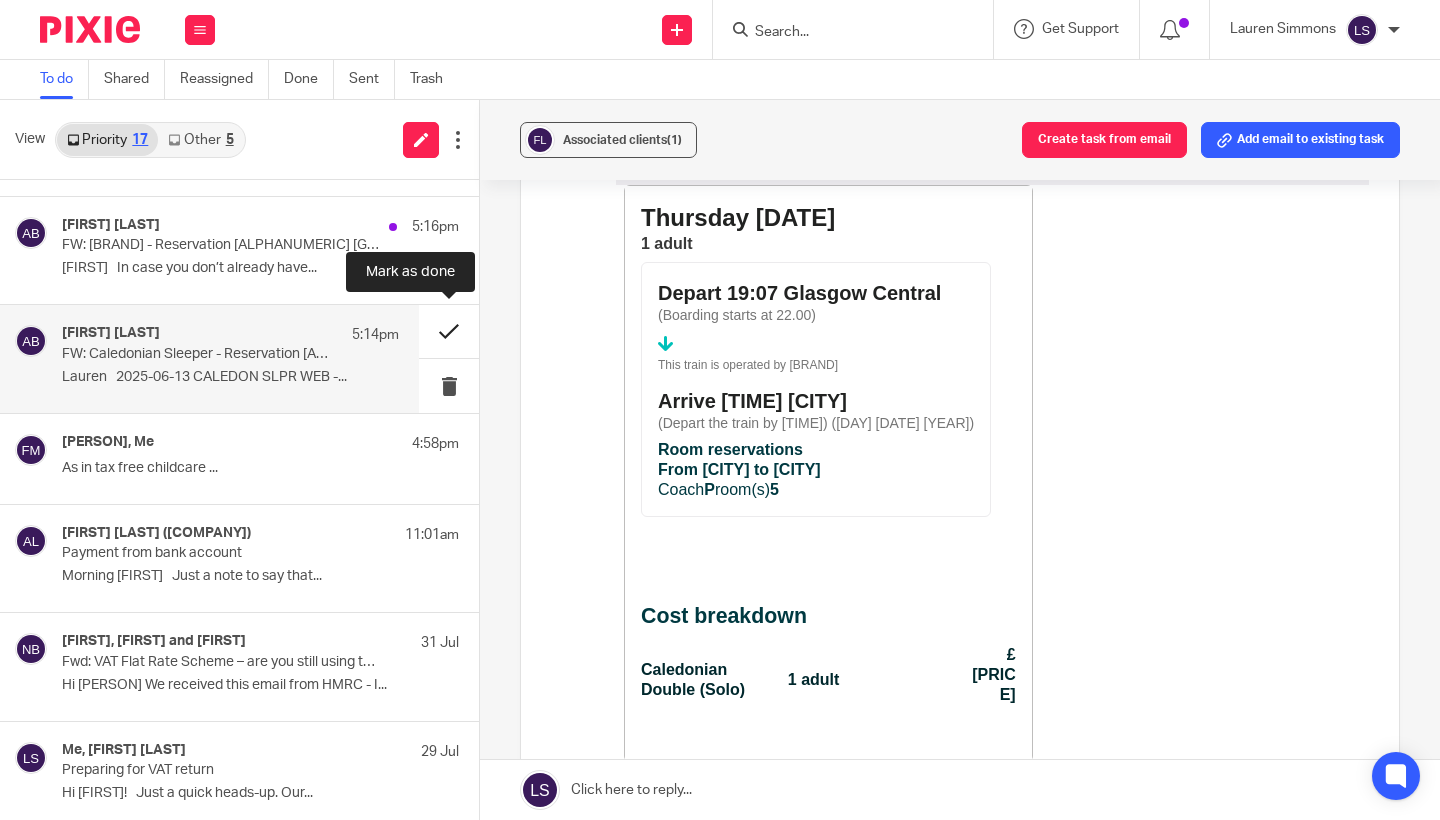 click at bounding box center [449, 331] 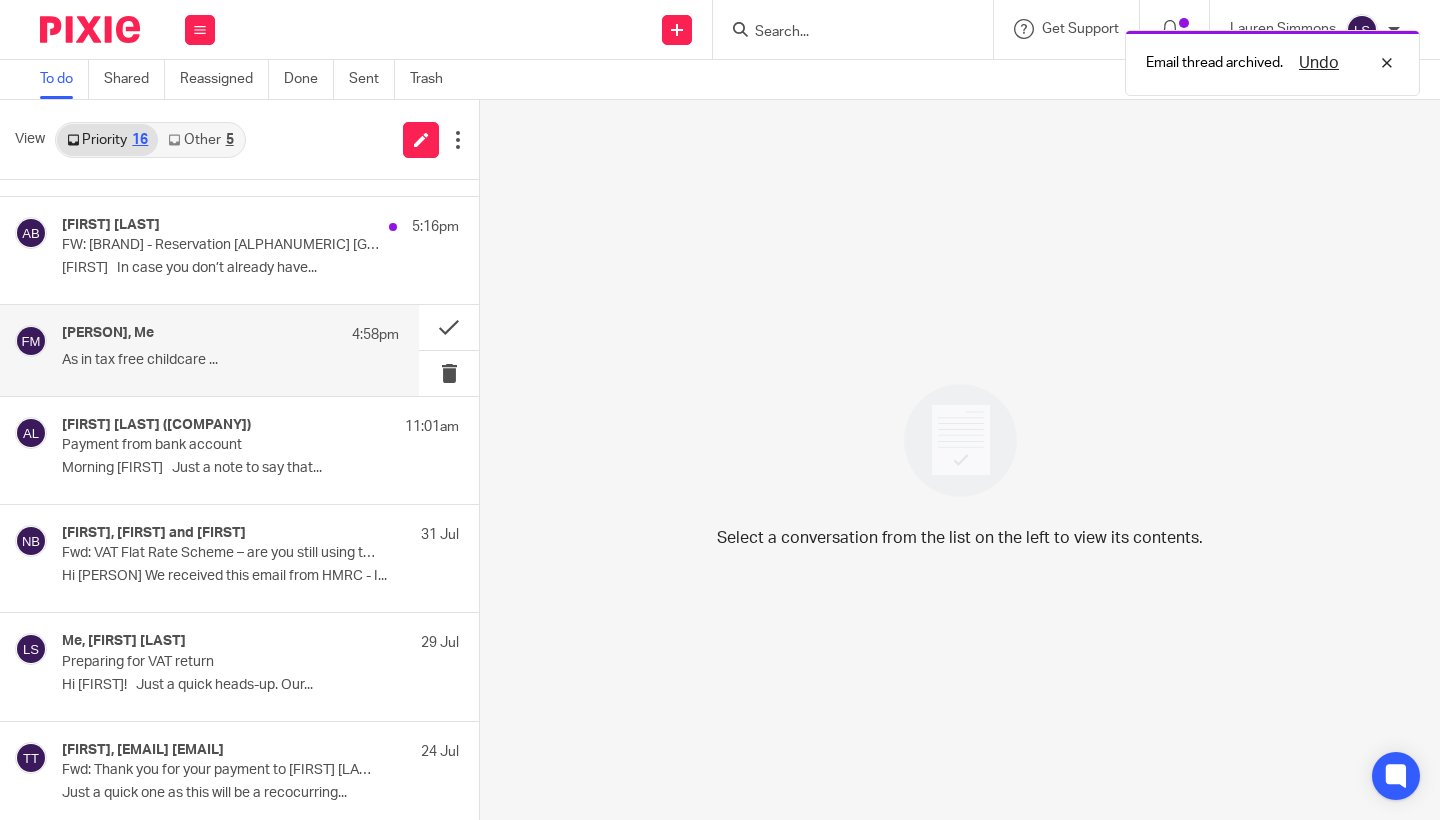 click on "[FIRST] [LAST], [FIRST]
4:58pm     As in tax free childcare ..." at bounding box center [230, 350] 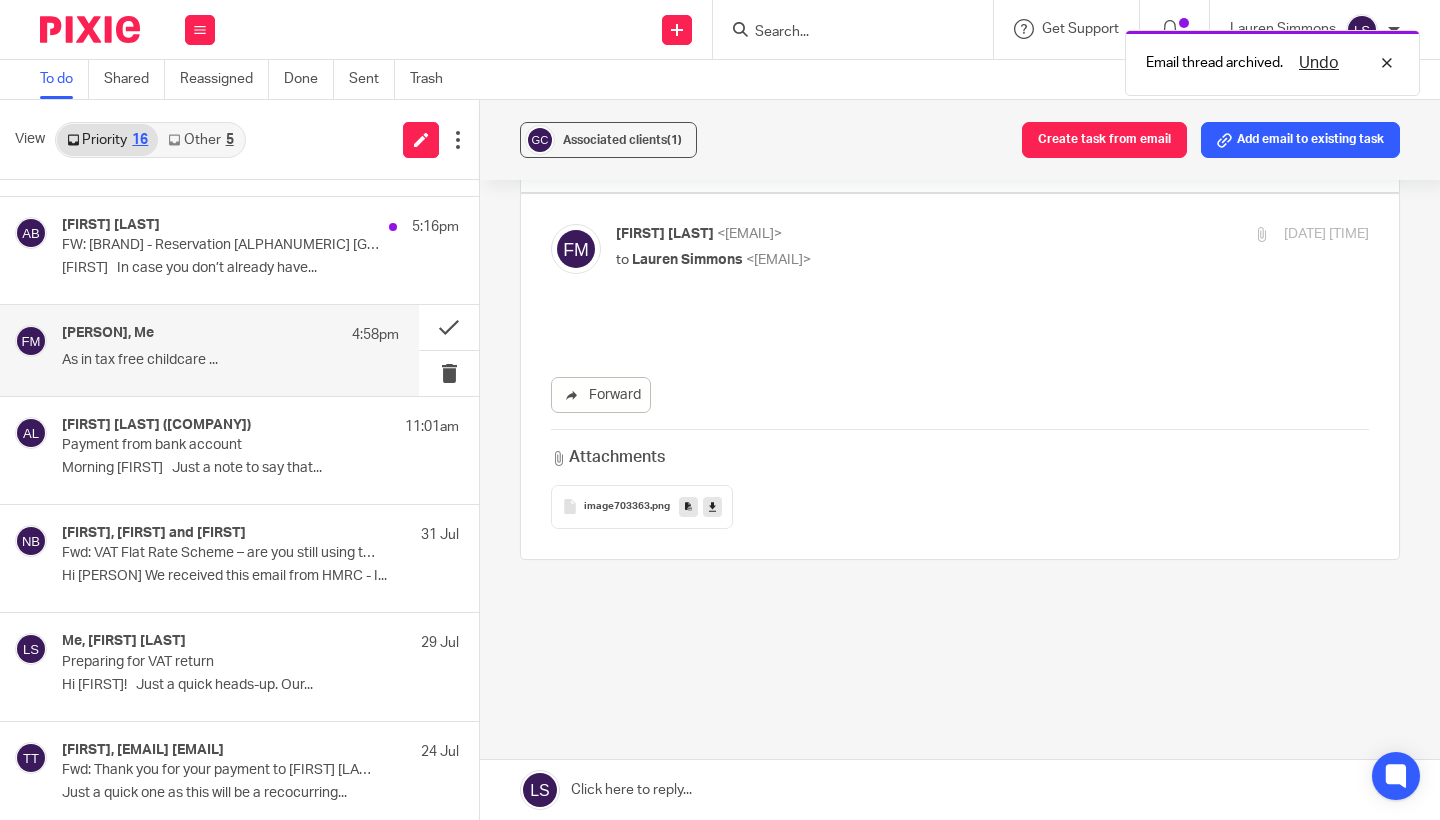 scroll, scrollTop: 0, scrollLeft: 0, axis: both 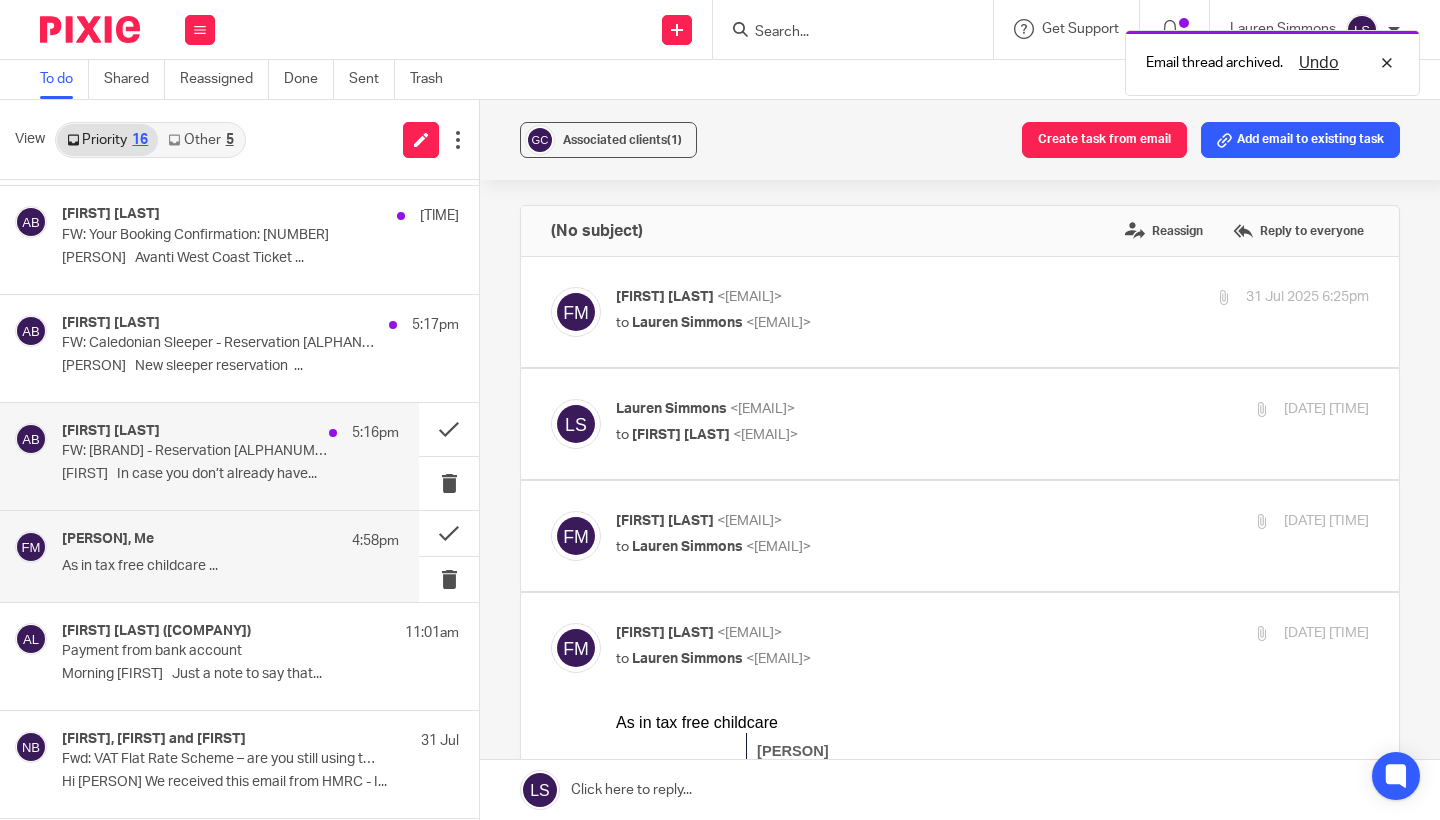 click on "FW: [BRAND] - Reservation [ALPHANUMERIC] [GLC]-[EUS] [DAY] [DATE] [YEAR]" at bounding box center [197, 451] 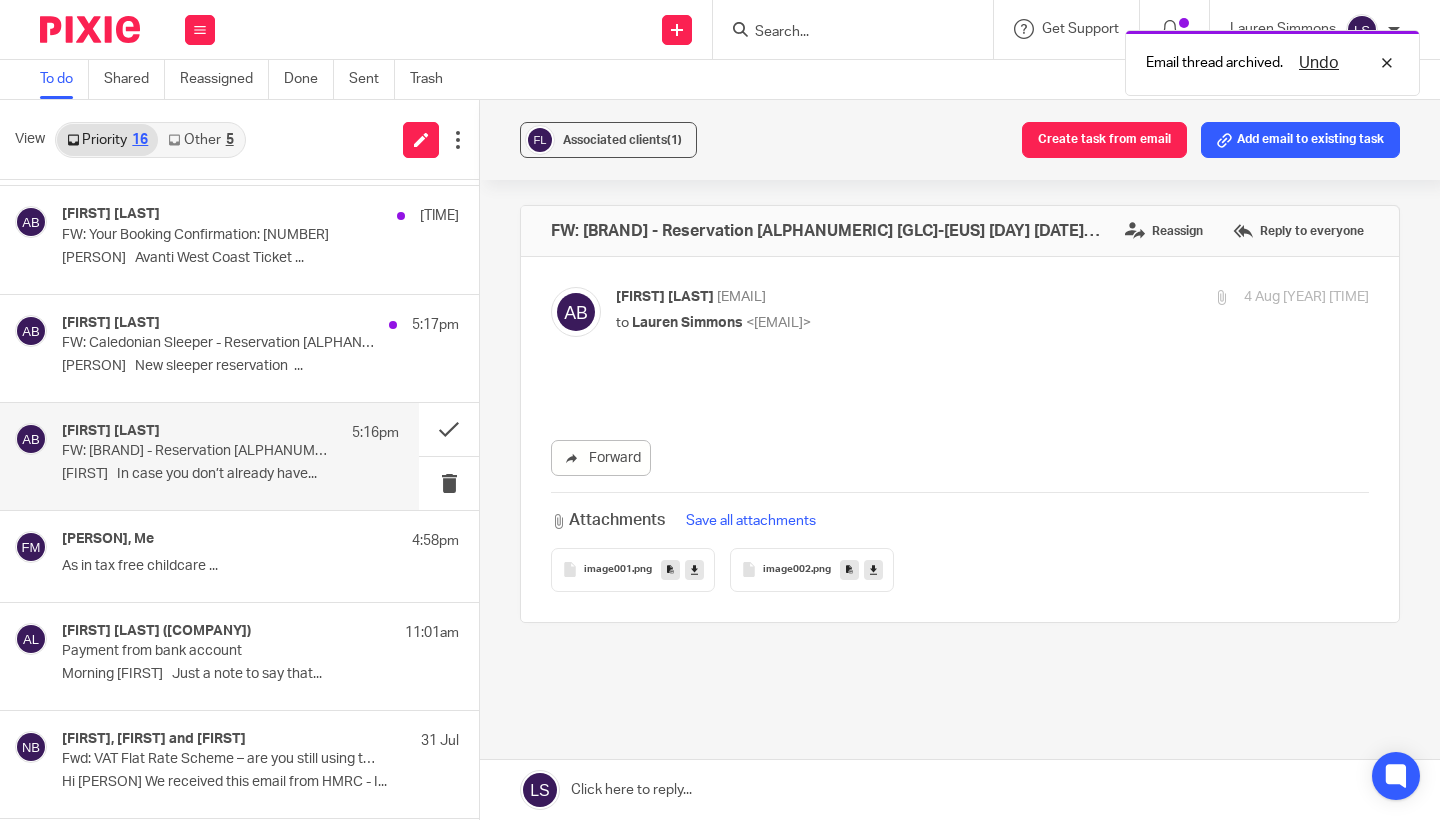scroll, scrollTop: 0, scrollLeft: 0, axis: both 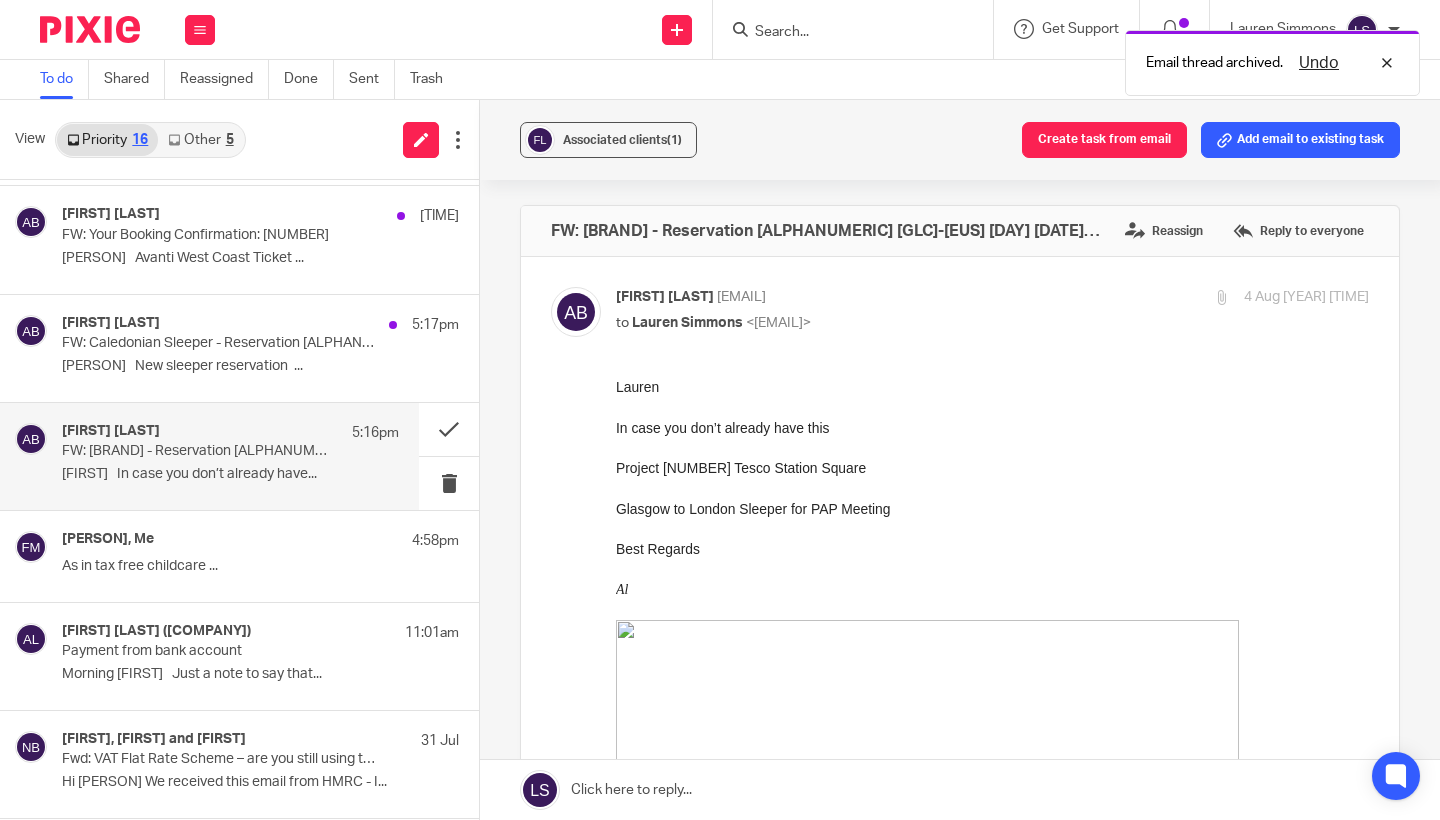 click on "Project [NUMBER] Tesco Station Square" at bounding box center (992, 468) 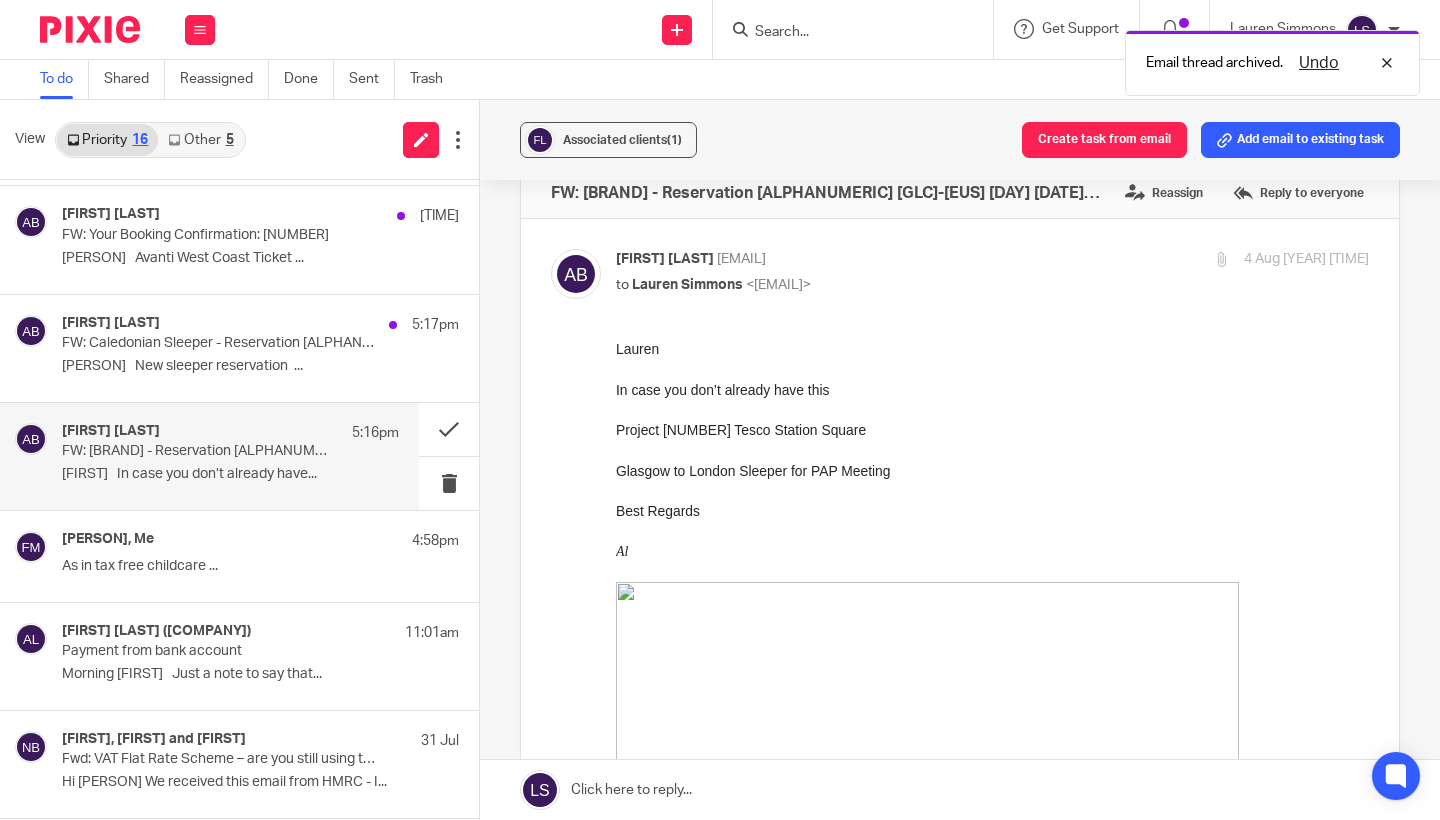 scroll, scrollTop: 40, scrollLeft: 0, axis: vertical 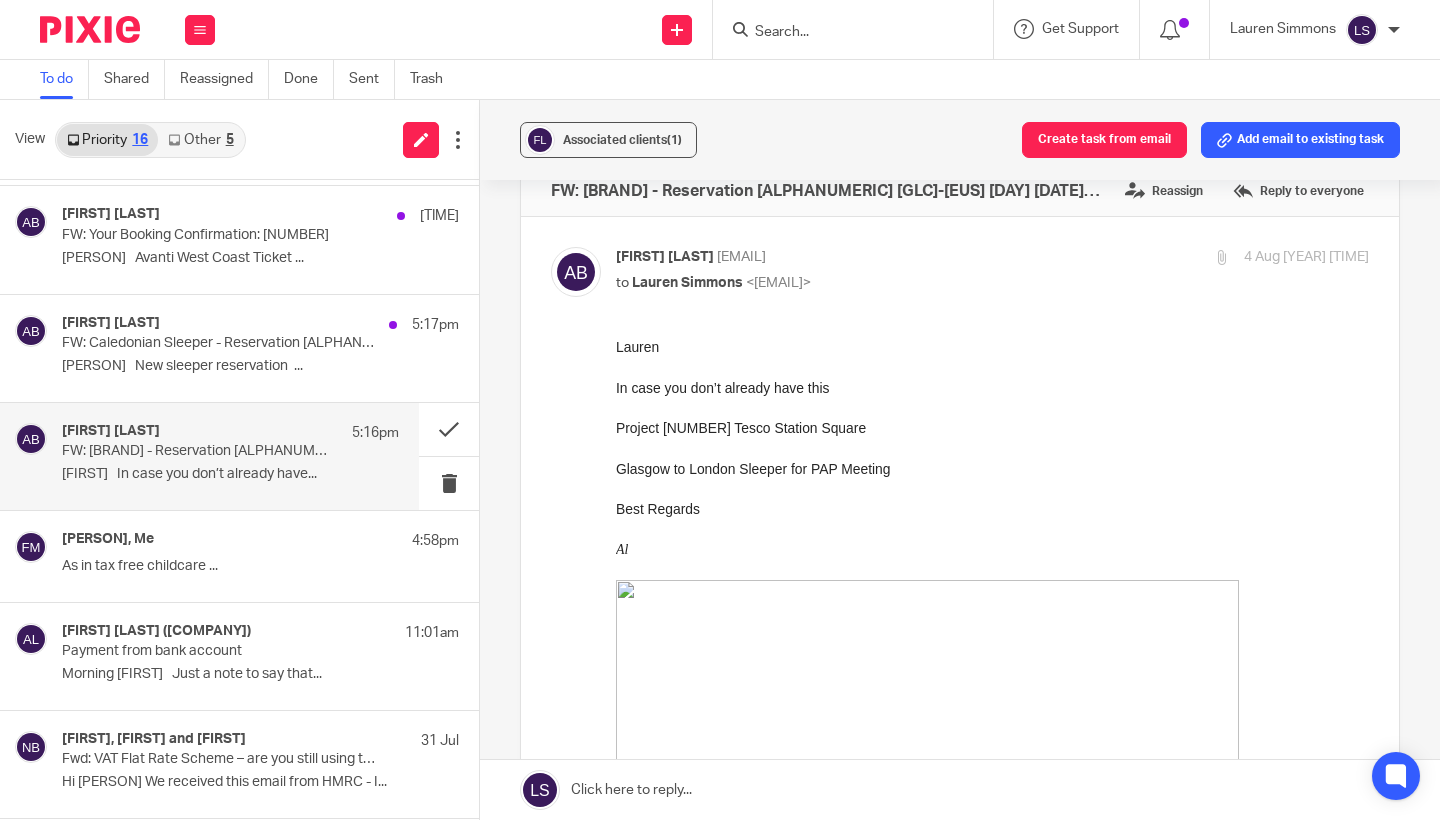 click at bounding box center [992, 408] 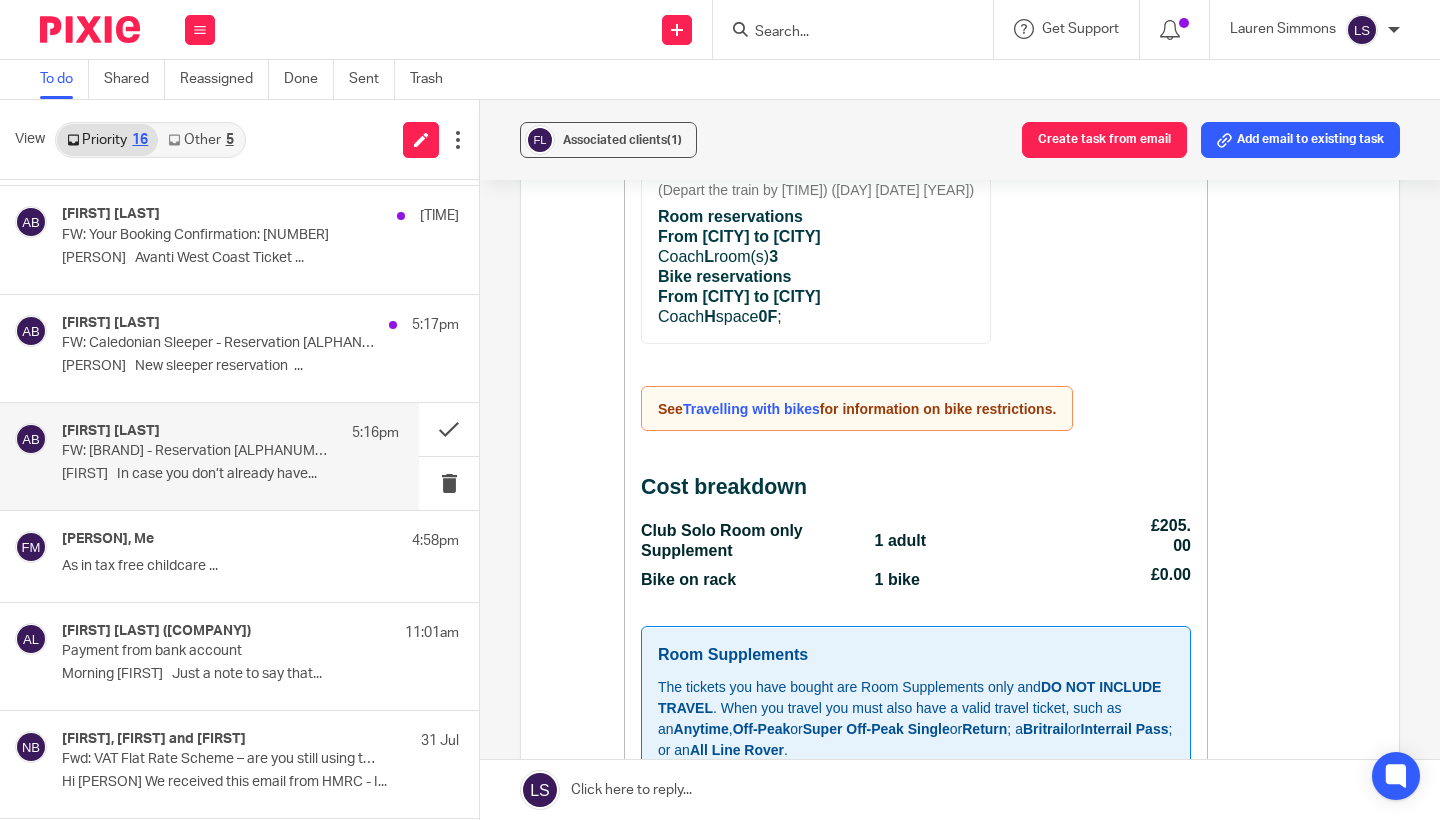 scroll, scrollTop: 2273, scrollLeft: 0, axis: vertical 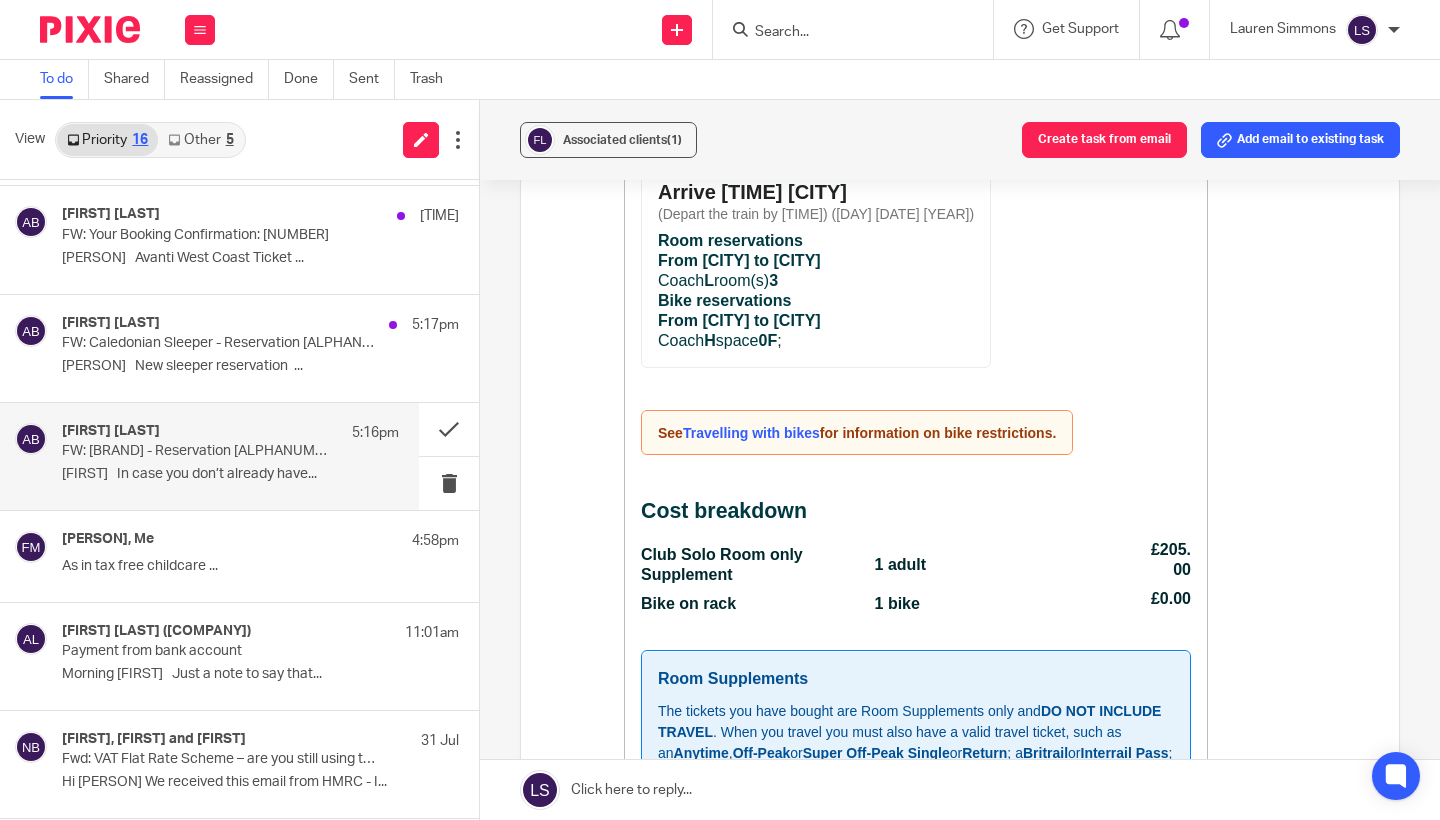 click on "Forward
Attachments
Save all attachments
image001 .png       image002 .png" at bounding box center [960, 526] 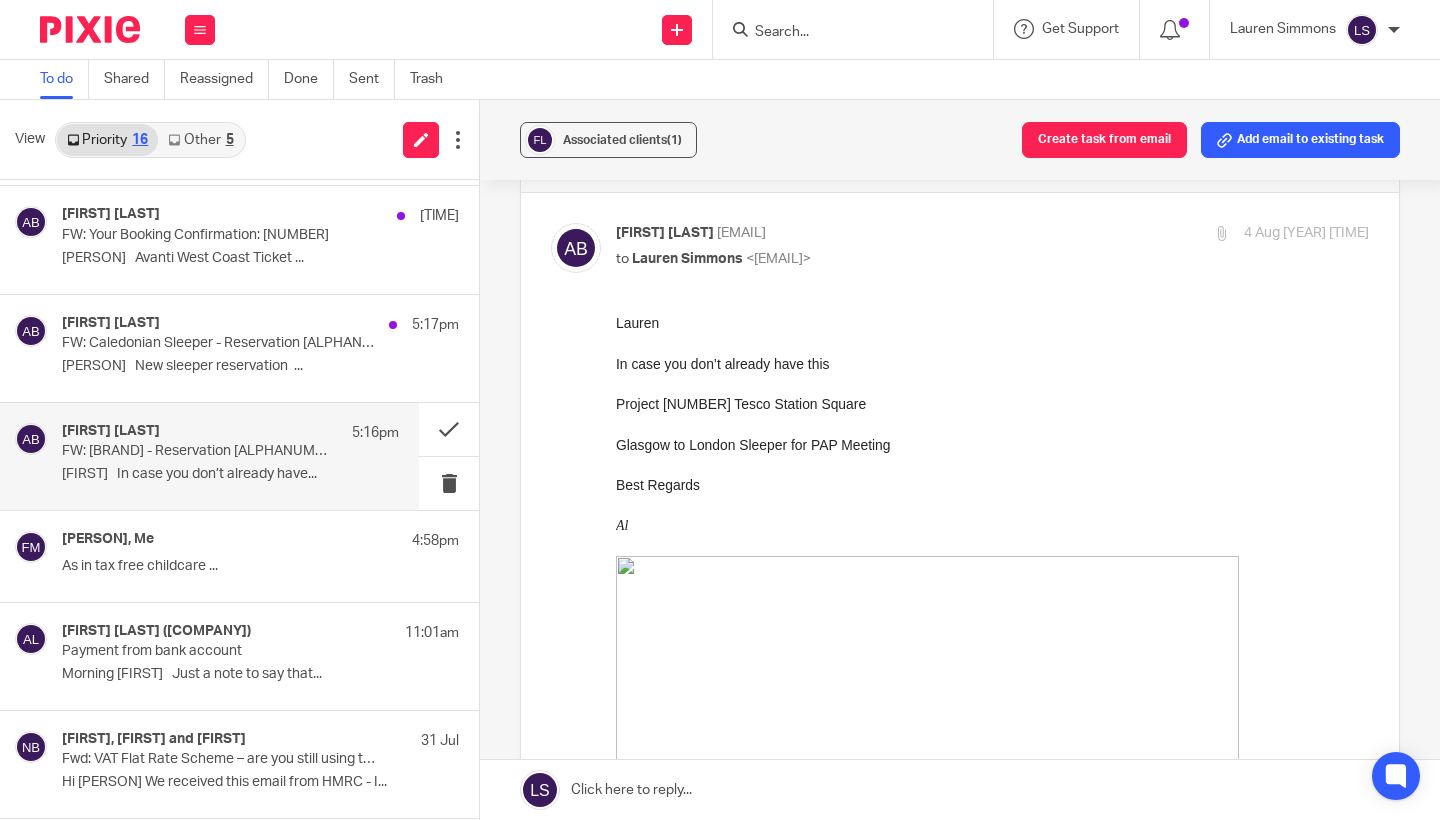 scroll, scrollTop: 22, scrollLeft: 0, axis: vertical 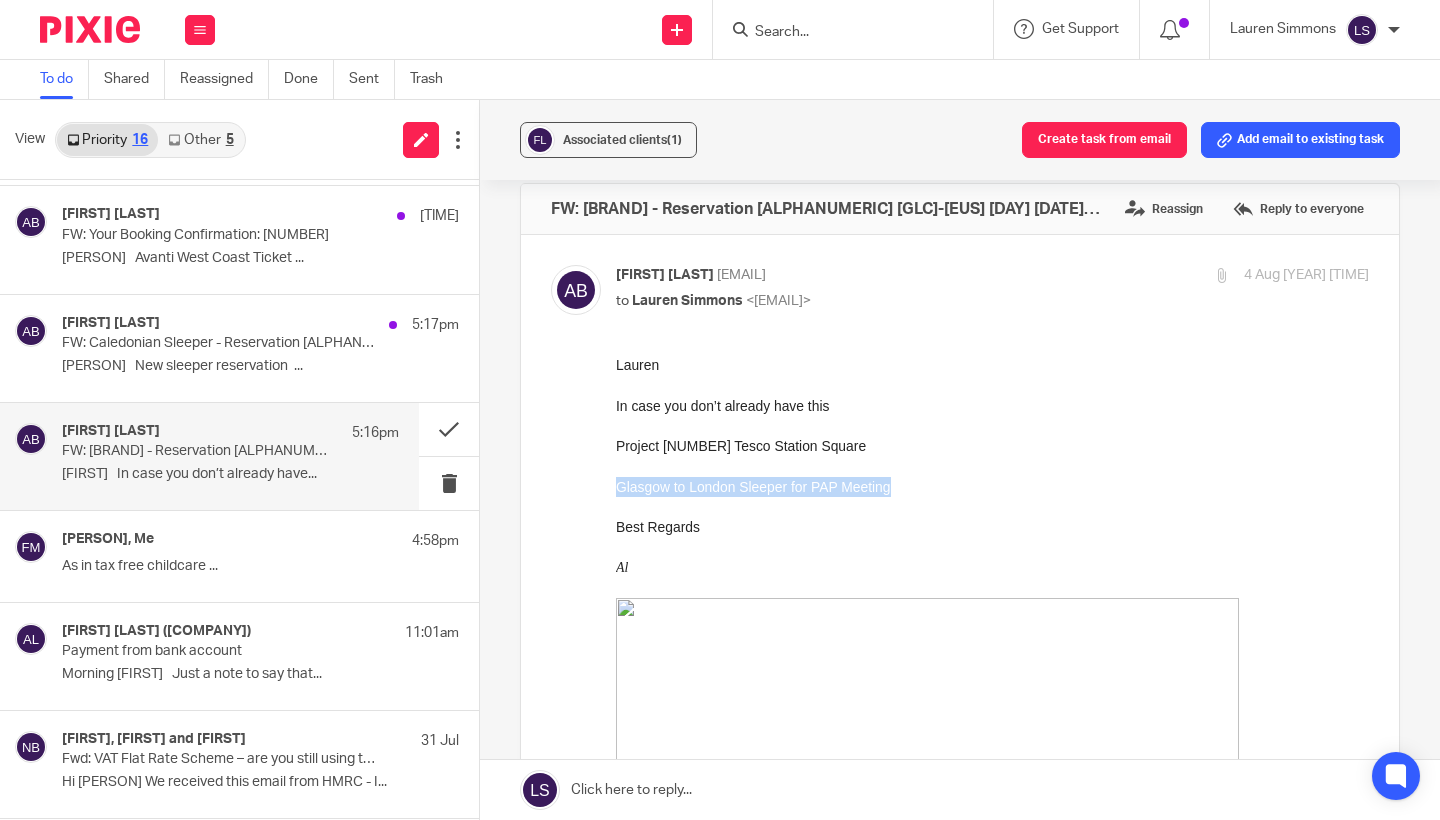 drag, startPoint x: 927, startPoint y: 486, endPoint x: 604, endPoint y: 485, distance: 323.00156 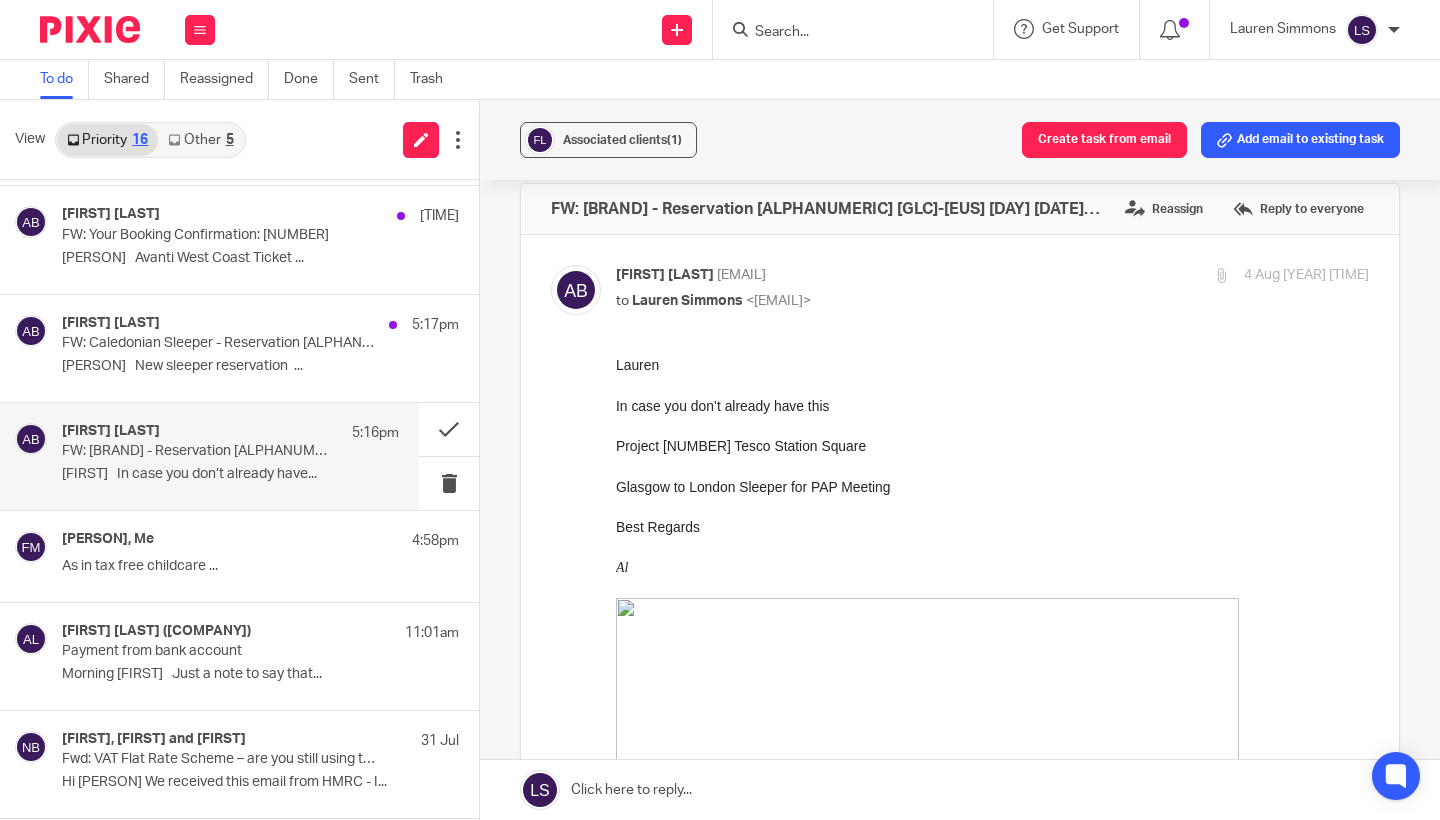 click at bounding box center (992, 385) 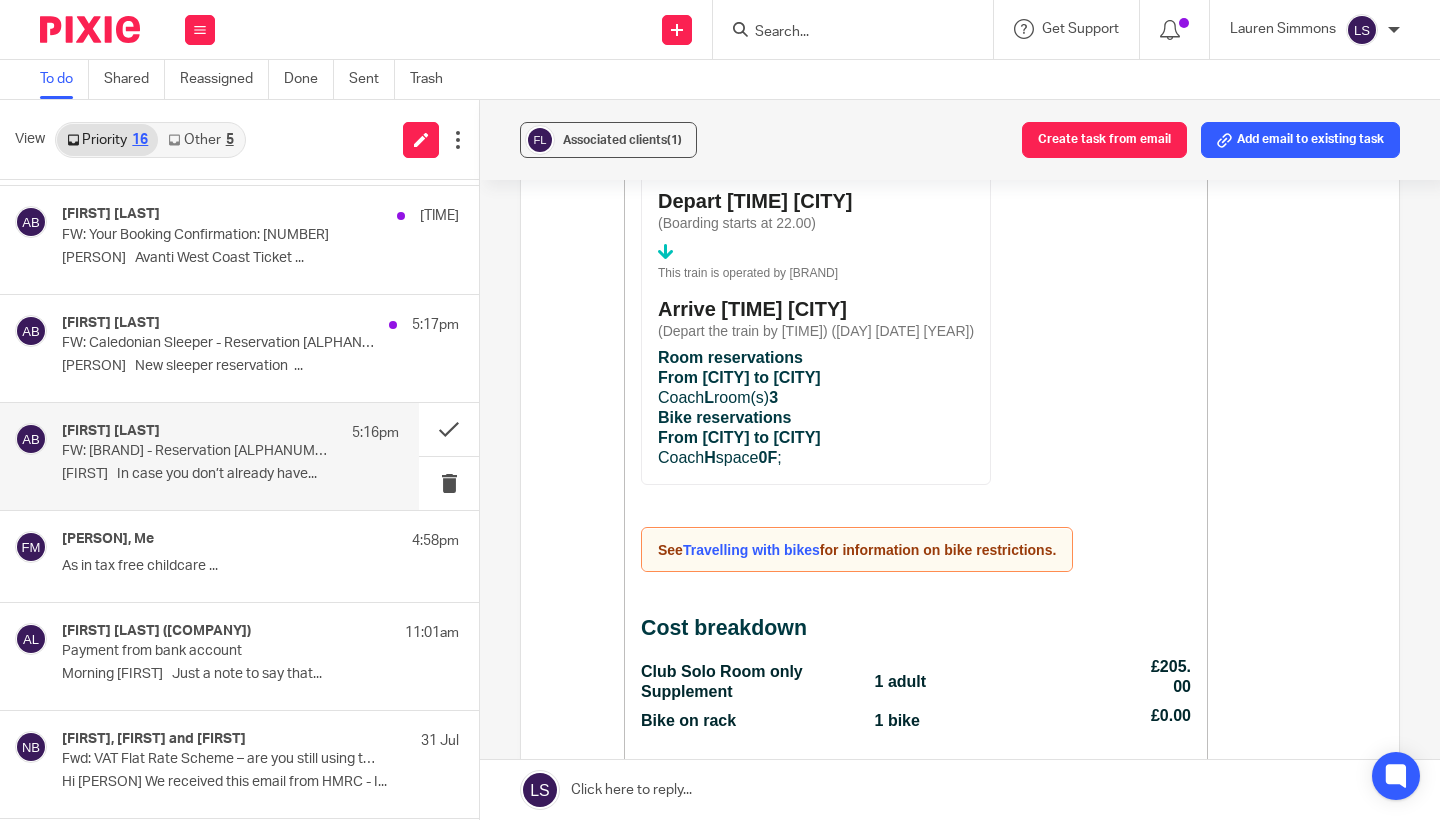 scroll, scrollTop: 2153, scrollLeft: 0, axis: vertical 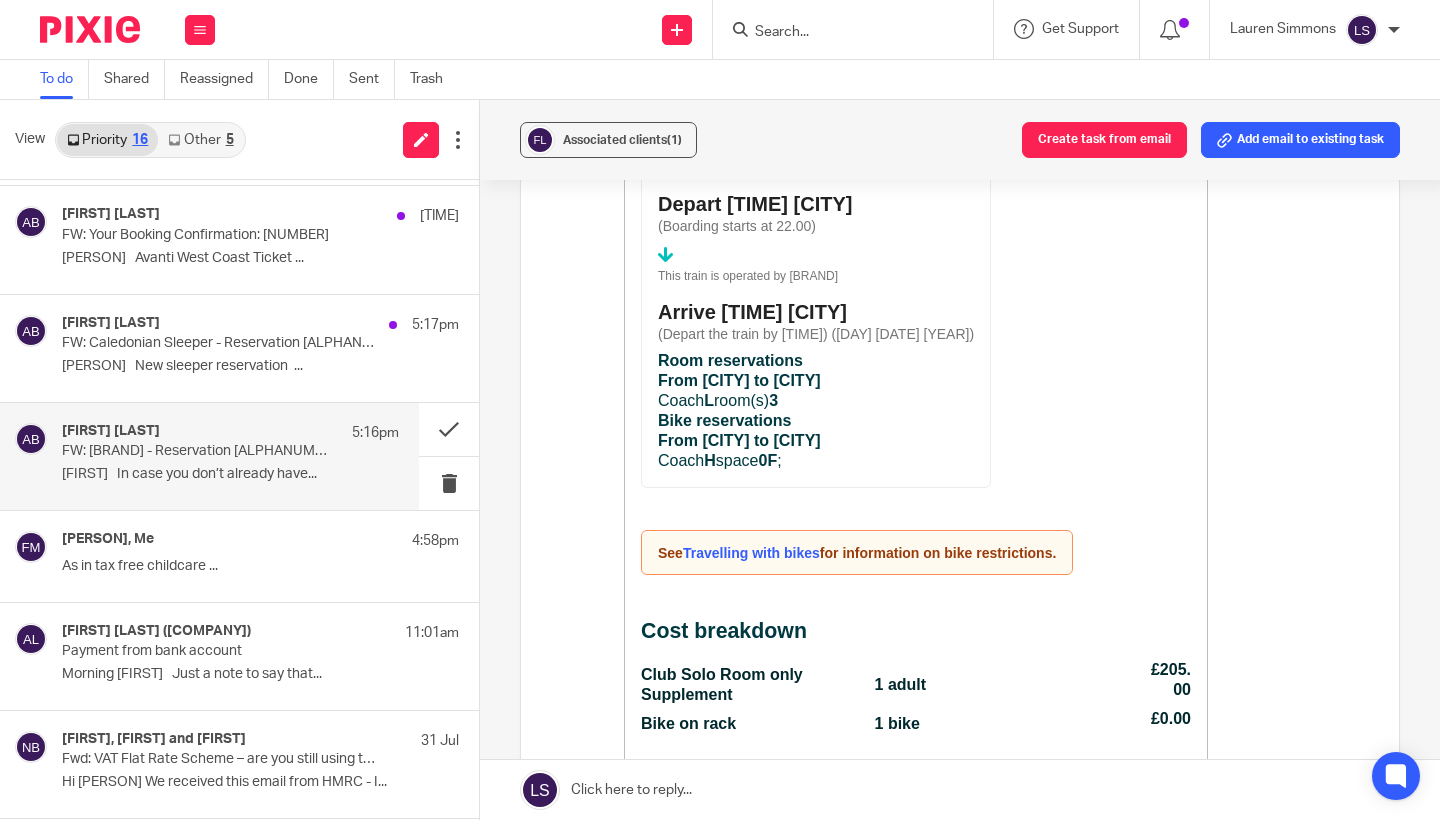 click on "From [CITY] to [CITY]" at bounding box center [739, 380] 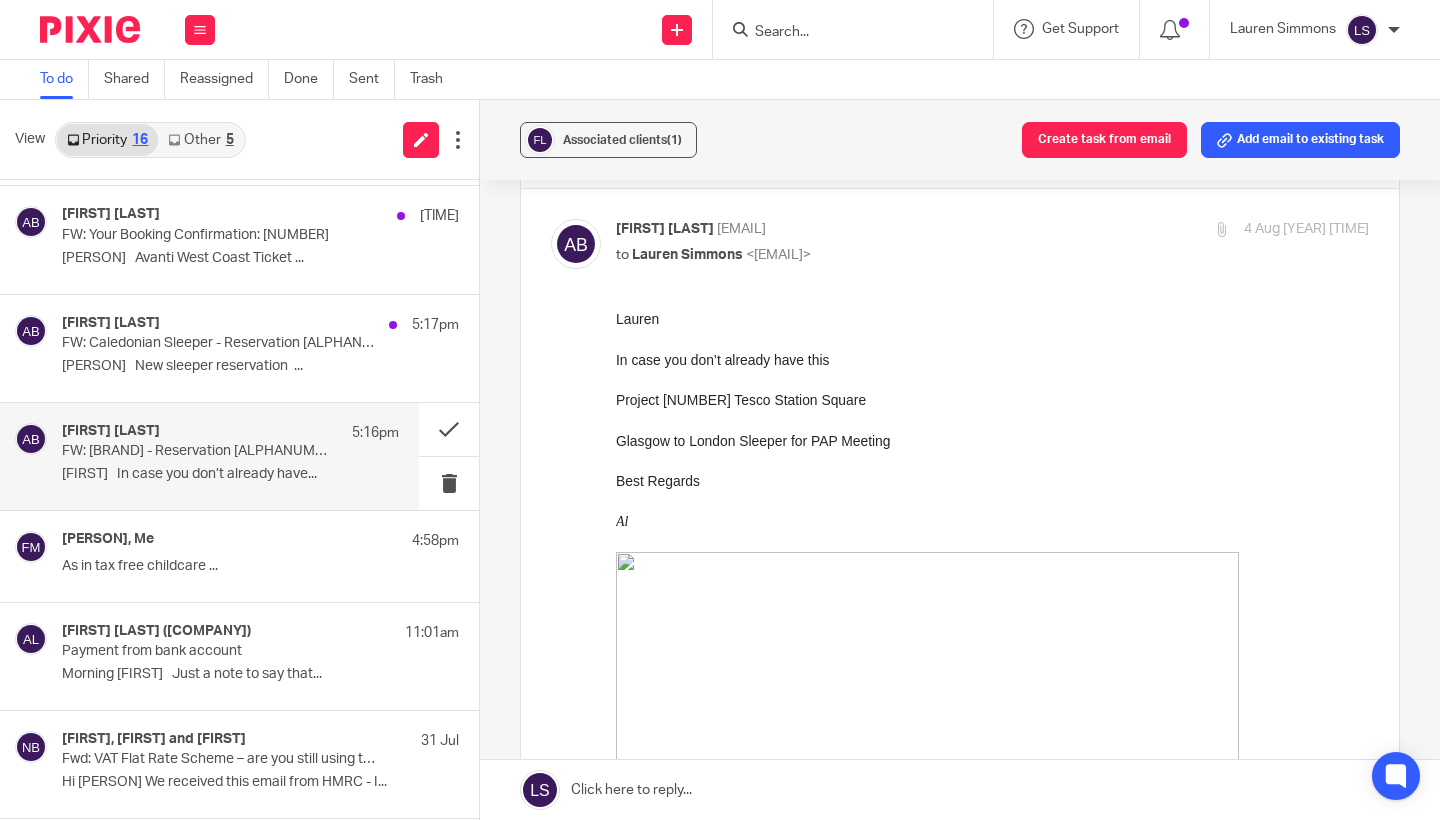scroll, scrollTop: 76, scrollLeft: 0, axis: vertical 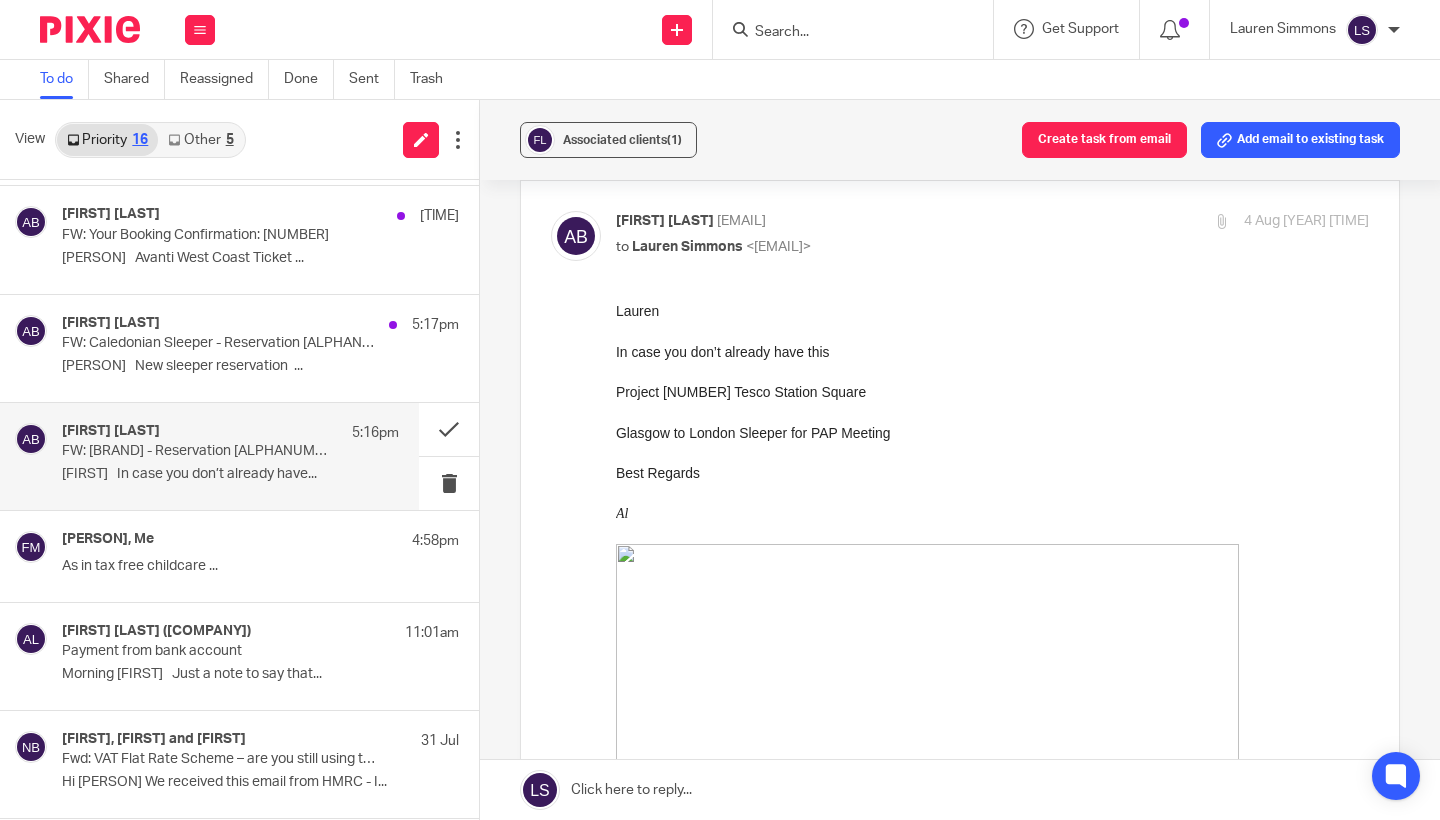 click at bounding box center [992, 372] 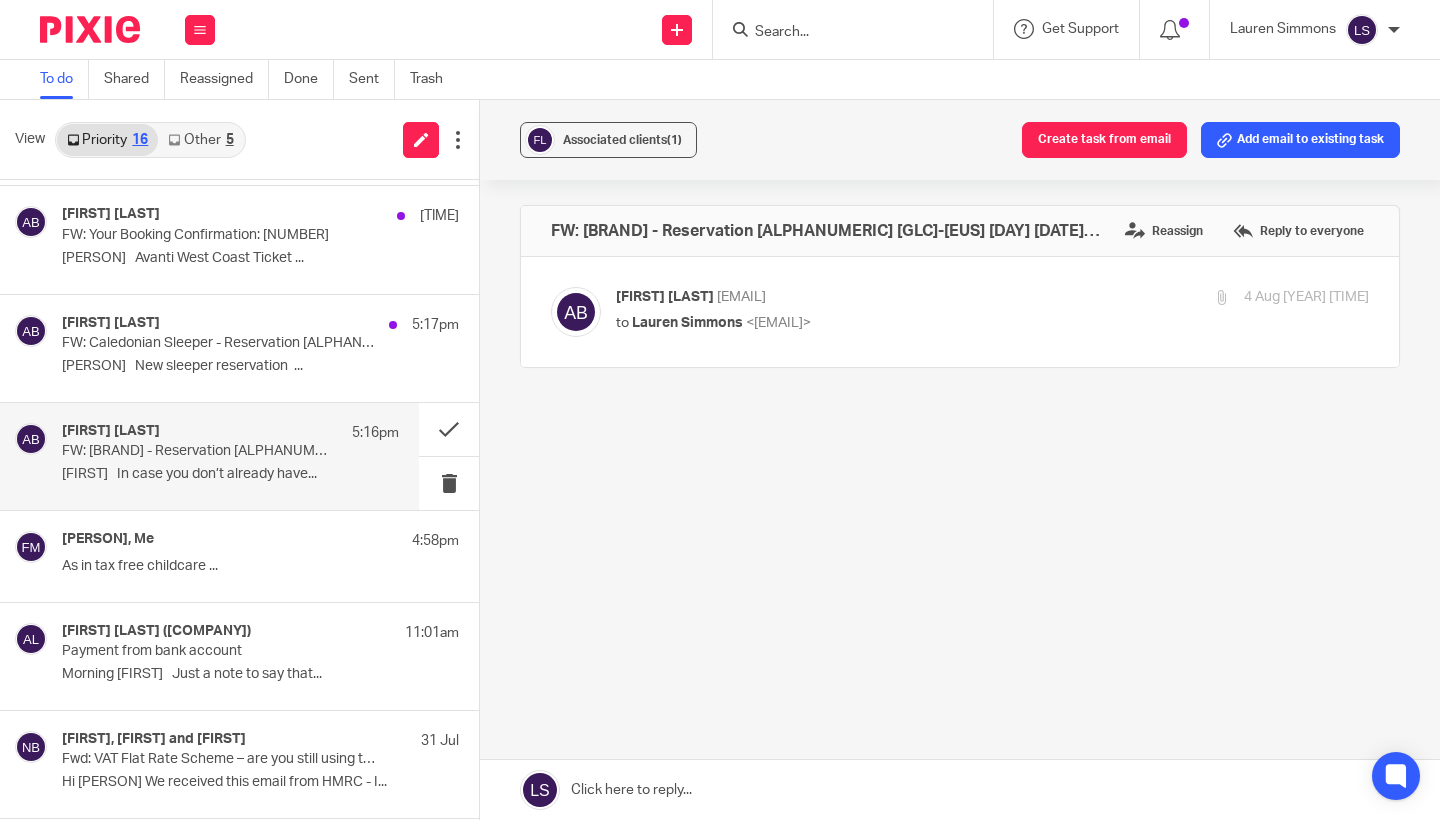 scroll, scrollTop: 0, scrollLeft: 0, axis: both 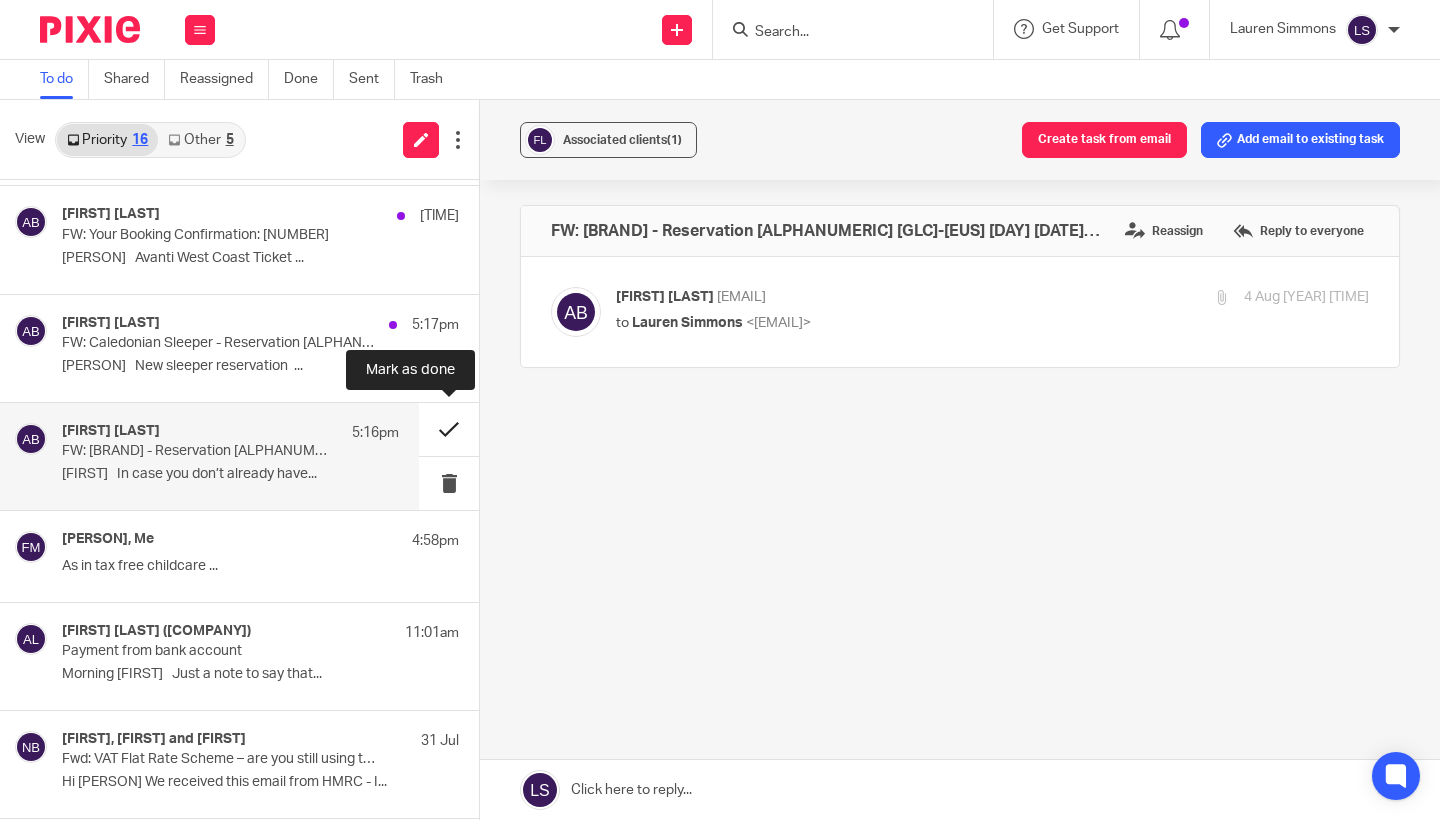 click at bounding box center [449, 429] 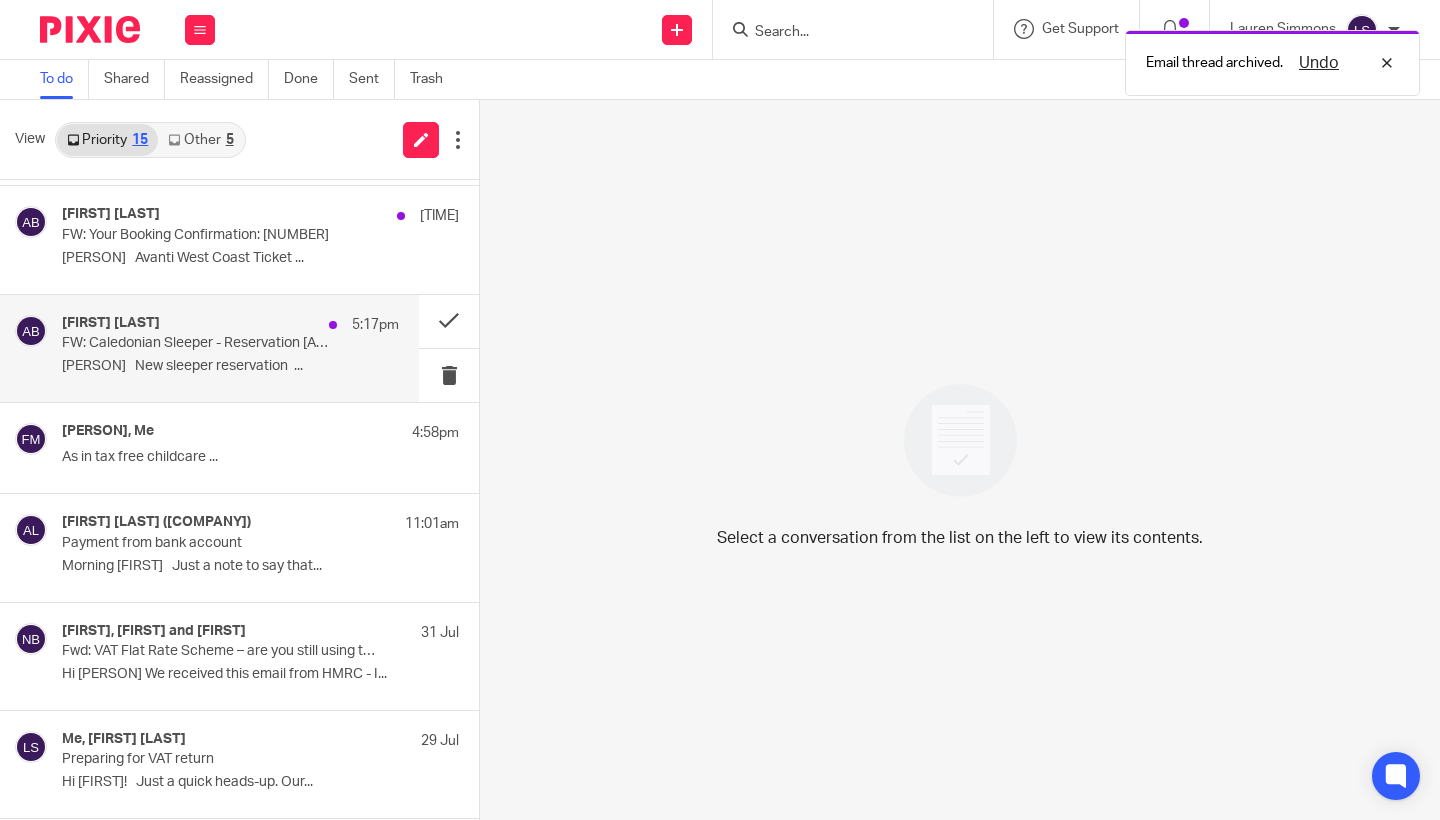 click on "FW: Caledonian Sleeper - Reservation [ALPHANUMERIC] GLC-EUS Thursday [DATE]" at bounding box center (197, 343) 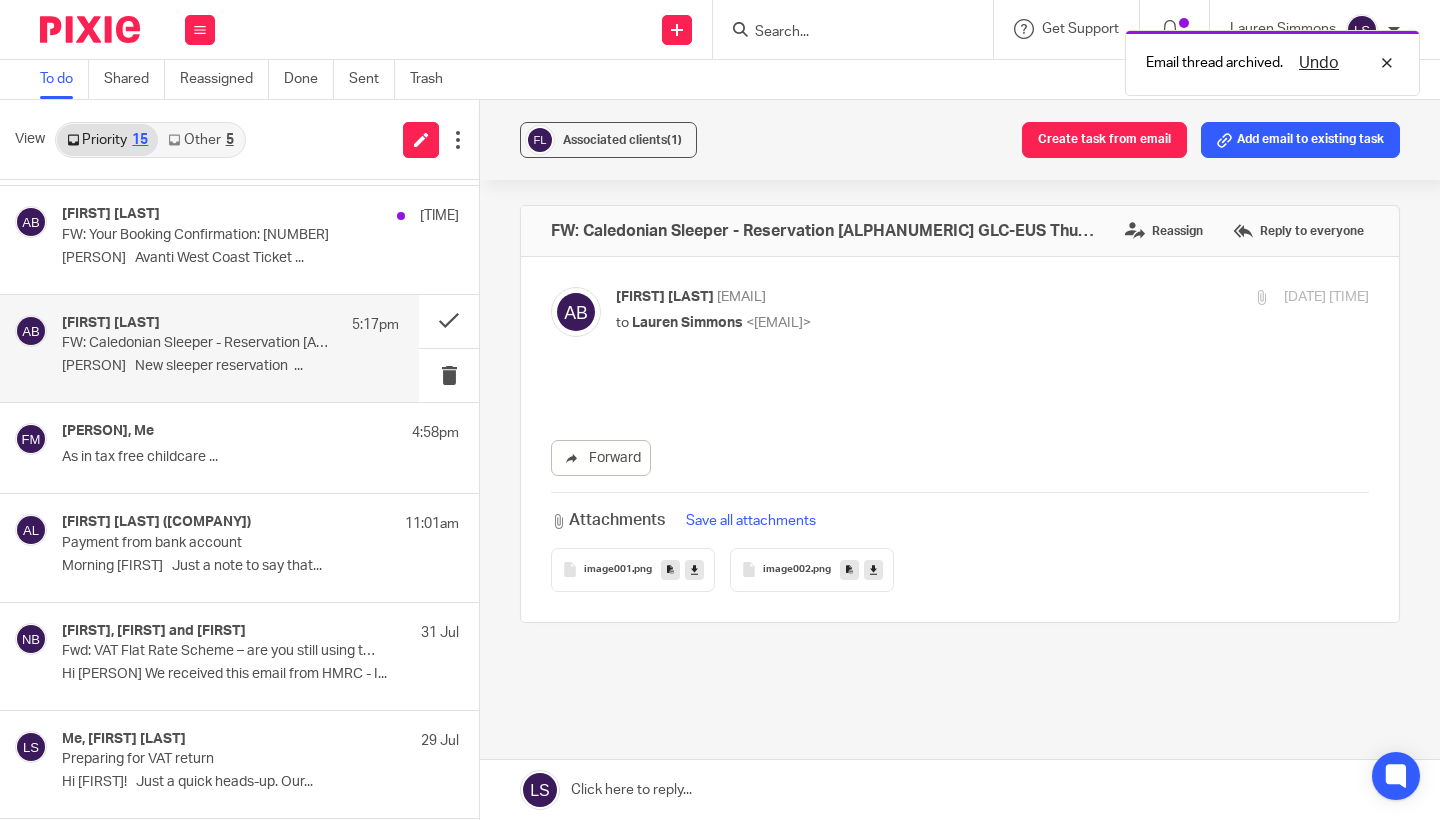 scroll, scrollTop: 0, scrollLeft: 0, axis: both 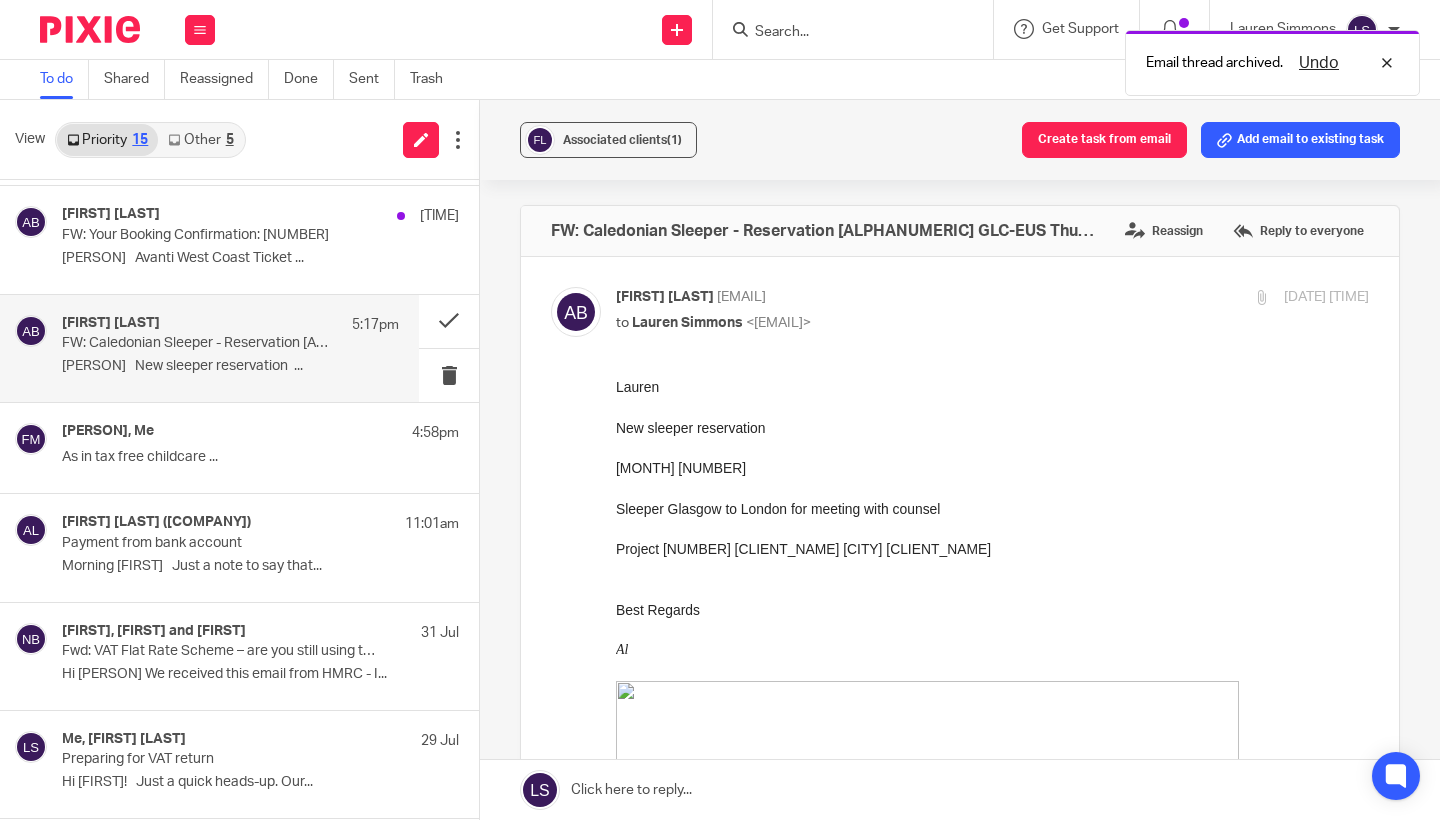 click at bounding box center (992, 488) 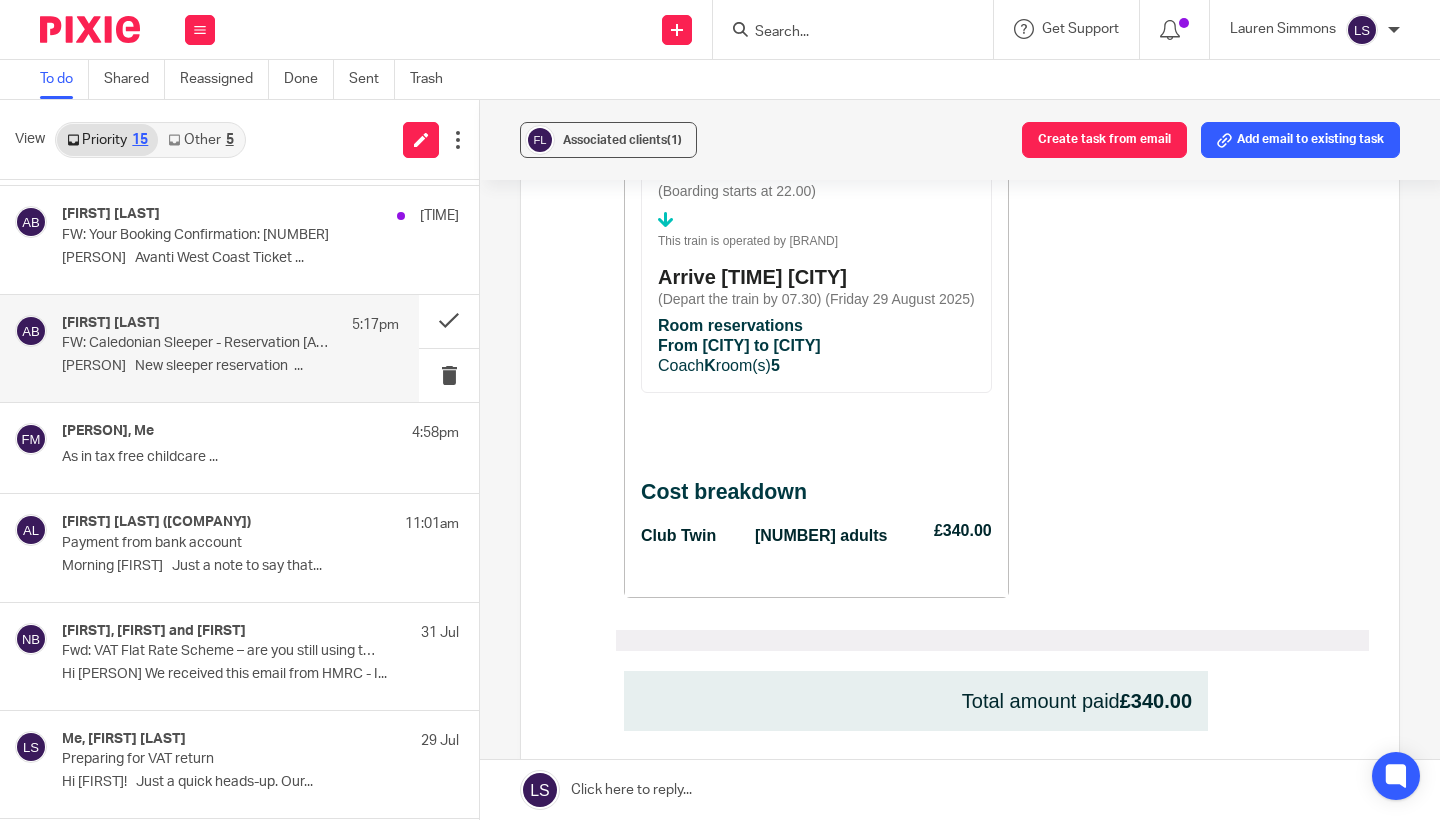 scroll, scrollTop: 2248, scrollLeft: 0, axis: vertical 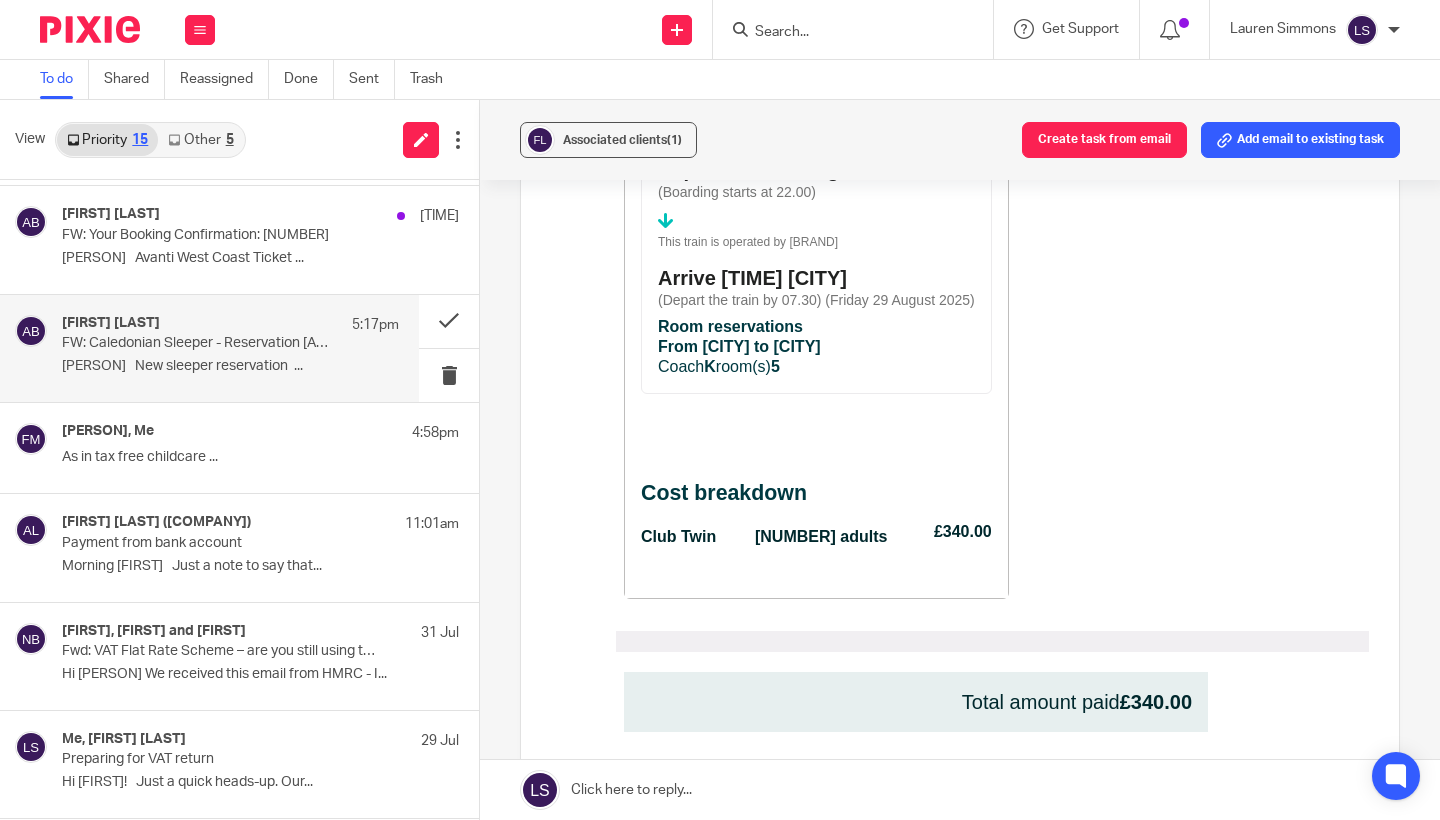 click on "[PERSON]    New sleeper reservation   ..." at bounding box center (230, 366) 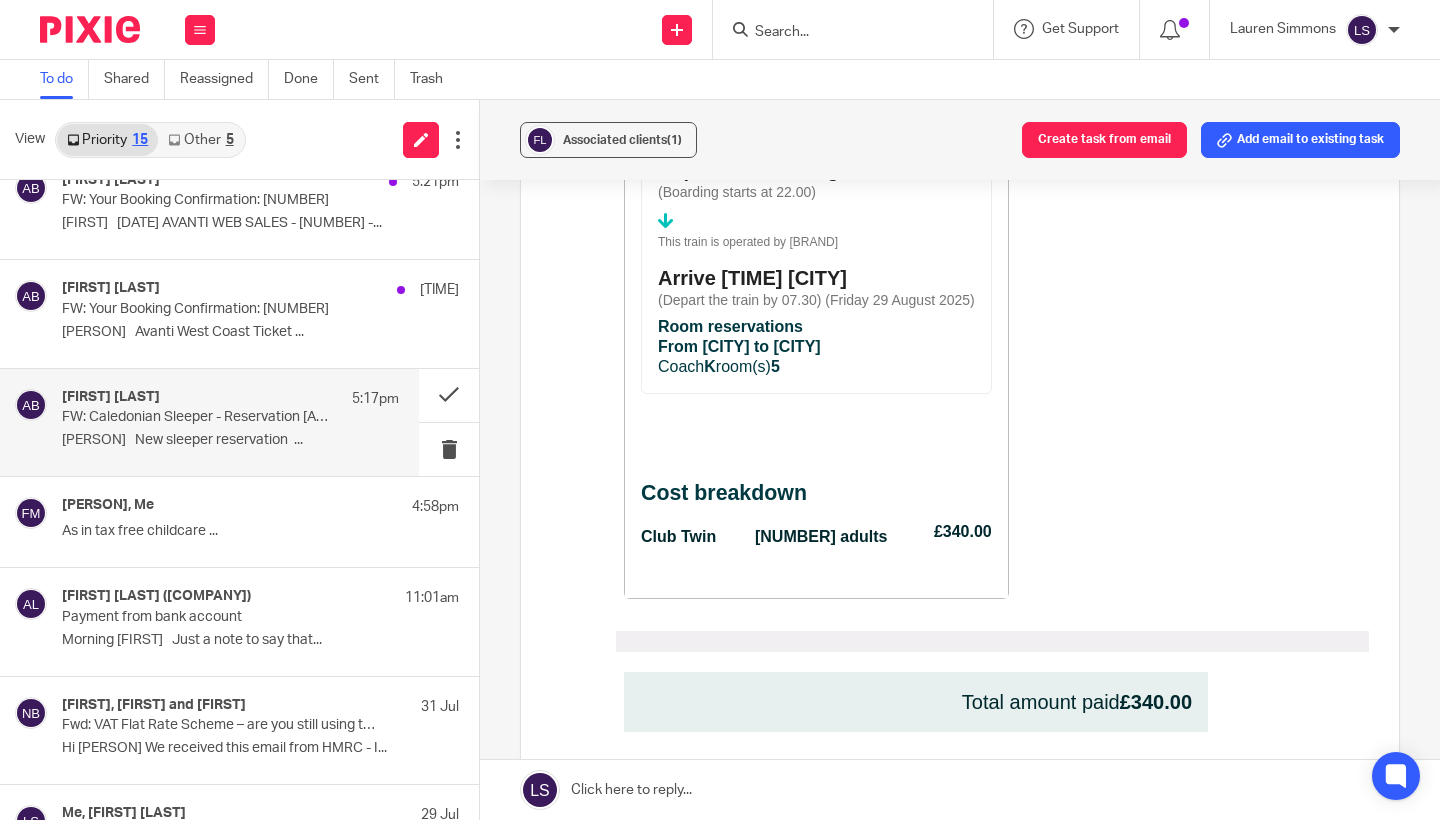 scroll, scrollTop: 561, scrollLeft: 0, axis: vertical 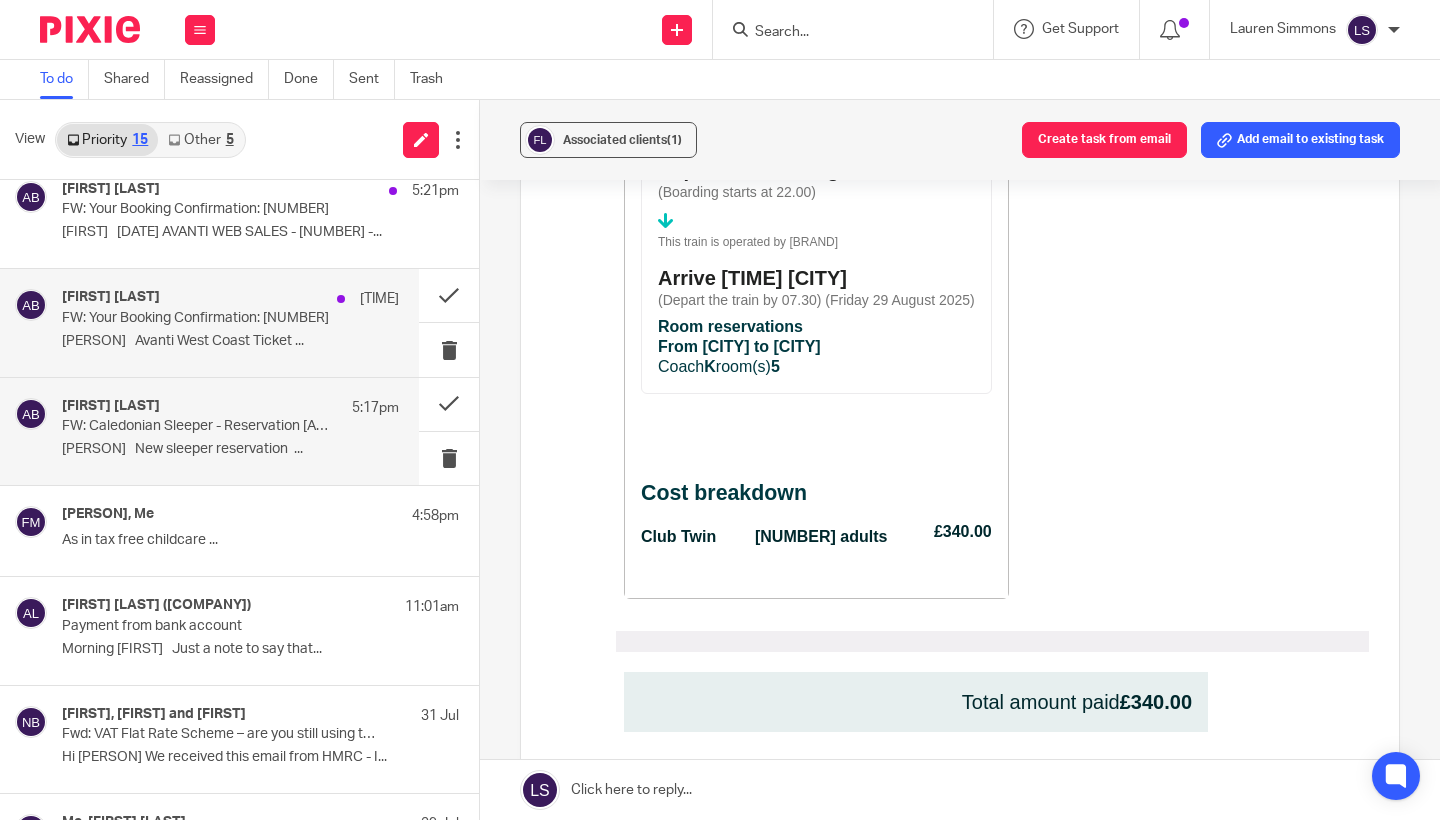 click on "[FIRST] [LAST]
5:19pm" at bounding box center [230, 299] 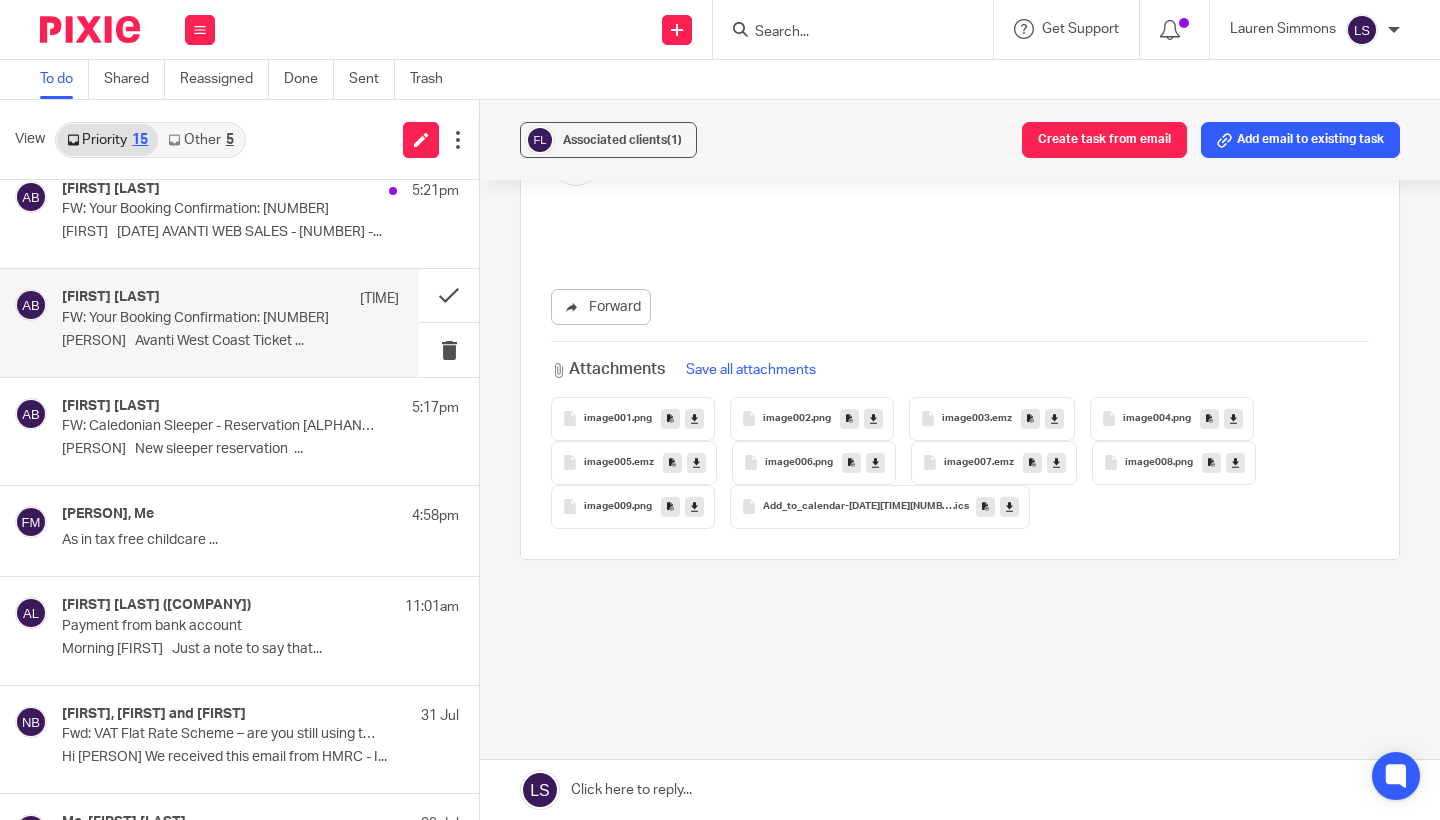 scroll, scrollTop: 0, scrollLeft: 0, axis: both 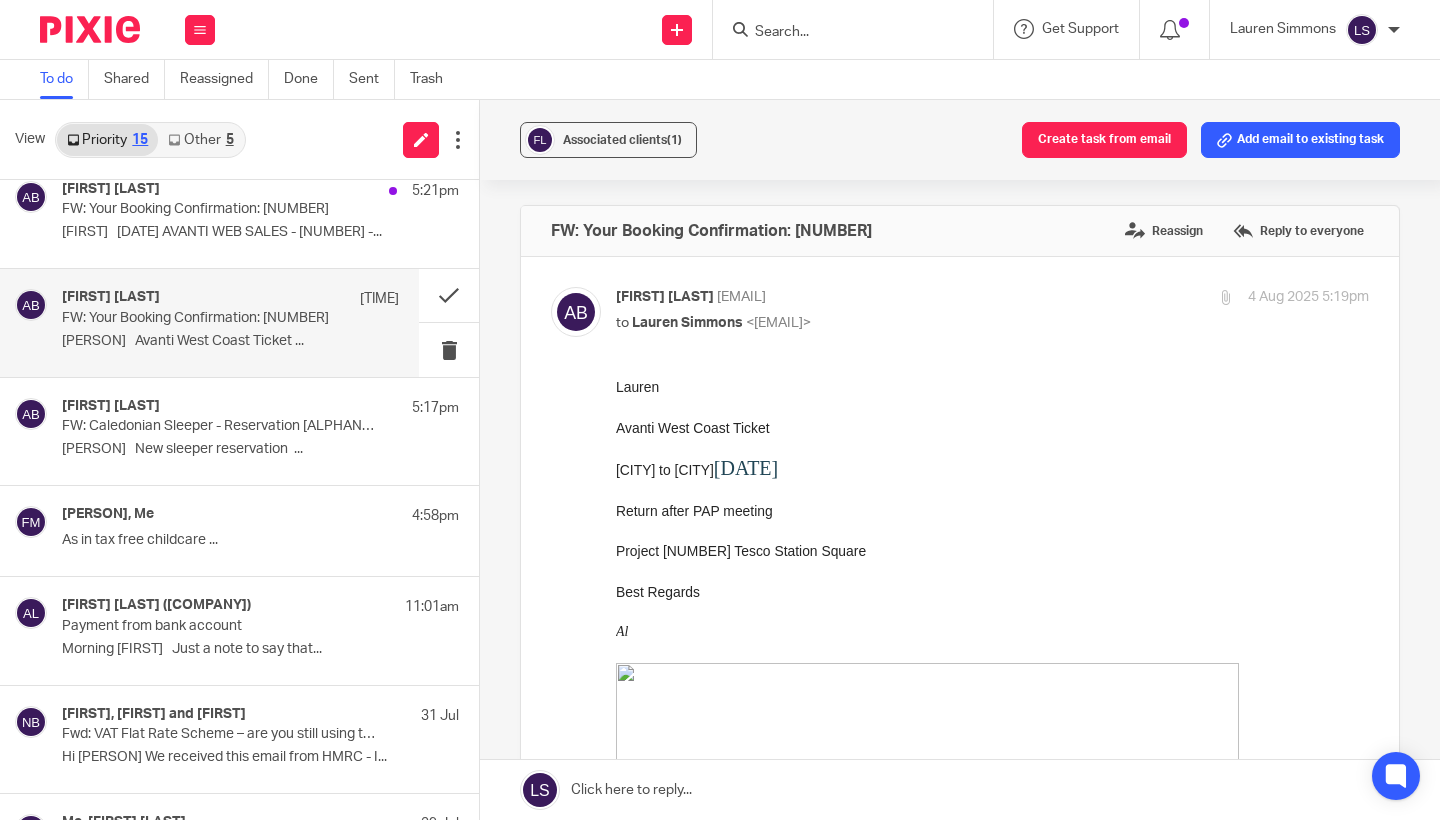 click at bounding box center (992, 490) 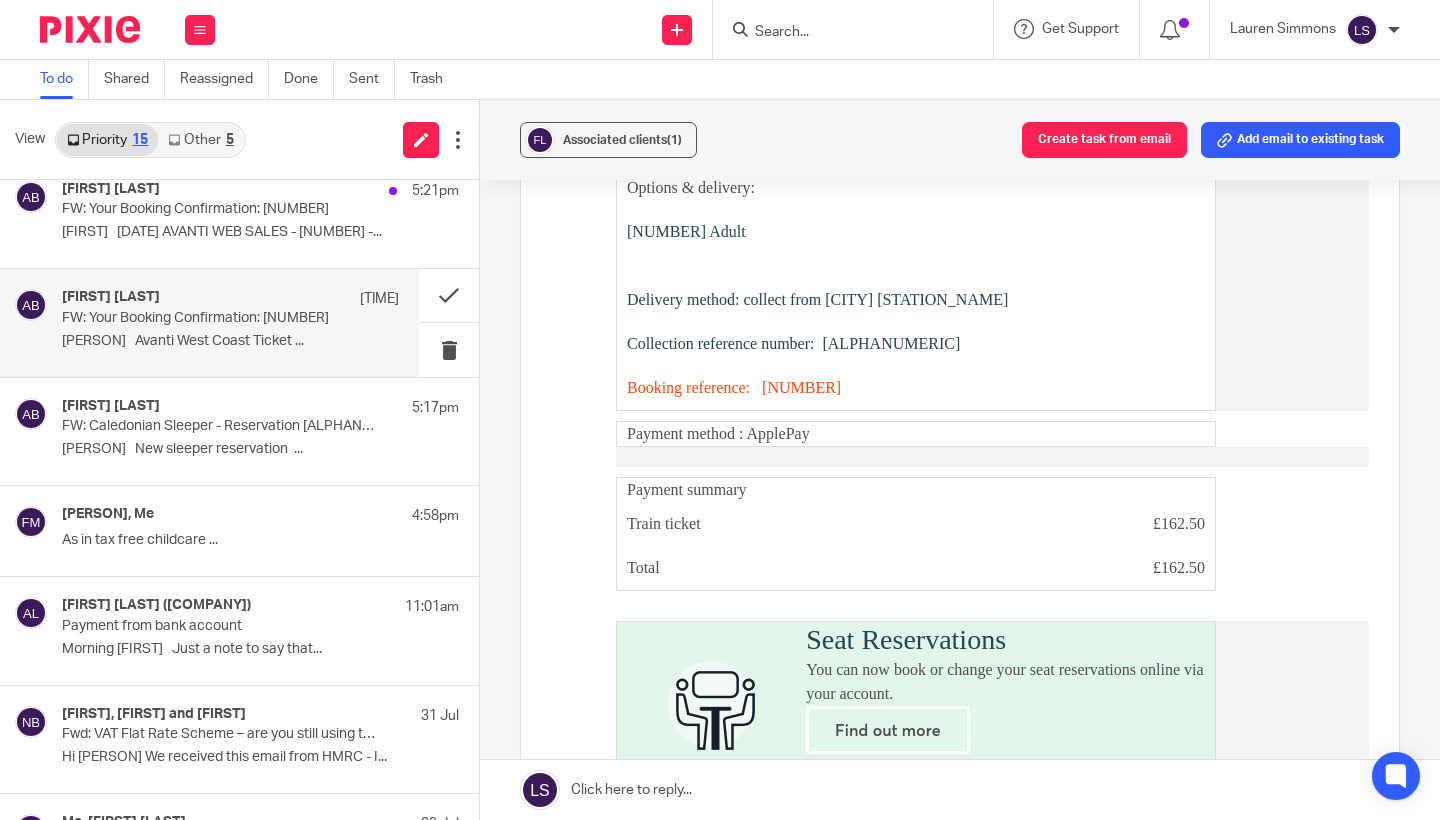 scroll, scrollTop: 3868, scrollLeft: 0, axis: vertical 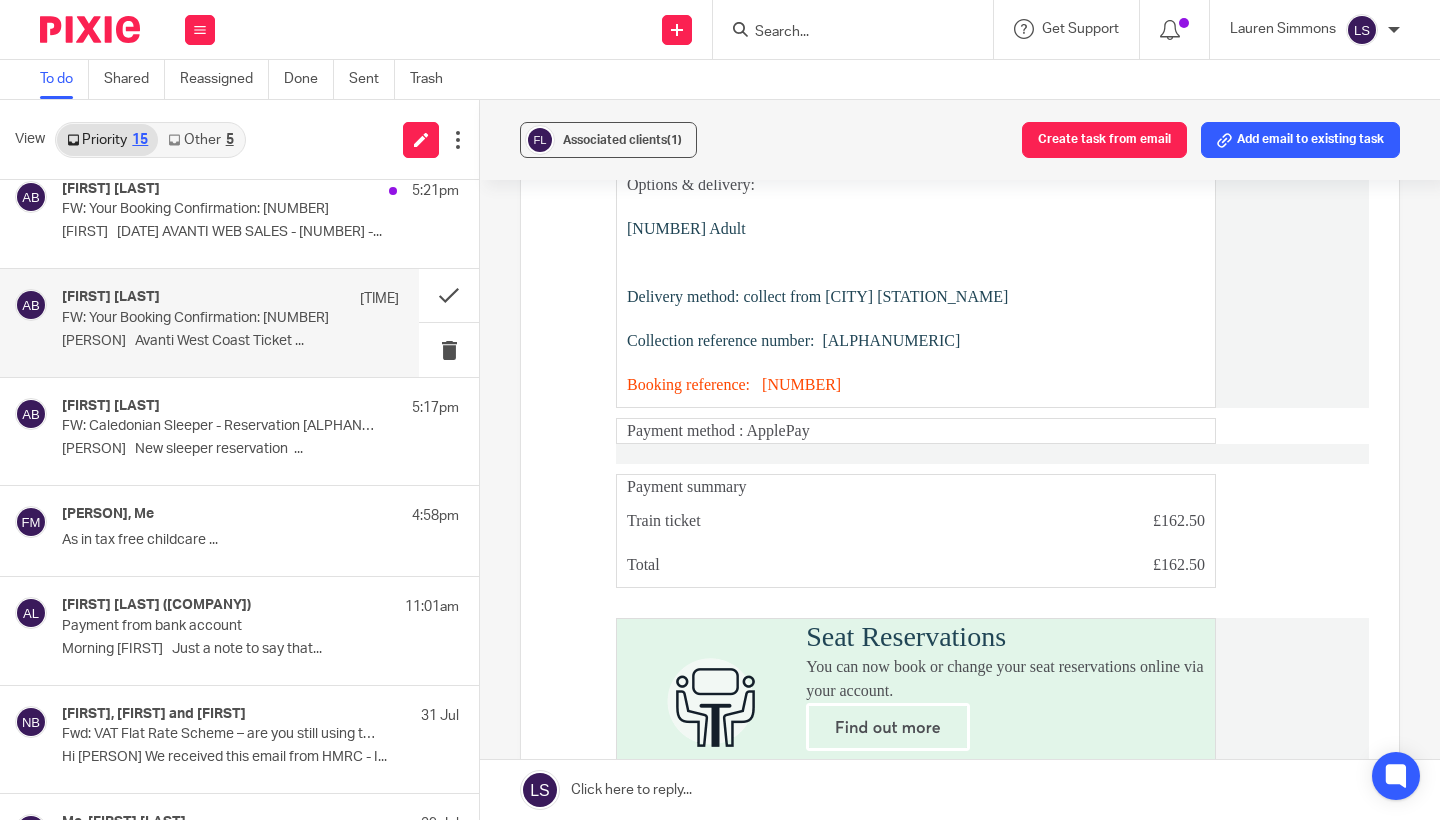 click at bounding box center [992, 454] 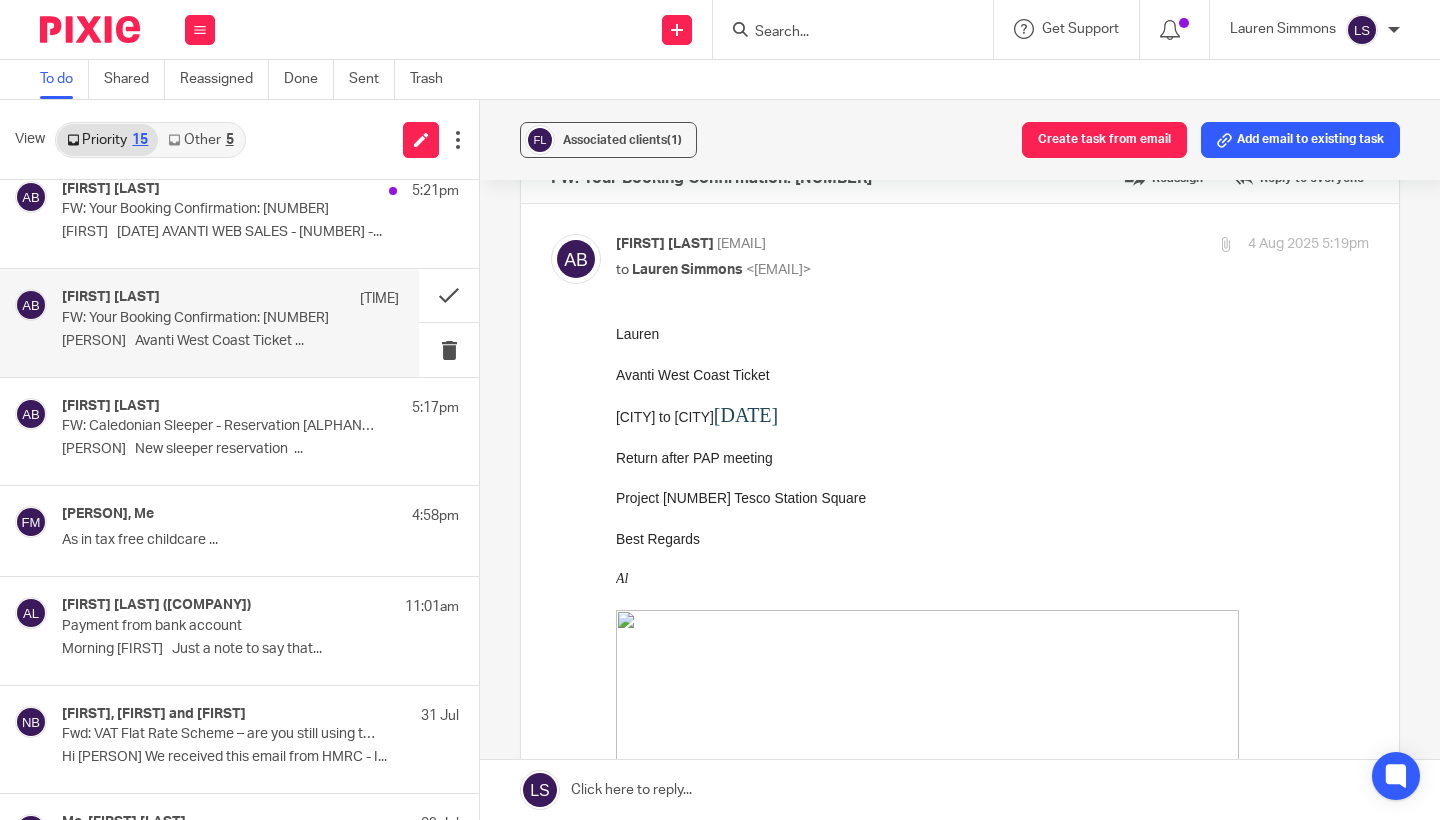 scroll, scrollTop: 80, scrollLeft: 0, axis: vertical 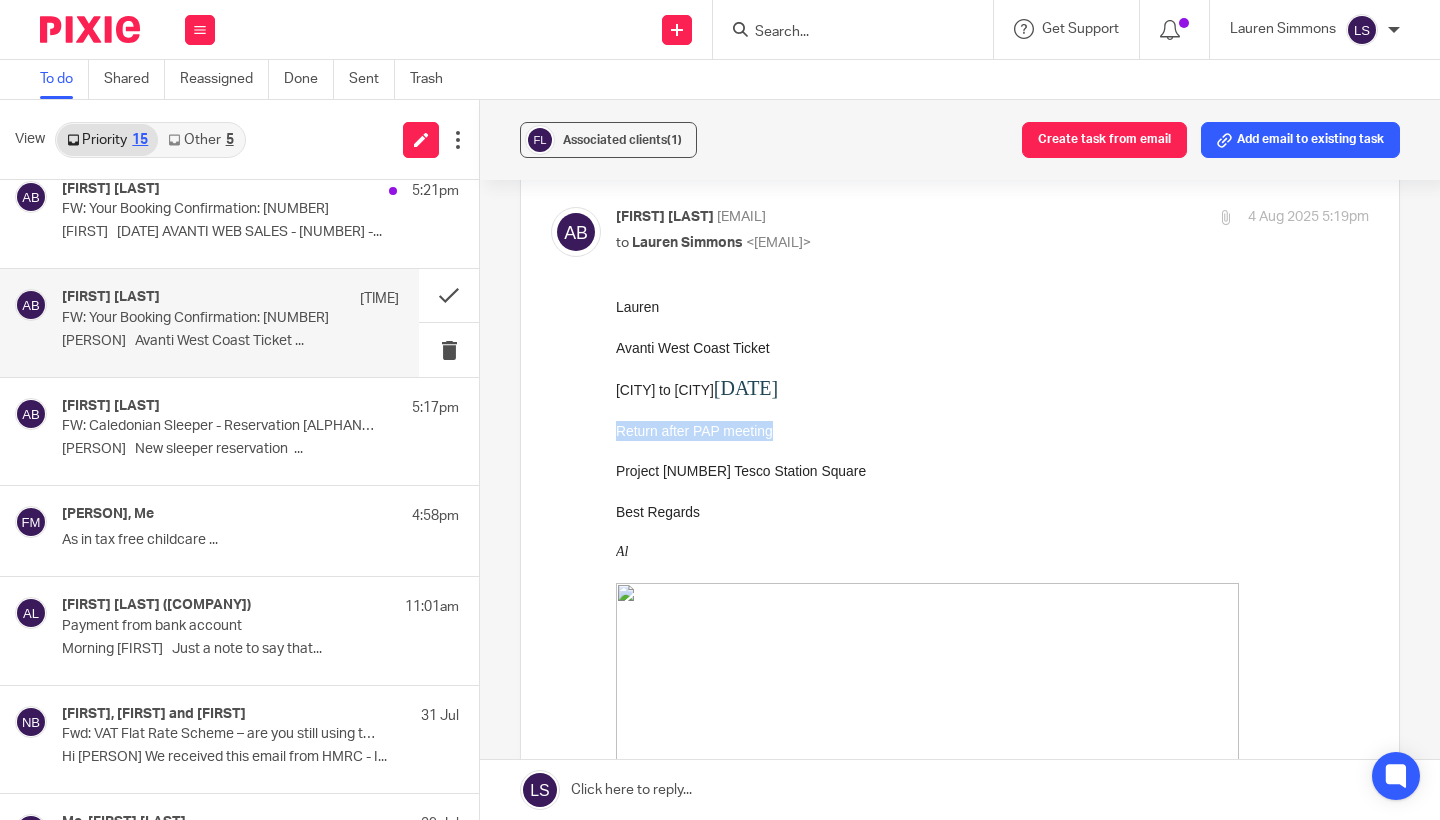 drag, startPoint x: 794, startPoint y: 431, endPoint x: 548, endPoint y: 431, distance: 246 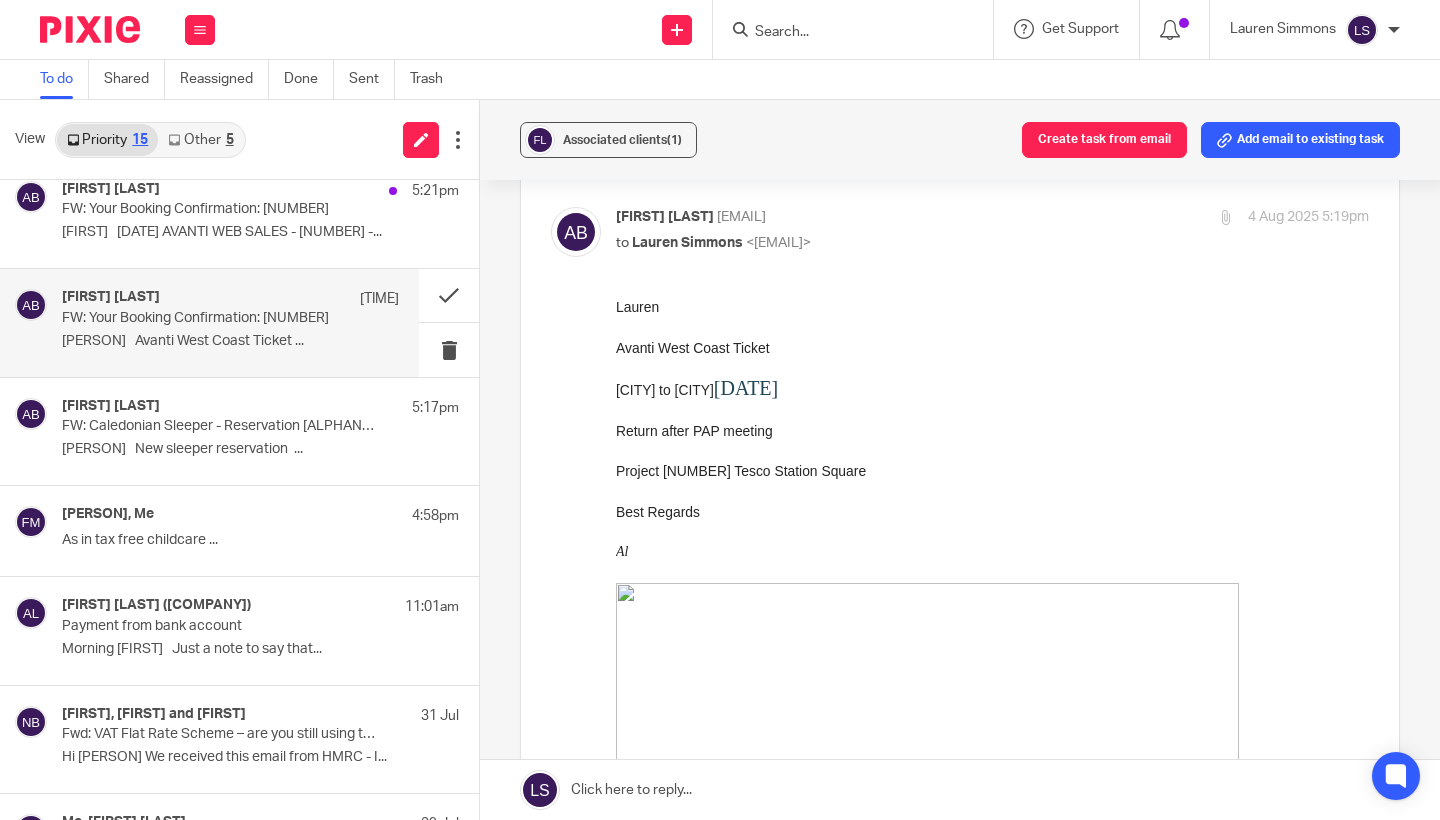 click on "[CITY] to [CITY] [DATE]" at bounding box center [992, 389] 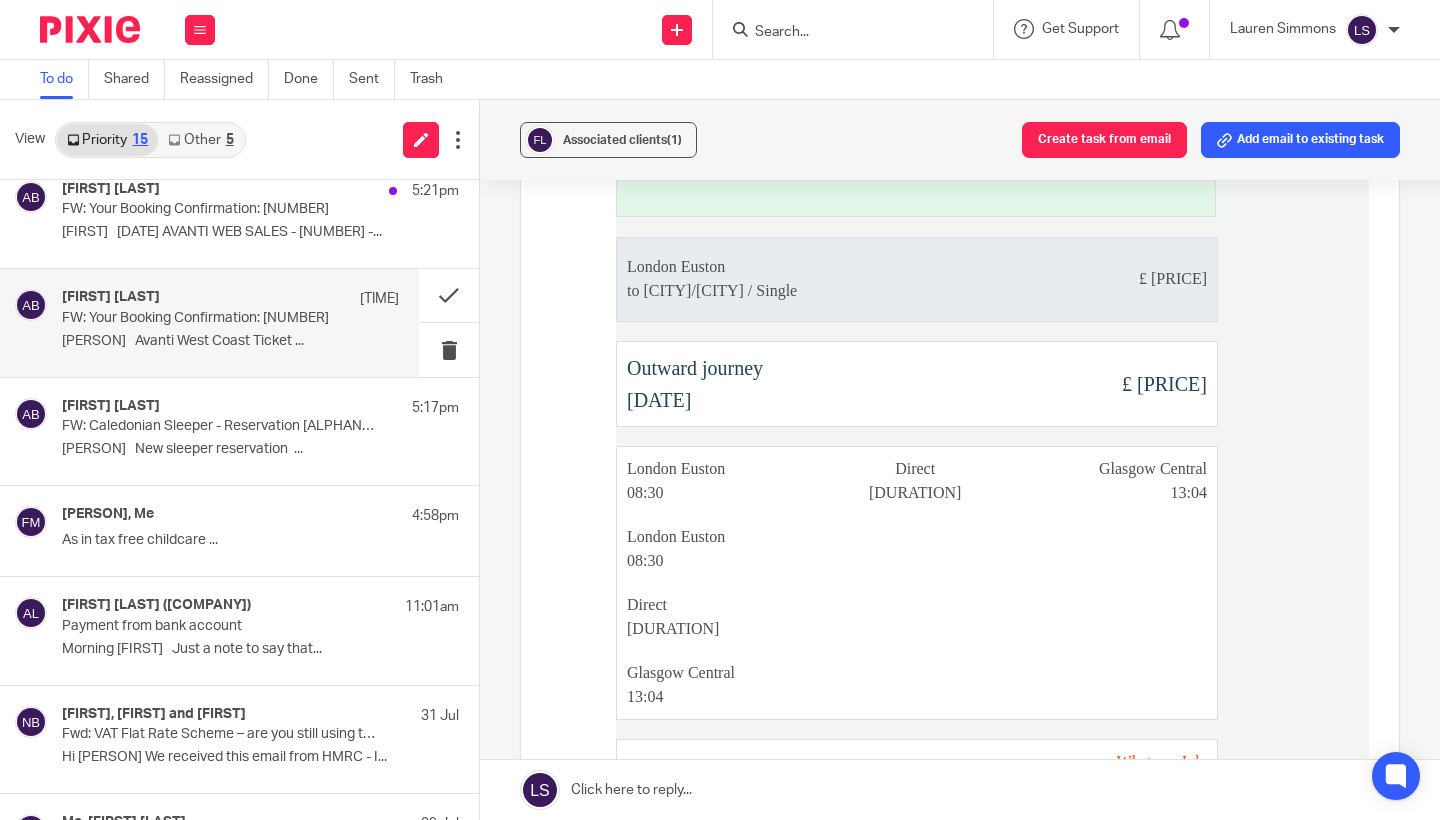 scroll, scrollTop: 2824, scrollLeft: 0, axis: vertical 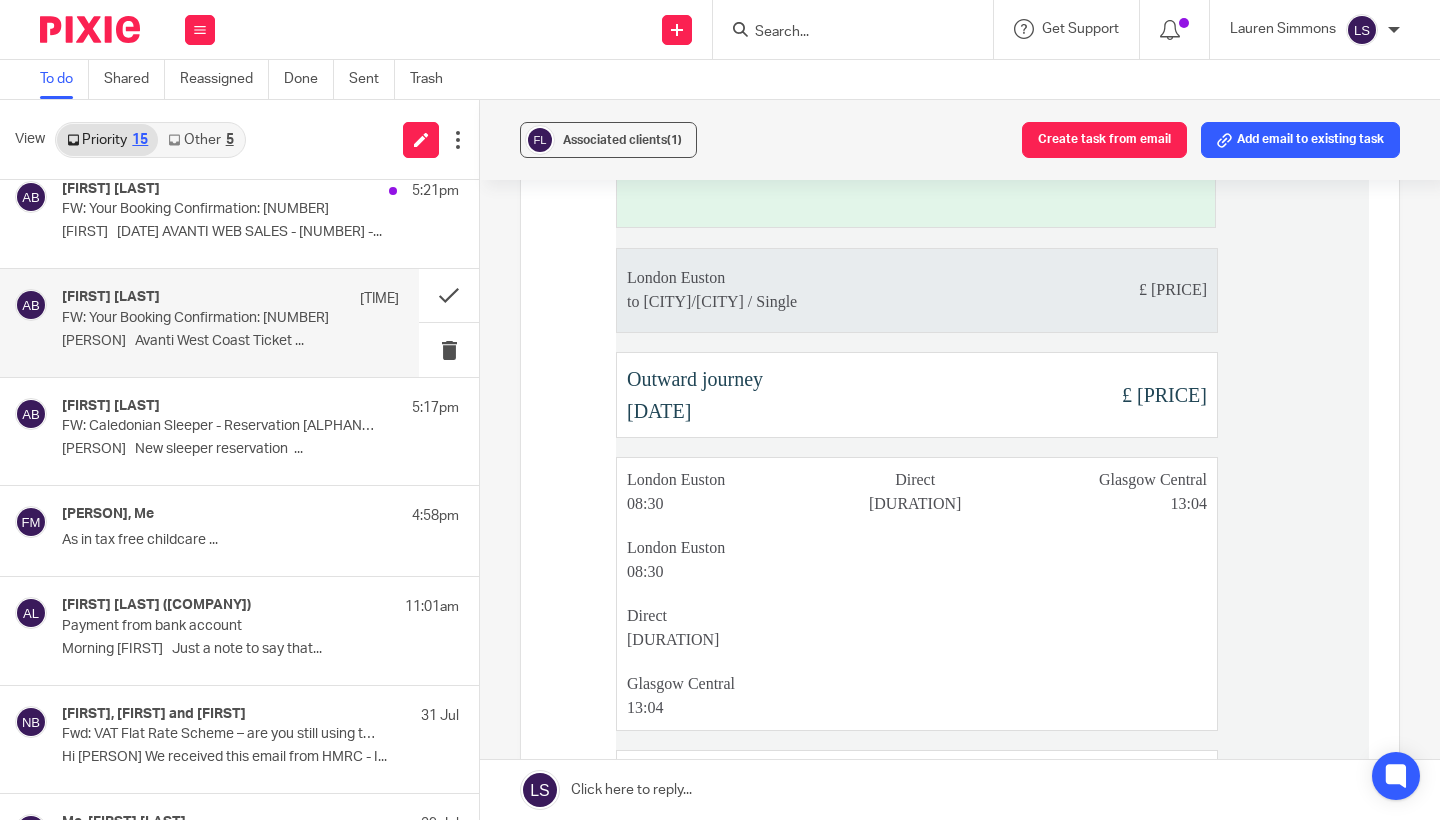 click on "[CITY] [TIME] Direct  [DURATION] [CITY] [TIME] [CITY] [TIME] Direct  [DURATION]" at bounding box center (1016, 594) 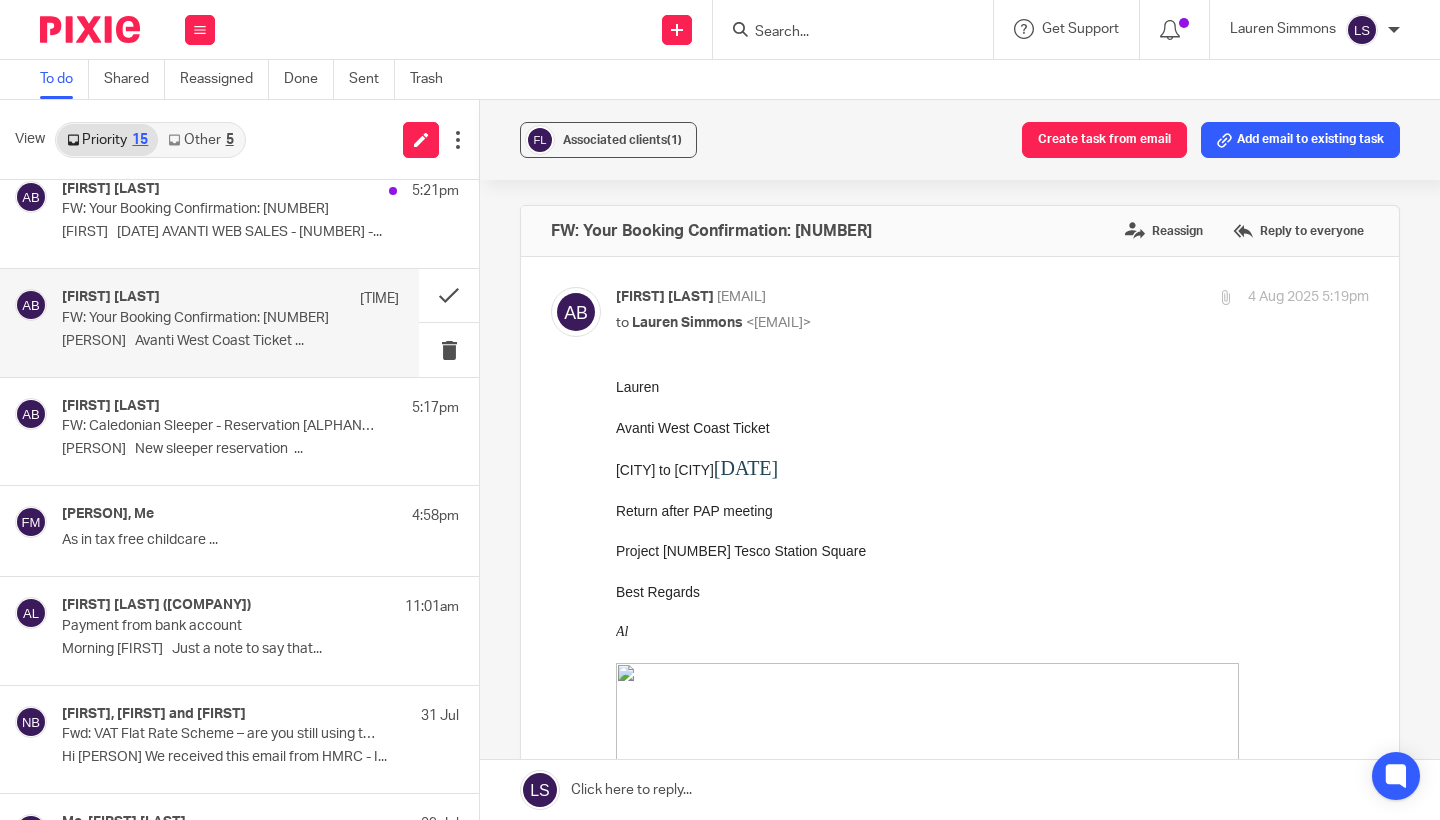 scroll, scrollTop: 0, scrollLeft: 0, axis: both 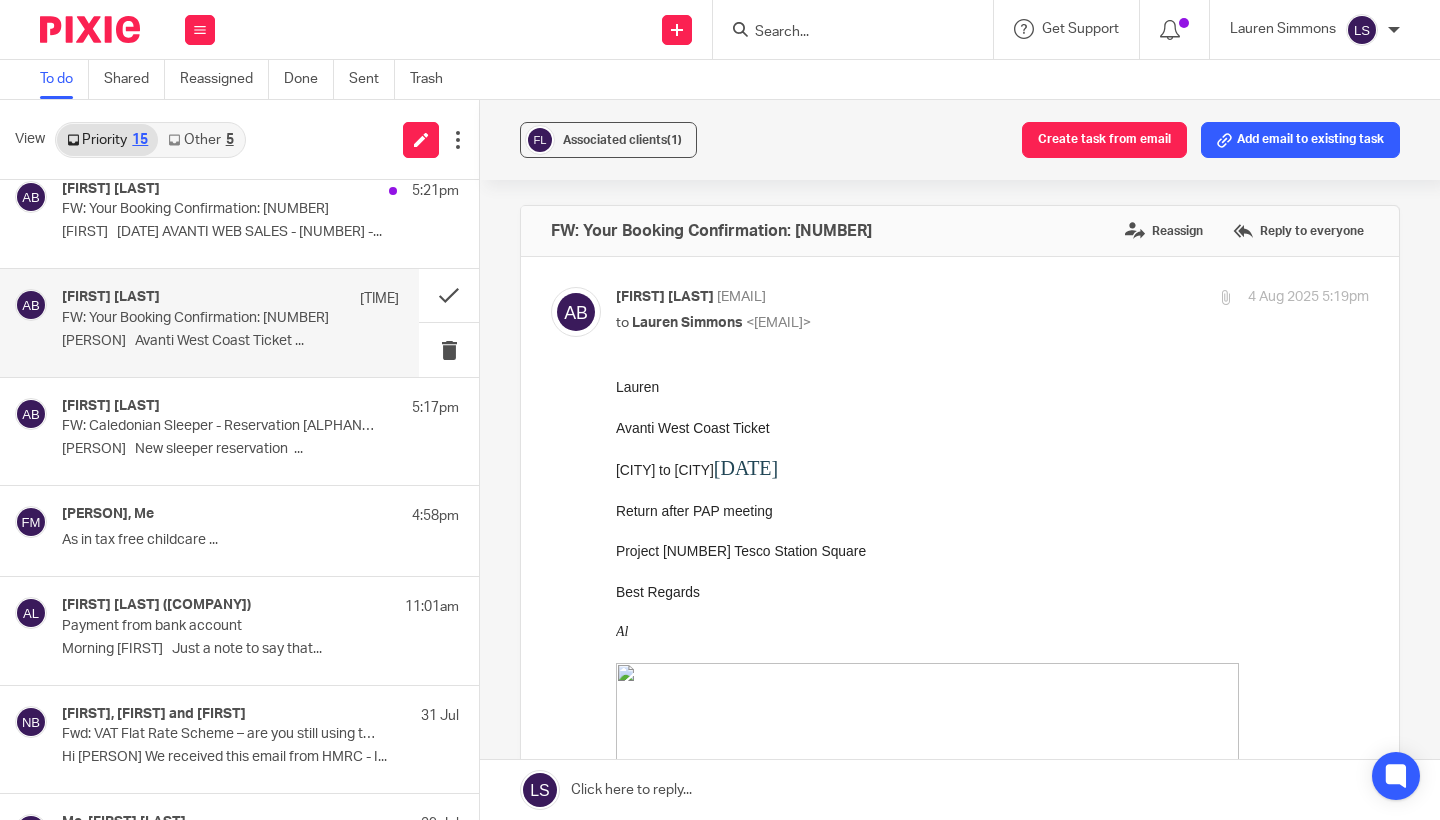 click on "[FIRST] [LAST]
<[EMAIL]>   to
[FIRST] [LAST]
<[EMAIL]>       [DATE] [TIME]
Forward
Attachments
Save all attachments
image001 .png       image002 .png       image003 .emz       image004 .png       image005 .emz       image006 .png       image007 .emz       image008 .png       image009 .png       Add_to_calendar-[DATE][NUMBER].ics" at bounding box center (960, 4039) 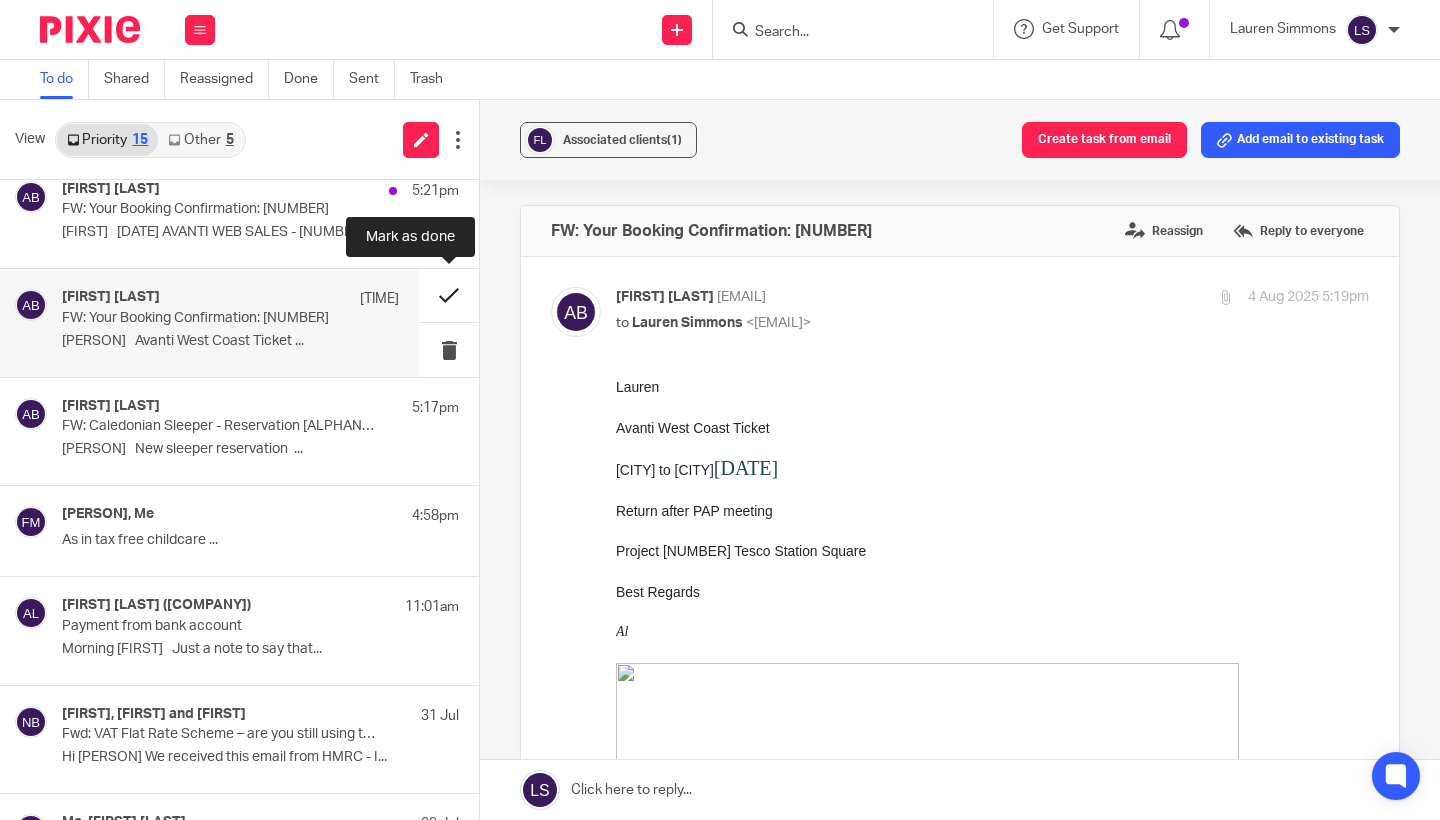 click at bounding box center (449, 295) 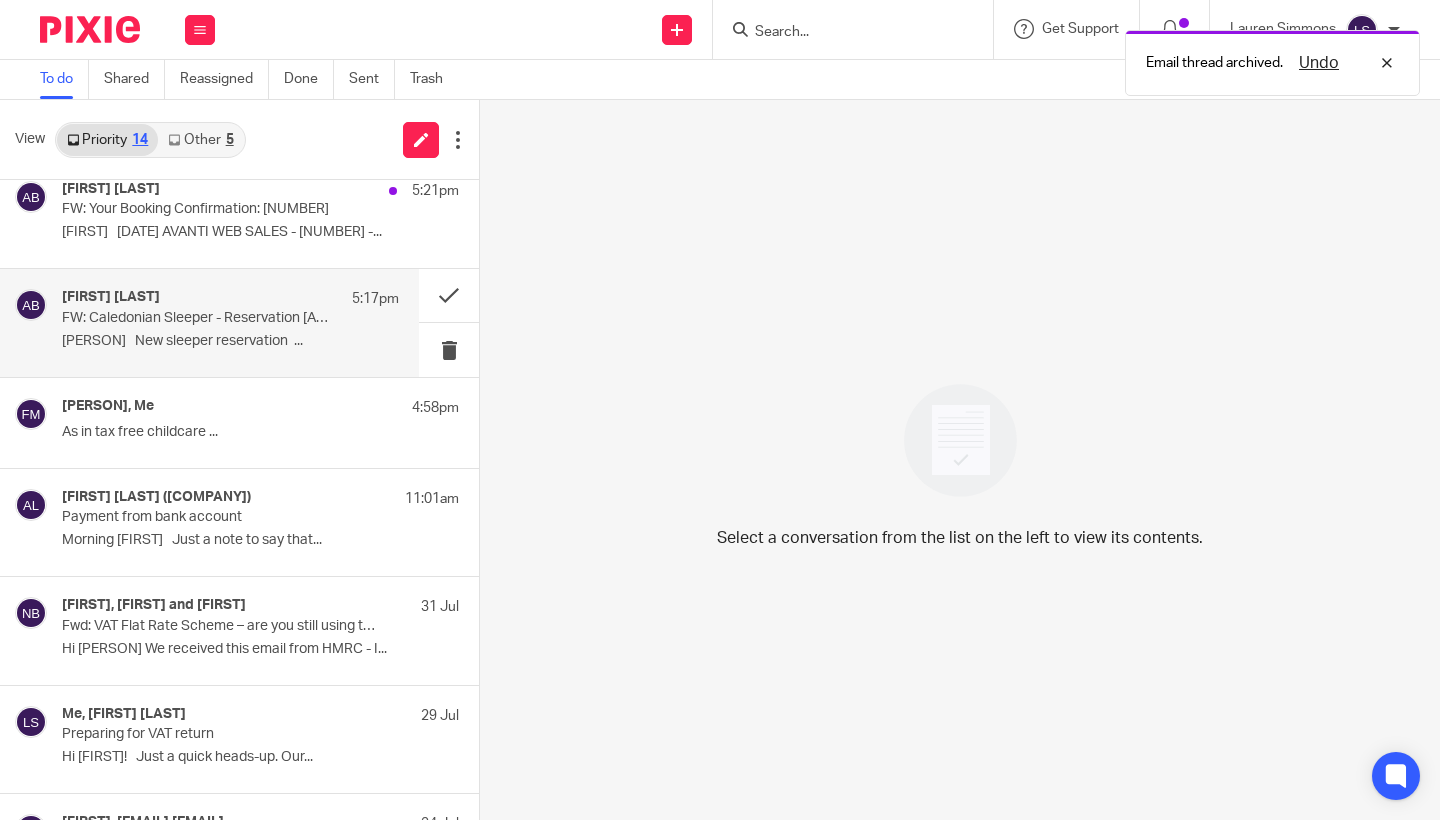 click on "FW: Caledonian Sleeper - Reservation [ALPHANUMERIC] GLC-EUS Thursday [DATE]" at bounding box center (197, 318) 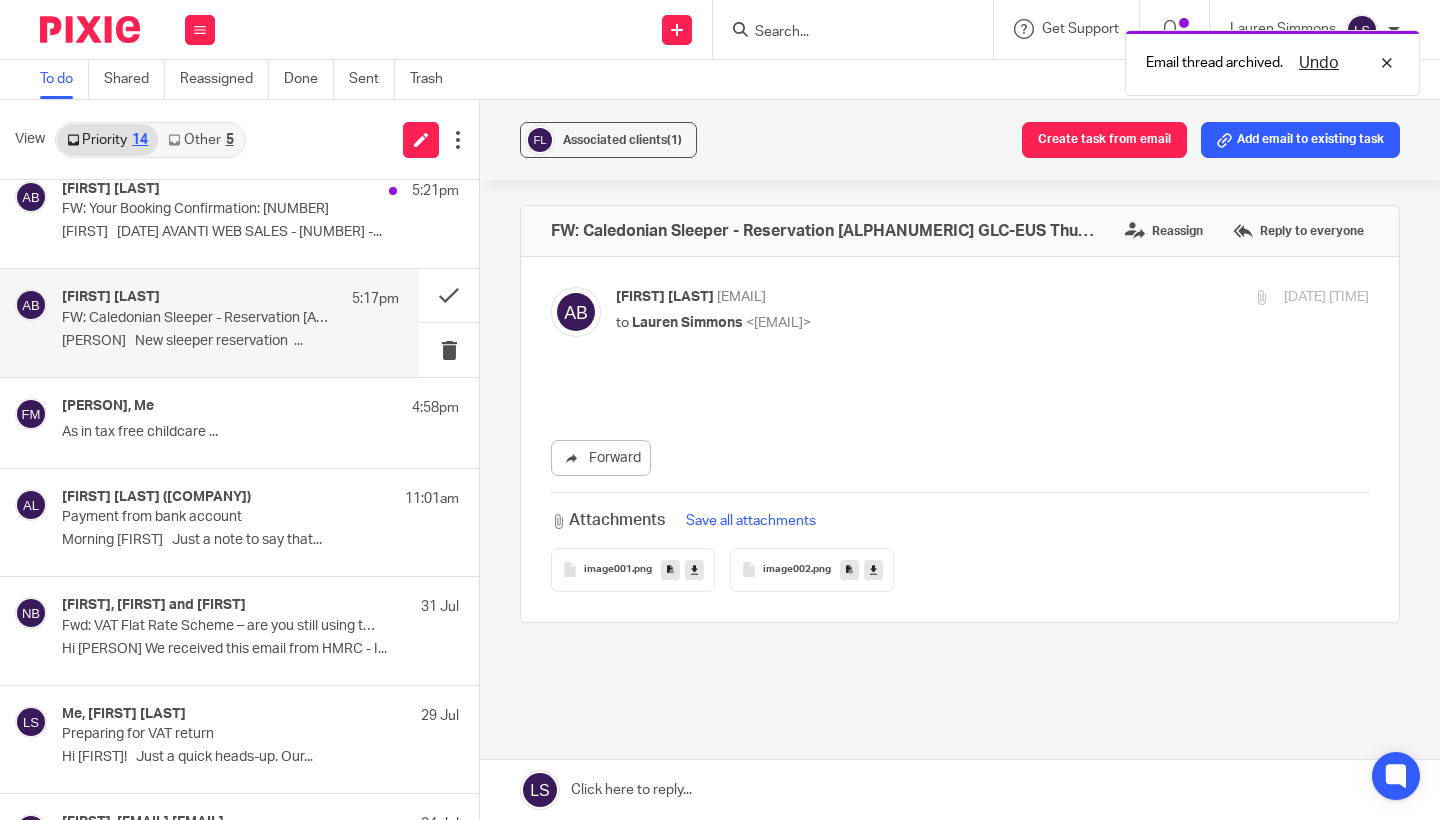 scroll, scrollTop: 0, scrollLeft: 0, axis: both 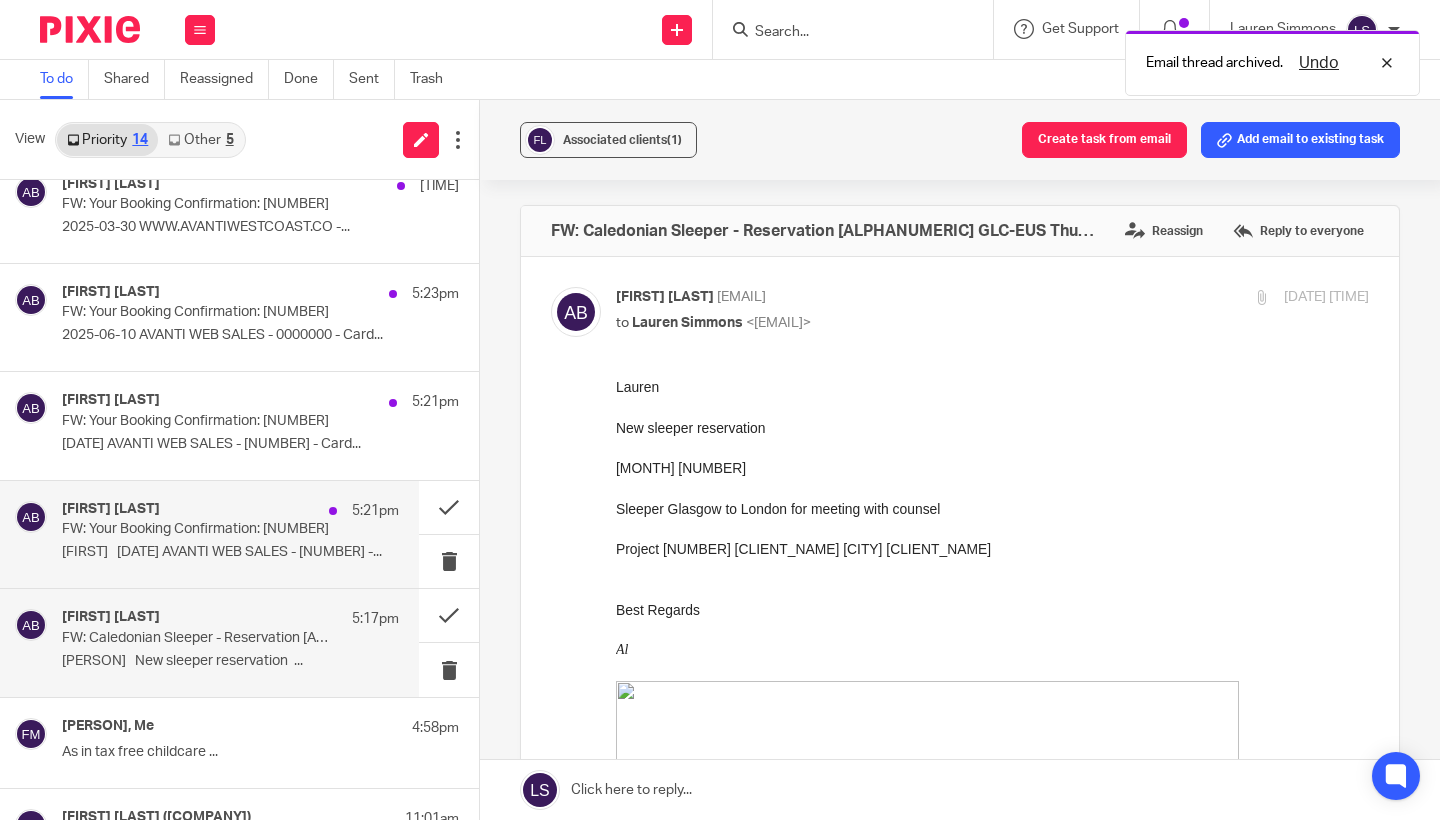 click on "FW: Your Booking Confirmation: [NUMBER]" at bounding box center (197, 529) 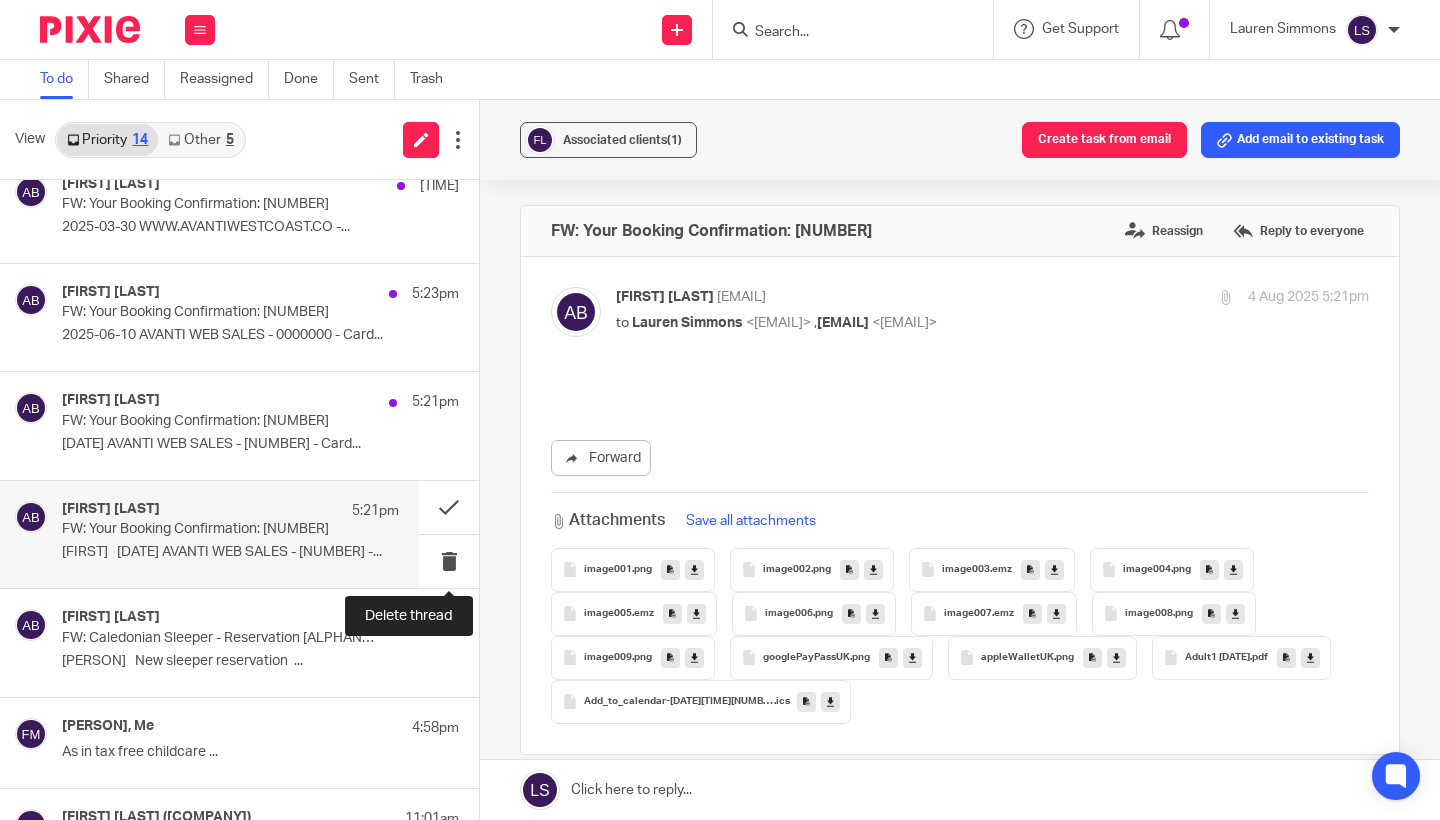 scroll, scrollTop: 0, scrollLeft: 0, axis: both 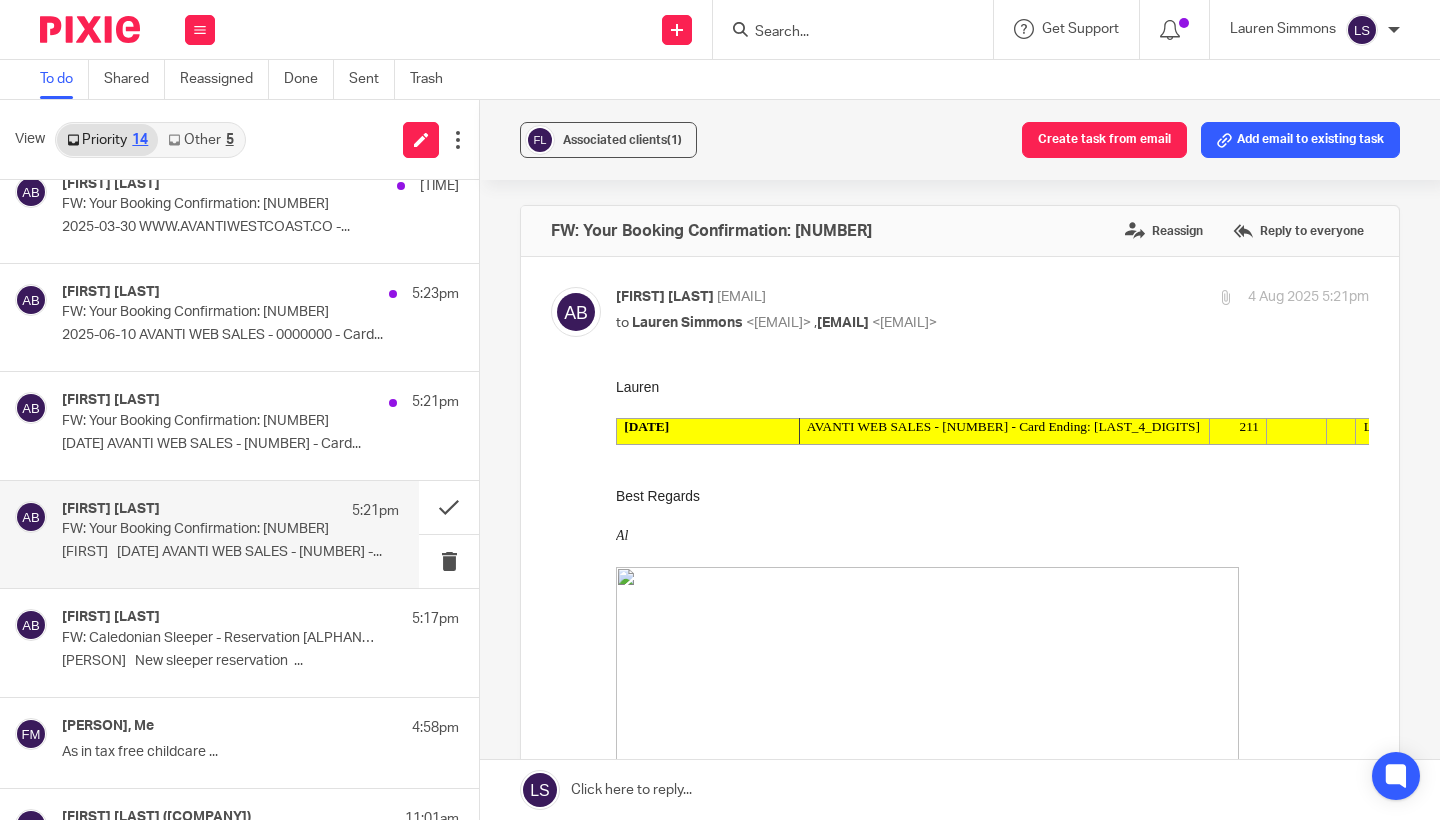click on "Best Regards" at bounding box center [992, 496] 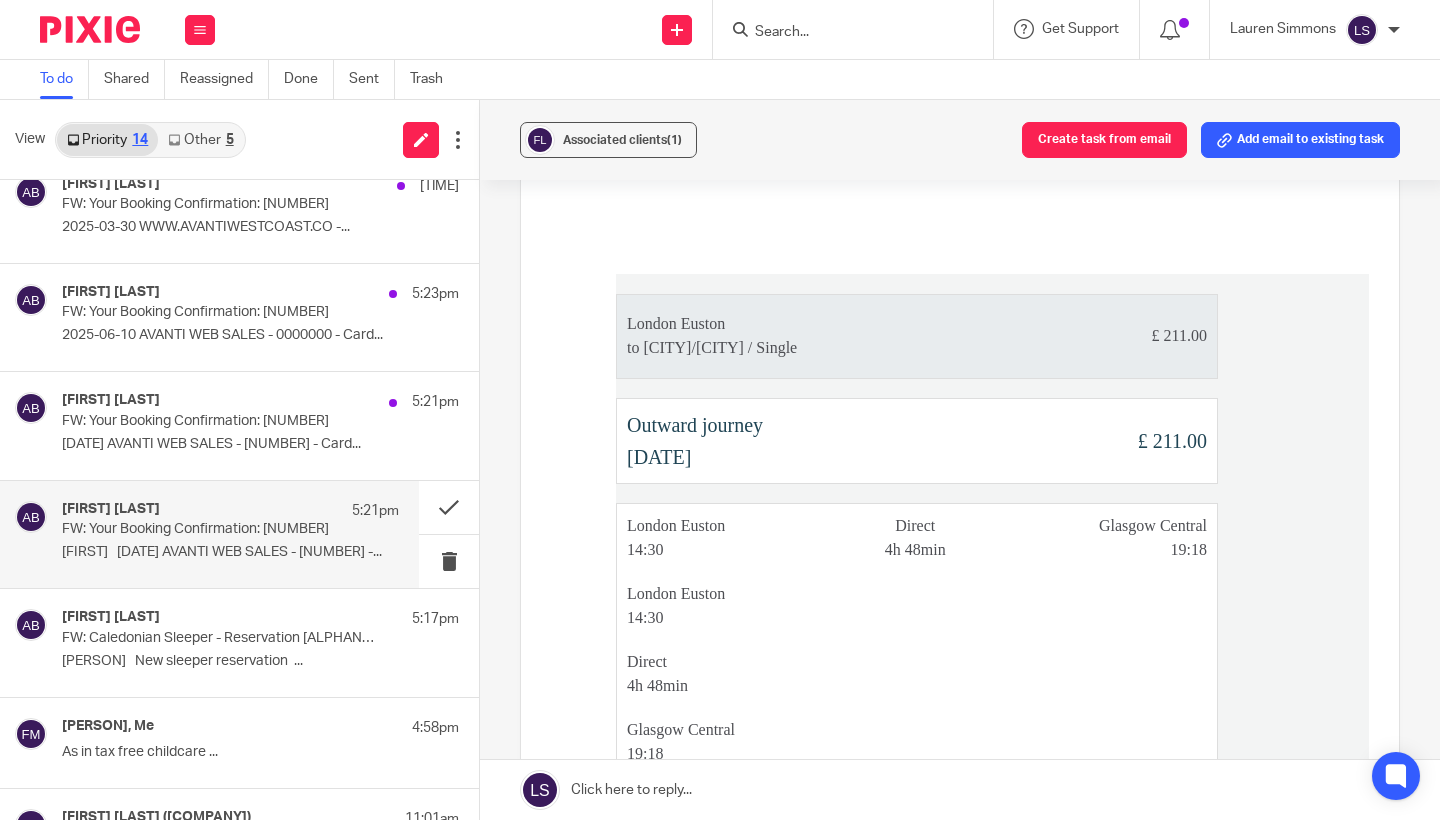 scroll, scrollTop: 2048, scrollLeft: 0, axis: vertical 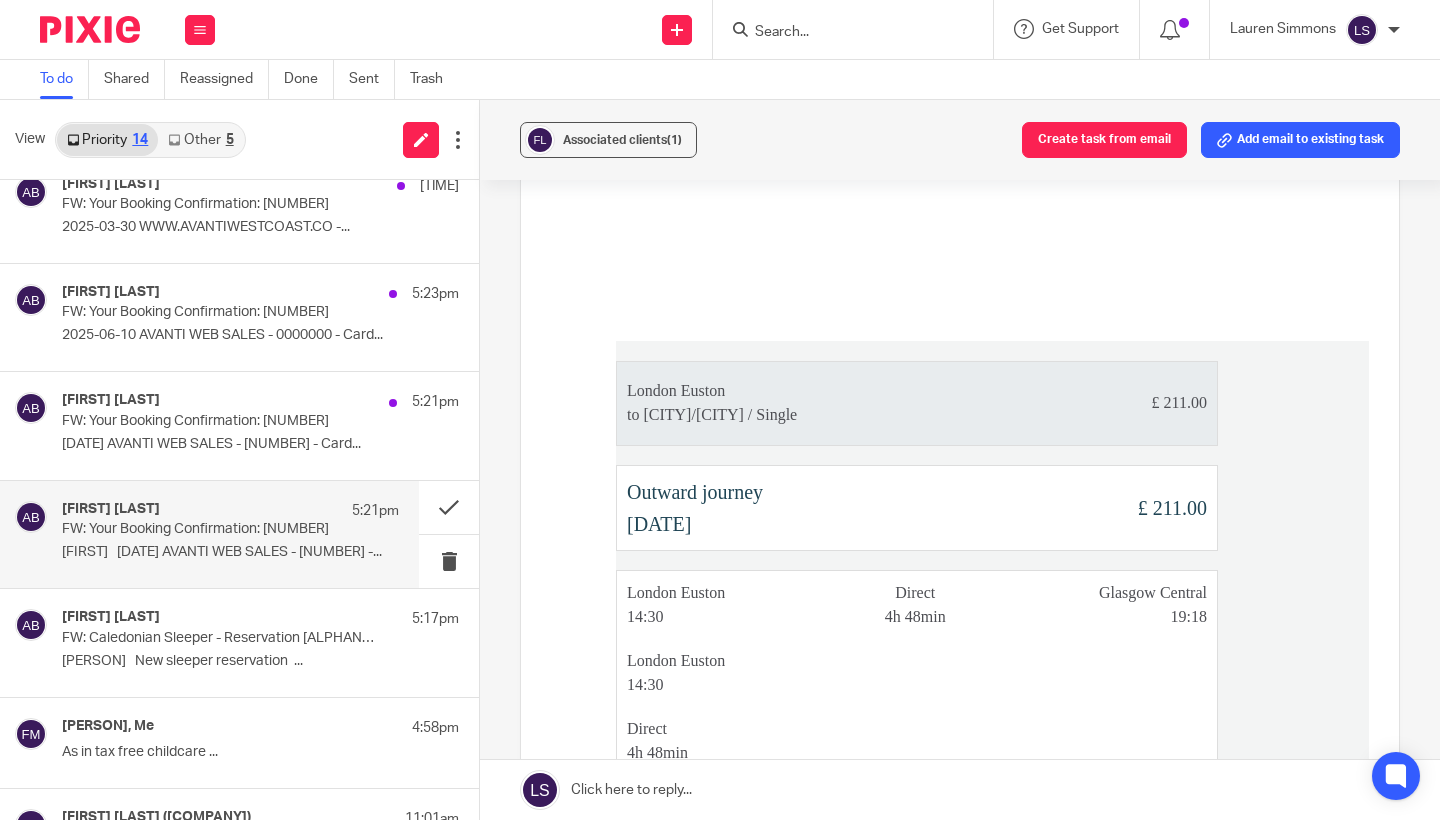 click on "Forward
Attachments
Save all attachments
image001 .png       image002 .png       image003 .emz       image004 .png       image005 .emz       image006 .png       image007 .emz       image008 .png       image009 .png       googlePayPassUK .png       appleWalletUK .png       Adult1 [DATE] .pdf       Add_to_calendar-[DATE][TIME][NUMBER] .ics" at bounding box center [960, 1672] 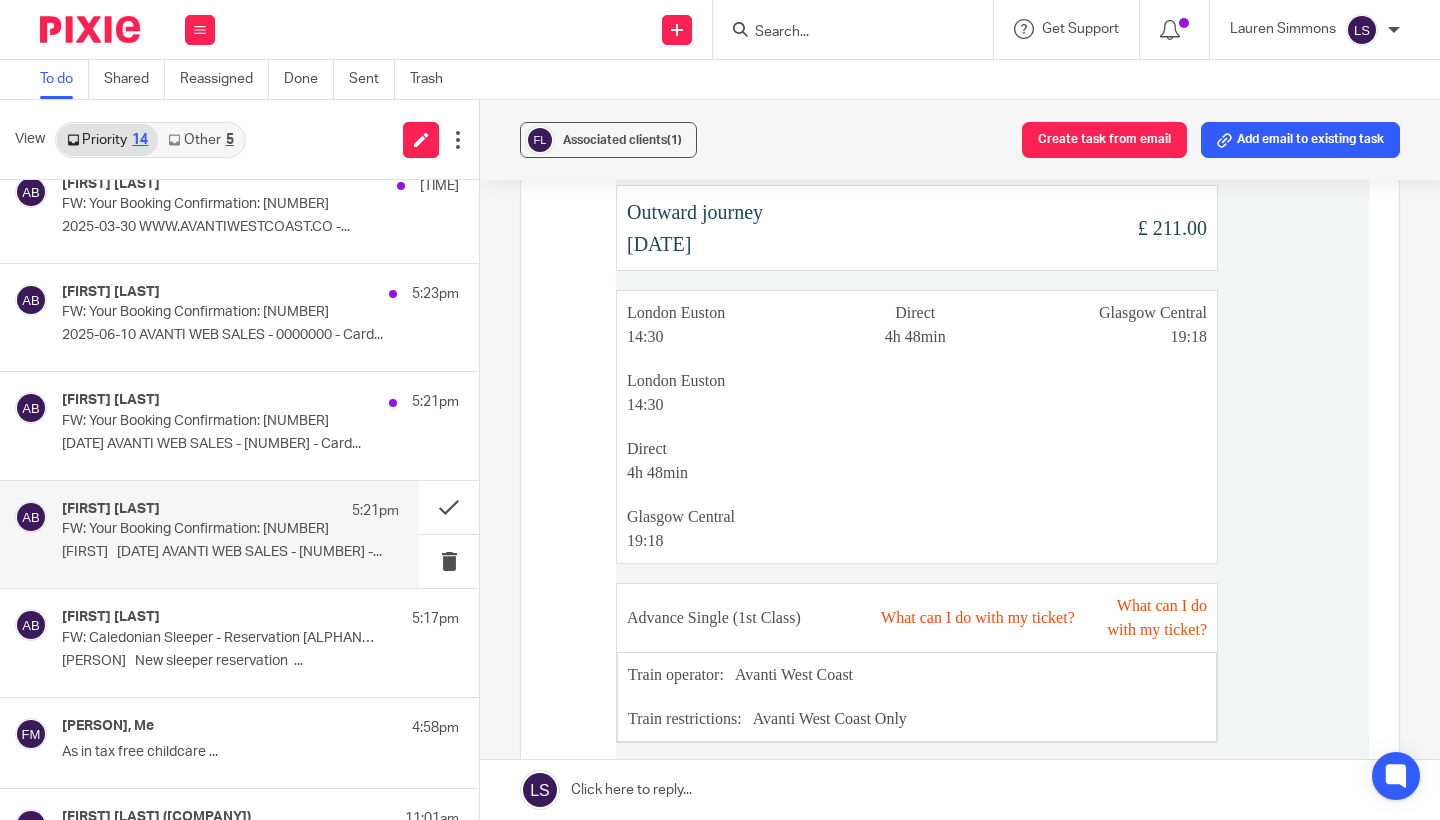 scroll, scrollTop: 2309, scrollLeft: 0, axis: vertical 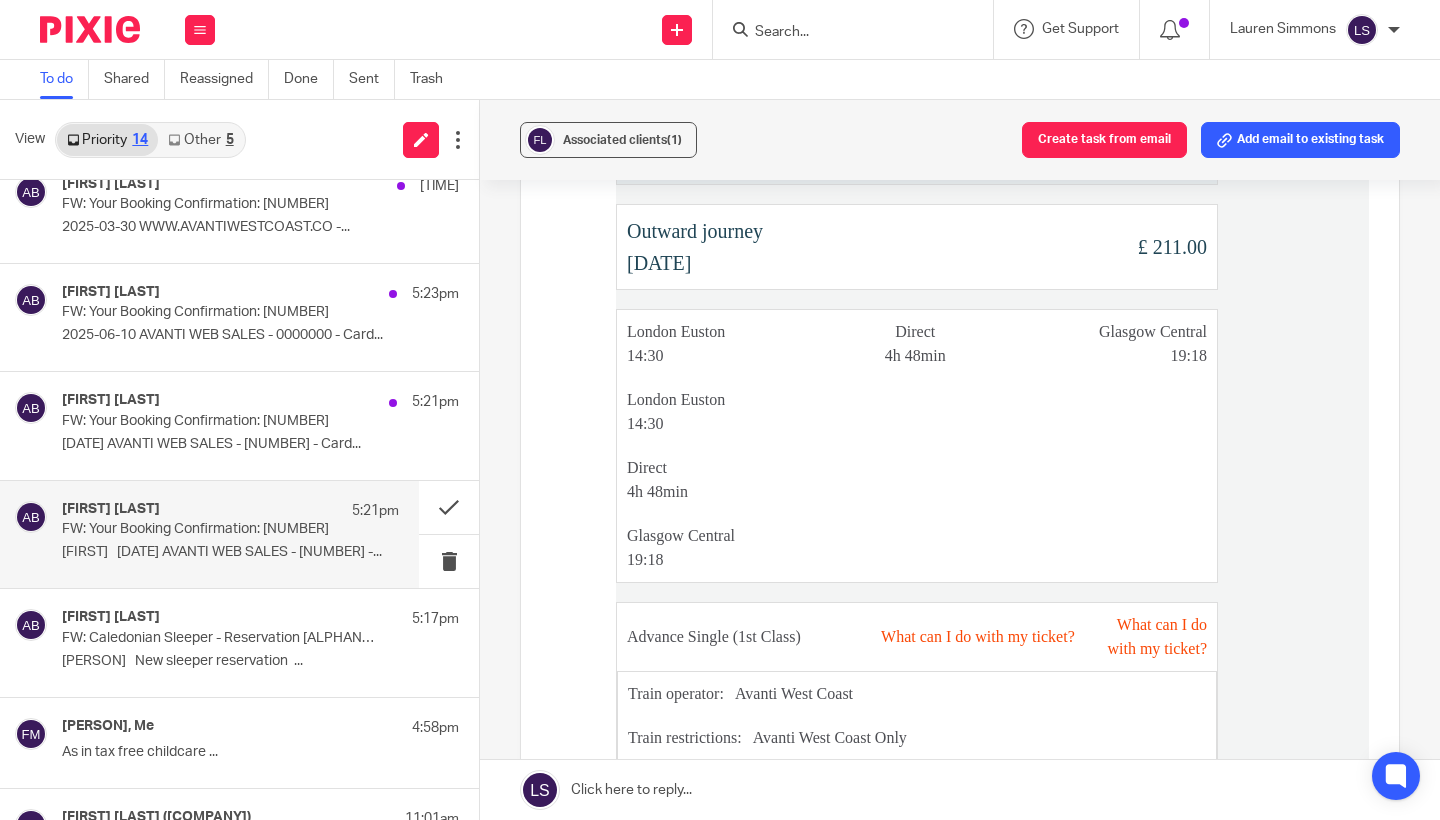 click on "[CITY] [STATION_NAME] [TIME]" at bounding box center [917, 412] 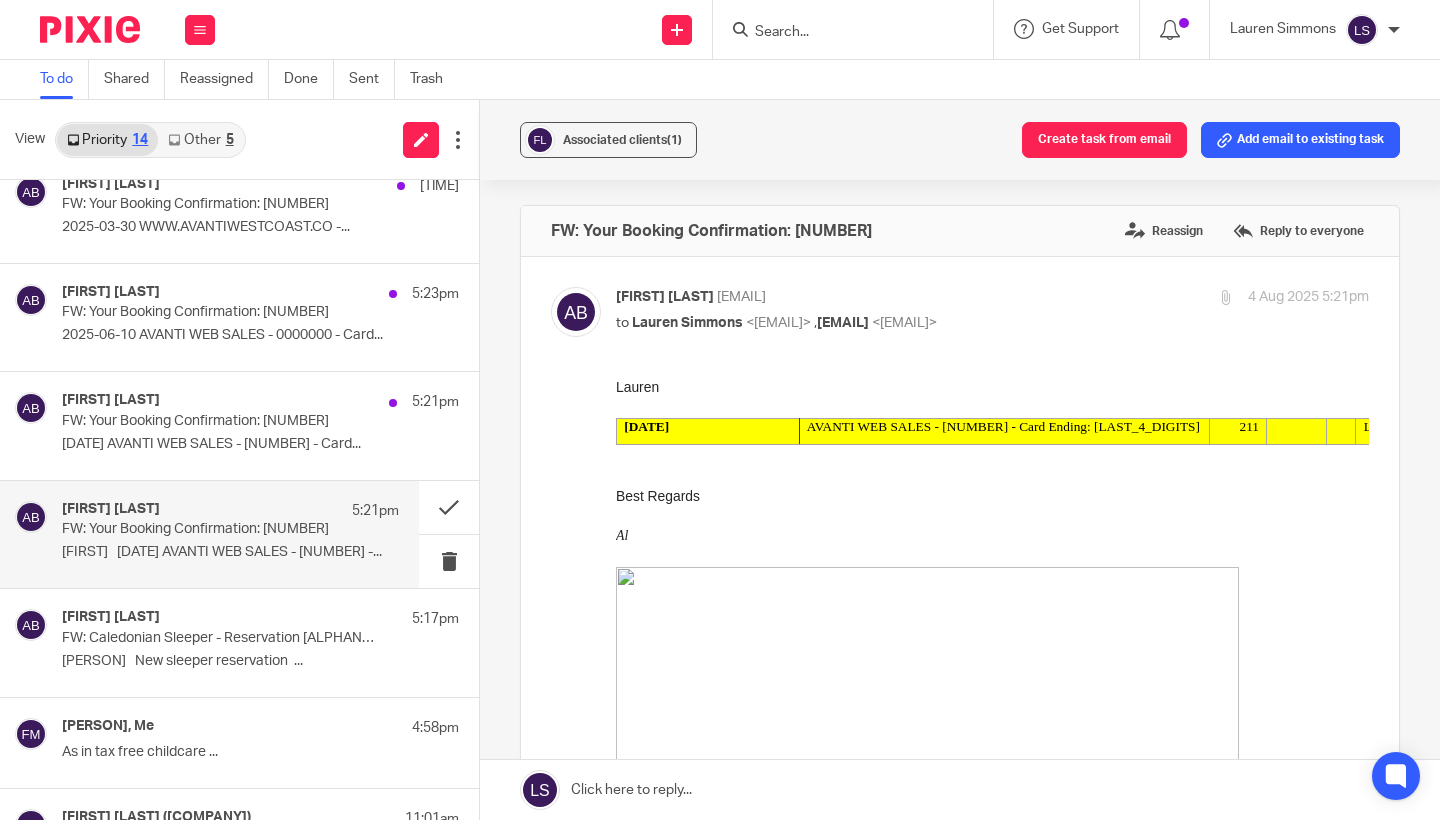 scroll, scrollTop: 0, scrollLeft: 0, axis: both 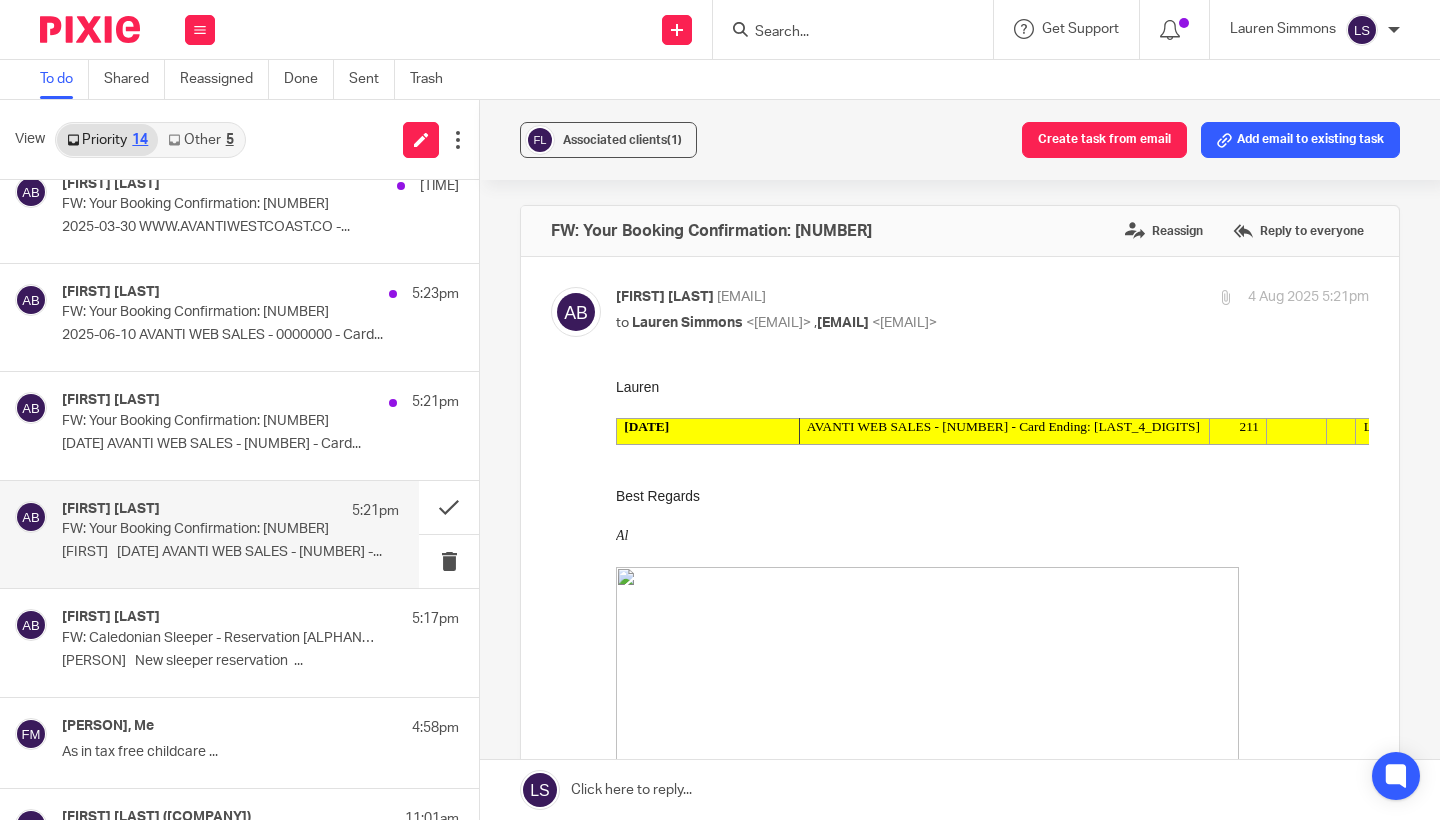 click on "AVANTI WEB SALES - [NUMBER] - Card Ending: [LAST_4_DIGITS]" at bounding box center (1003, 426) 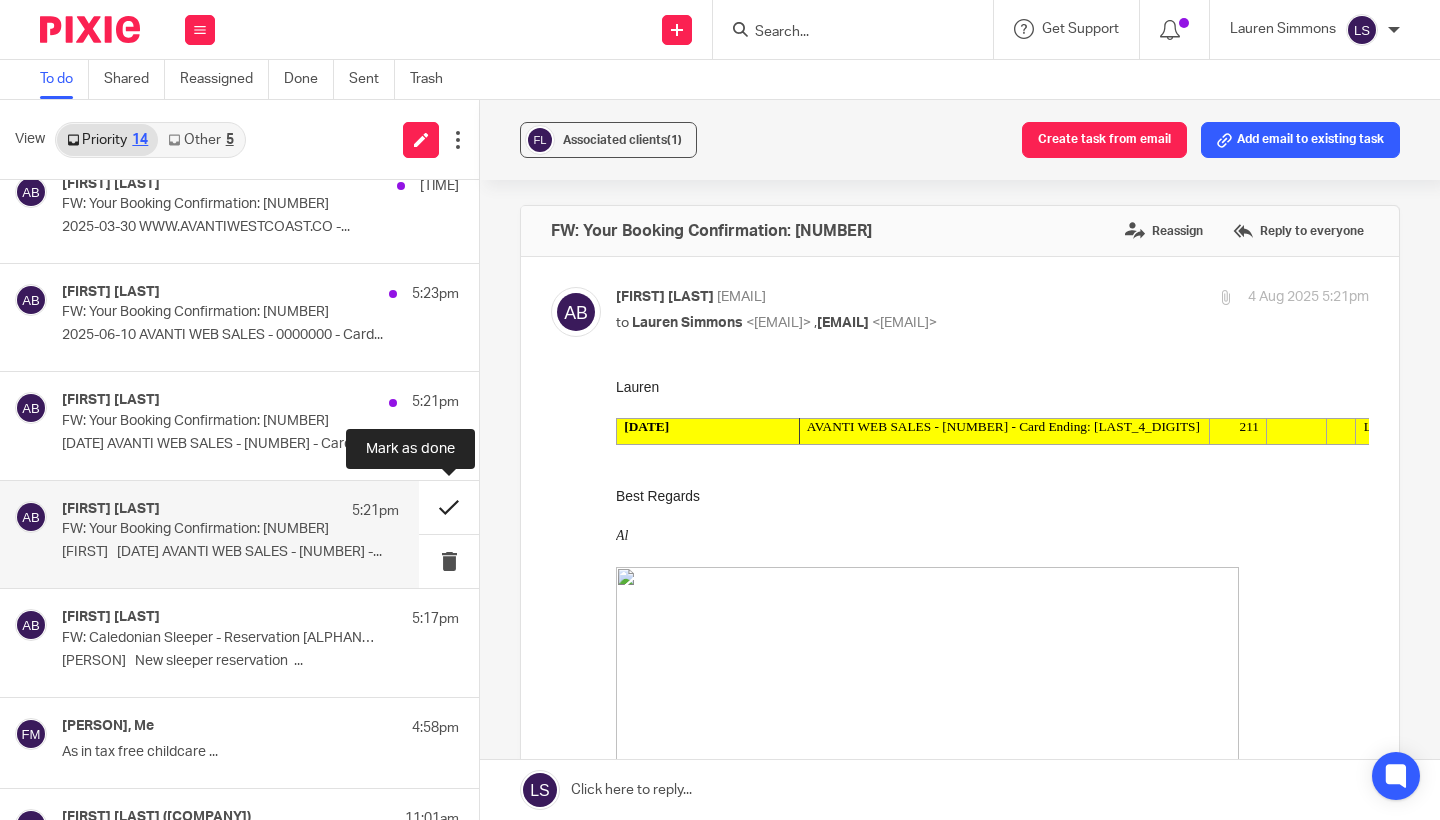 click at bounding box center [449, 507] 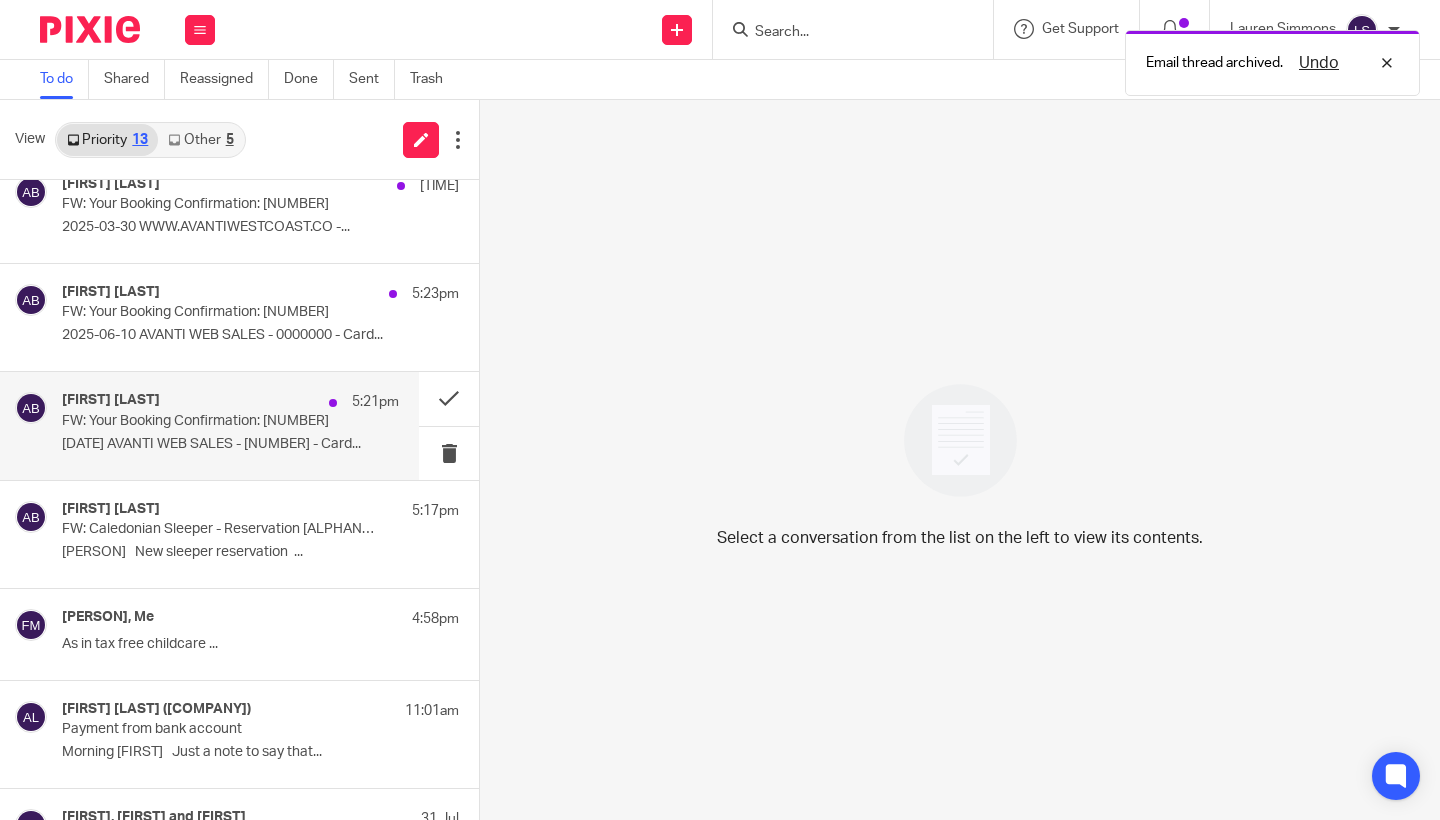 click on "[FIRST] [LAST]
5:21pm   FW: Your Booking Confirmation: [NUMBER]   [DATE]  [COMPANY] - [NUMBER] - Card..." at bounding box center [230, 425] 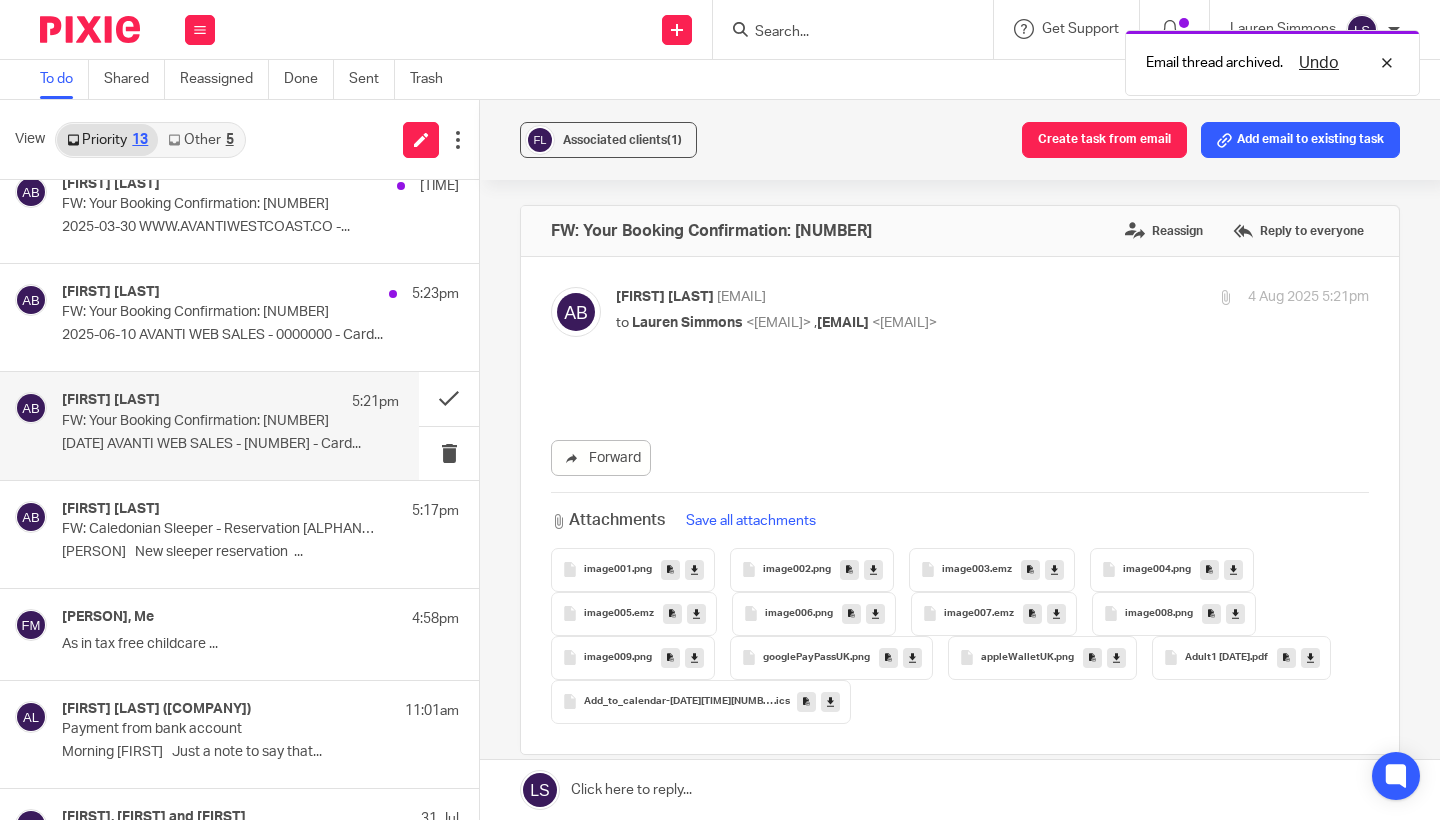 scroll, scrollTop: 0, scrollLeft: 0, axis: both 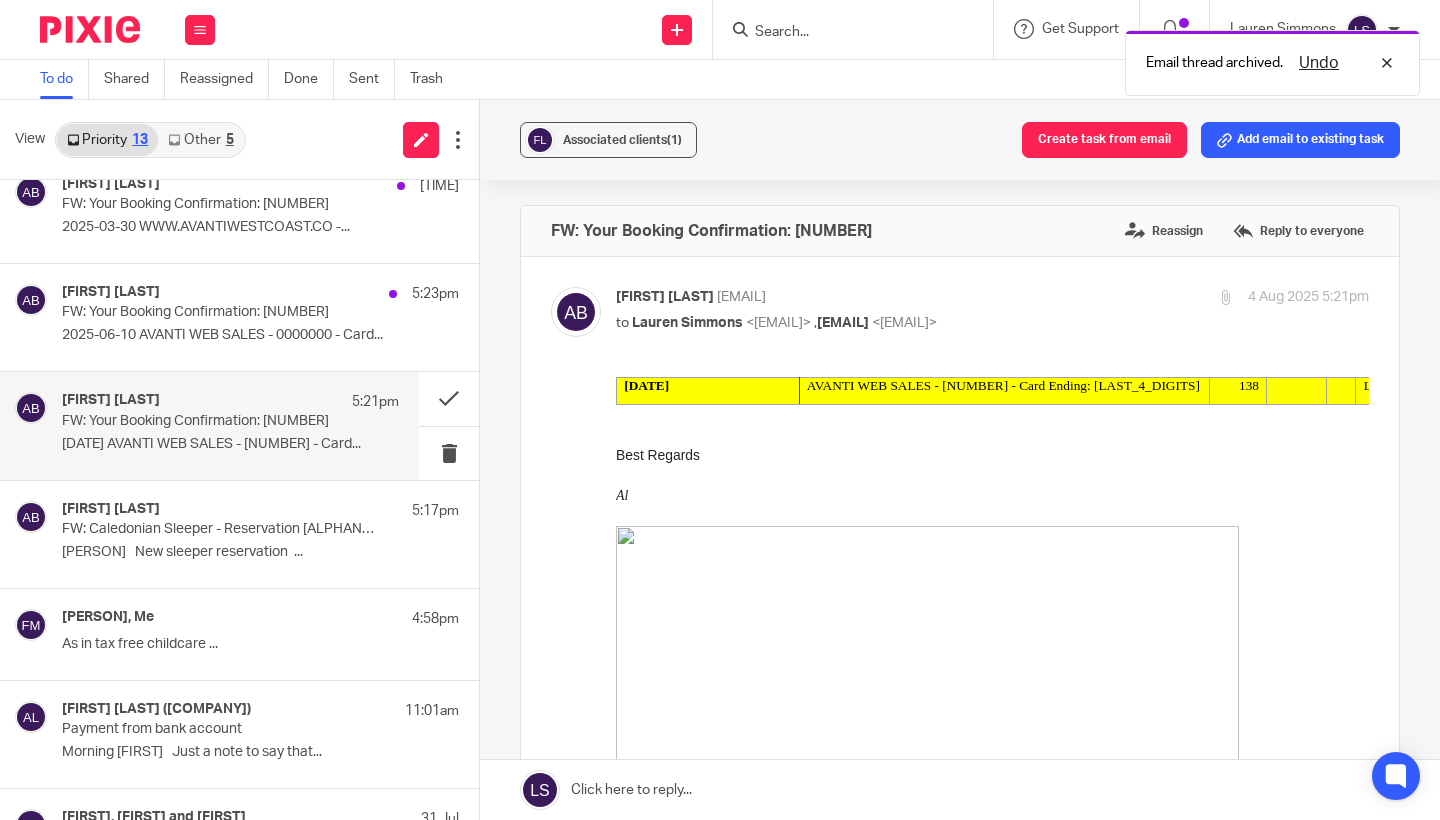 click on "Best Regards" at bounding box center (992, 455) 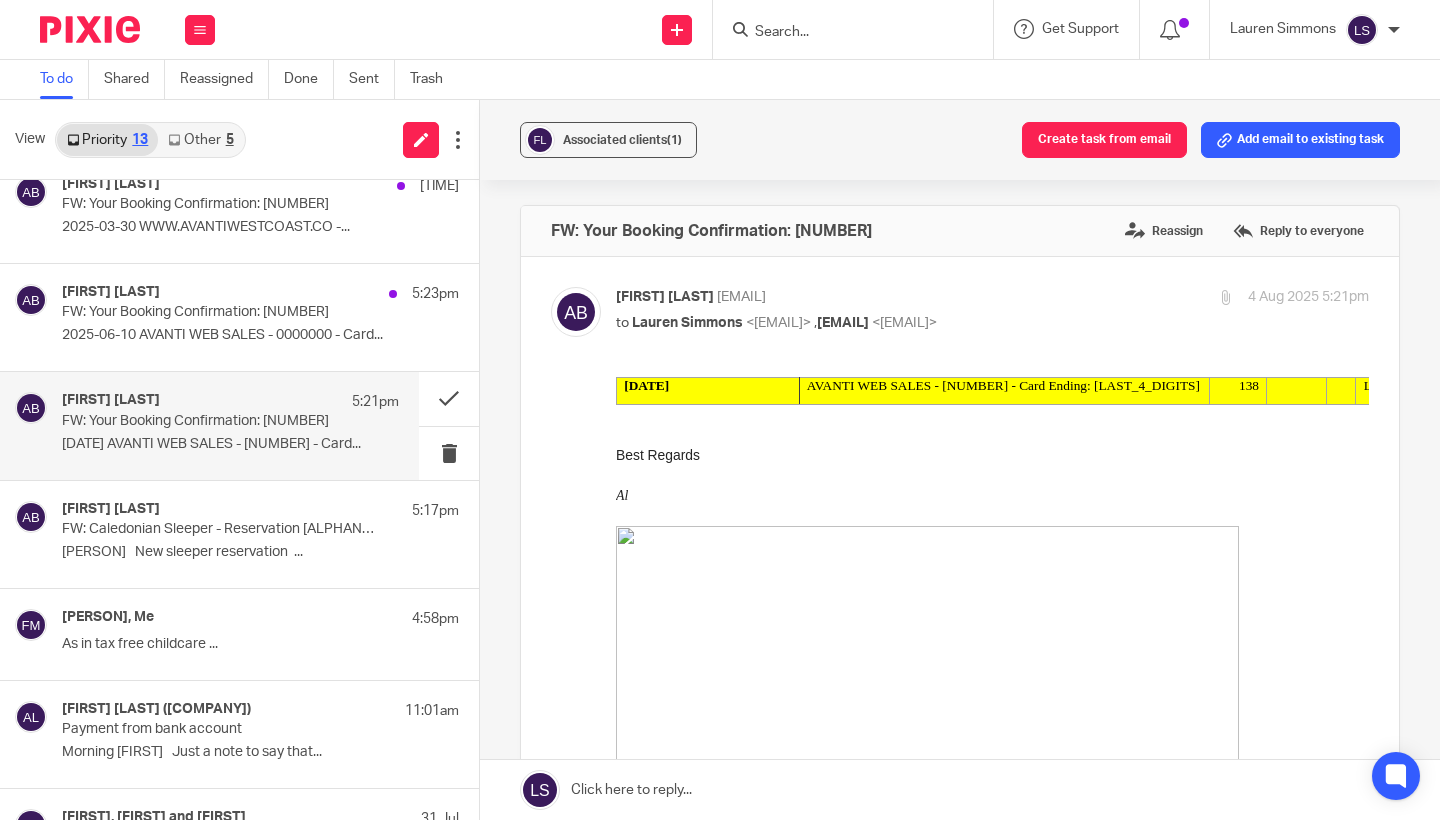 click on "Best Regards" at bounding box center [992, 455] 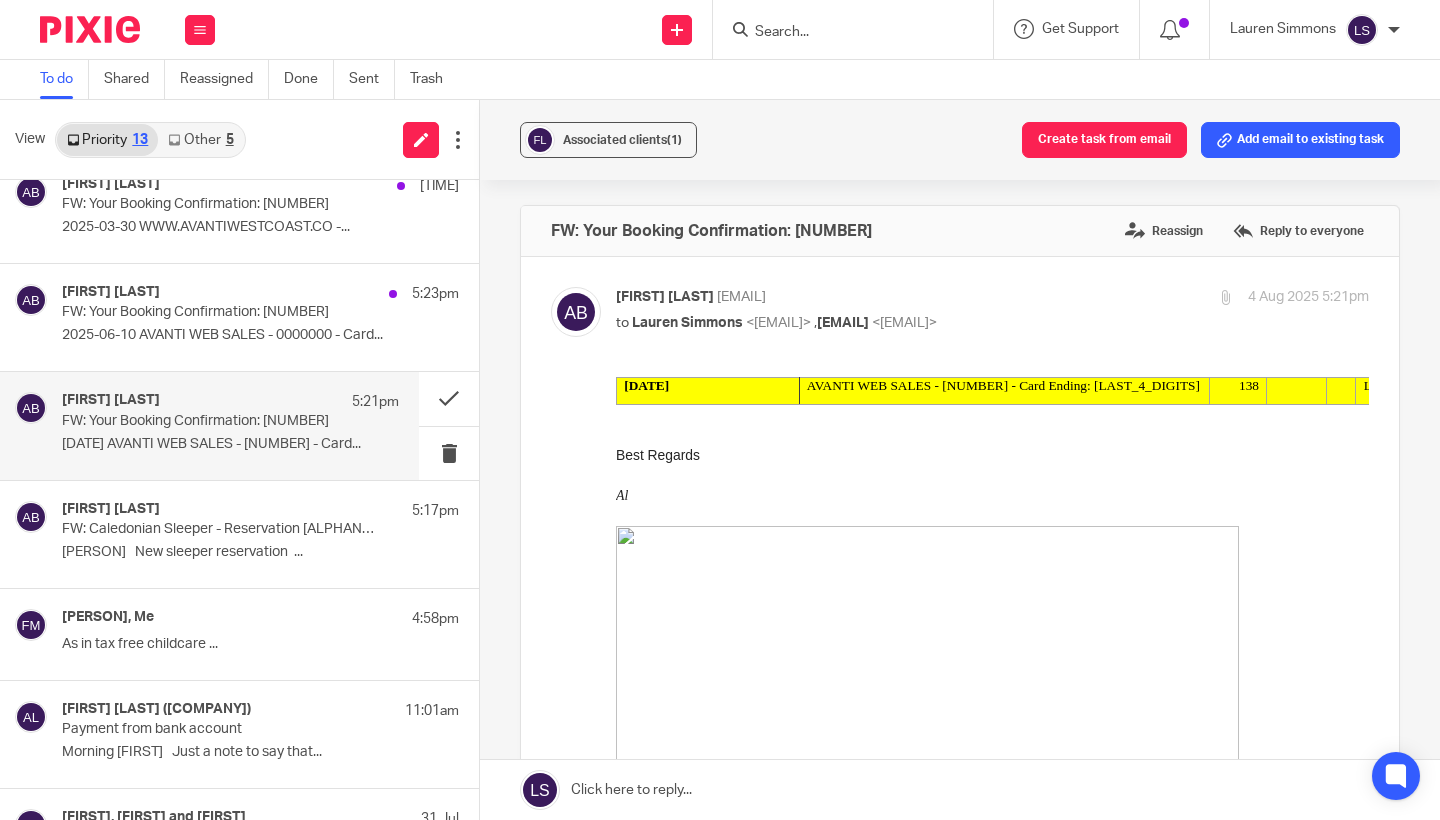 click on "Best Regards" at bounding box center (992, 455) 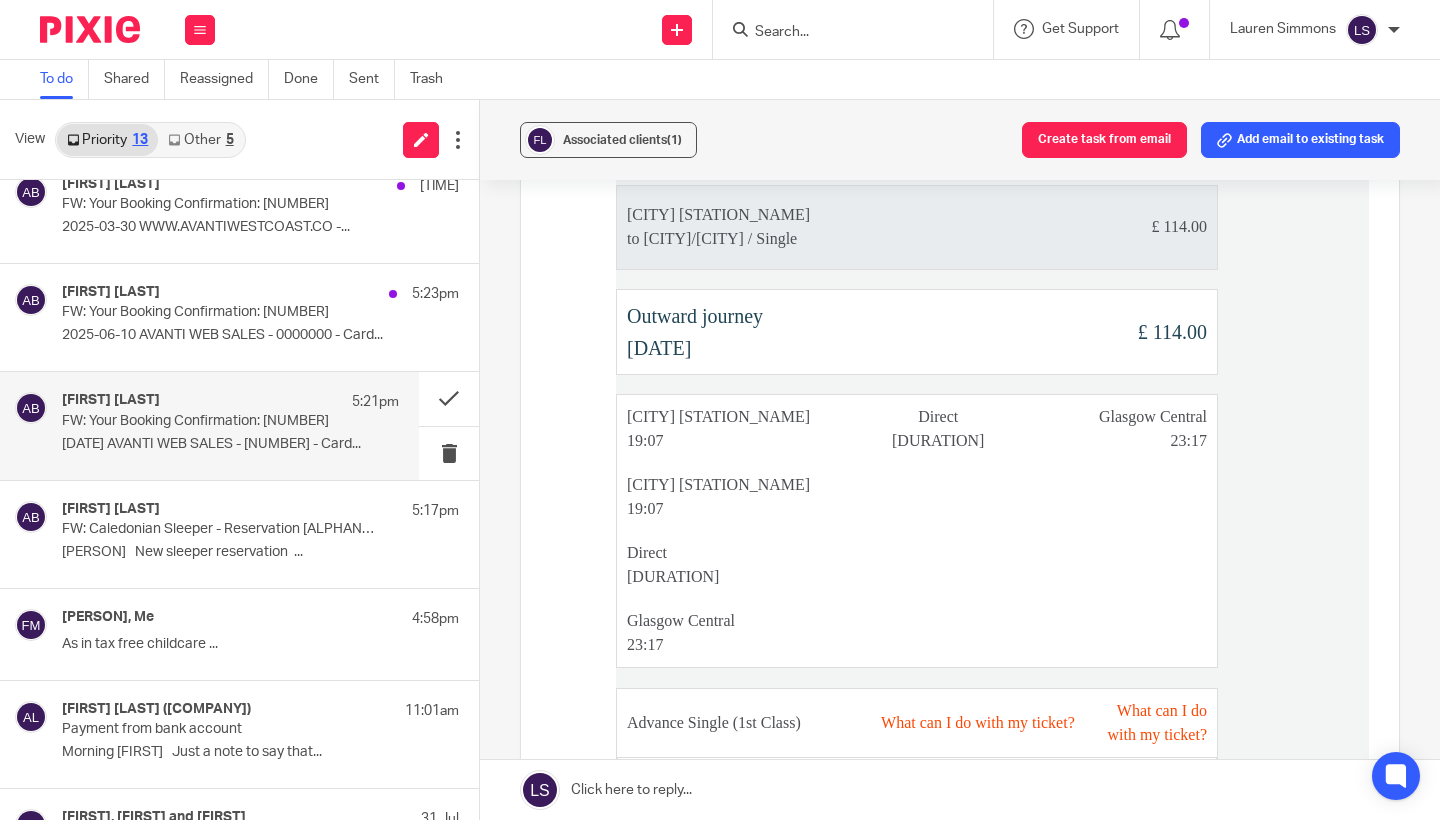 scroll, scrollTop: 2186, scrollLeft: 0, axis: vertical 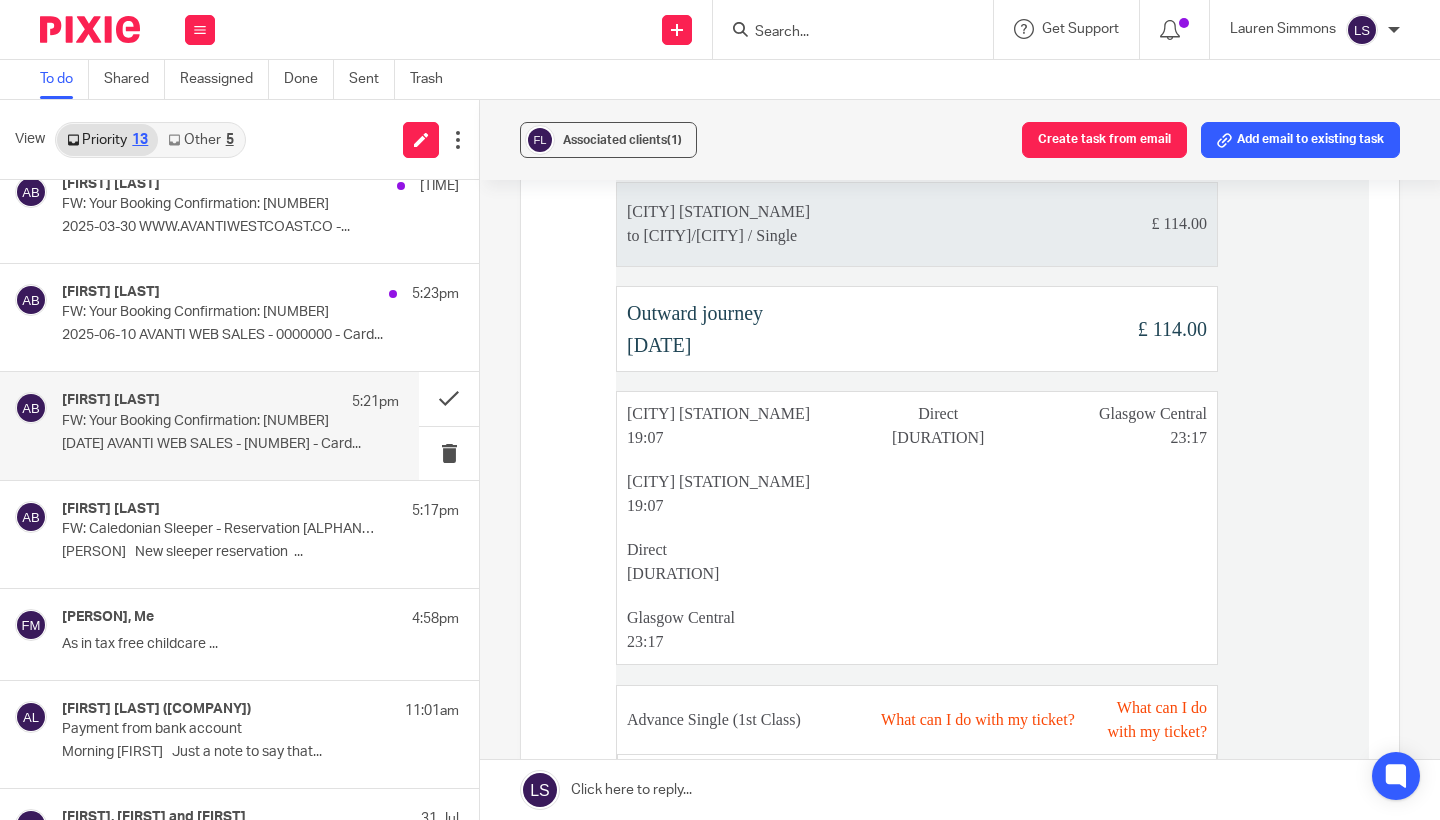click on "Birmingham New Street 19:07" at bounding box center [733, 426] 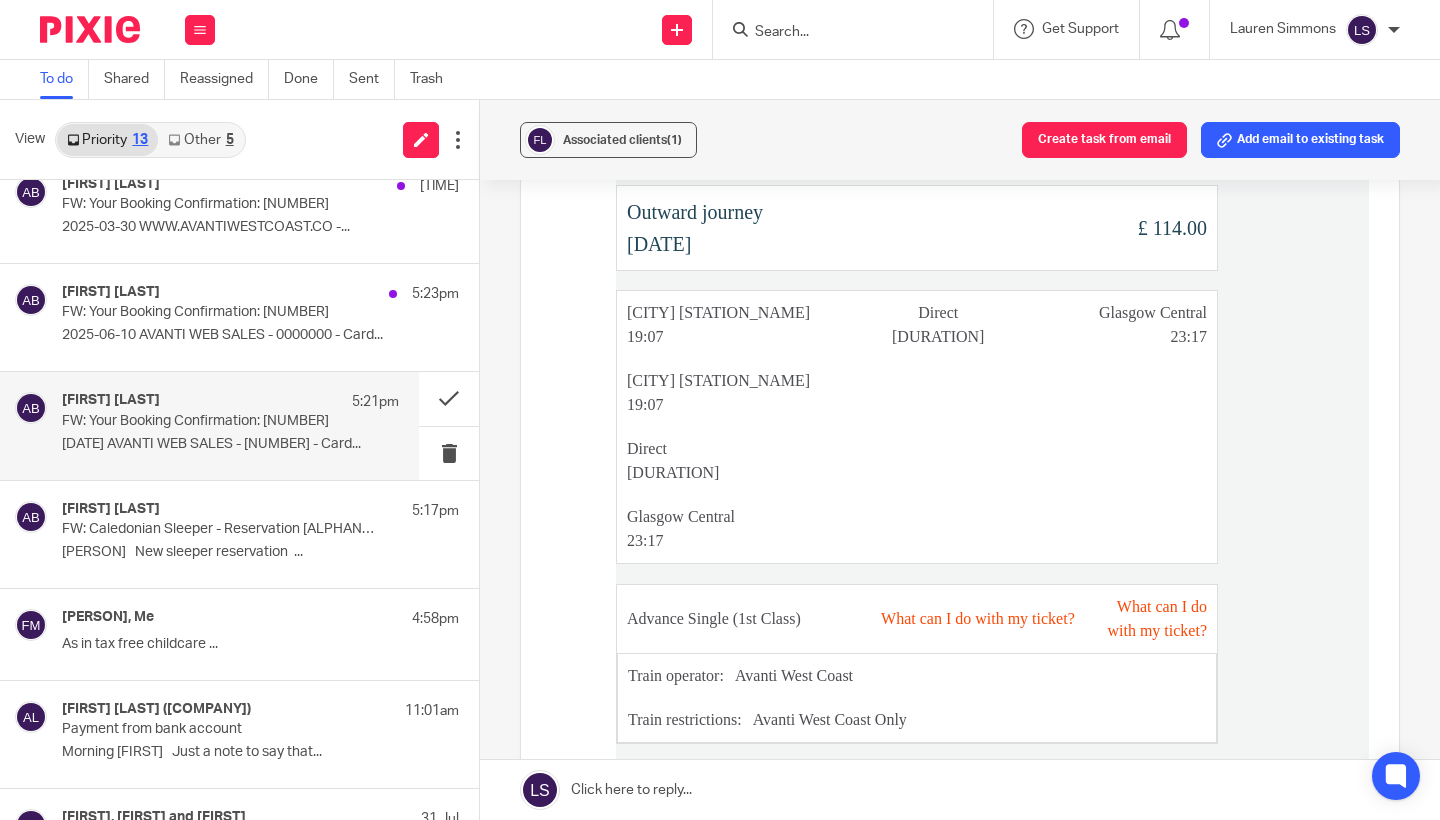 scroll, scrollTop: 2285, scrollLeft: 0, axis: vertical 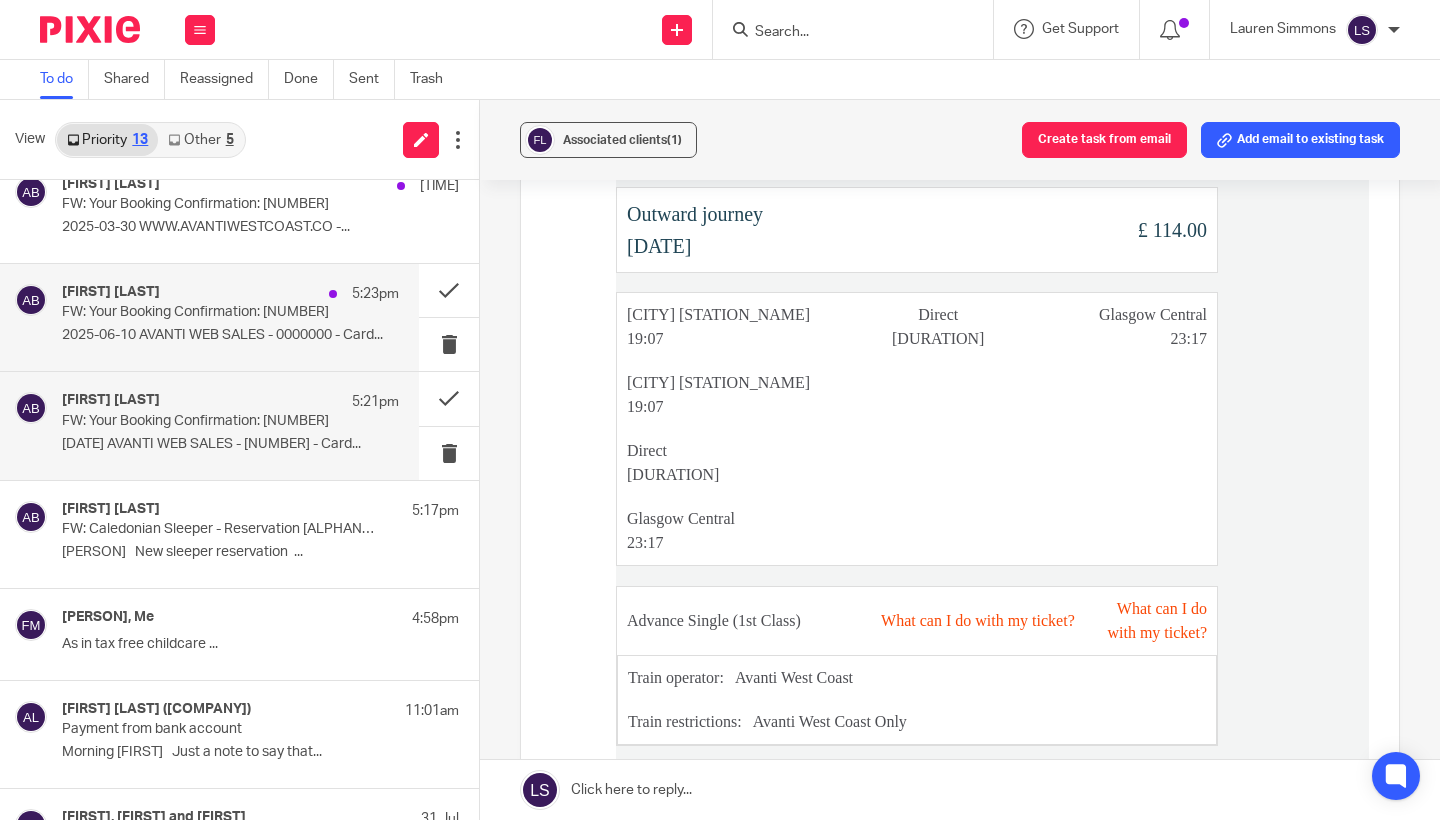 click on "[FIRST] [LAST]
5:23pm" at bounding box center [230, 294] 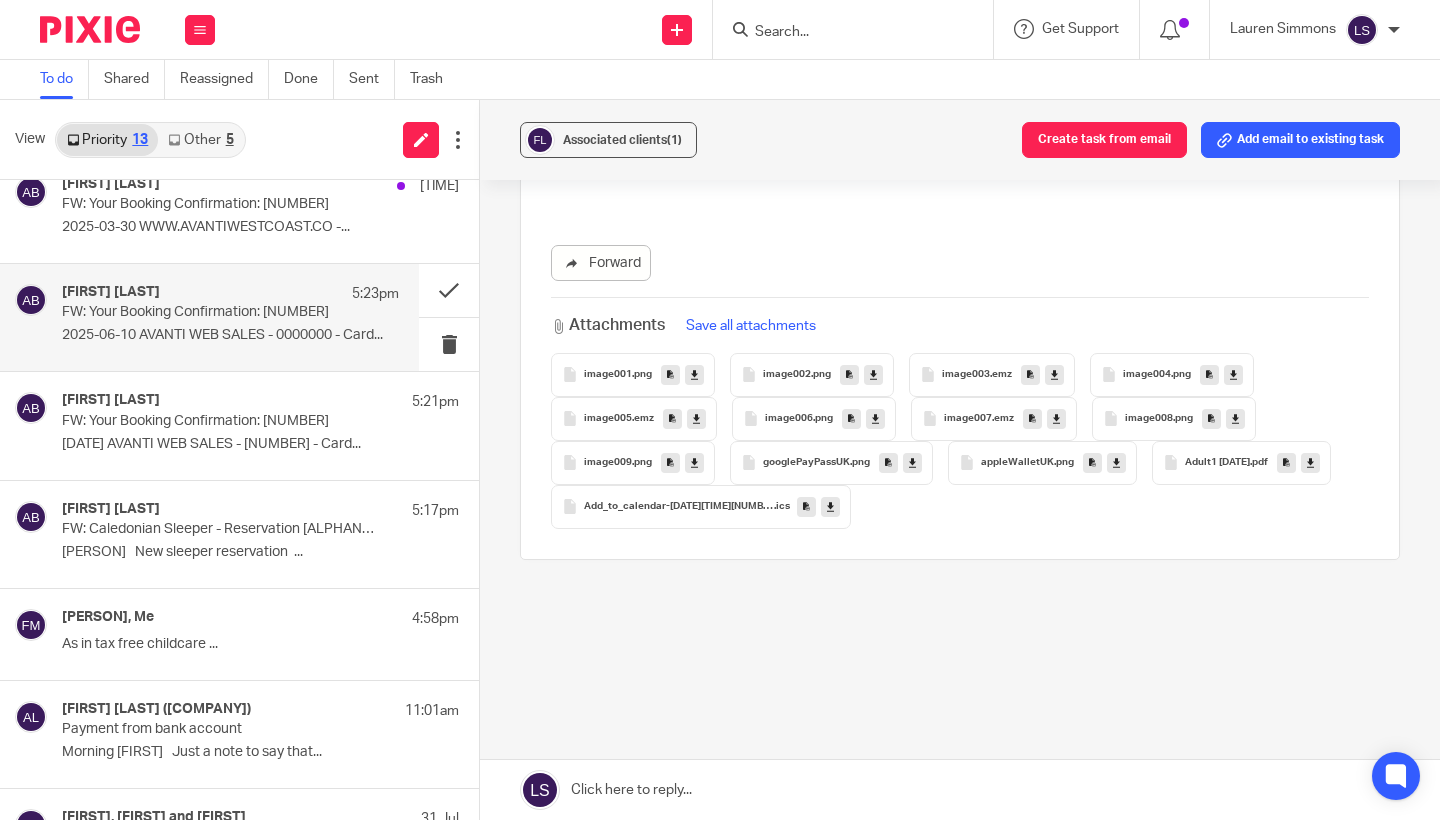 scroll, scrollTop: 0, scrollLeft: 0, axis: both 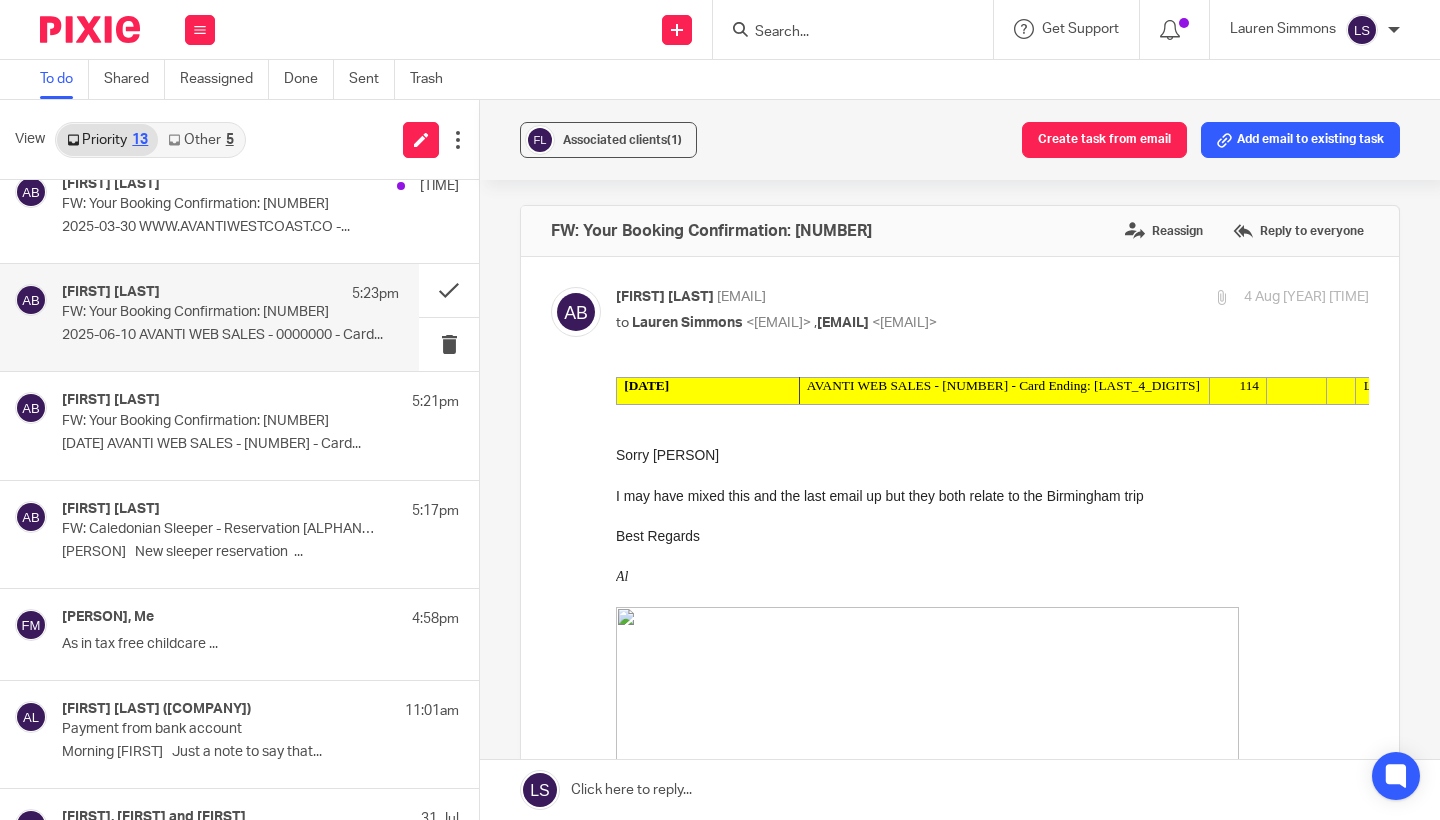 click at bounding box center [960, 3690] 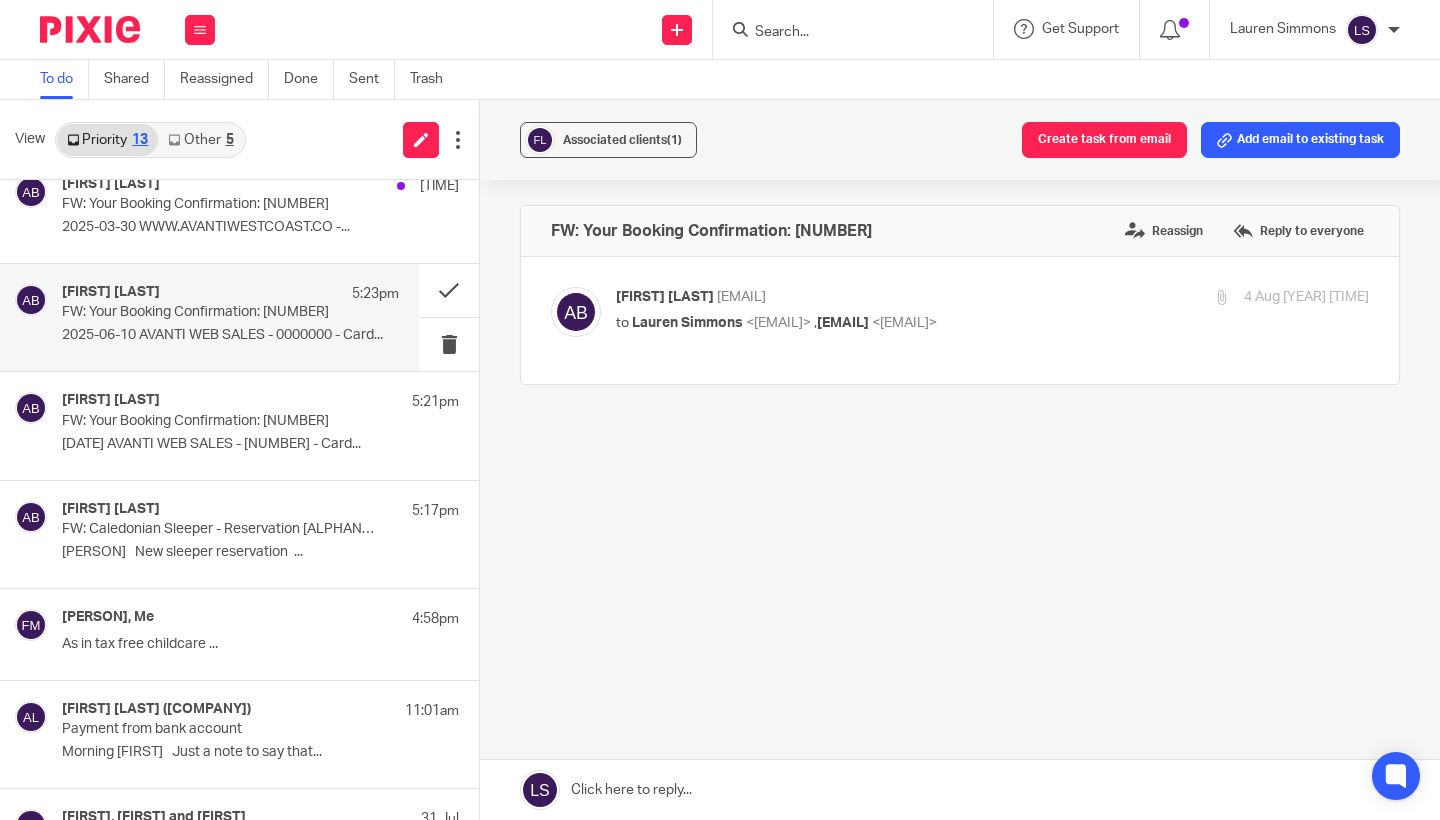 click at bounding box center (960, 790) 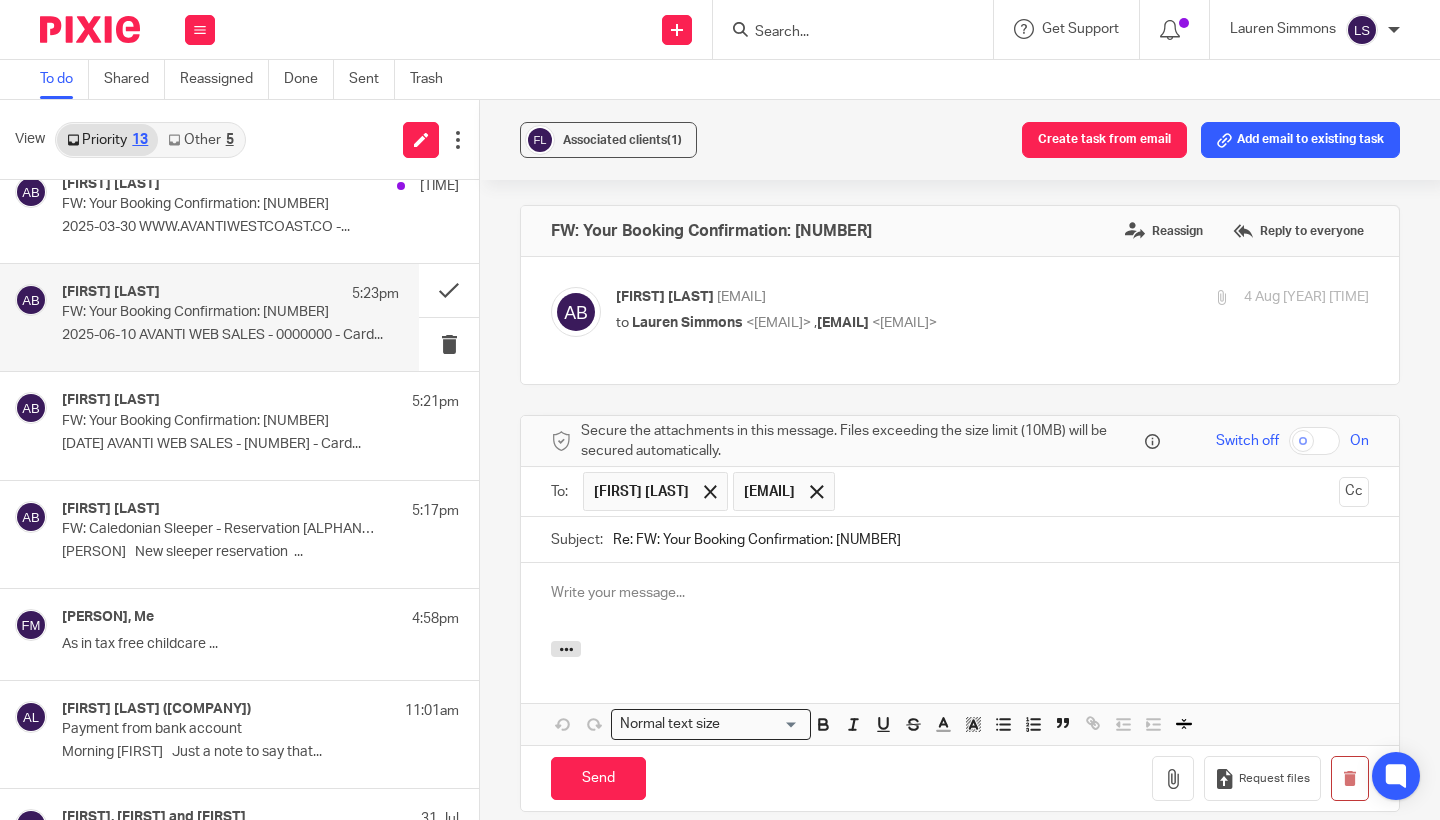 scroll, scrollTop: 149, scrollLeft: 0, axis: vertical 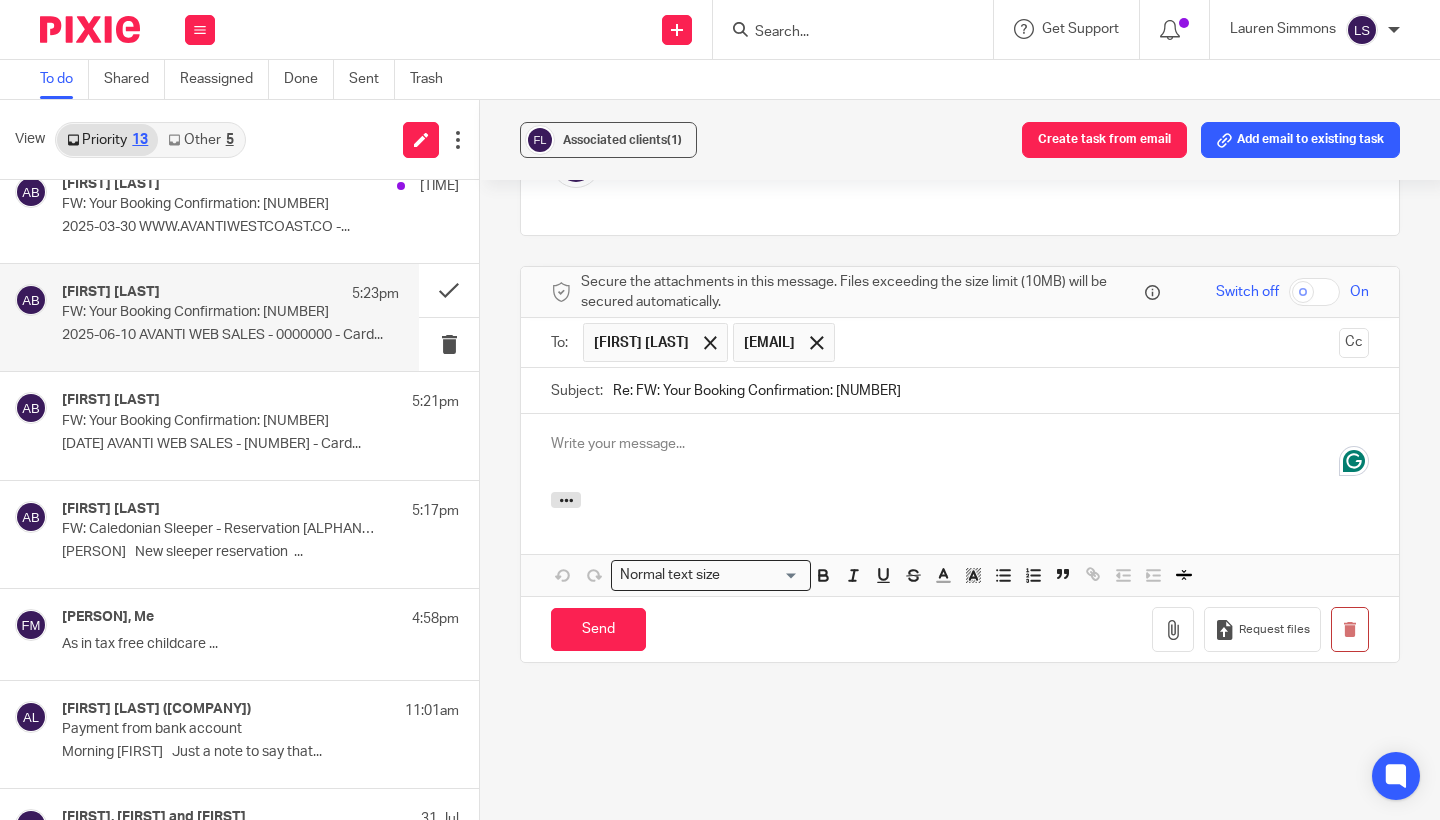 type 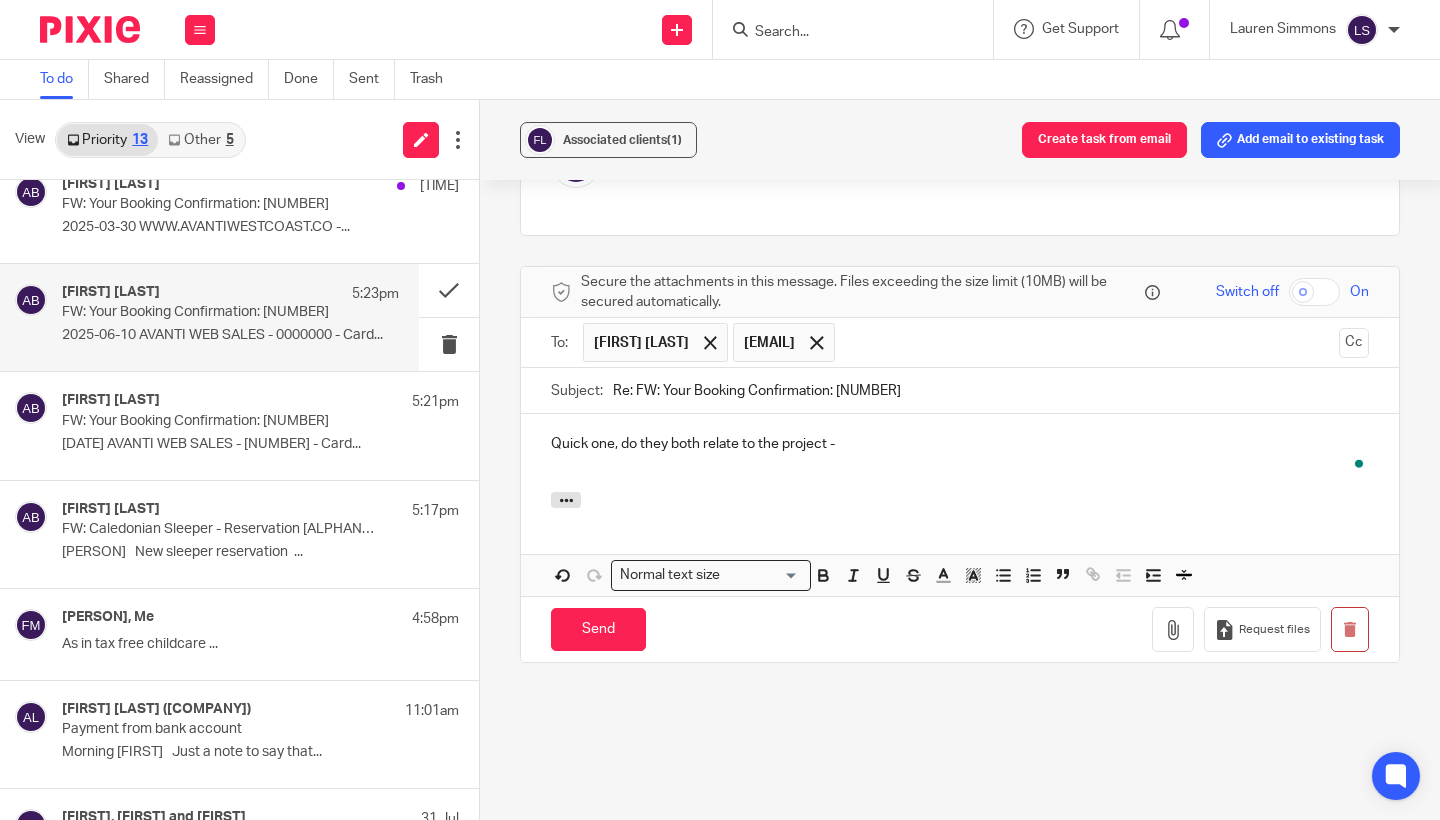 scroll, scrollTop: 44, scrollLeft: 0, axis: vertical 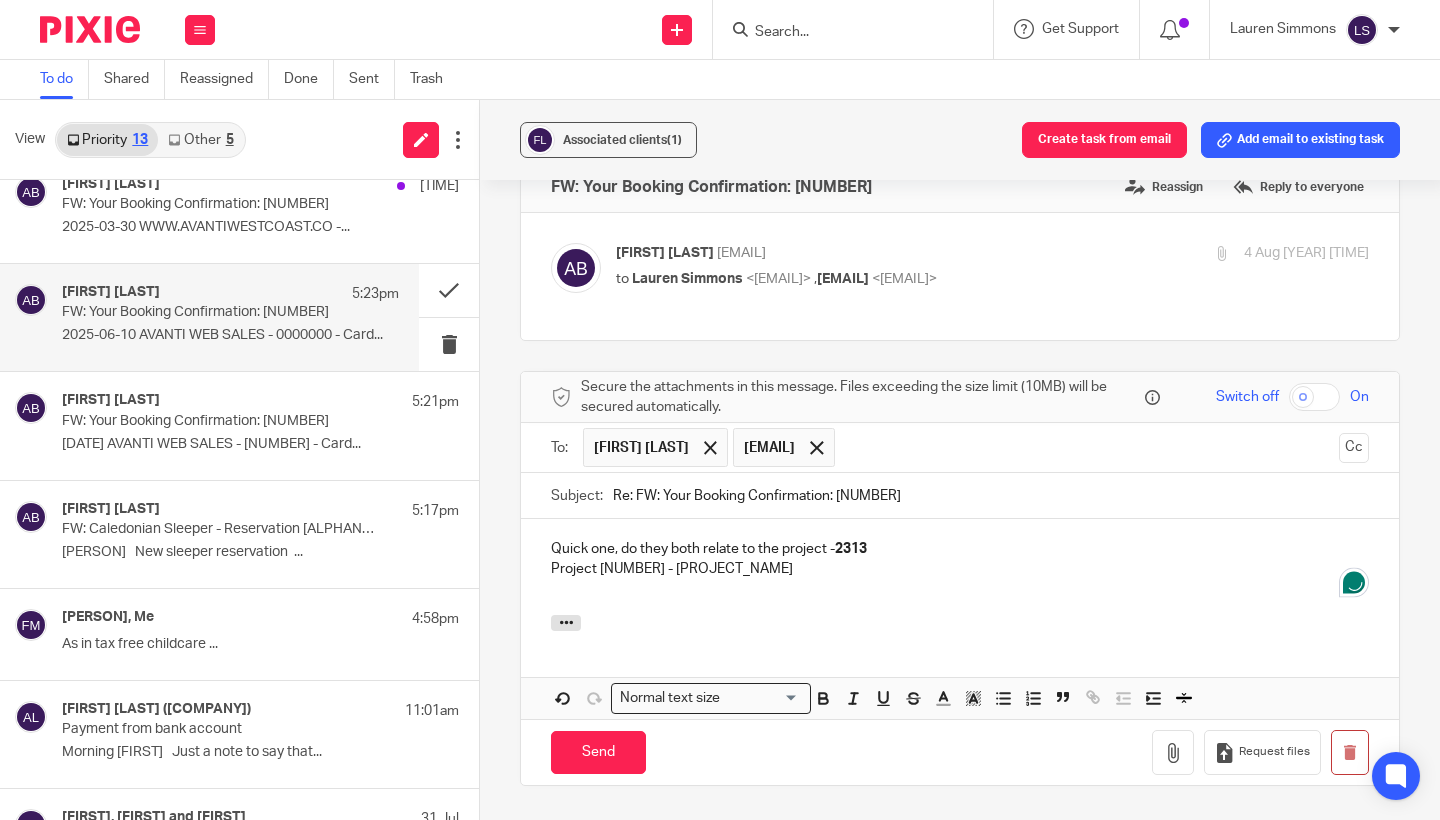 click on "Quick one, do they both relate to the project - [NUMBER] [NUMBER] - CMS, BB, QEHB, [CITY]" at bounding box center (960, 567) 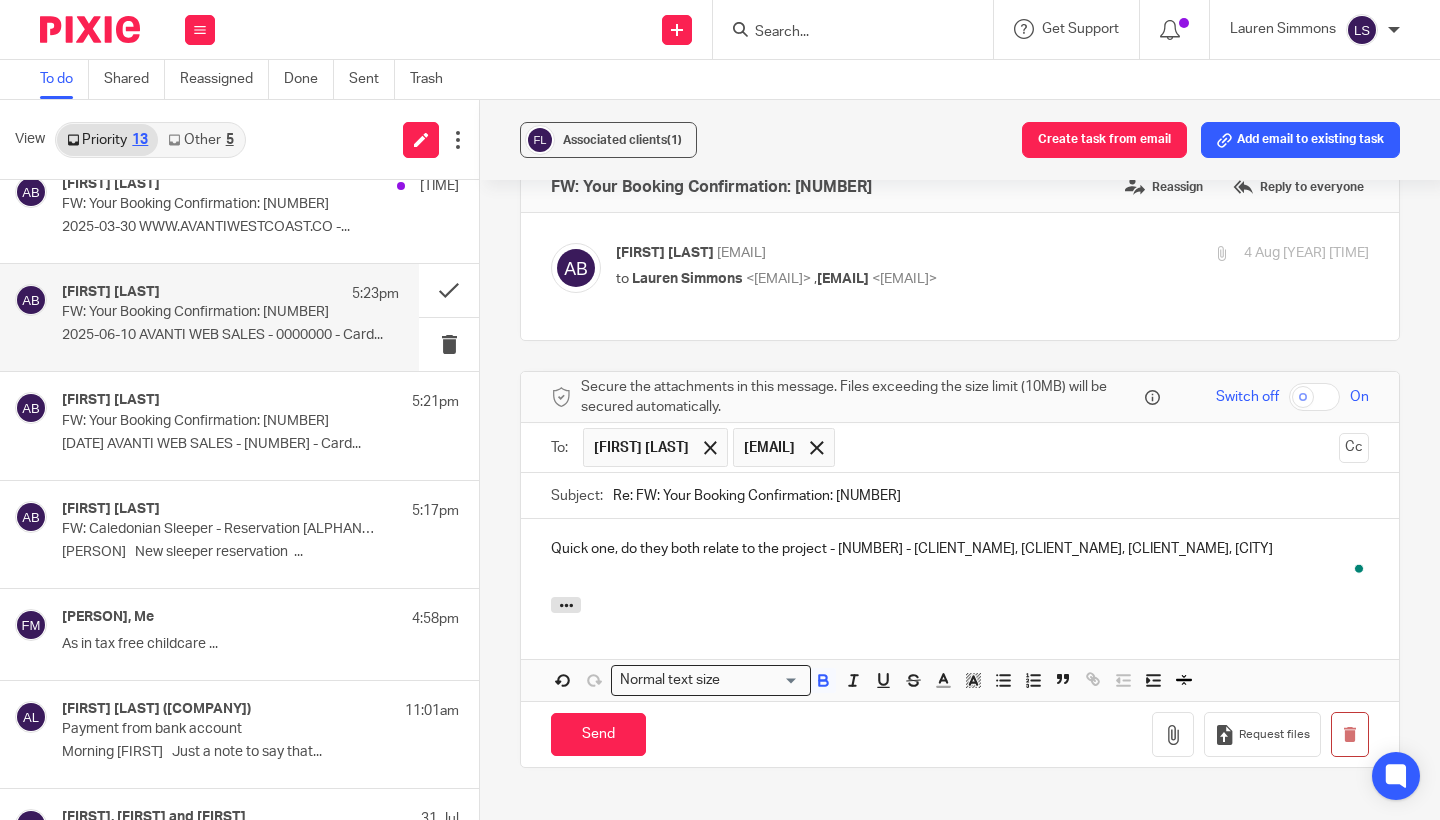 click on "Quick one, do they both relate to the project - [NUMBER] - [CLIENT_NAME], [CLIENT_NAME], [CLIENT_NAME], [CITY]" at bounding box center (960, 549) 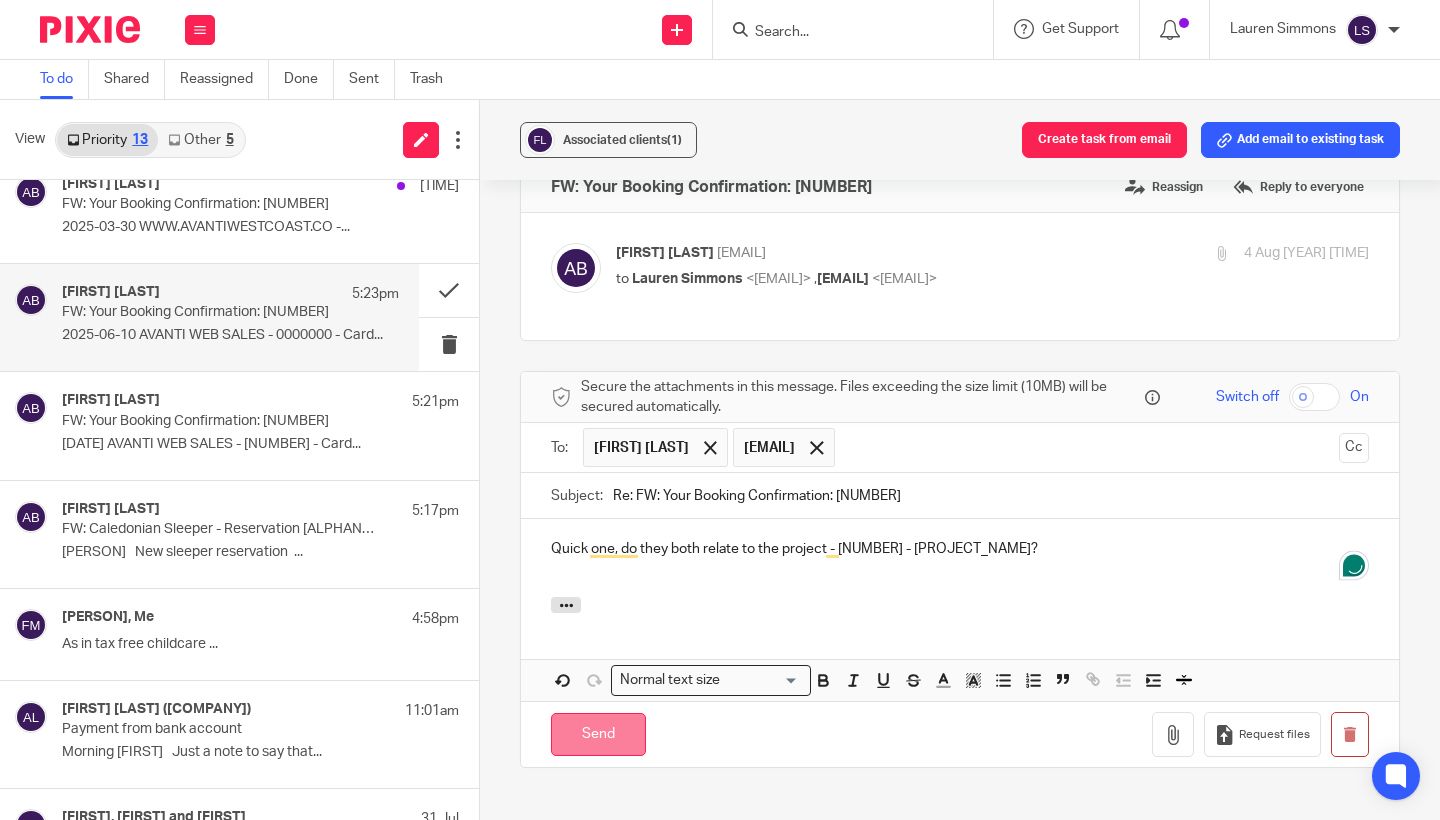 click on "Send" at bounding box center [598, 734] 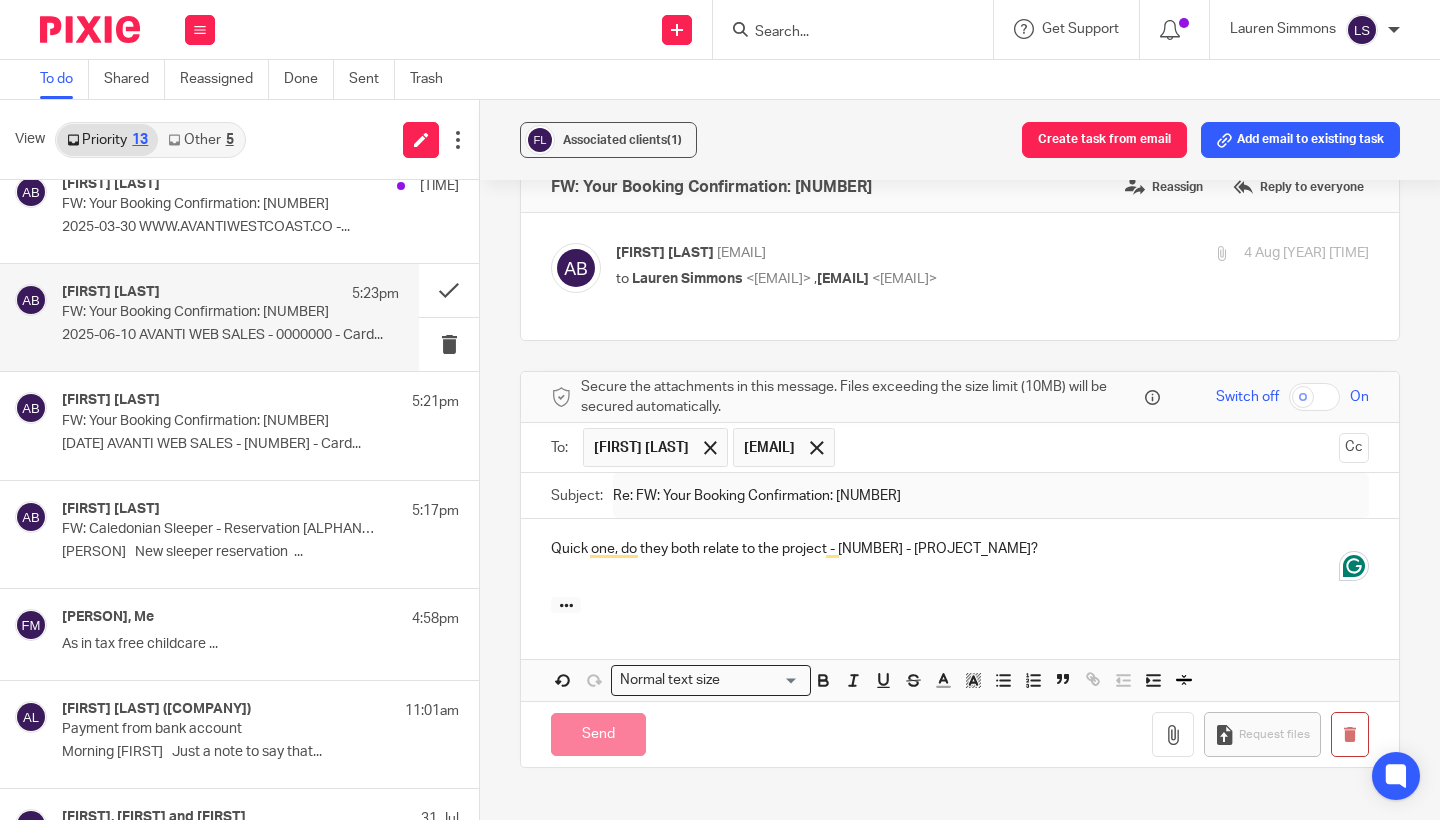 scroll, scrollTop: 0, scrollLeft: 0, axis: both 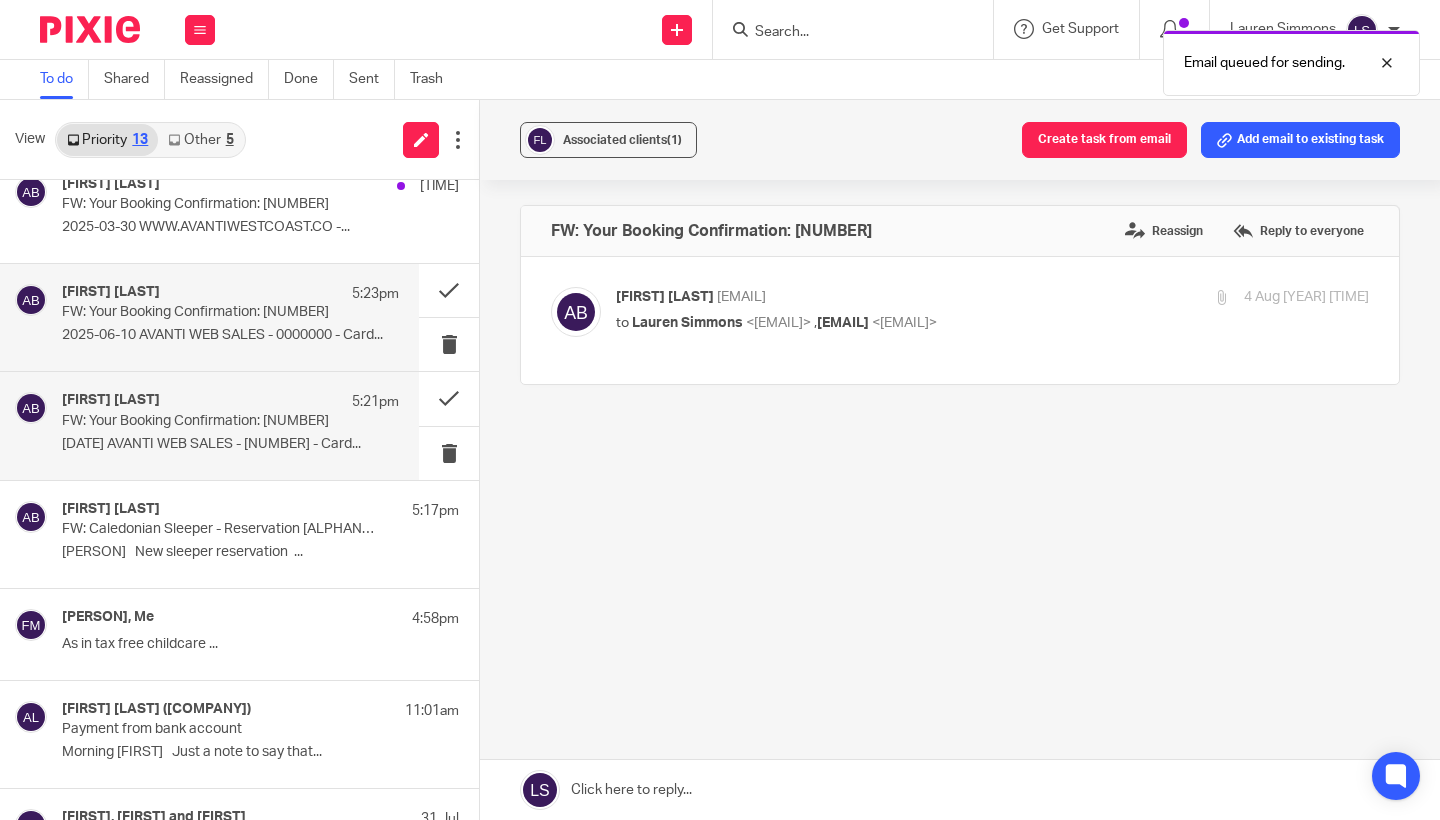 click on "[FIRST] [LAST]
5:21pm" at bounding box center [230, 402] 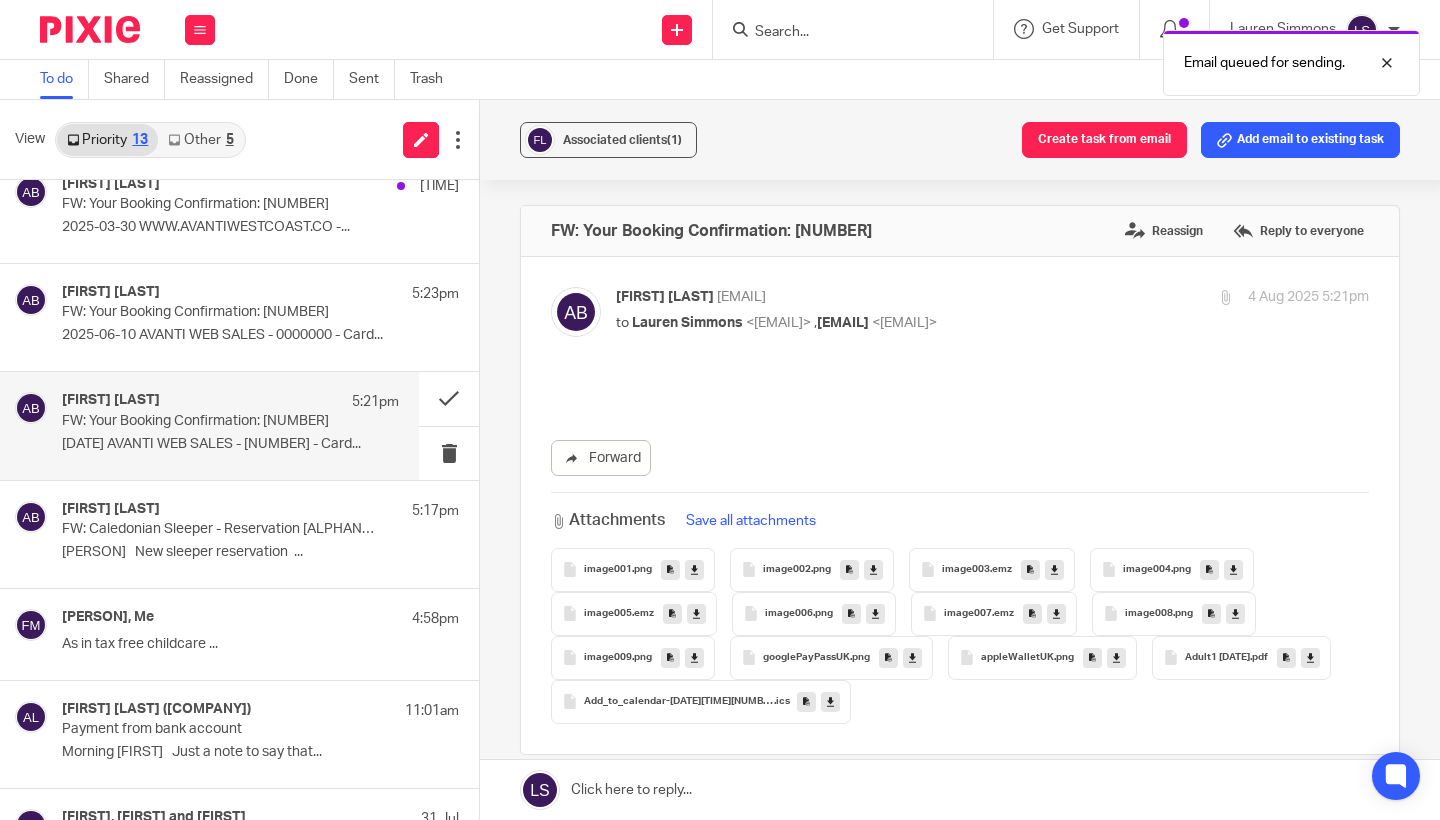 scroll, scrollTop: 0, scrollLeft: 0, axis: both 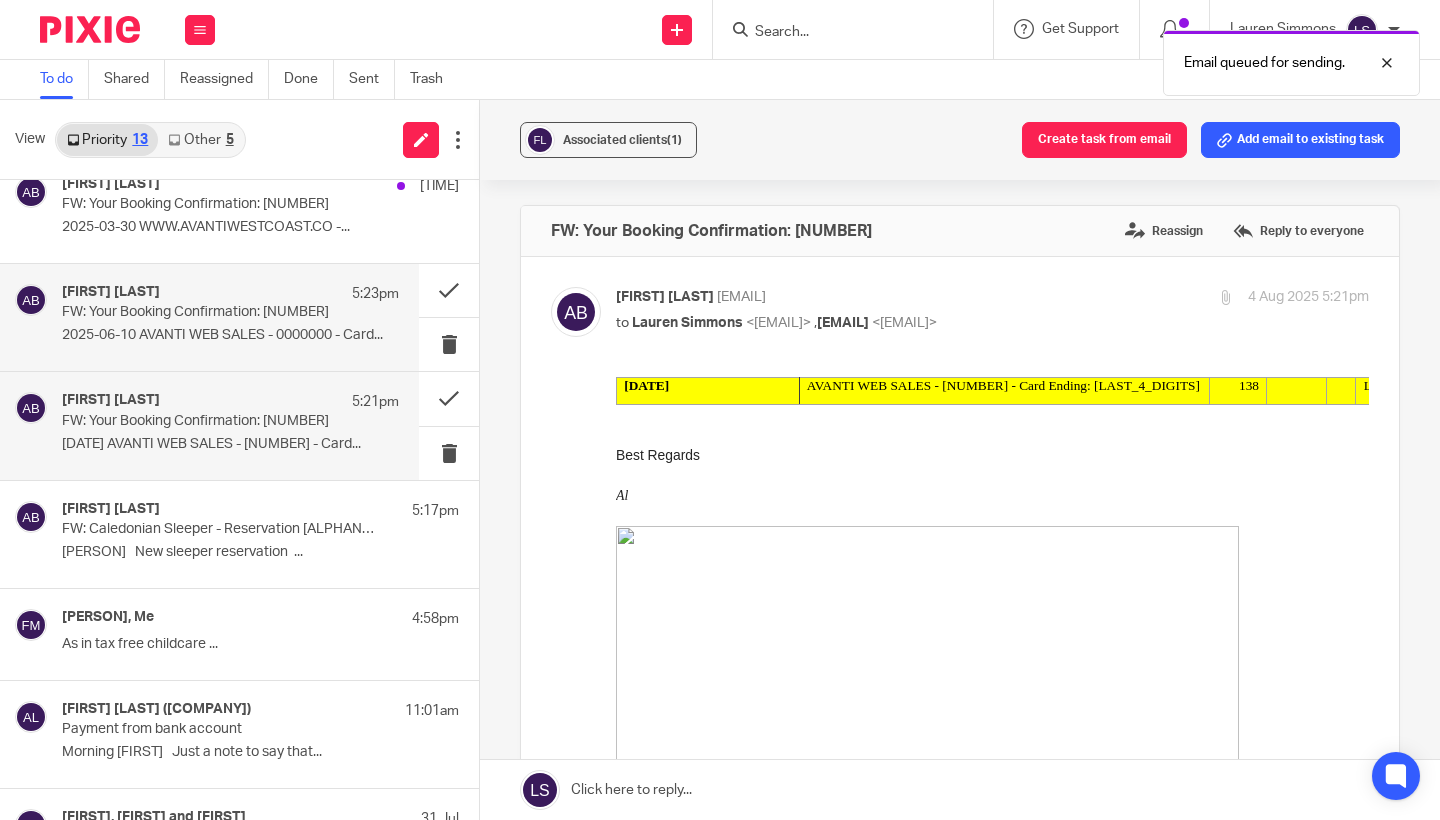 click on "FW: Your Booking Confirmation: [NUMBER]" at bounding box center (197, 312) 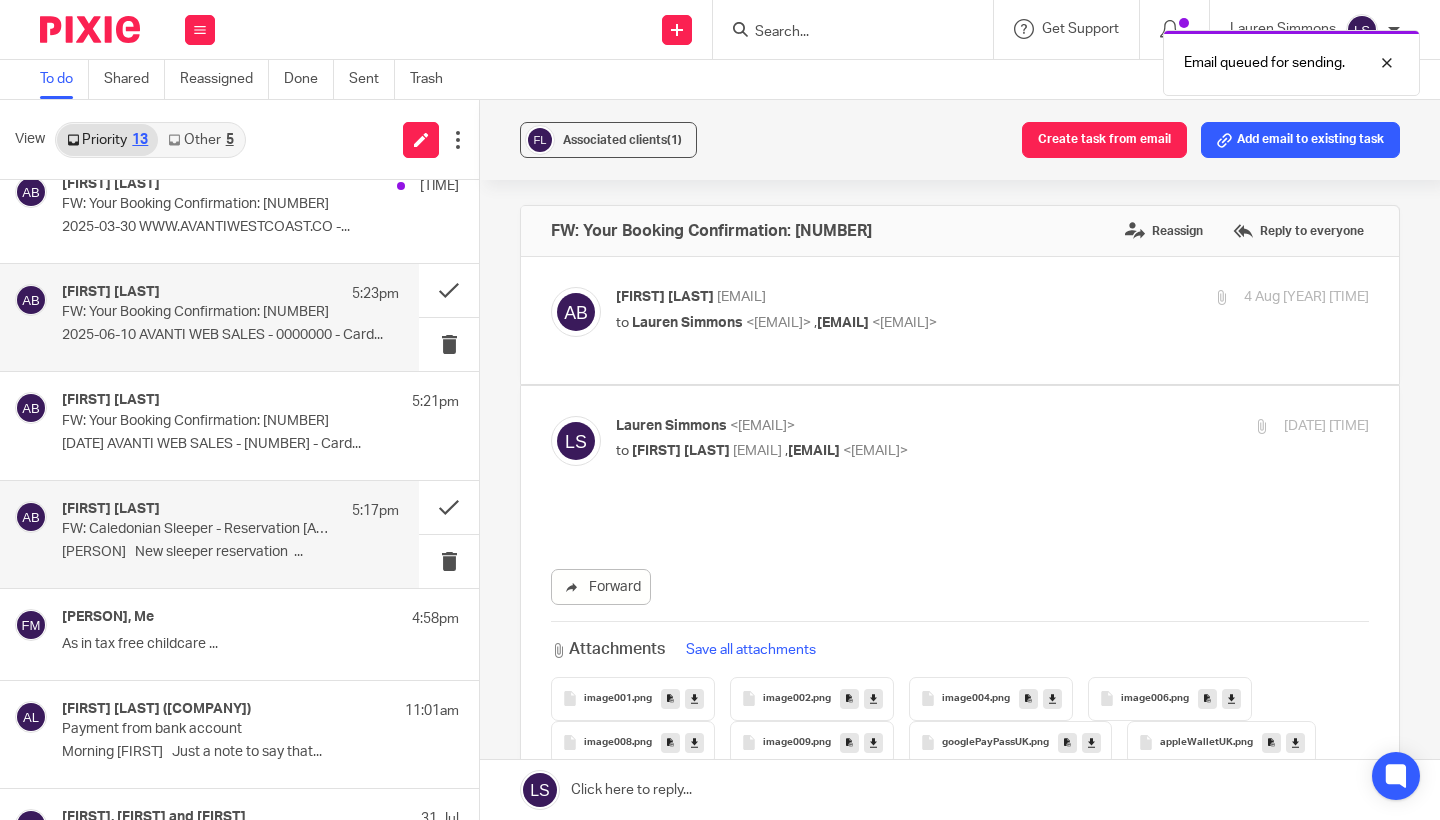 click on "[DATE]  AVANTI WEB SALES - [NUMBER] - Card..." at bounding box center (260, 444) 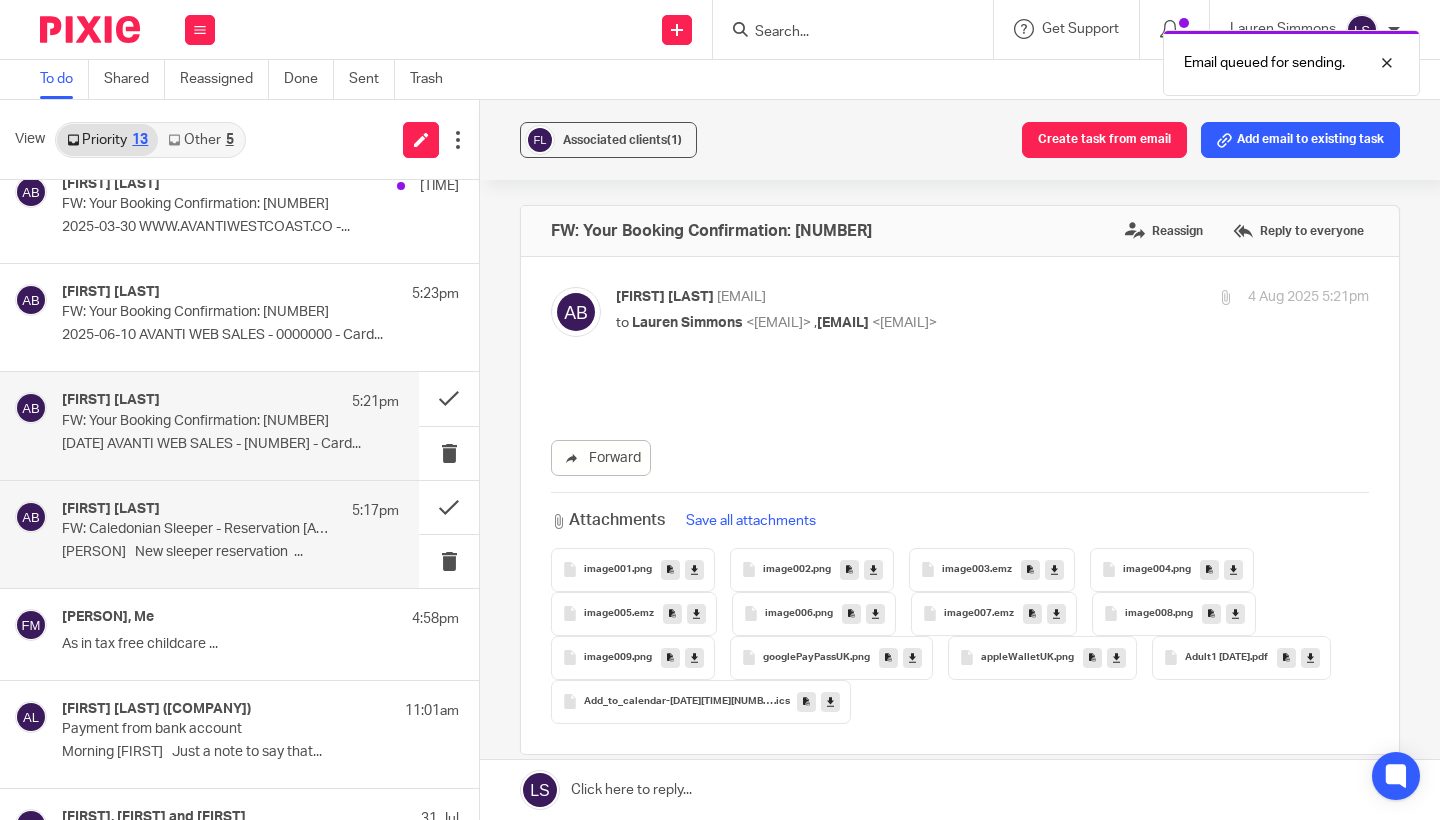 click on "[FIRST] [LAST]
5:17pm   FW: [COMPANY] - Reservation [NUMBER] [CODE]-[CODE] [DATE] [DAY] [YEAR]   [FIRST]     New sleeper reservation   ..." at bounding box center [230, 534] 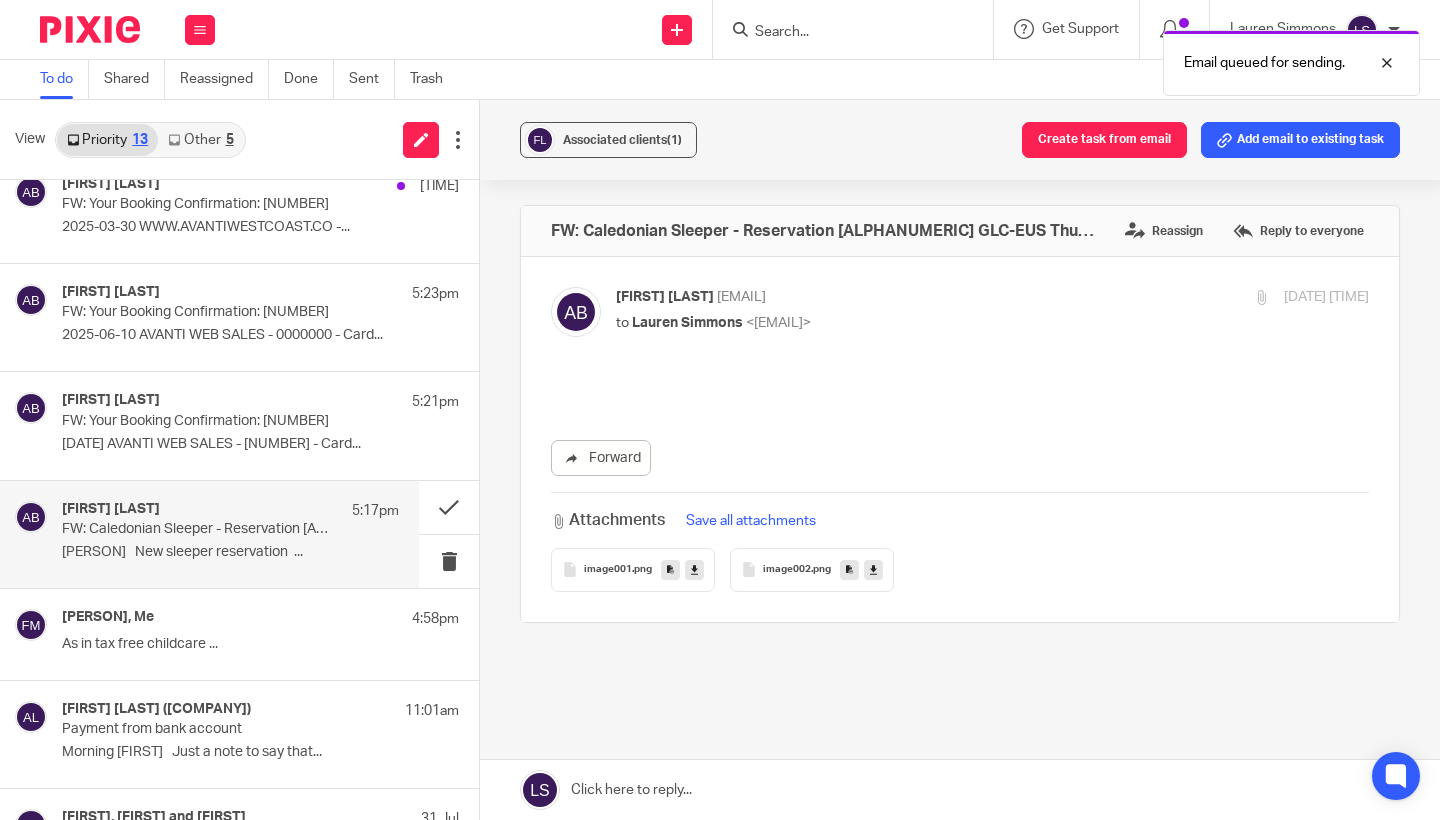 scroll, scrollTop: 0, scrollLeft: 0, axis: both 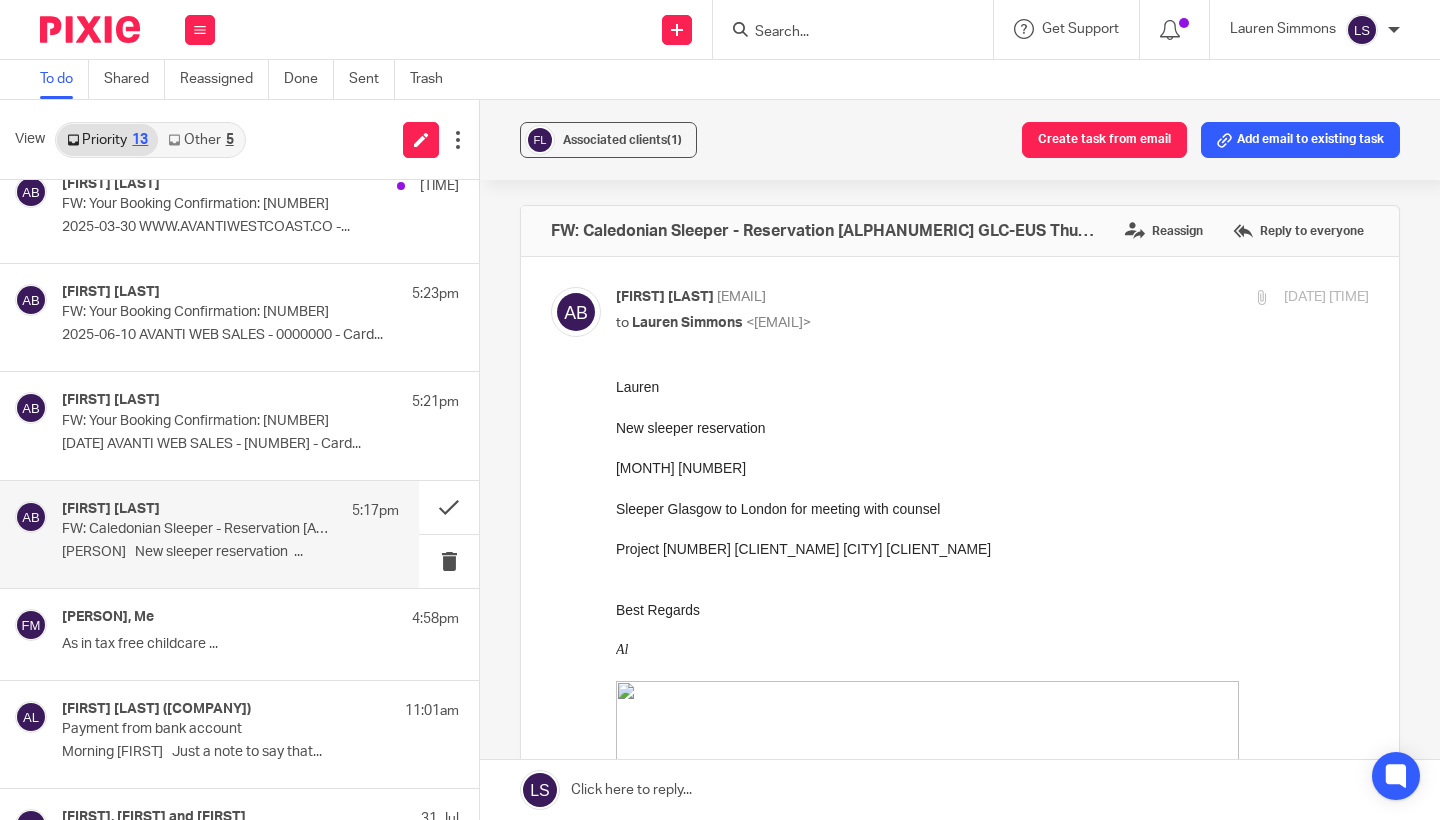 click on "Sleeper Glasgow to London for meeting with counsel" at bounding box center [778, 509] 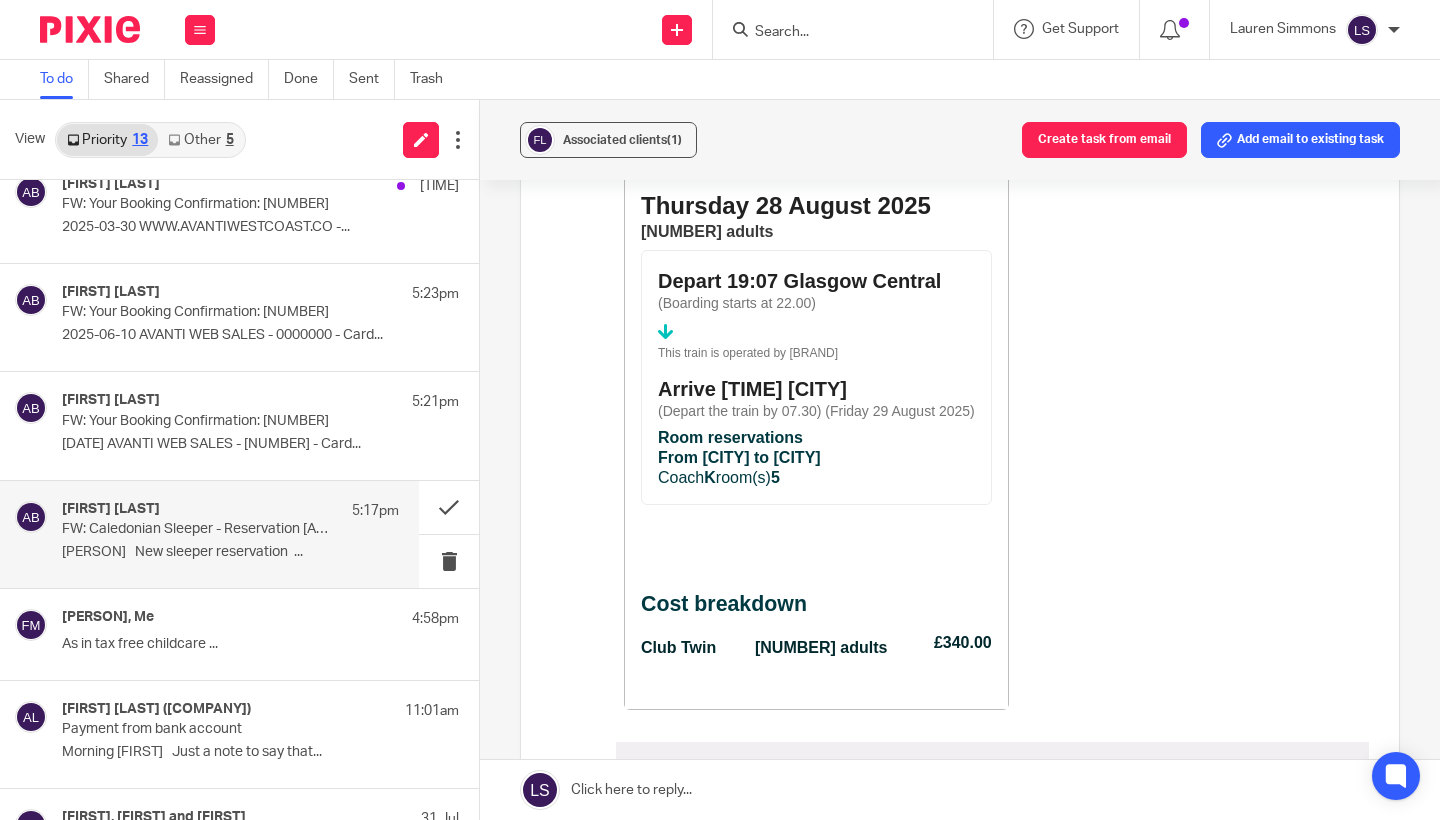 scroll, scrollTop: 2138, scrollLeft: 0, axis: vertical 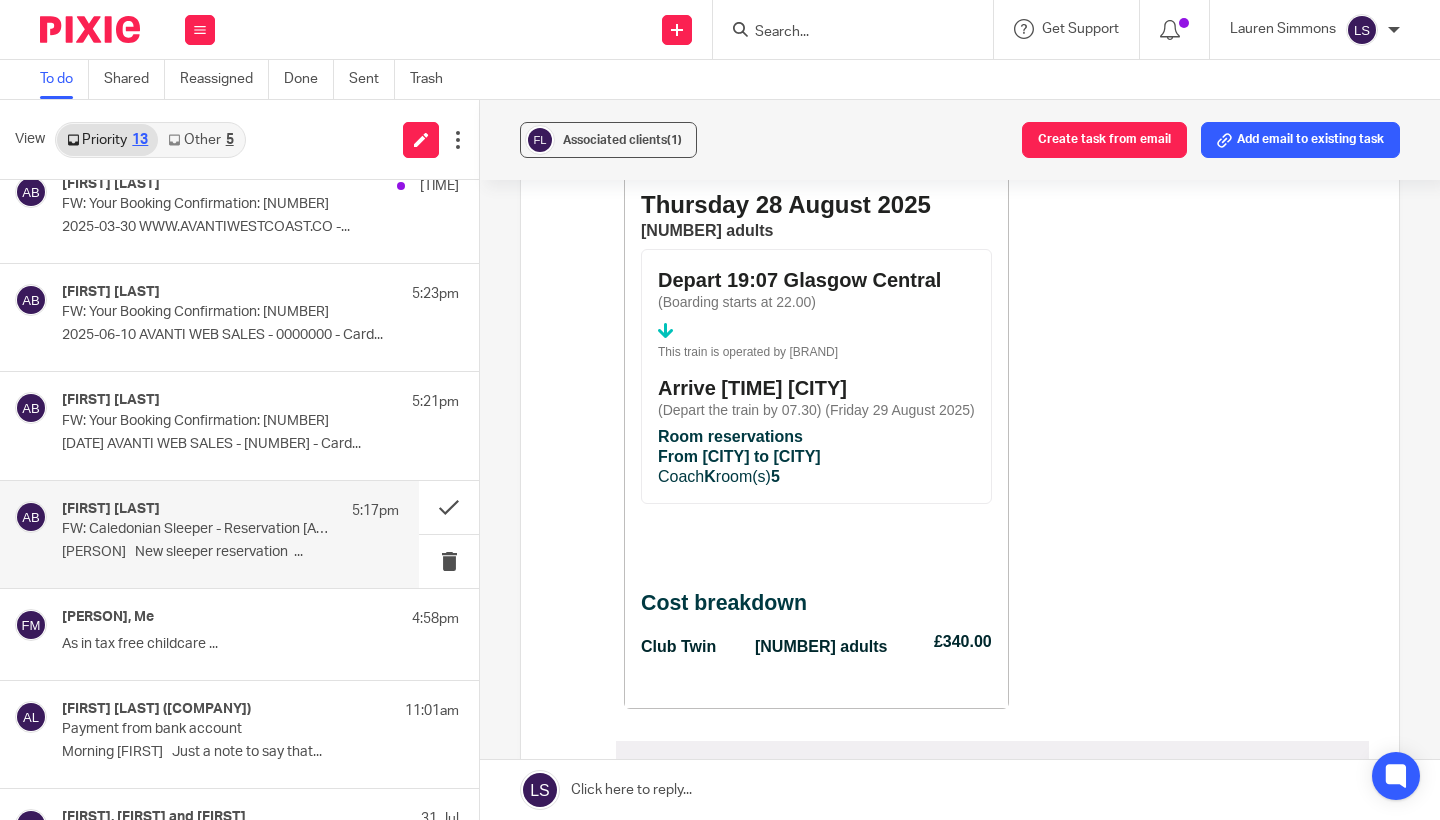 click on "Thursday [DATE] [NUMBER] adults    Depart [TIME] [CITY] (Boarding starts at [TIME]) This train is operated by Caledonian Sleeper  Arrive [TIME] [CITY] (Depart the train by [TIME]) (Friday [DATE]) Room reservations From [CITY] to [CITY] Coach  K  room(s)  5         Cost breakdown   Club Twin [NUMBER] adults  £[PRICE]" at bounding box center (816, 440) 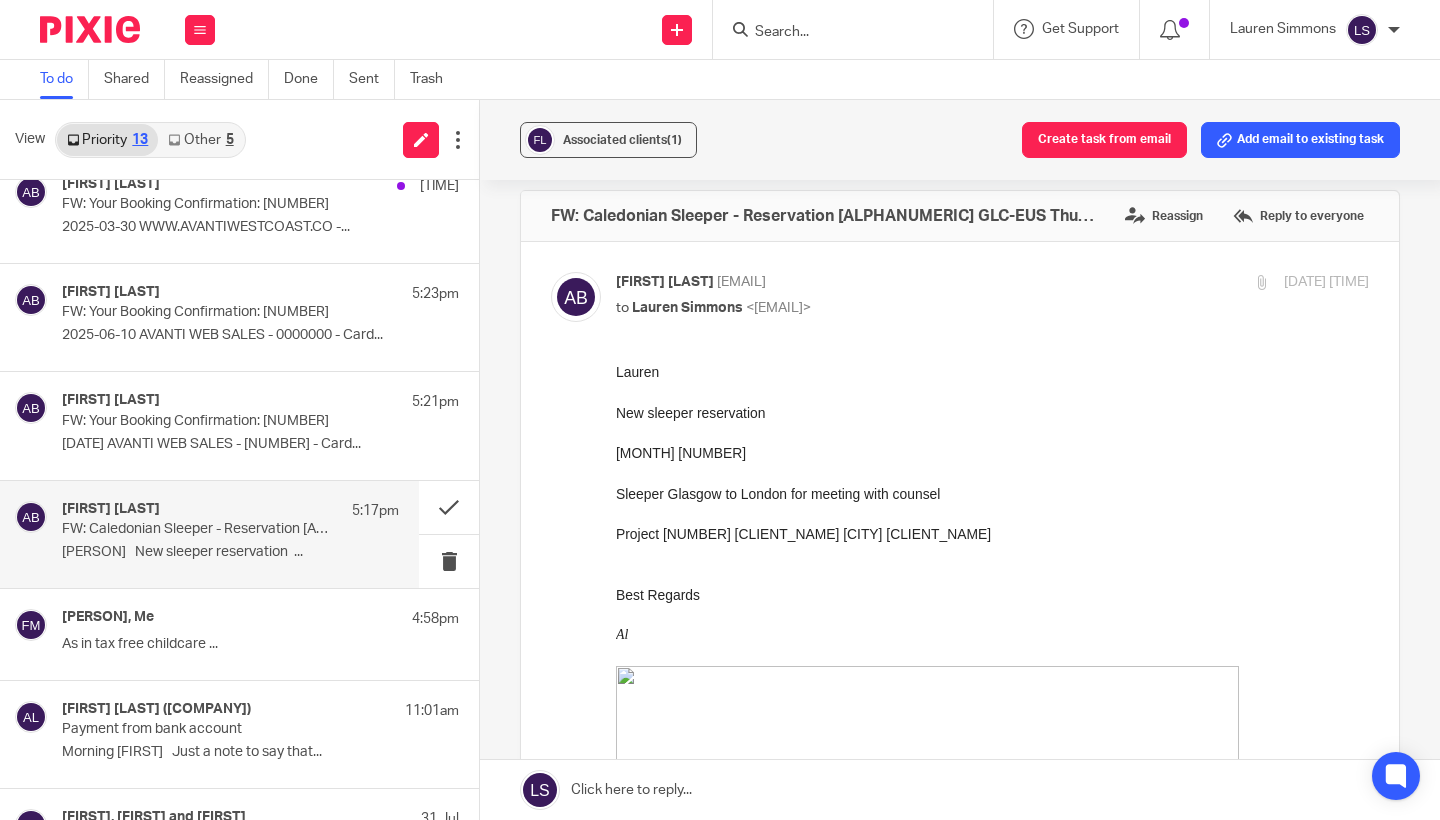 scroll, scrollTop: 3, scrollLeft: 0, axis: vertical 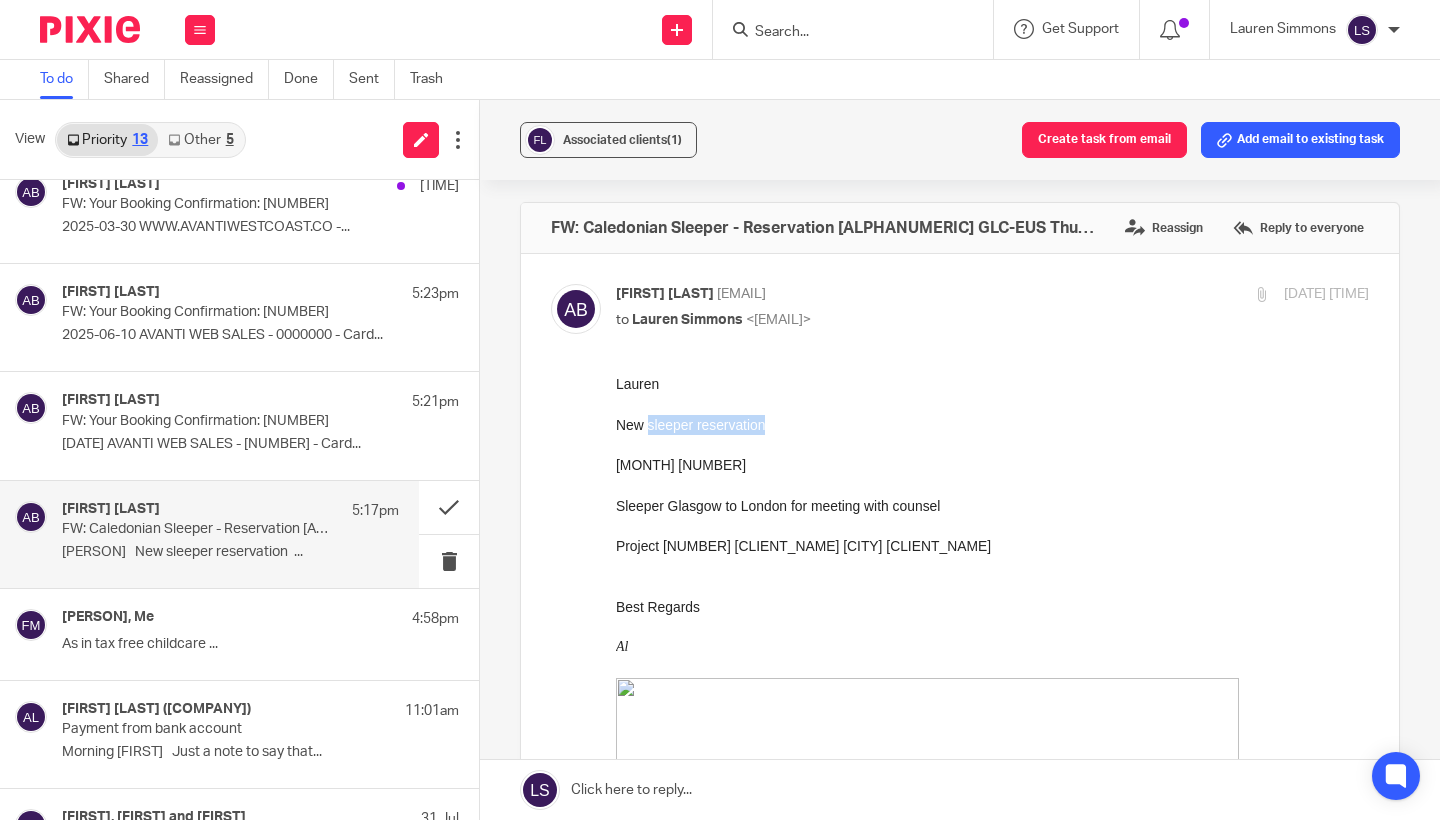 drag, startPoint x: 649, startPoint y: 425, endPoint x: 776, endPoint y: 423, distance: 127.01575 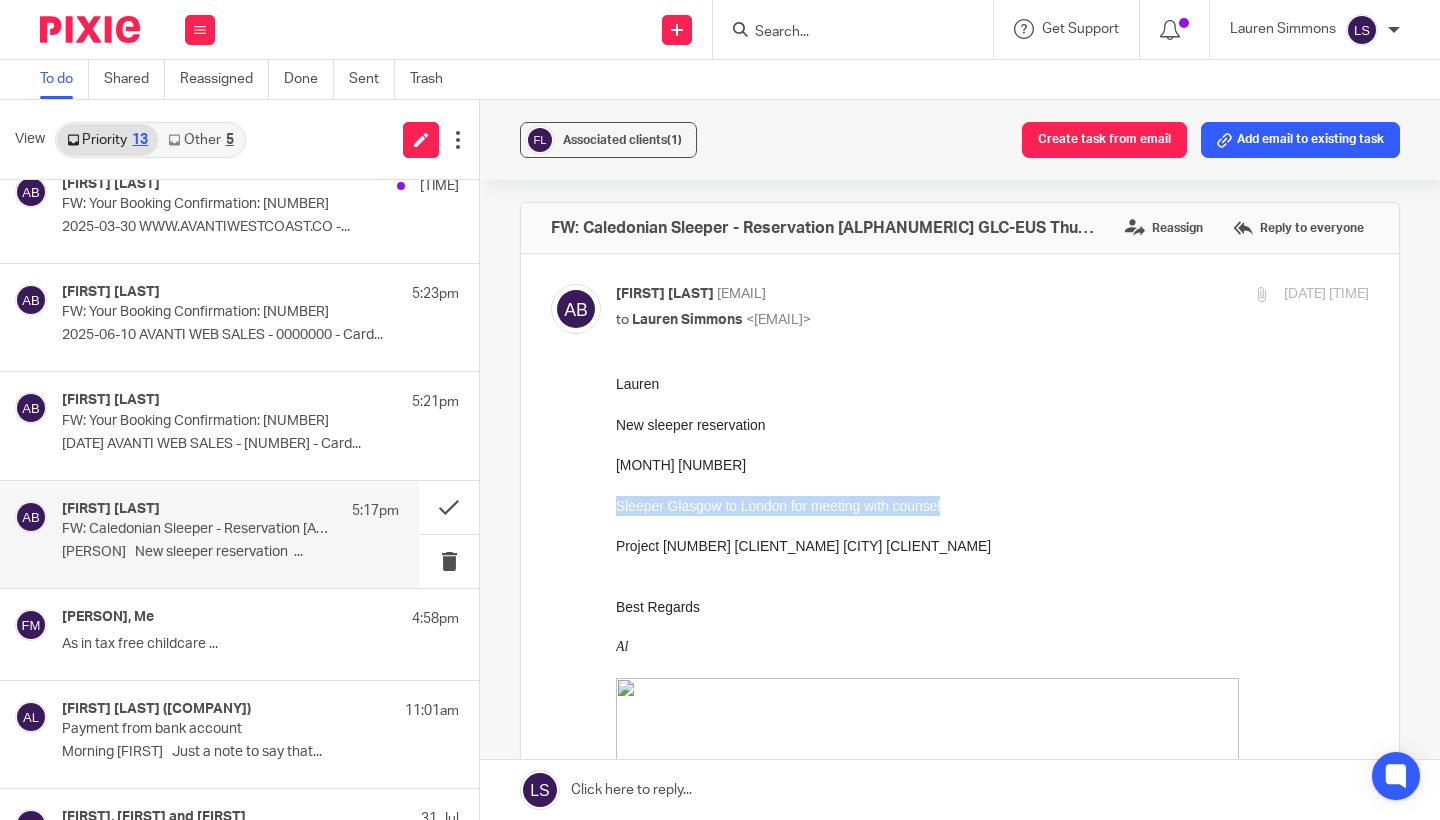 drag, startPoint x: 991, startPoint y: 497, endPoint x: 615, endPoint y: 498, distance: 376.00134 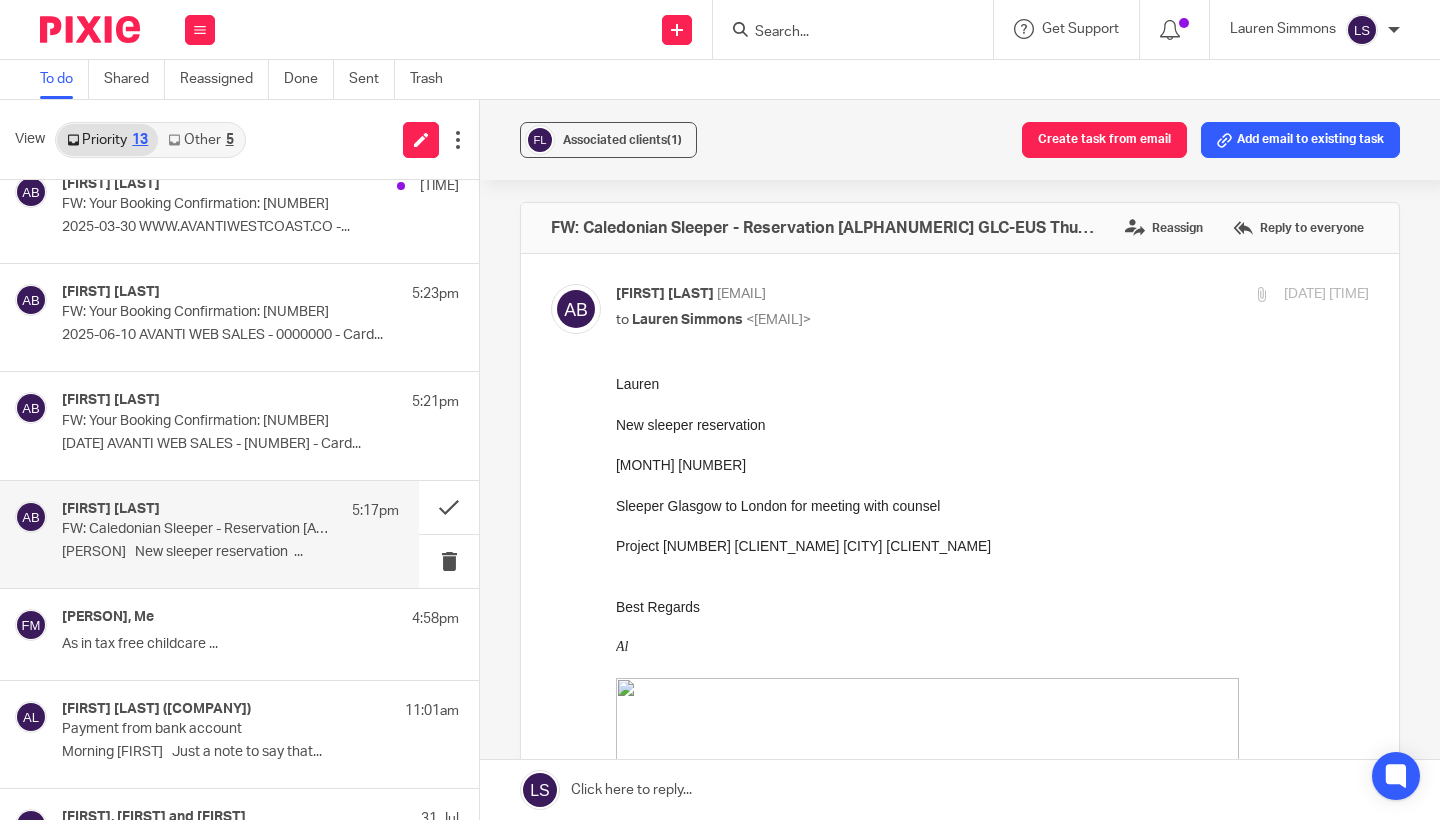 click on "Sleeper Glasgow to London for meeting with counsel" at bounding box center (992, 506) 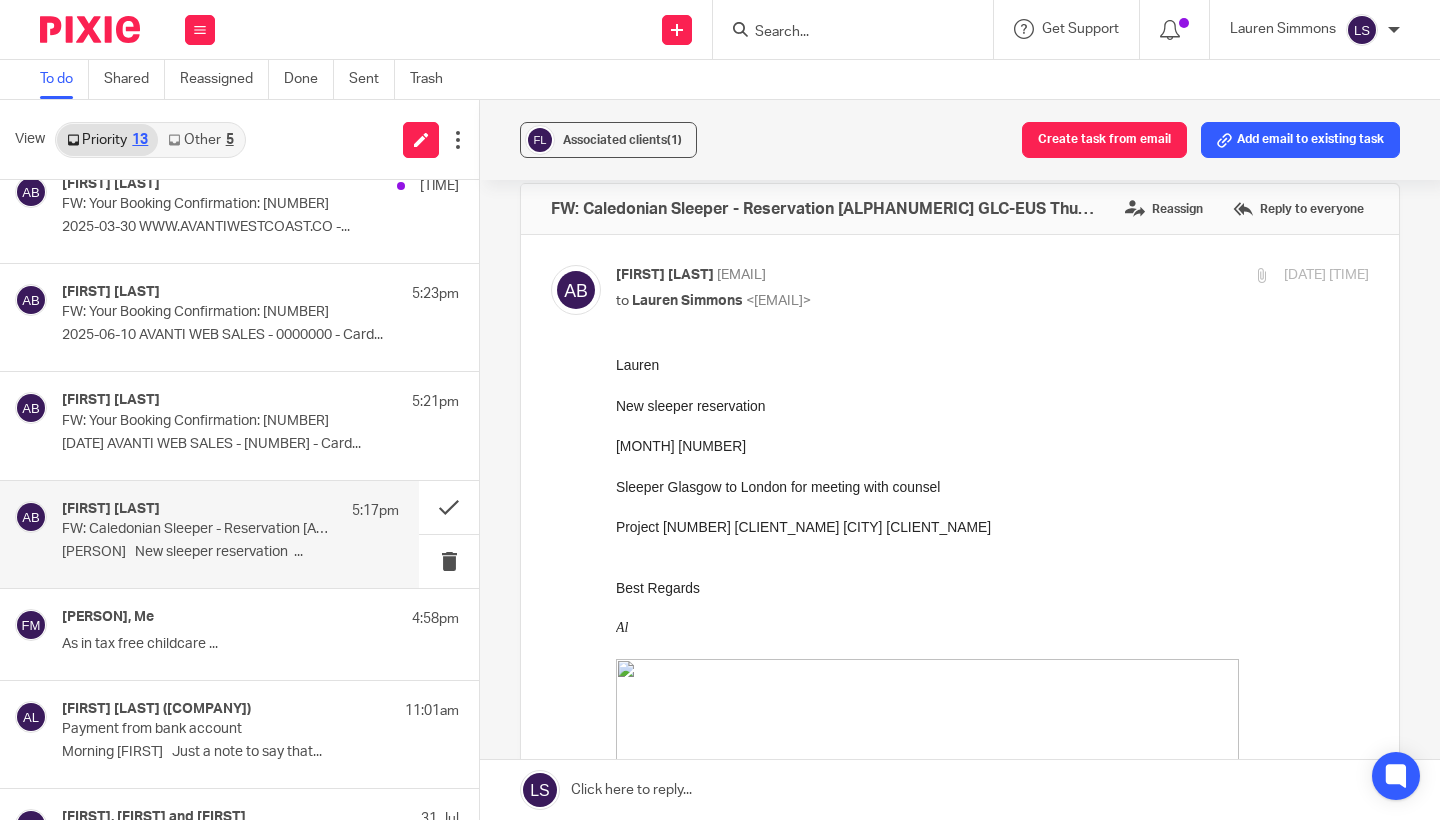 scroll, scrollTop: 19, scrollLeft: 0, axis: vertical 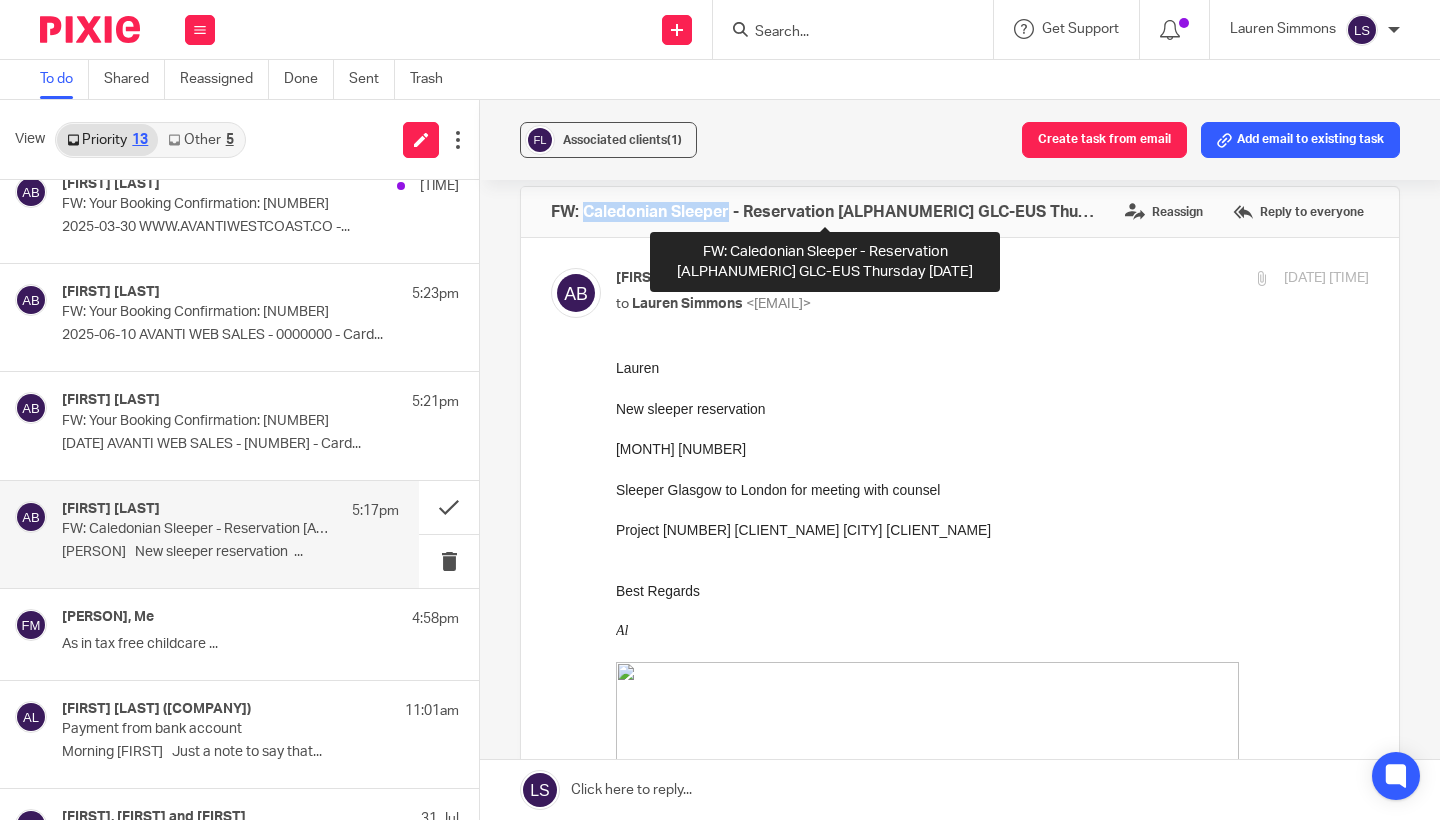 drag, startPoint x: 587, startPoint y: 212, endPoint x: 730, endPoint y: 215, distance: 143.03146 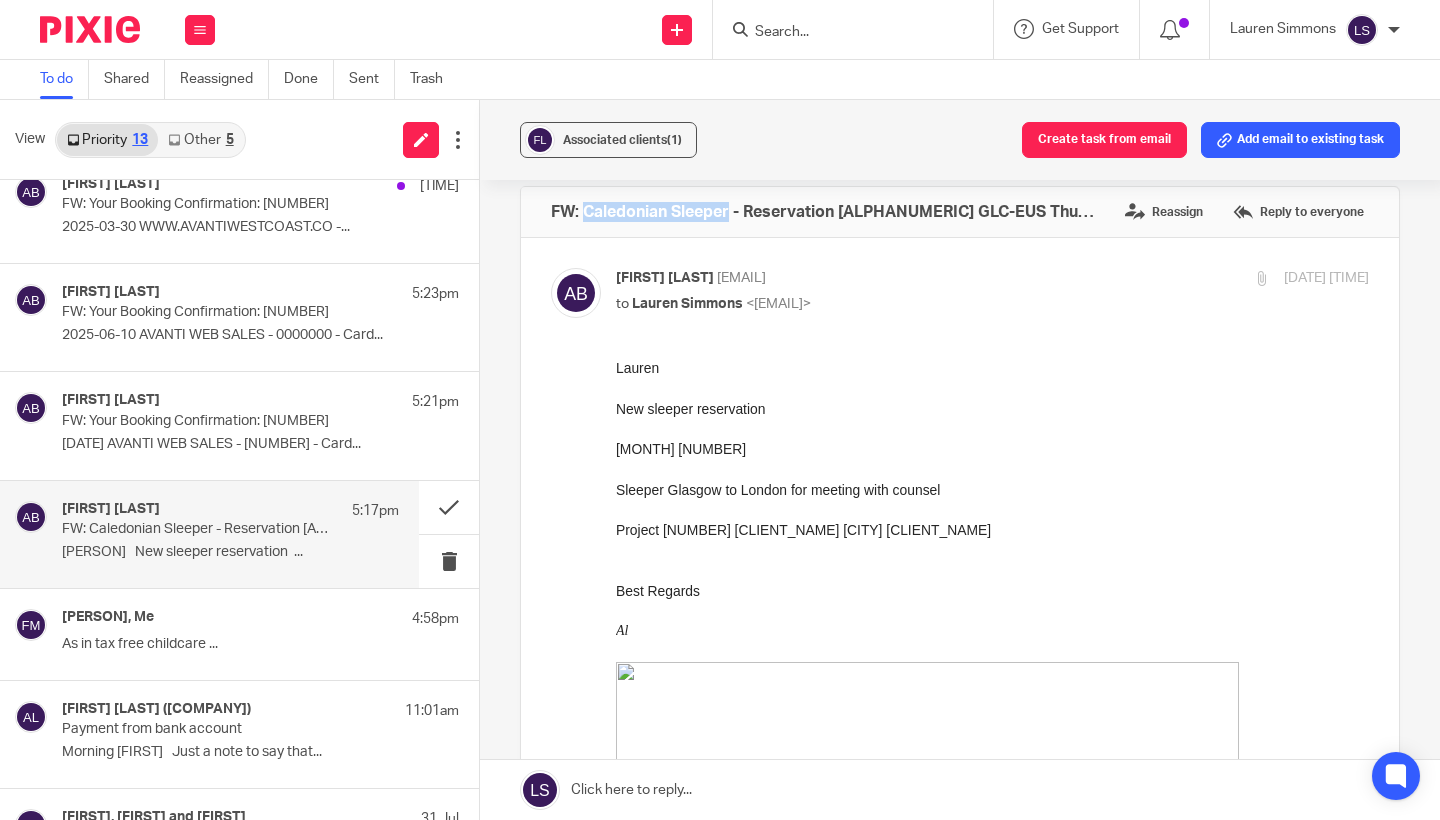 copy on "Caledonian Sleeper" 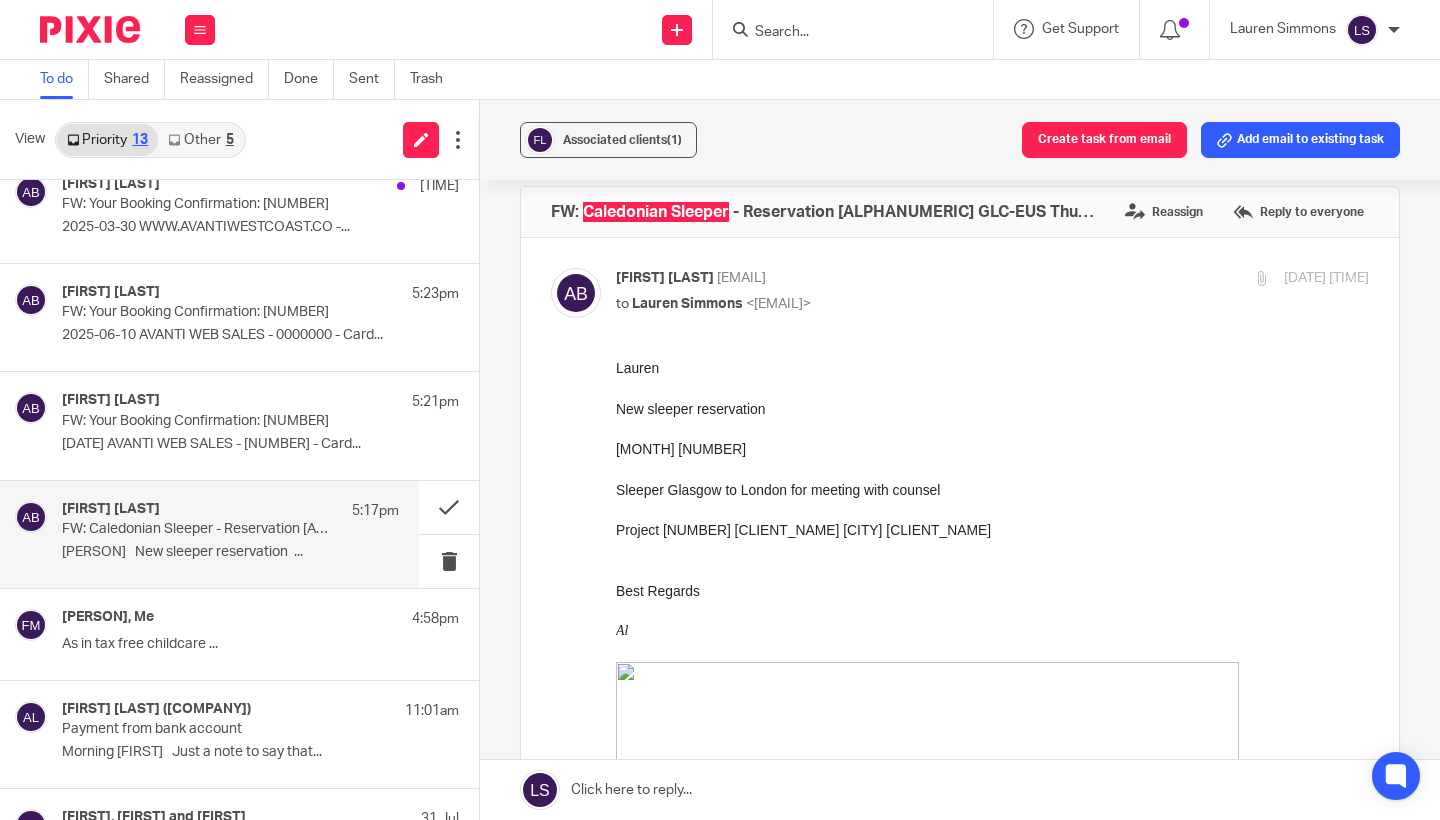 click on "[MONTH] [NUMBER]" at bounding box center [992, 449] 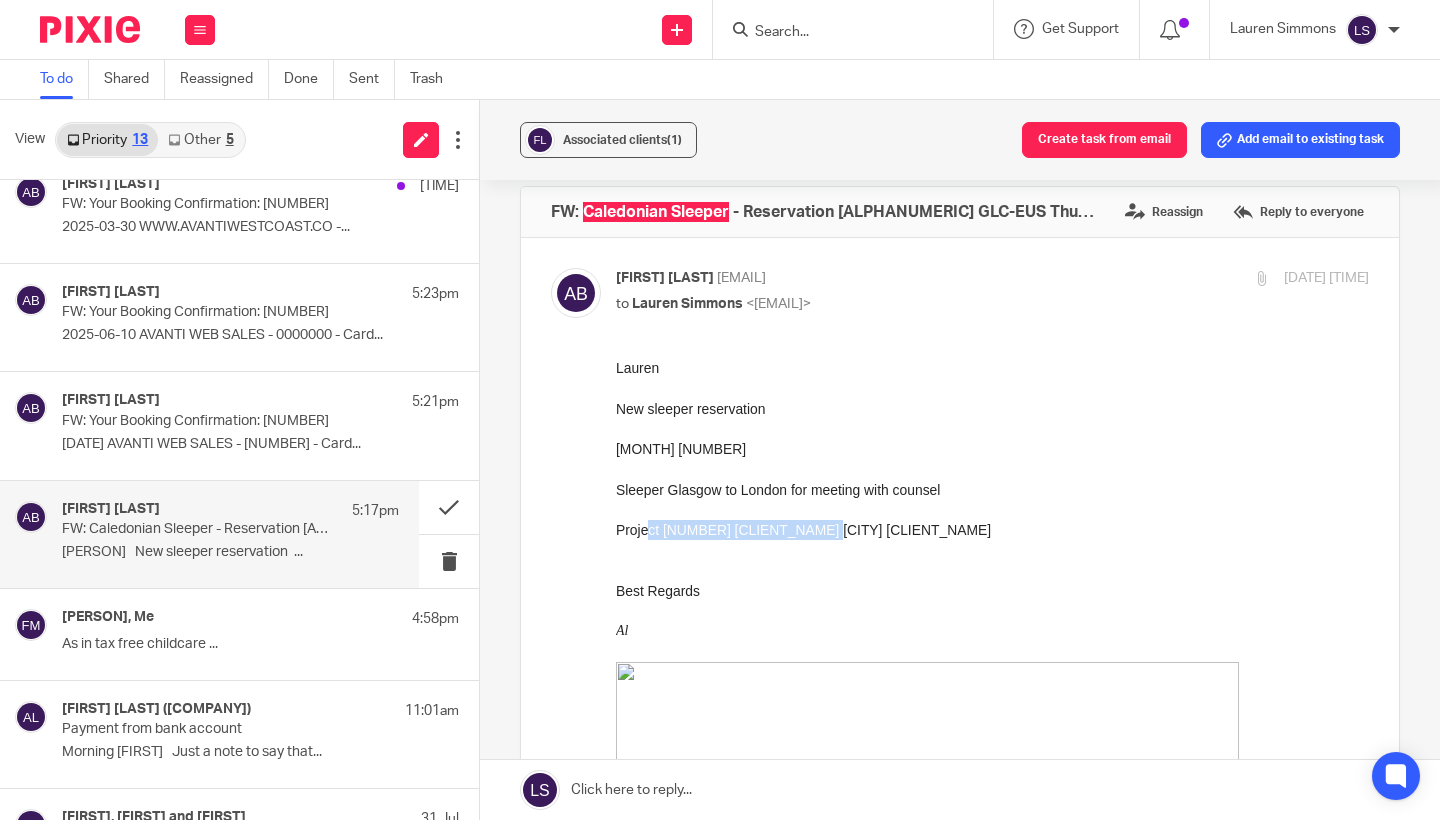 drag, startPoint x: 847, startPoint y: 527, endPoint x: 645, endPoint y: 531, distance: 202.0396 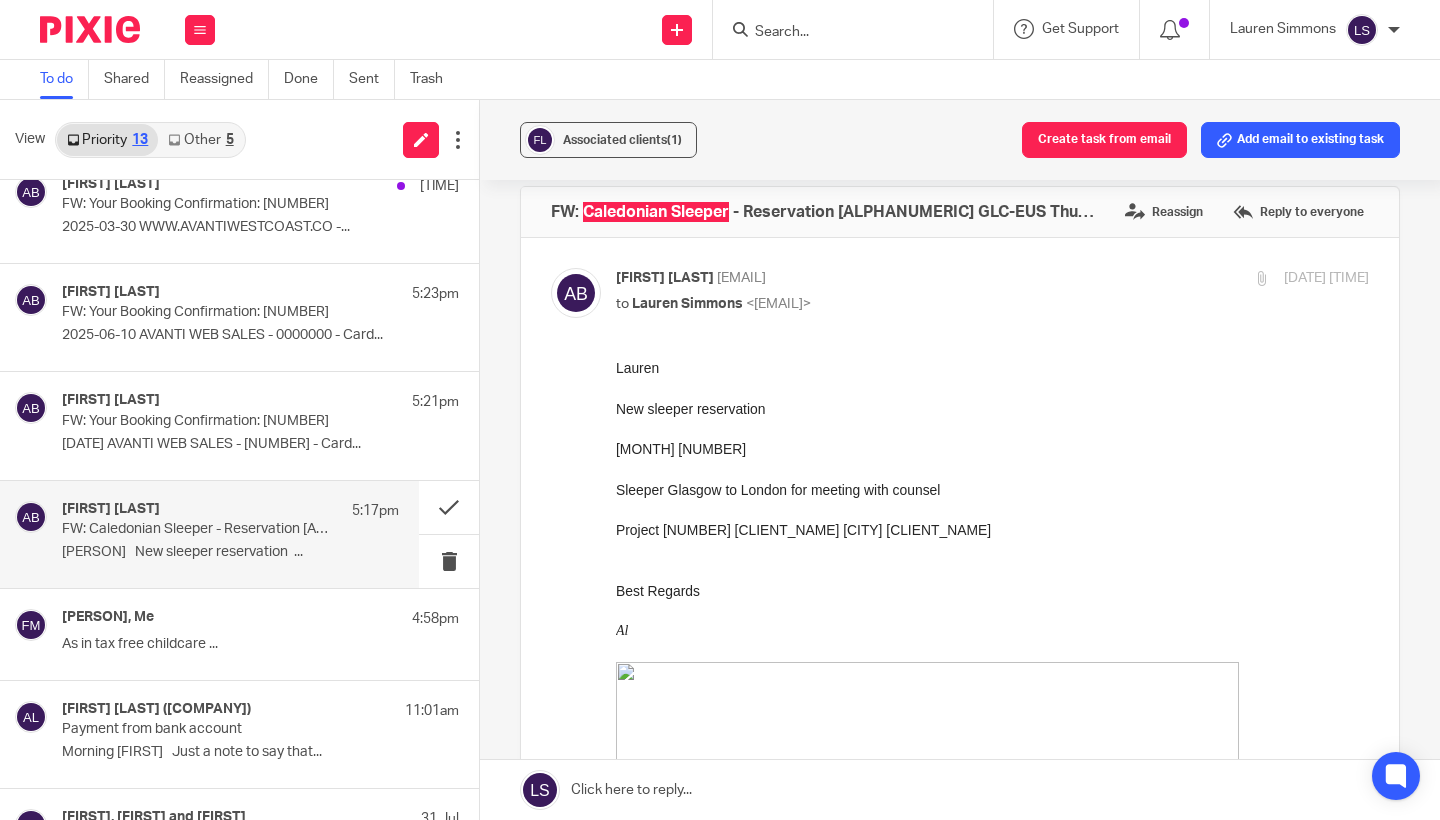 click on "Project [NUMBER] [CLIENT_NAME] [CITY] [CLIENT_NAME]" at bounding box center [803, 530] 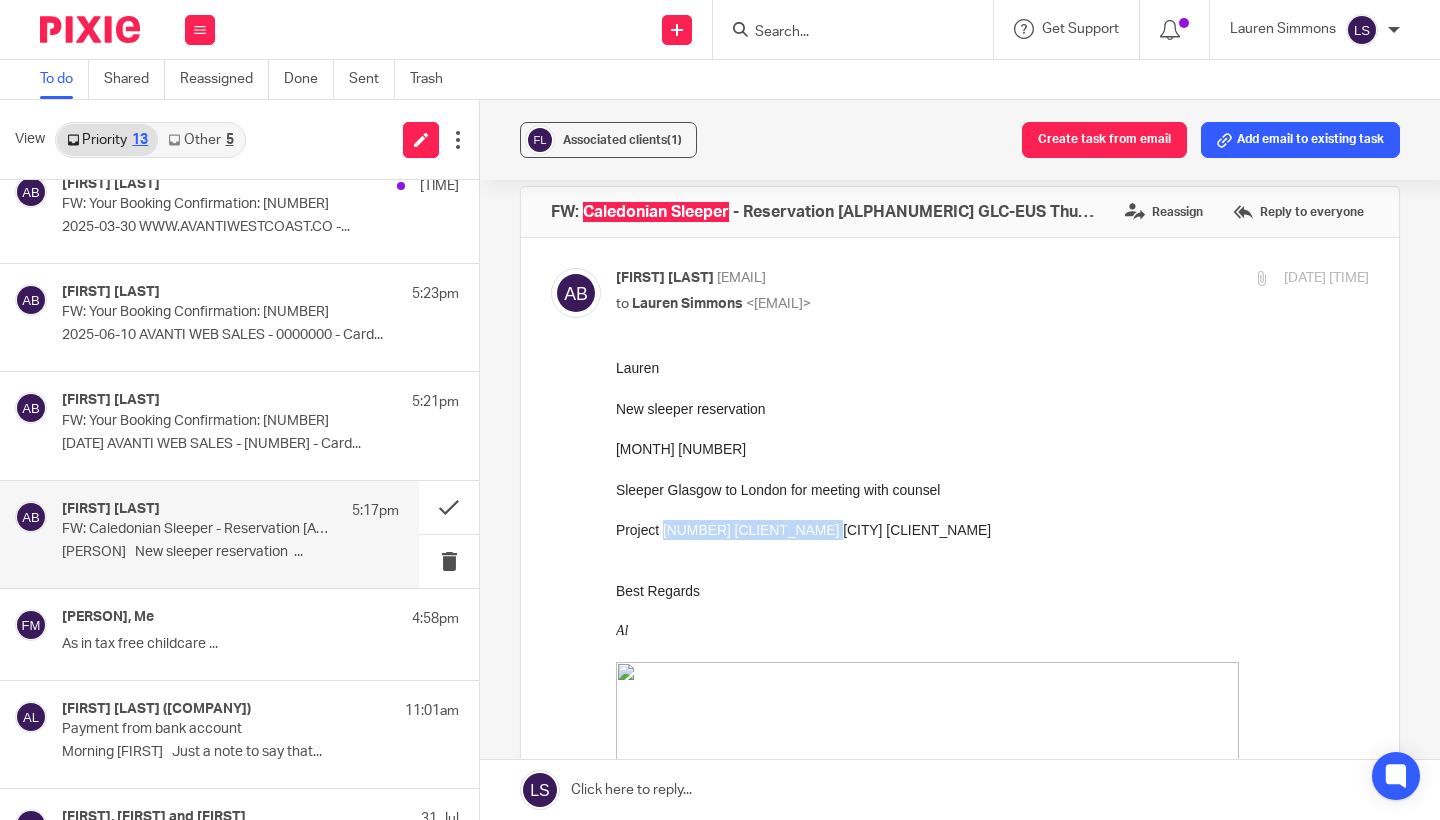 drag, startPoint x: 669, startPoint y: 529, endPoint x: 838, endPoint y: 524, distance: 169.07394 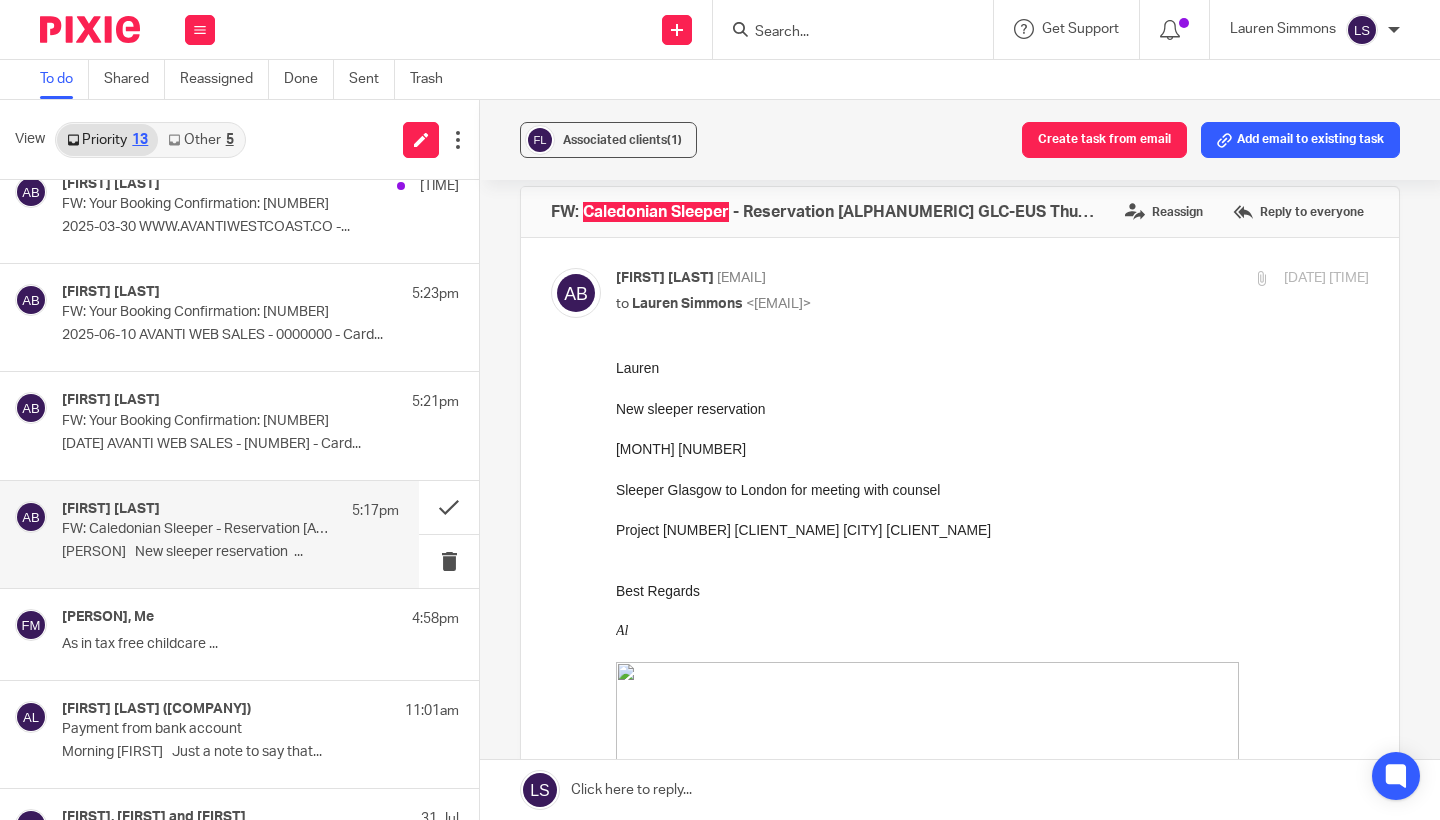 click on "[MONTH] [NUMBER]" at bounding box center [992, 449] 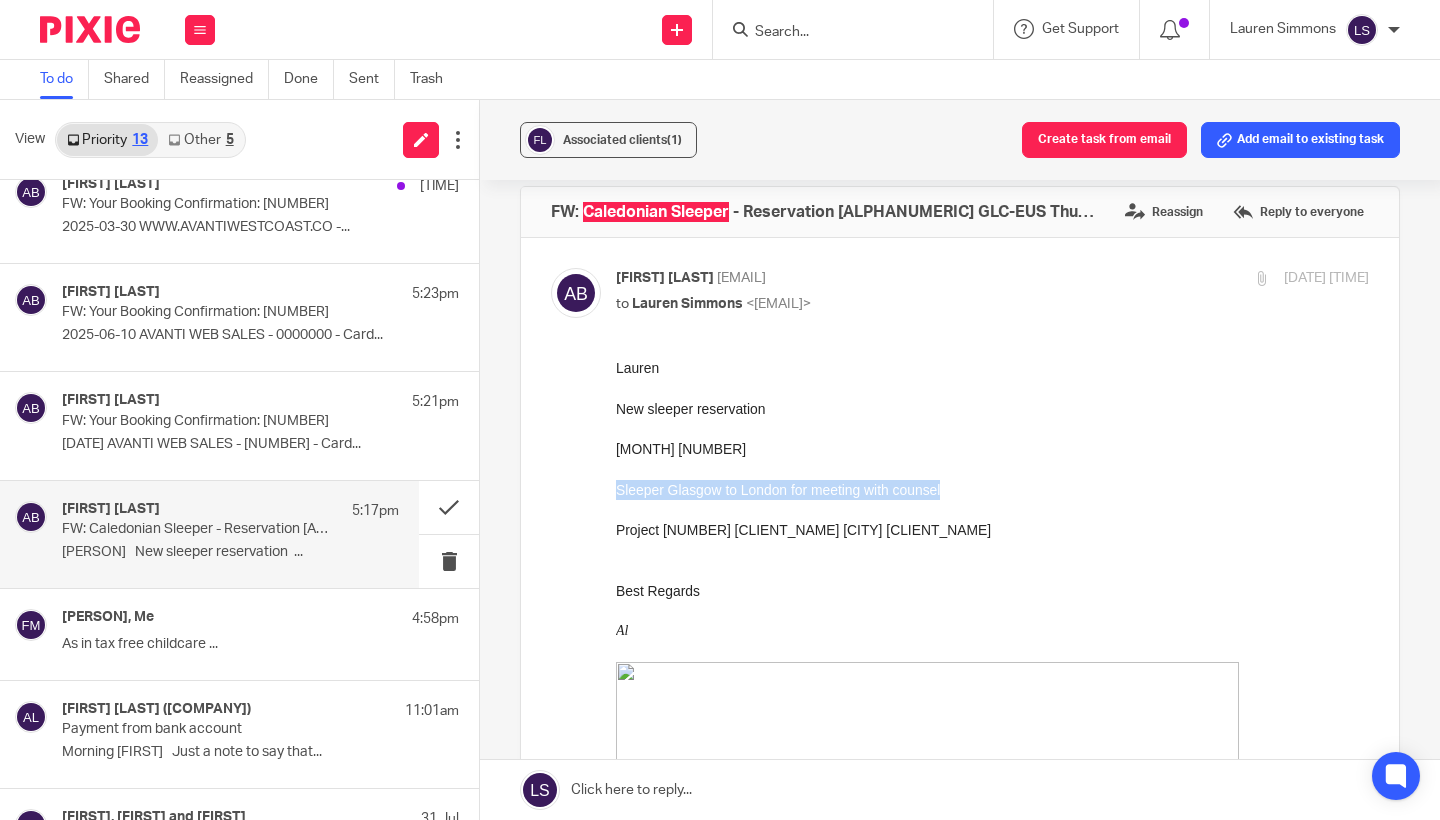 drag, startPoint x: 989, startPoint y: 491, endPoint x: 616, endPoint y: 493, distance: 373.00537 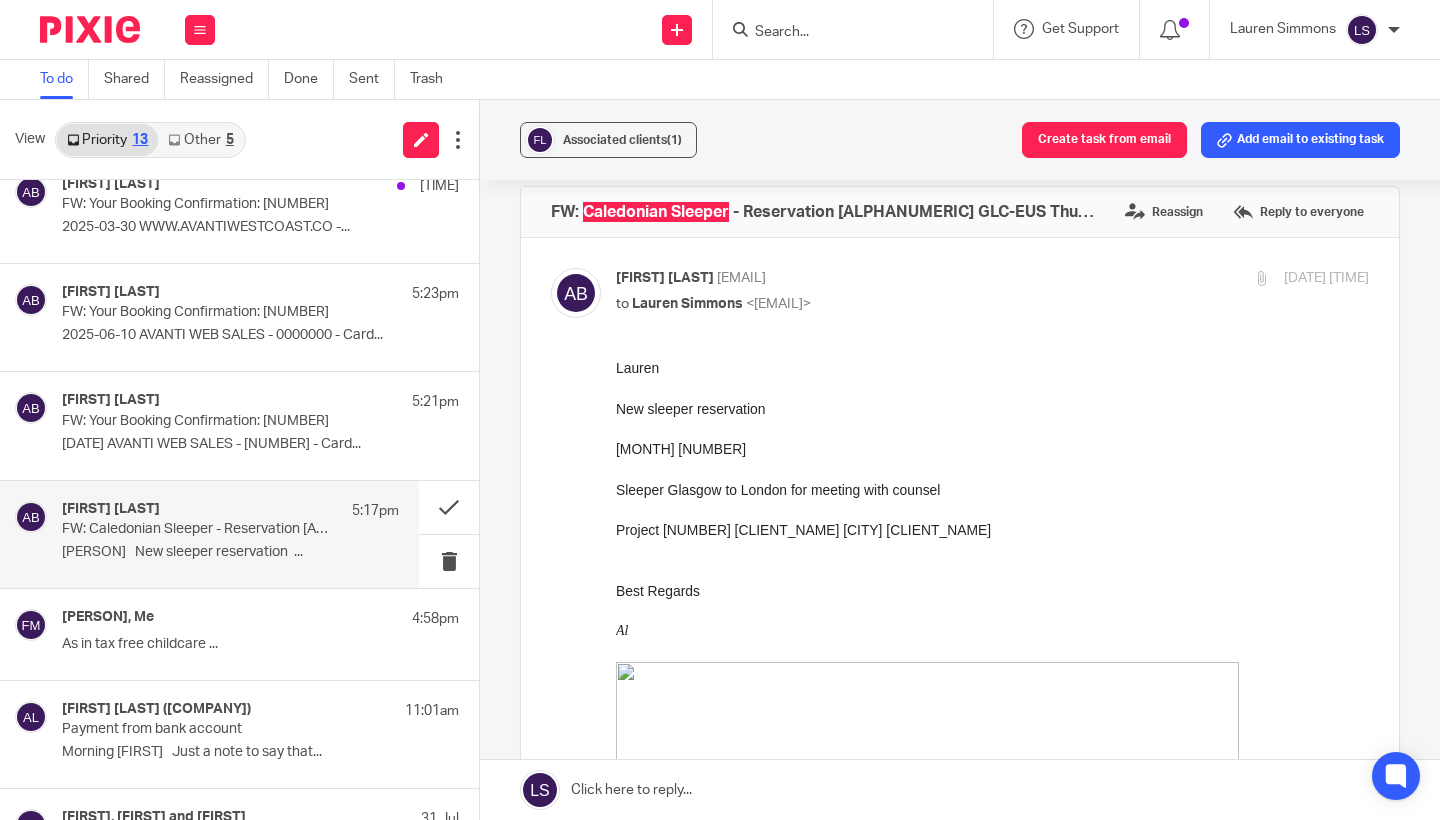 click at bounding box center (992, 469) 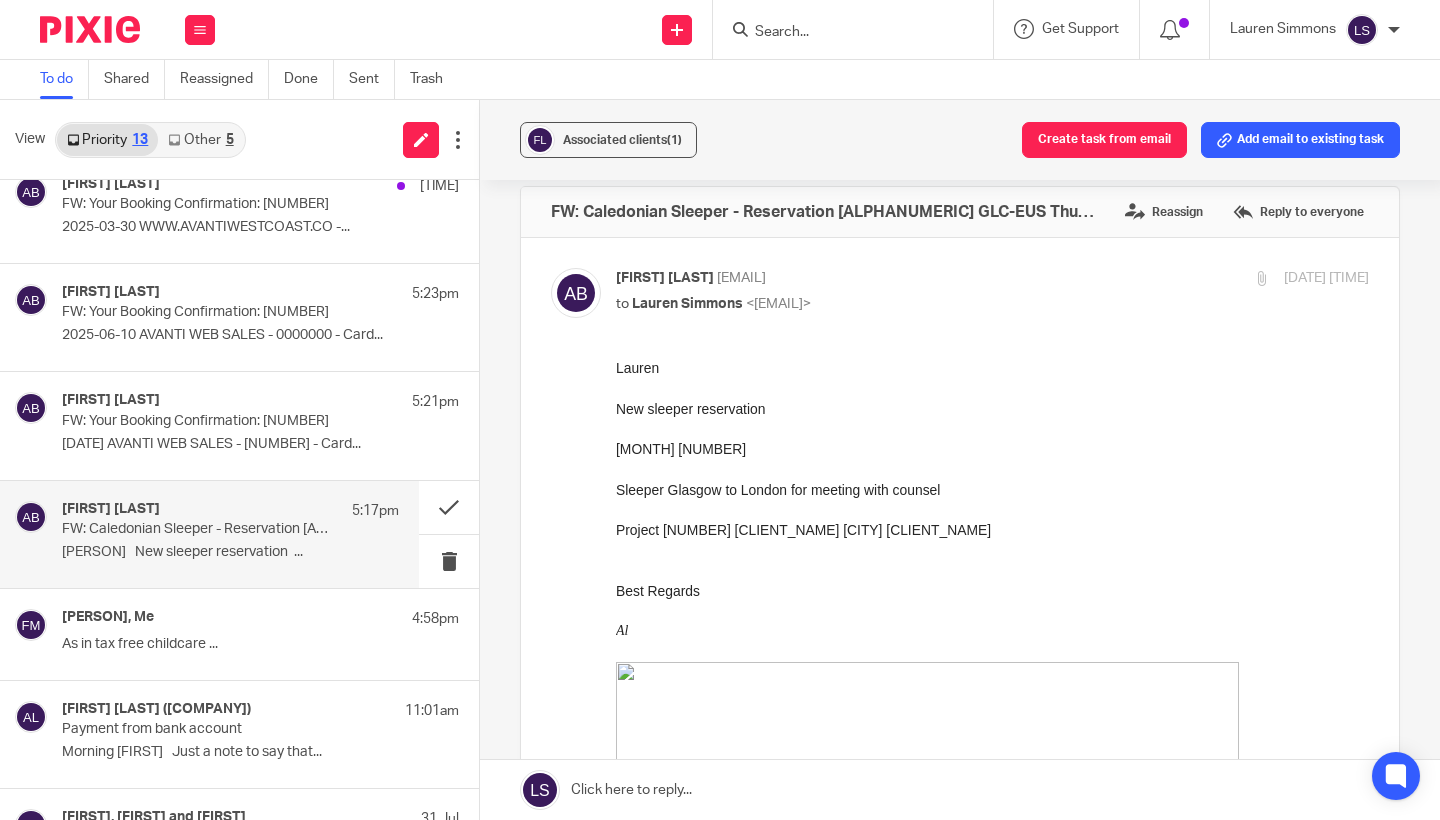 click on "[PERSON]    New sleeper reservation   ..." at bounding box center (230, 552) 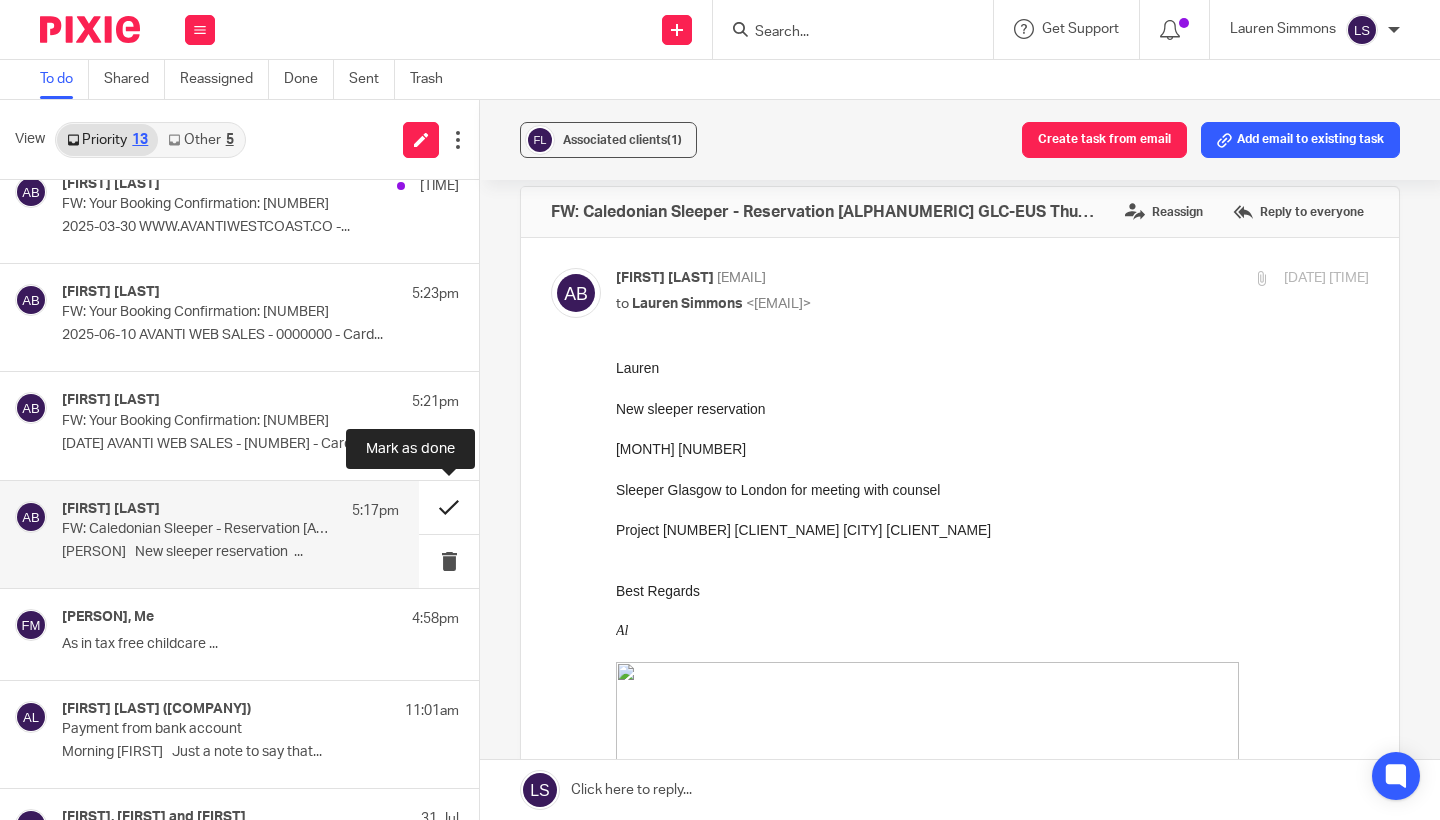 click at bounding box center (449, 507) 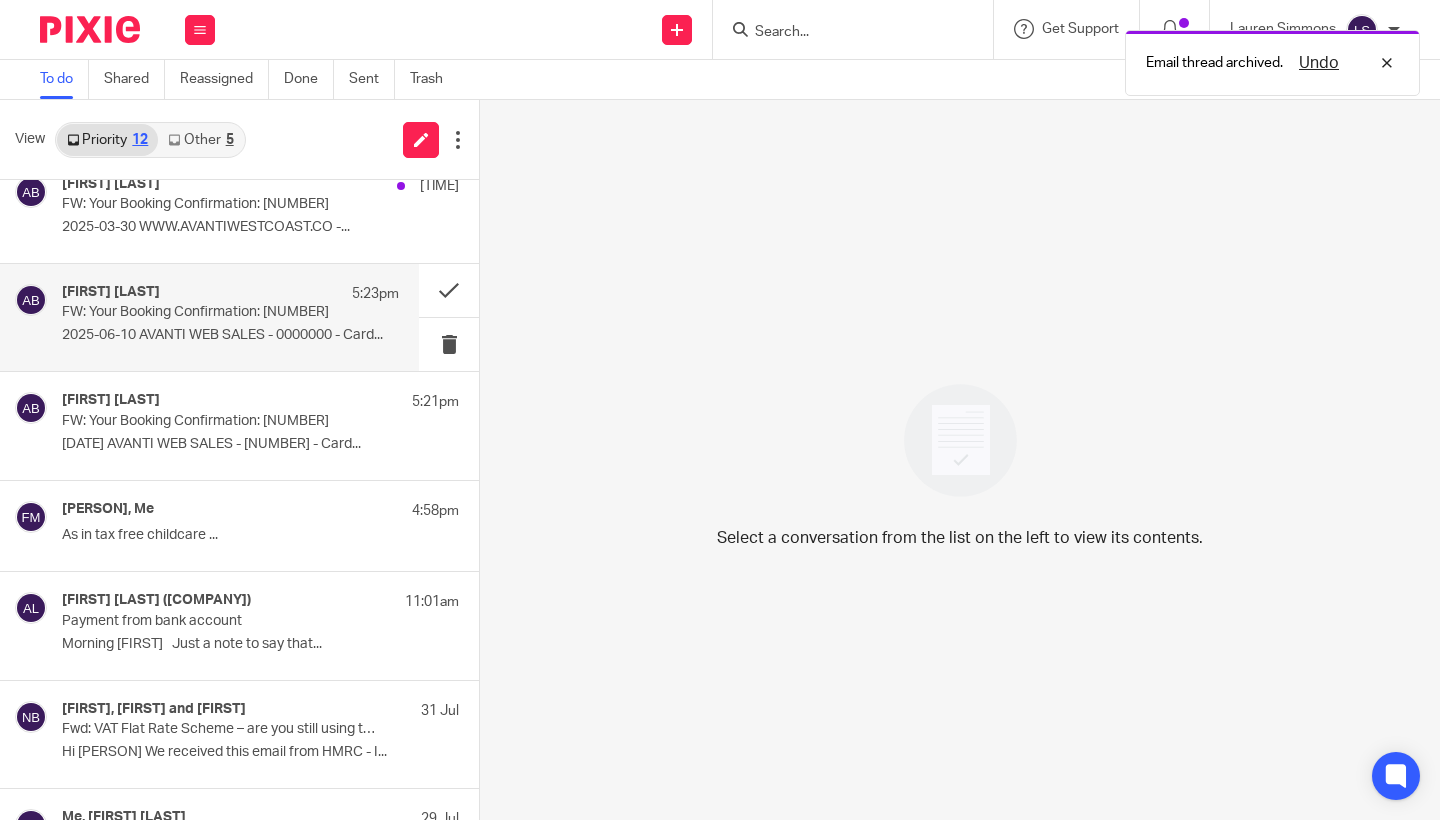 click on "2025-06-10  AVANTI WEB SALES - 0000000 - Card..." at bounding box center (230, 335) 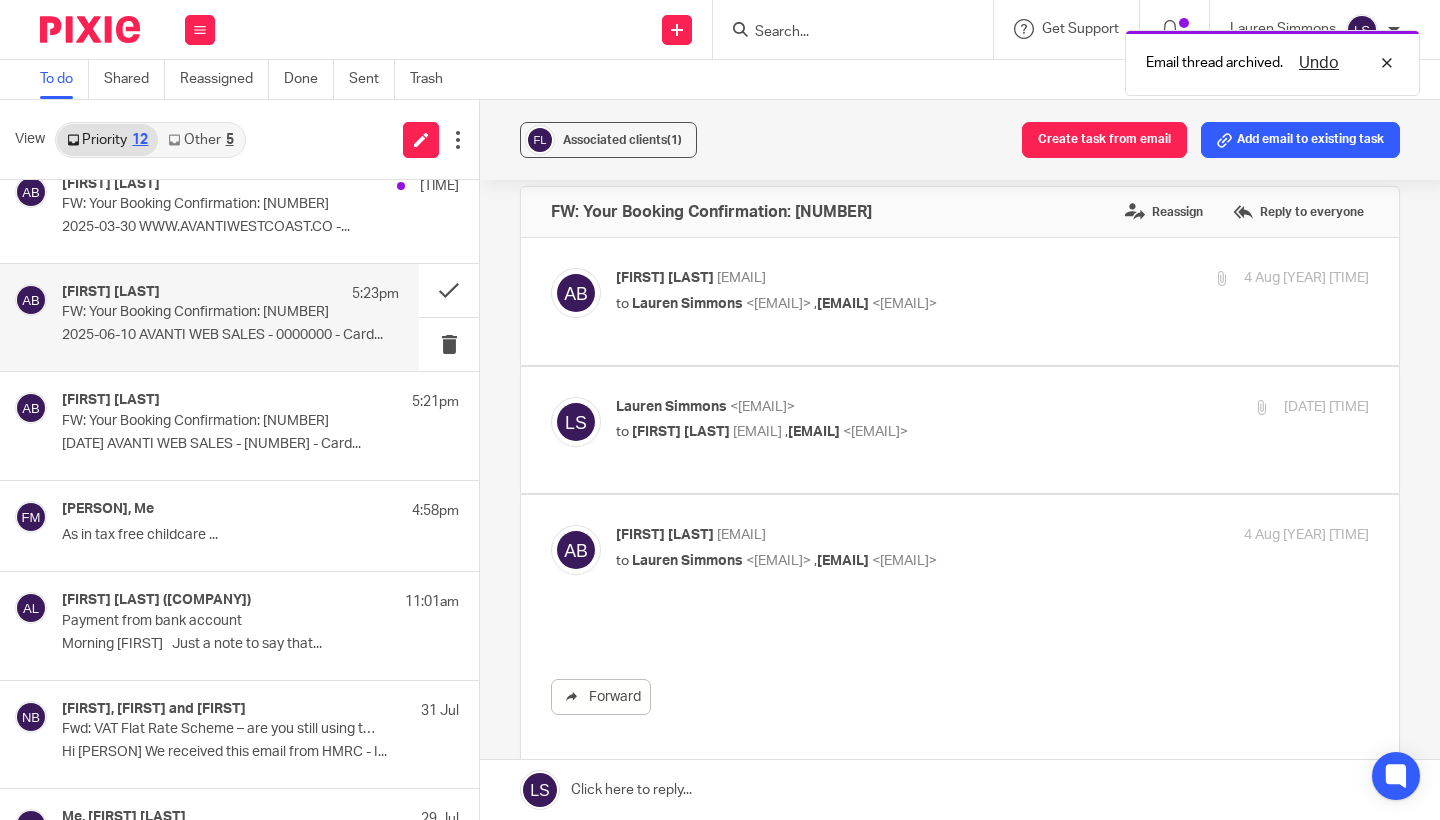 scroll, scrollTop: 0, scrollLeft: 0, axis: both 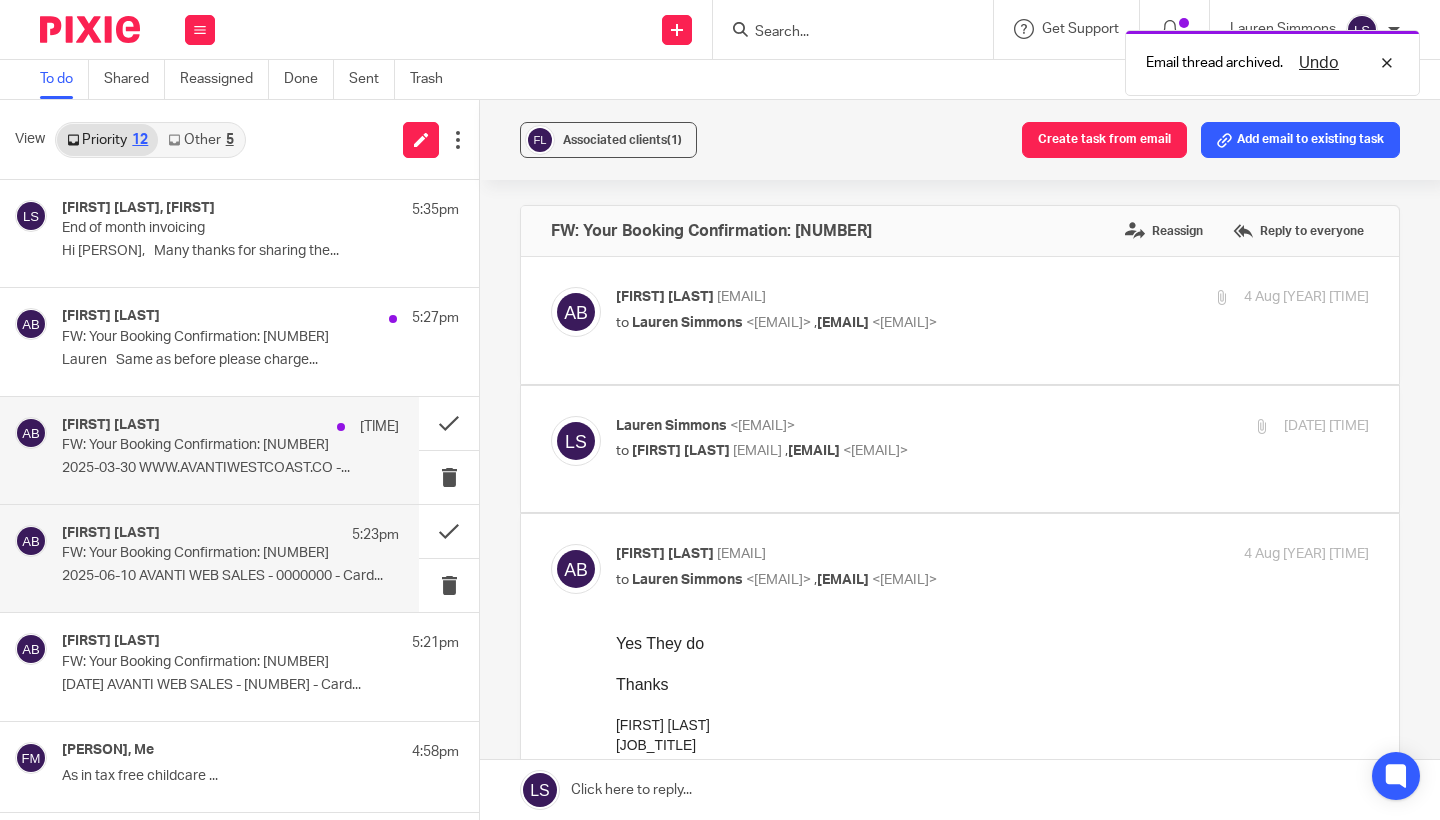 click on "FW: Your Booking Confirmation: [NUMBER]" at bounding box center [197, 445] 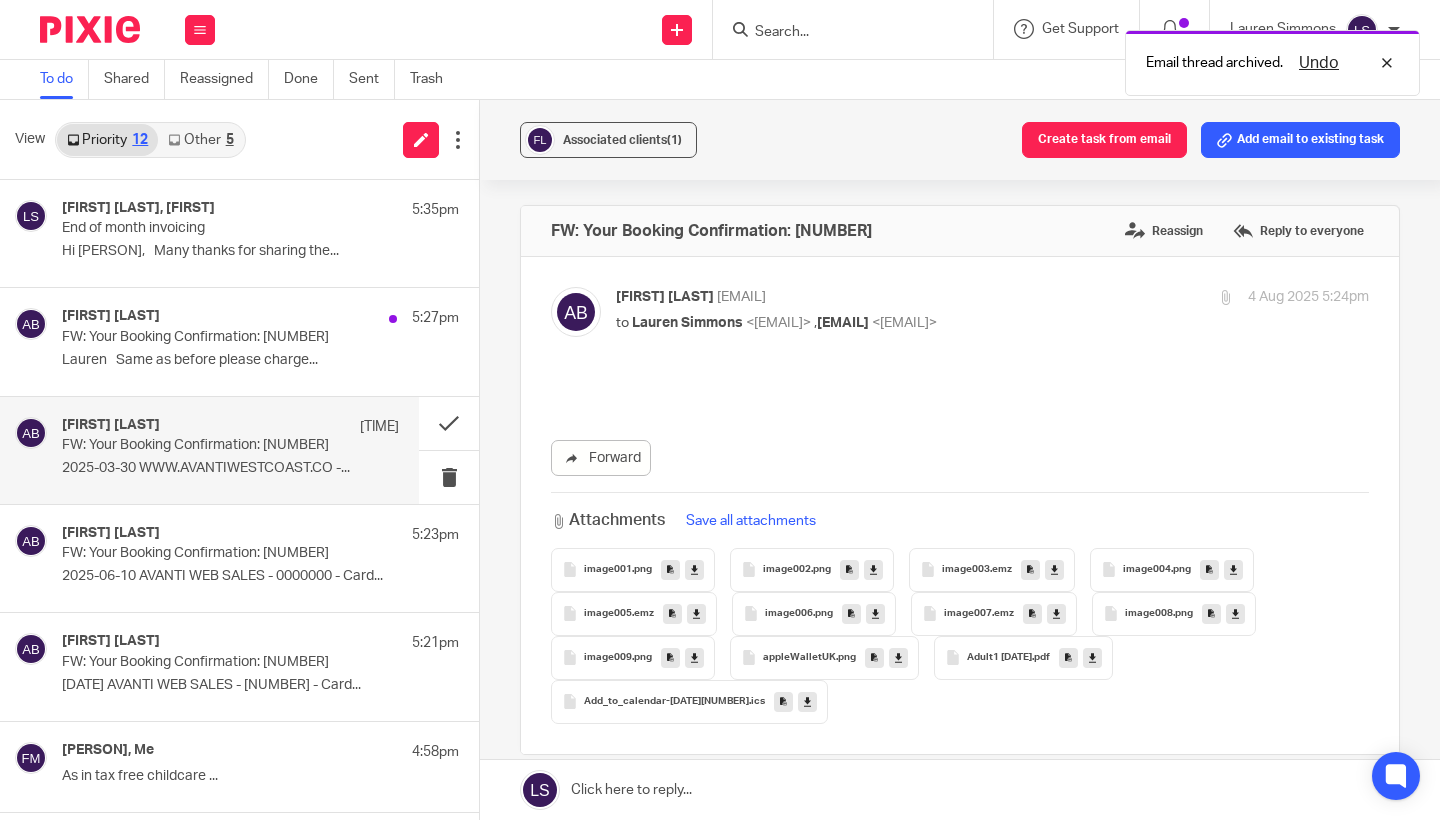 scroll, scrollTop: 0, scrollLeft: 0, axis: both 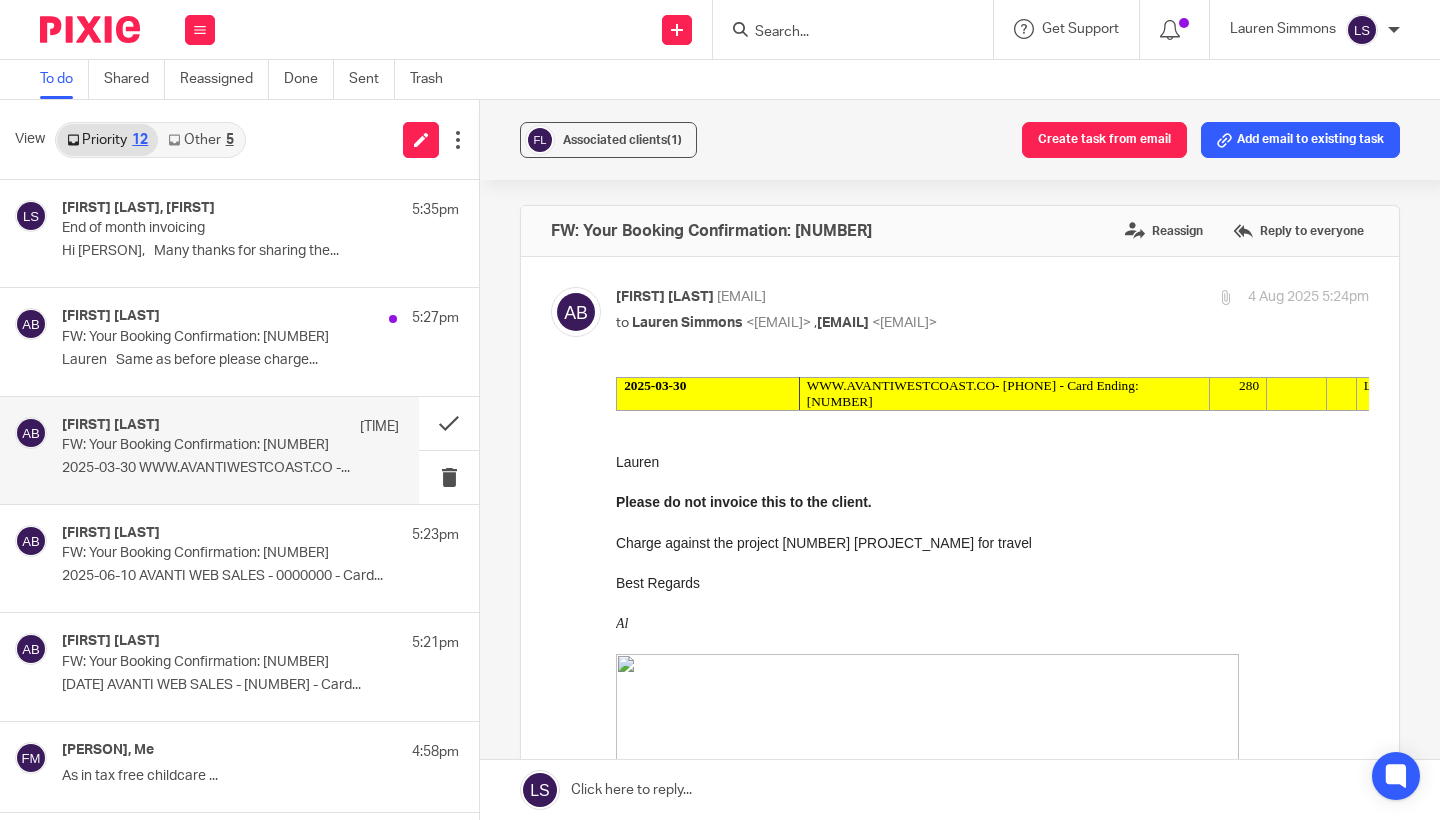click on "Please do not invoice this to the client." at bounding box center (744, 502) 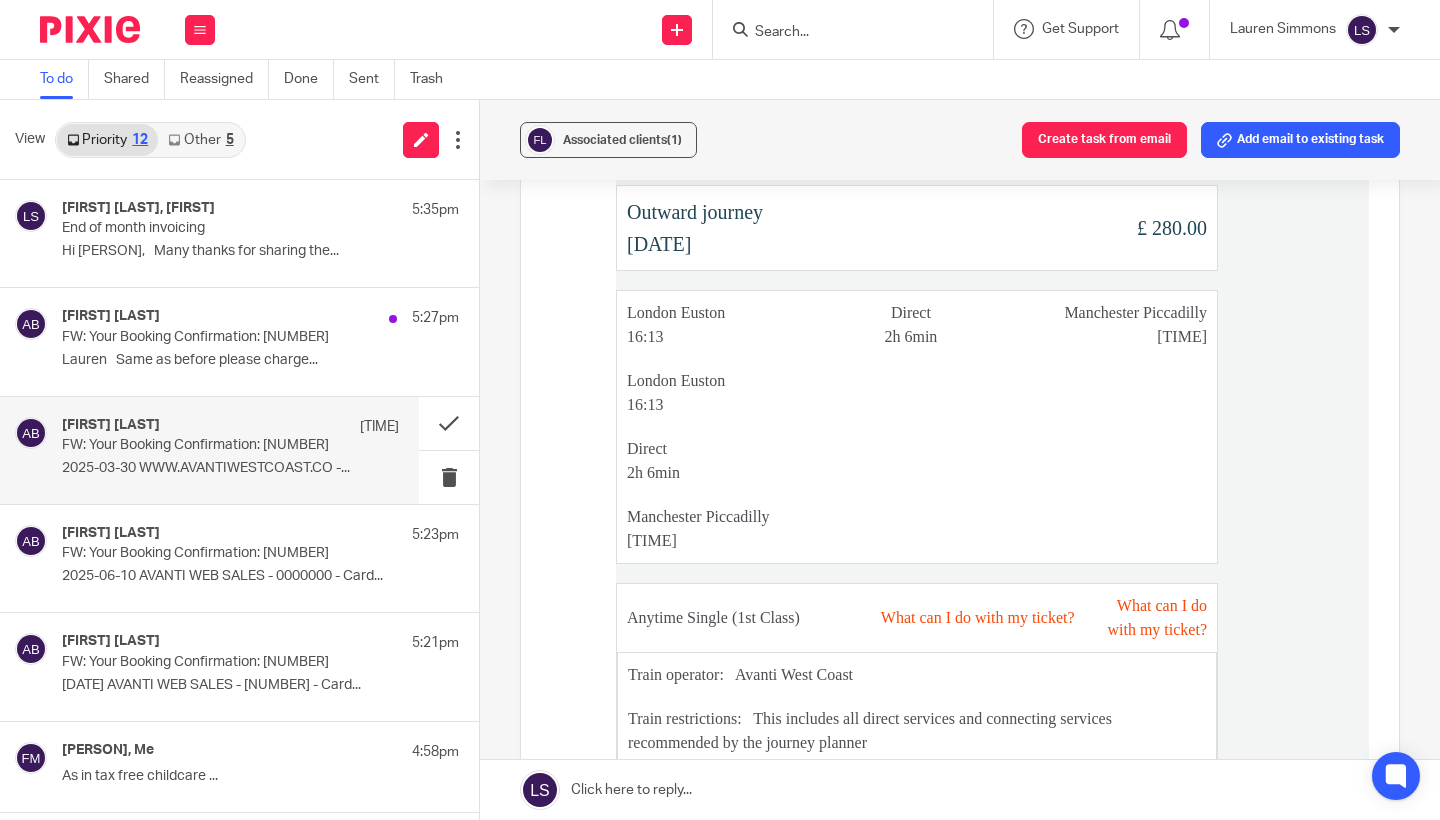 scroll, scrollTop: 2405, scrollLeft: 0, axis: vertical 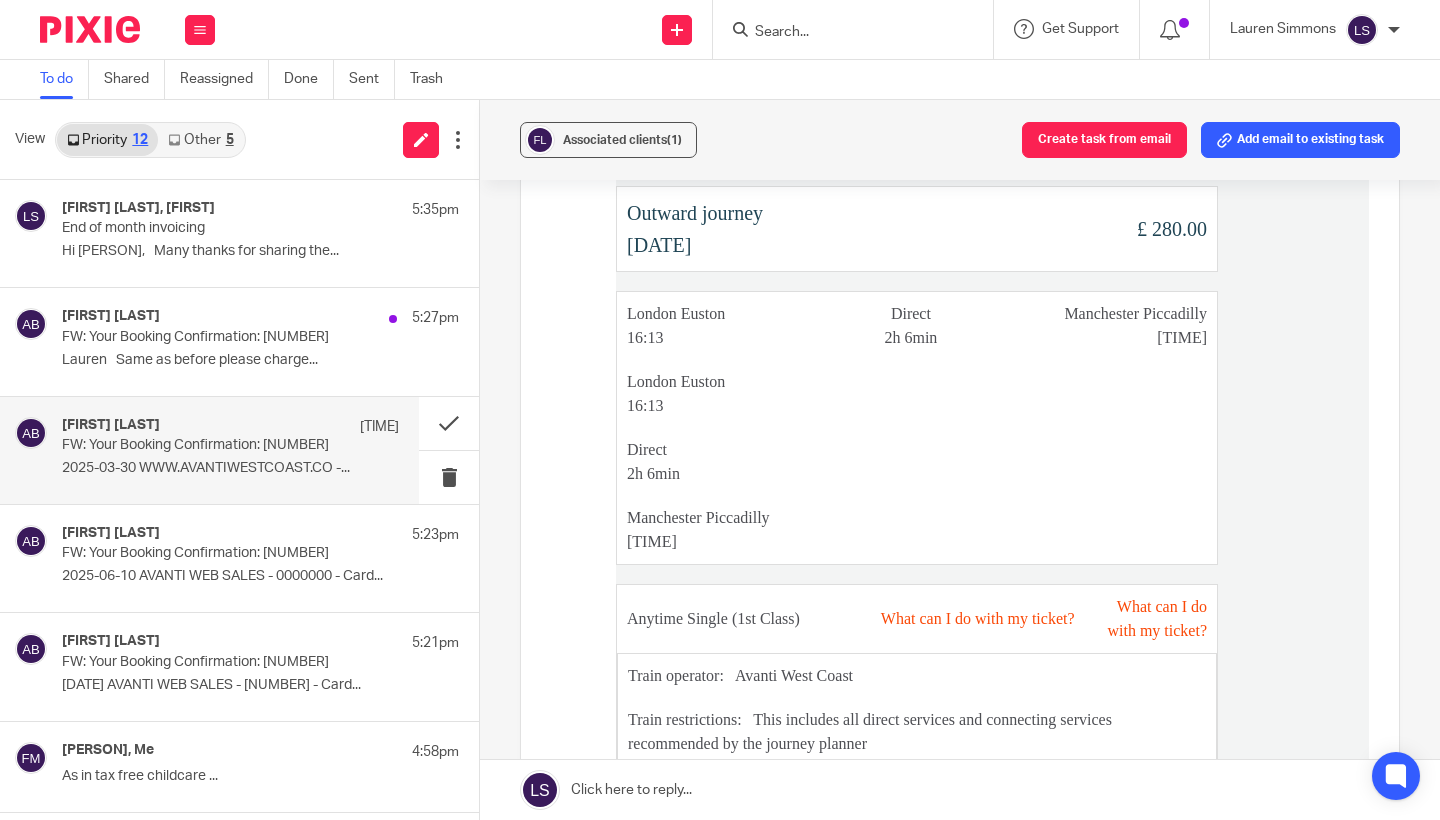 click at bounding box center (1016, 281) 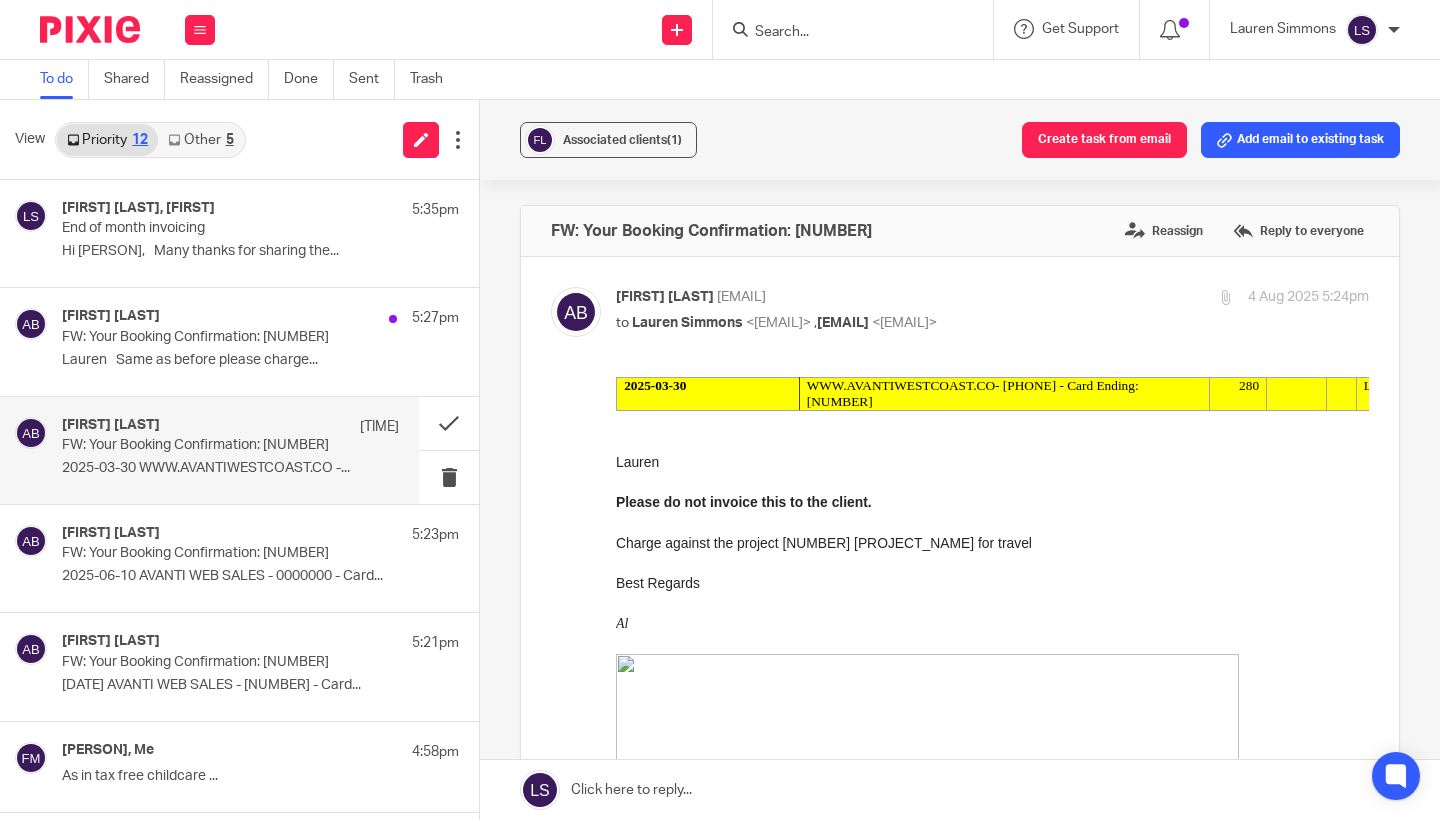 scroll, scrollTop: 0, scrollLeft: 0, axis: both 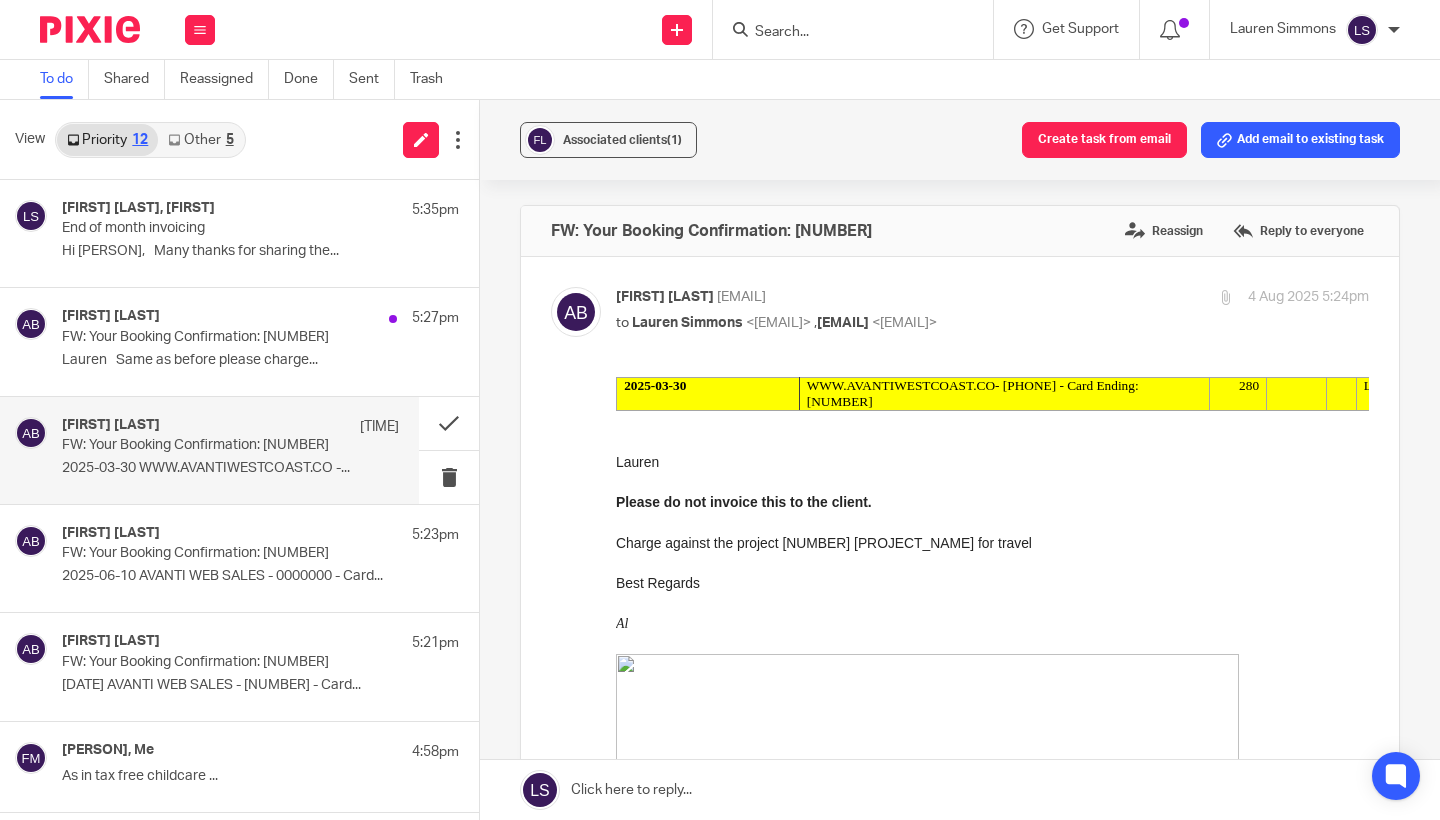 click on "Forward
Attachments
Save all attachments
image001 .png       image002 .png       image003 .emz       image004 .png       image005 .emz       image006 .png       image007 .emz       image008 .png       image009 .png       appleWalletUK .png       Adult1 [DATE] .pdf       Add_to_calendar-[DATE][TIME][NUMBER] .ics" at bounding box center (960, 3736) 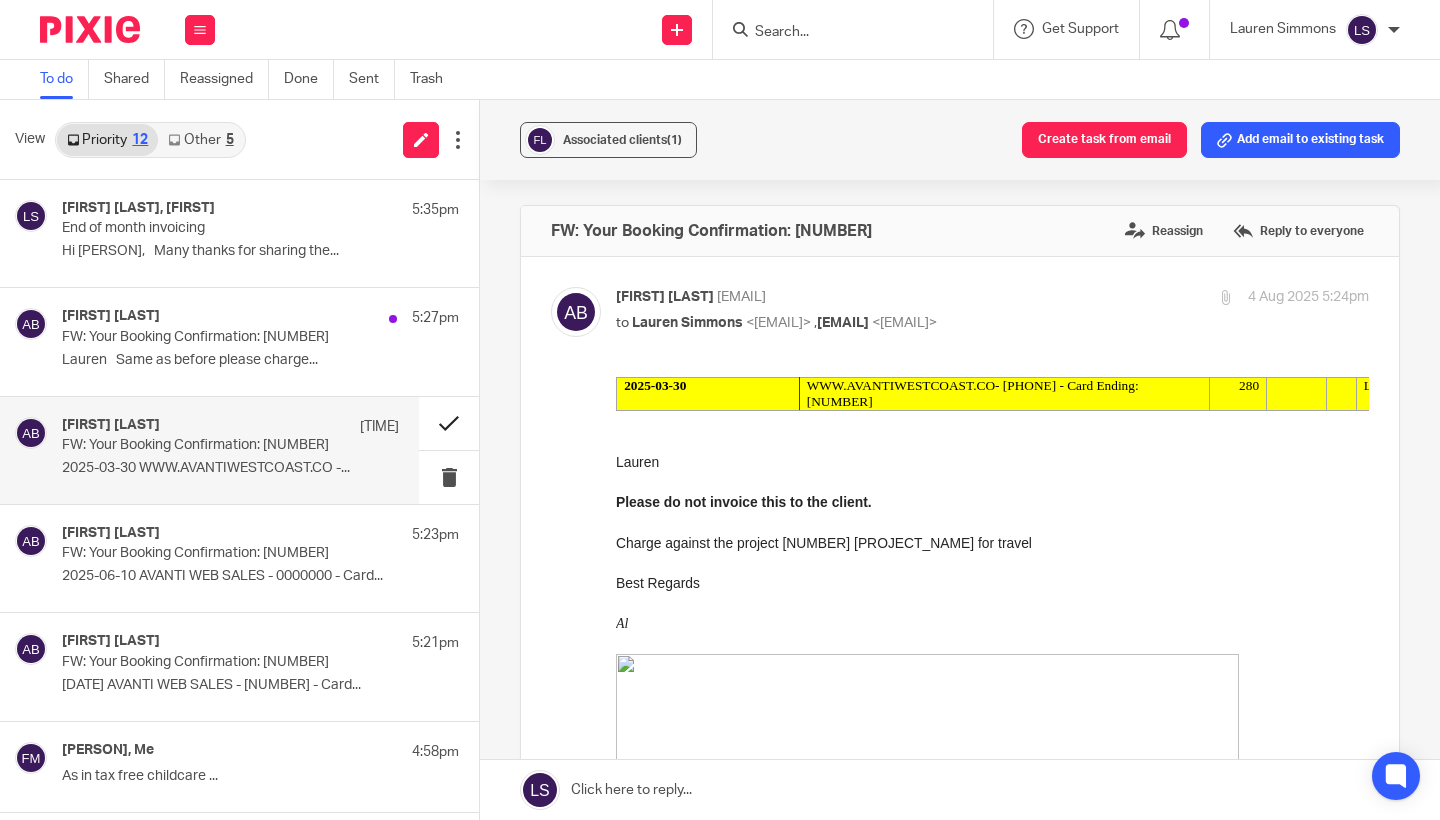 click at bounding box center (449, 423) 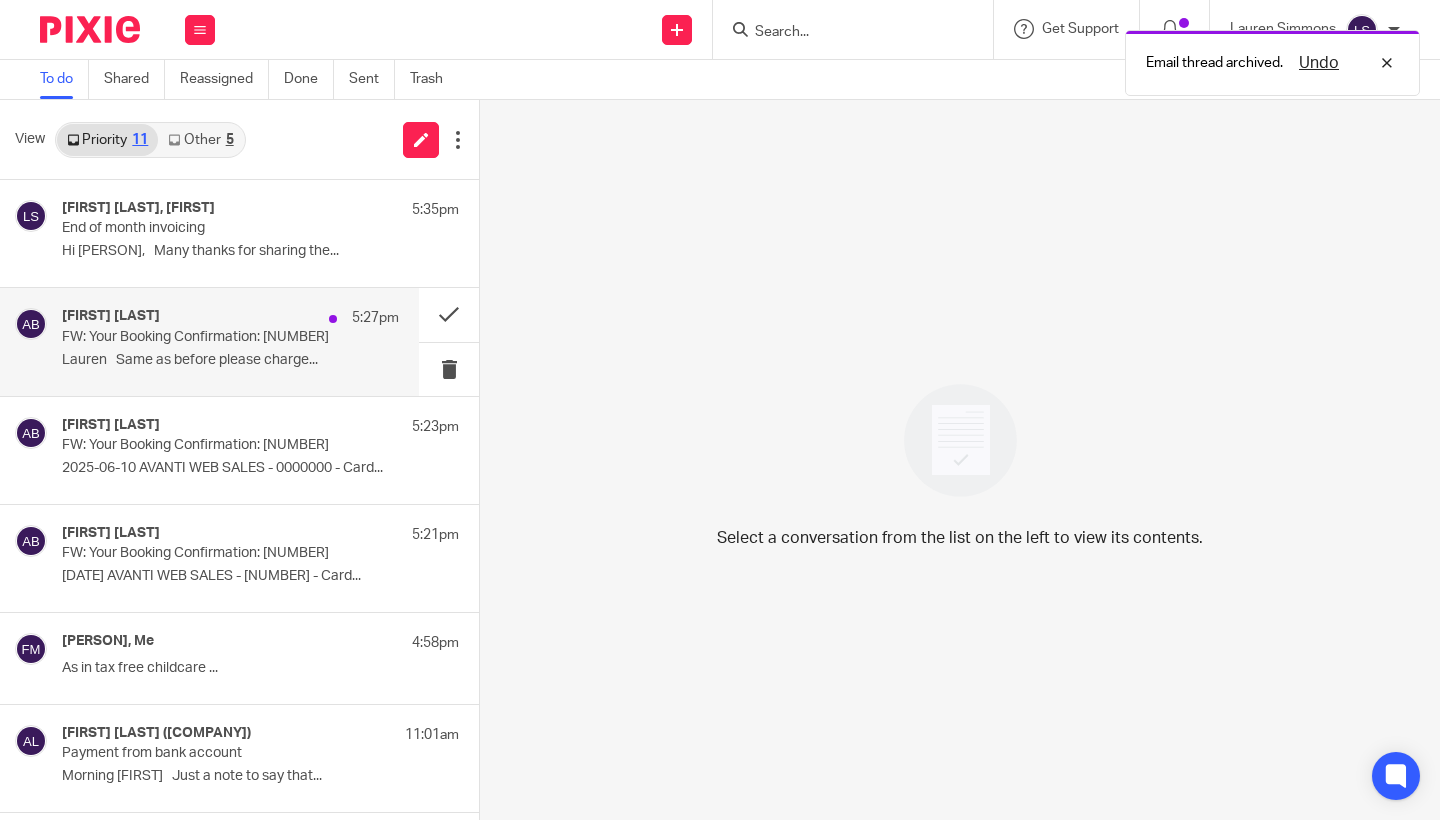 click on "[FIRST] [LAST]
5:27pm   FW: Your Booking Confirmation: [NUMBER]   [PERSON]     Same as before please charge..." at bounding box center [230, 341] 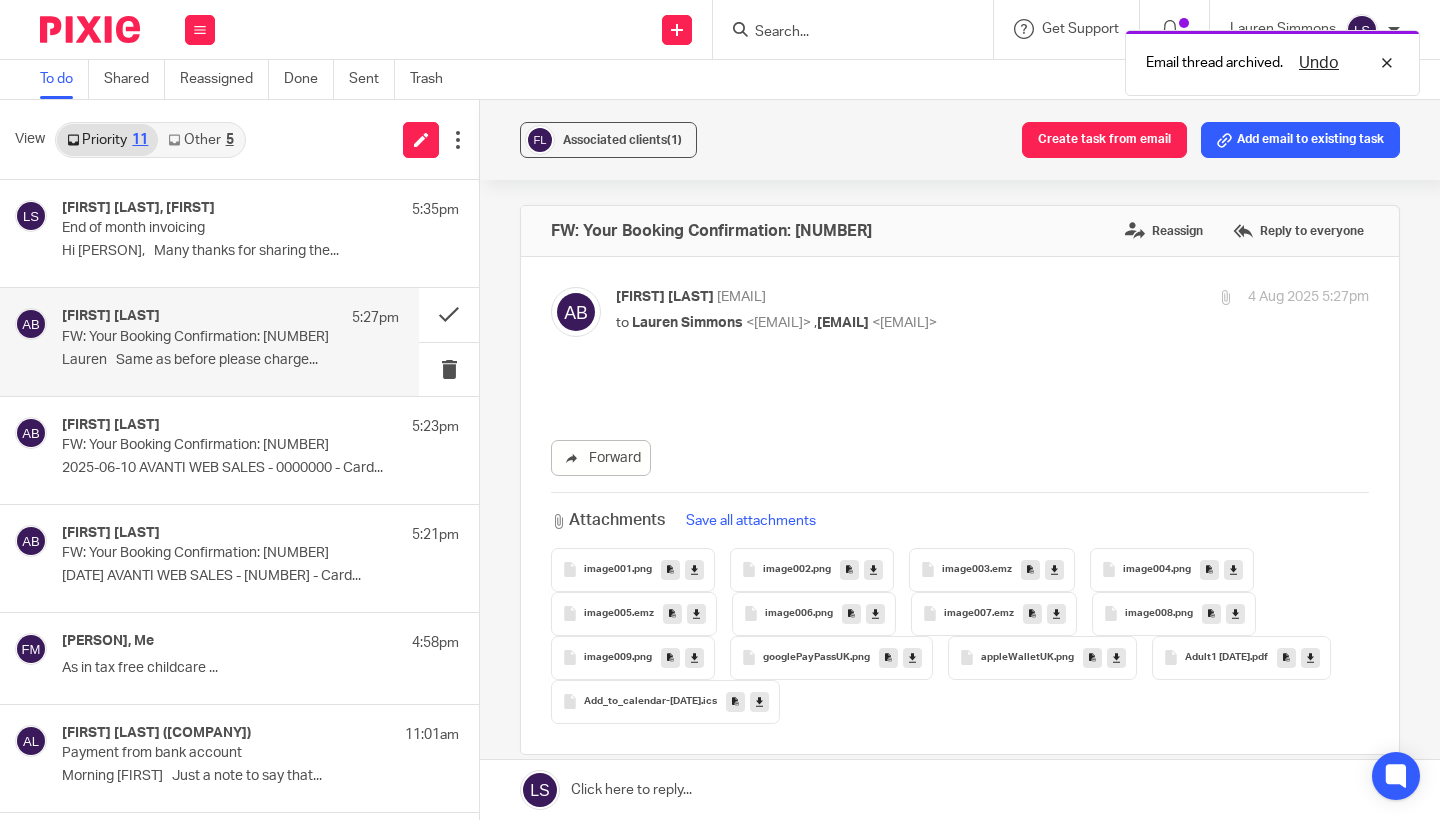 scroll, scrollTop: 0, scrollLeft: 0, axis: both 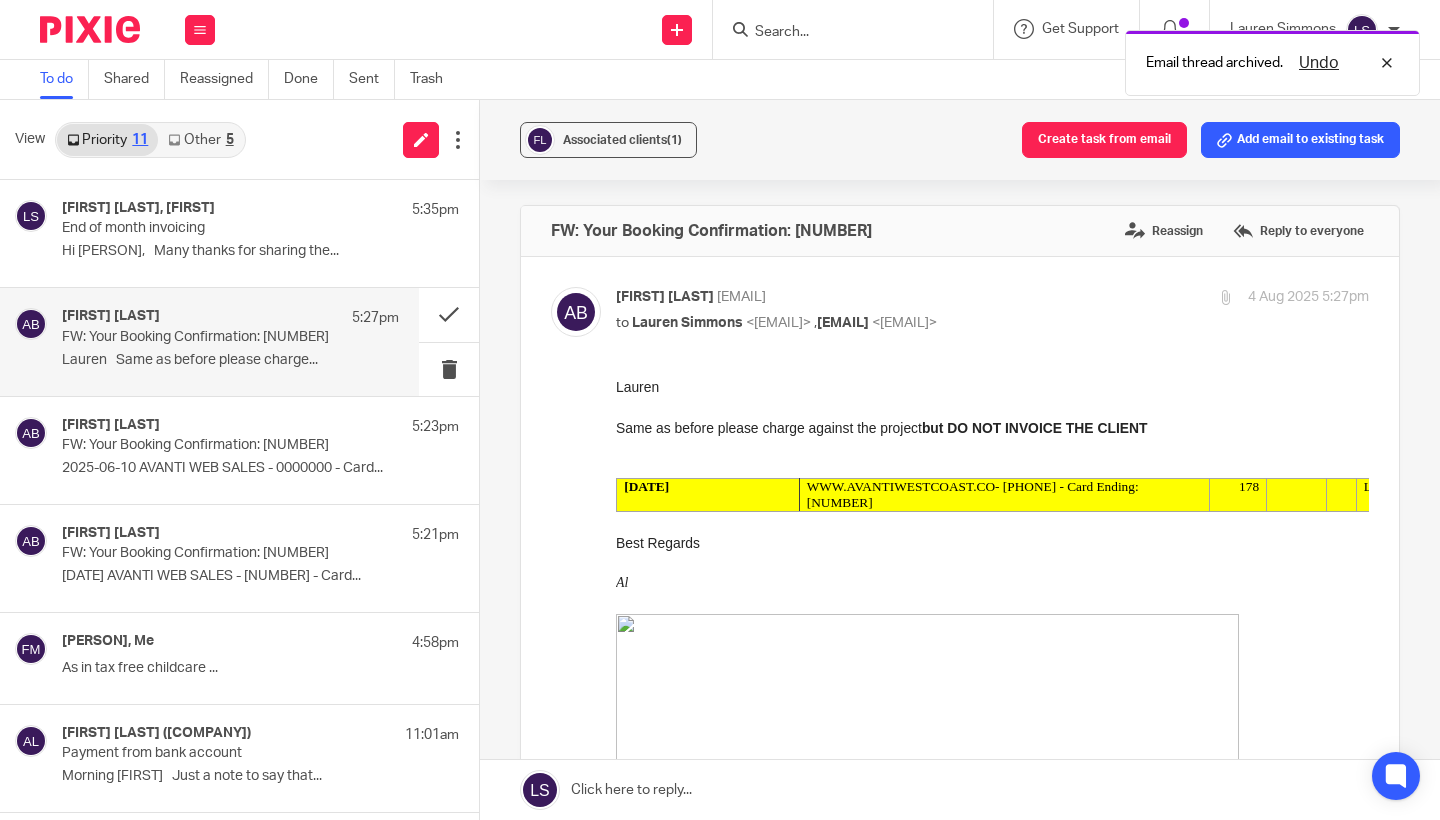 click on "Best Regards" at bounding box center (992, 543) 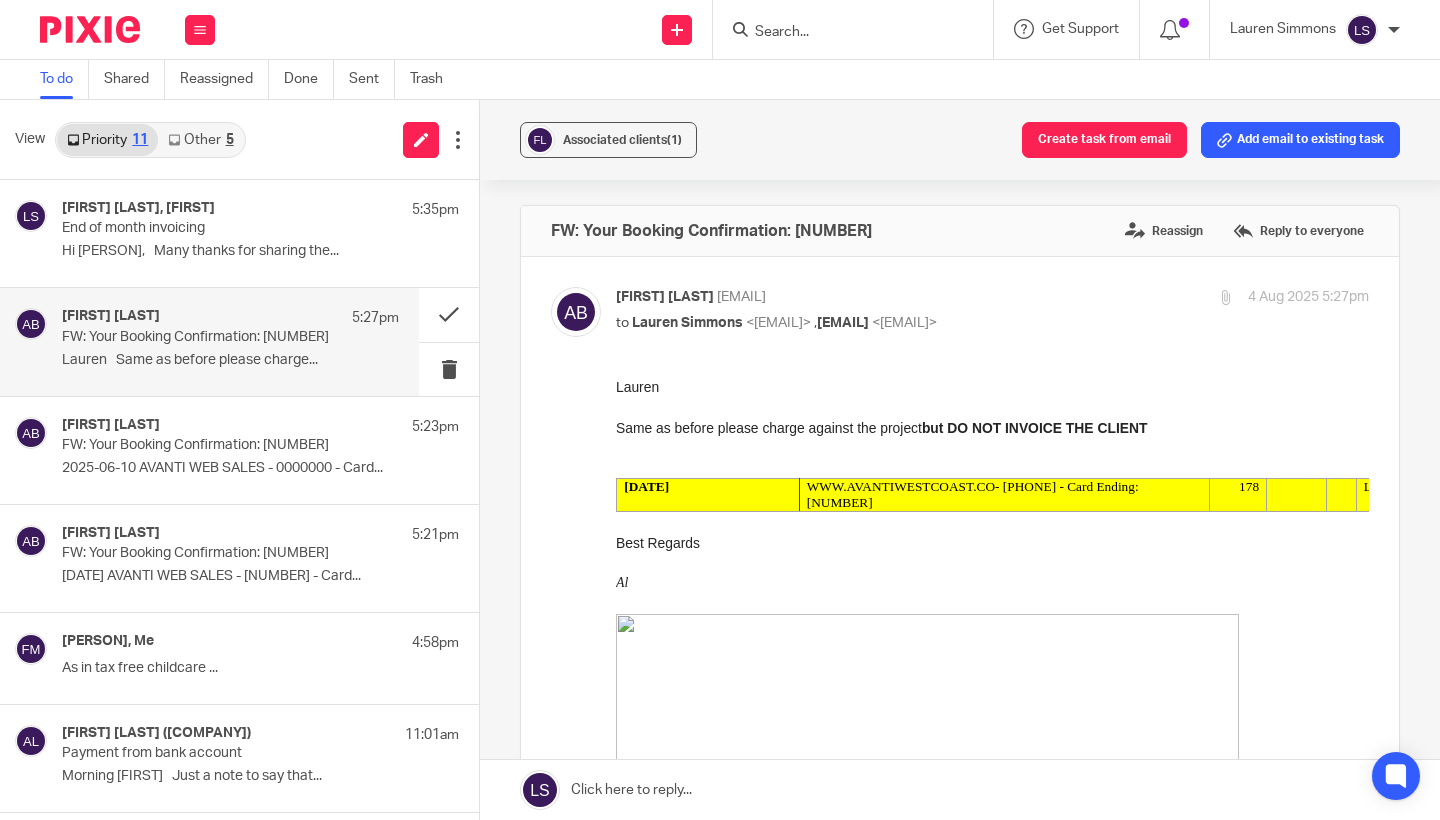 click at bounding box center [992, 468] 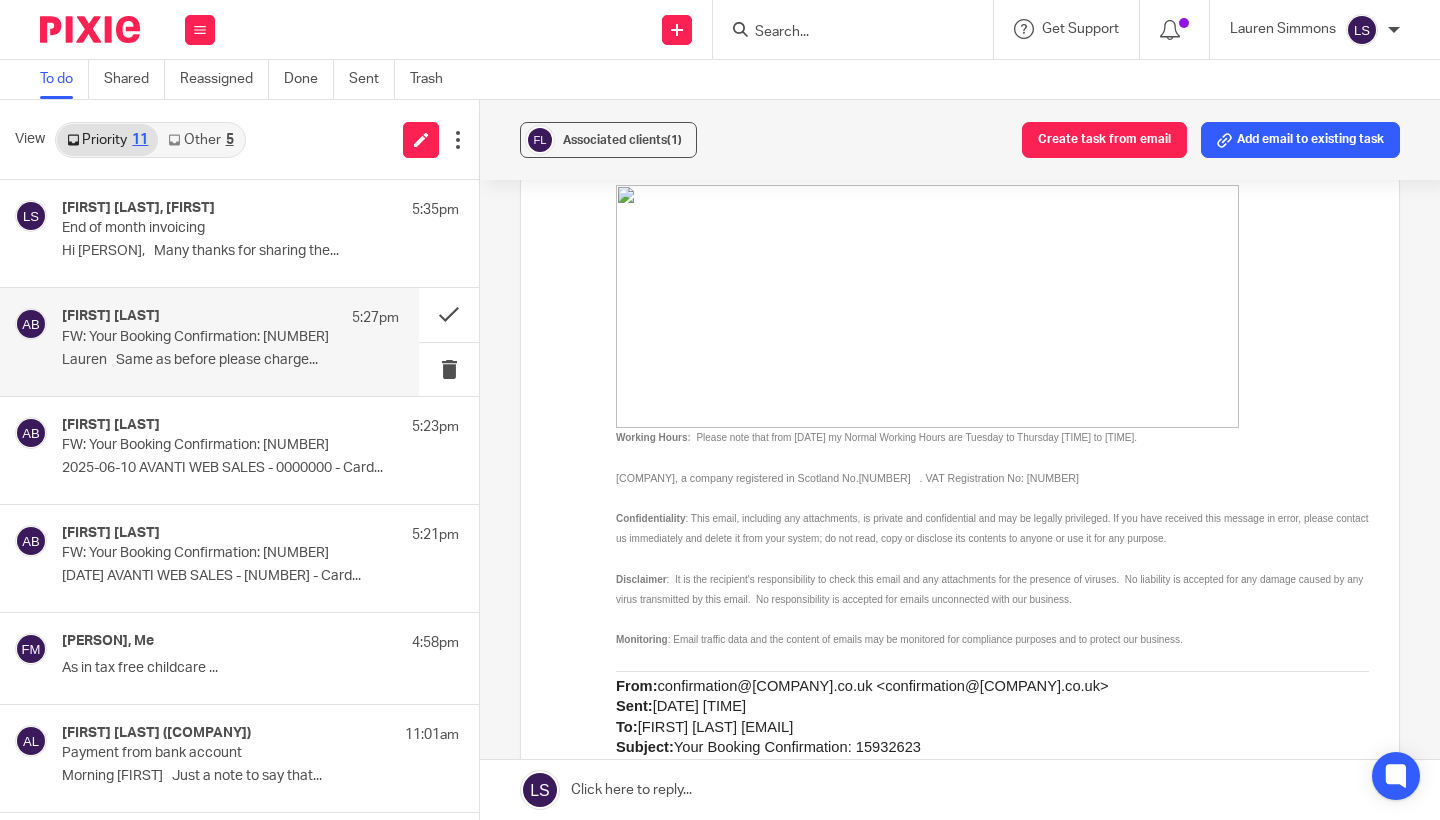 scroll, scrollTop: 441, scrollLeft: 0, axis: vertical 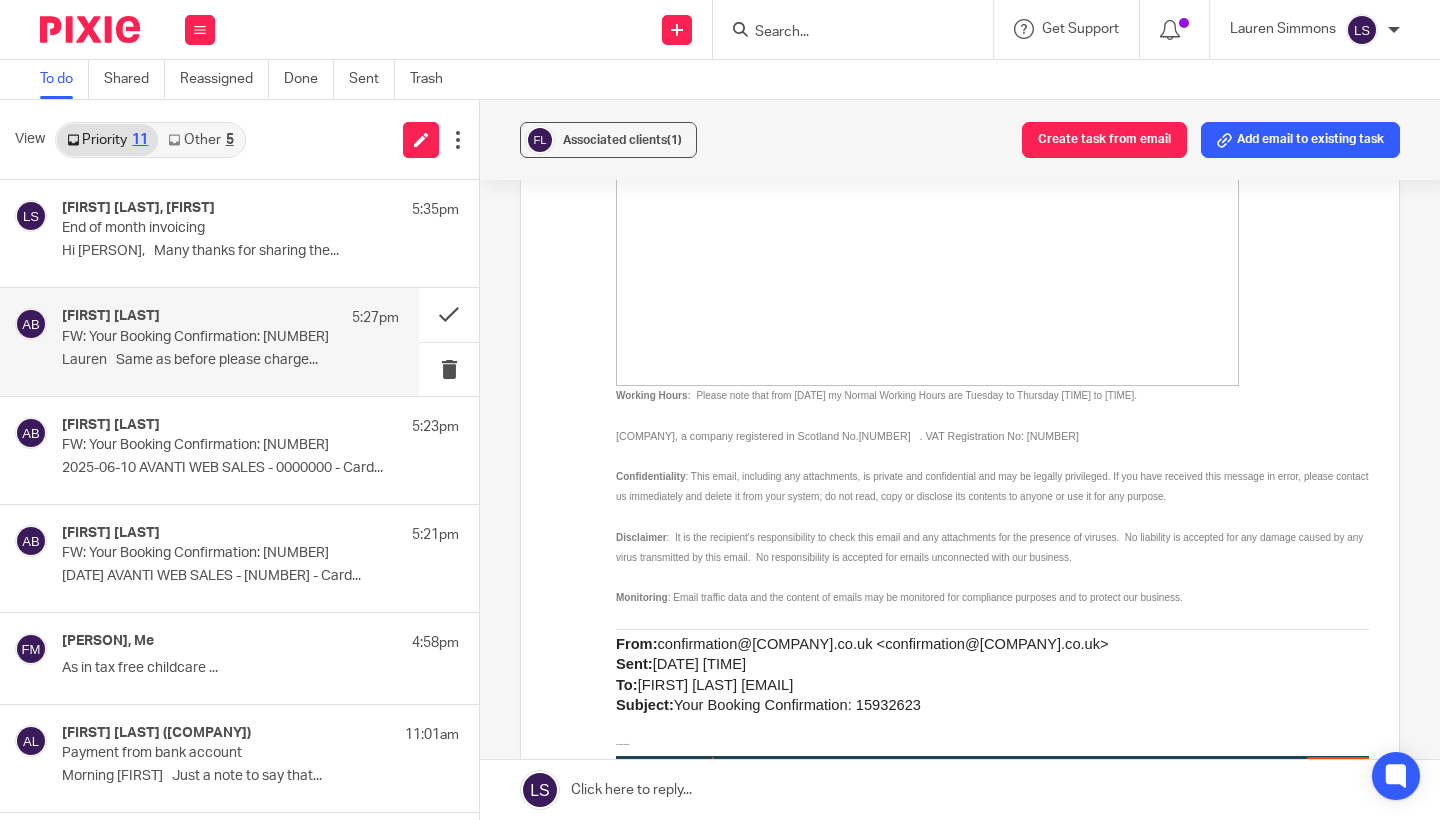 click on "Forward
Attachments
Save all attachments
image001 .png       image002 .png       image003 .emz       image004 .png       image005 .emz       image006 .png       image007 .emz       image008 .png       image009 .png       googlePayPassUK .png       appleWalletUK .png       Adult1 [DATE] .pdf       Add_to_calendar-[DATE][NUMBER].ics" at bounding box center (960, 3259) 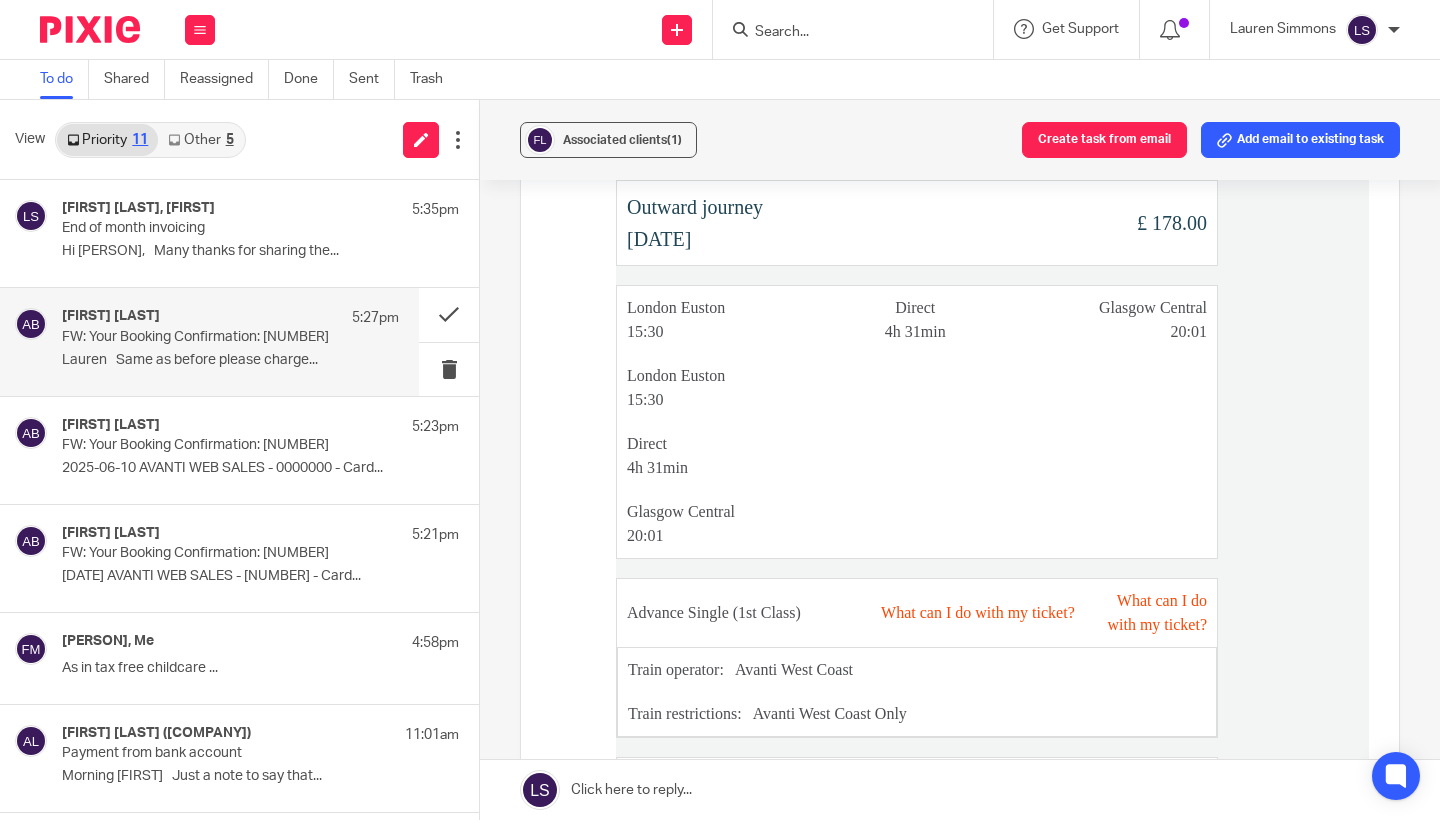 scroll, scrollTop: 2378, scrollLeft: 0, axis: vertical 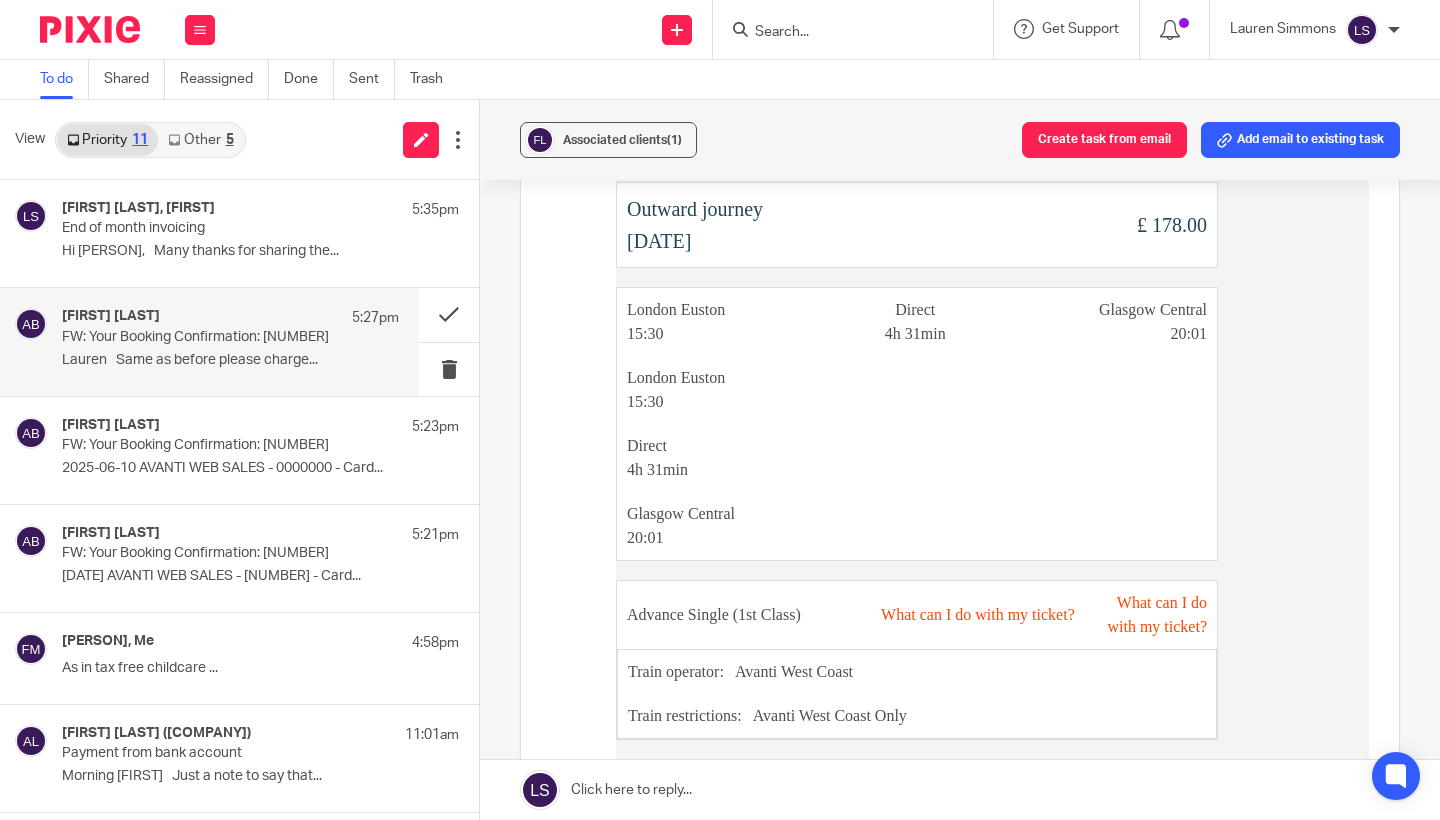 click at bounding box center (1016, 277) 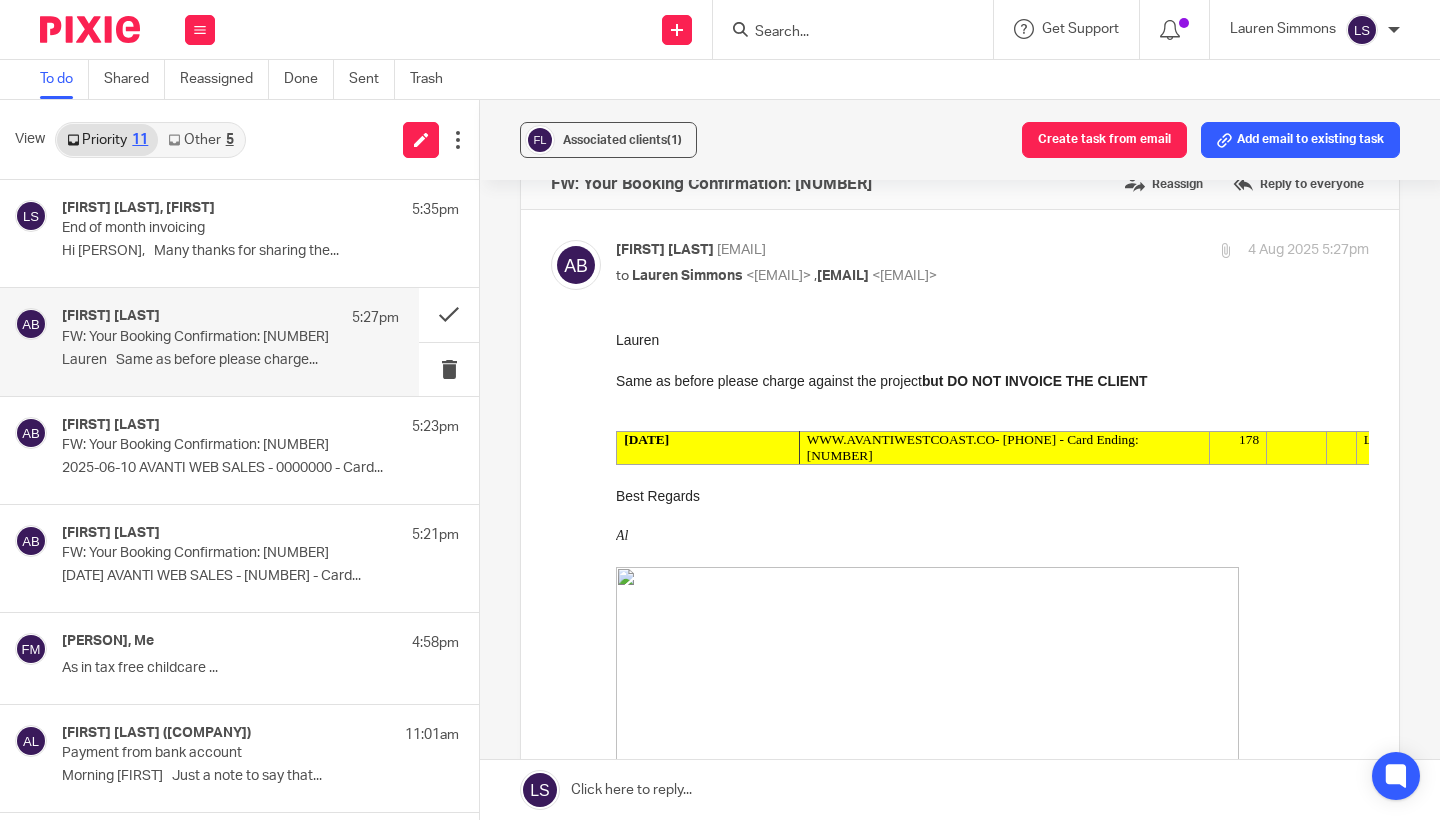 scroll, scrollTop: 0, scrollLeft: 0, axis: both 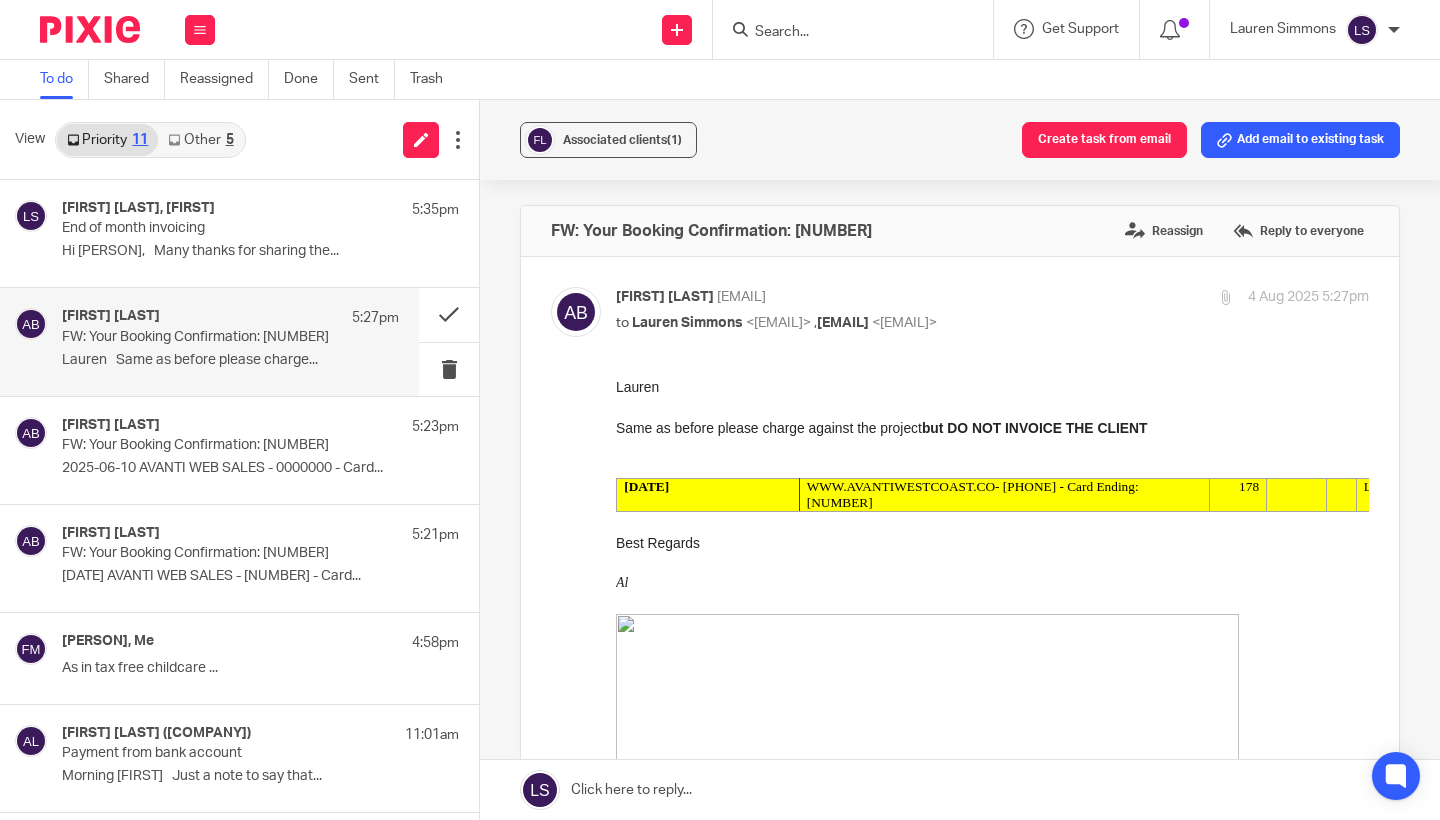 click at bounding box center [992, 407] 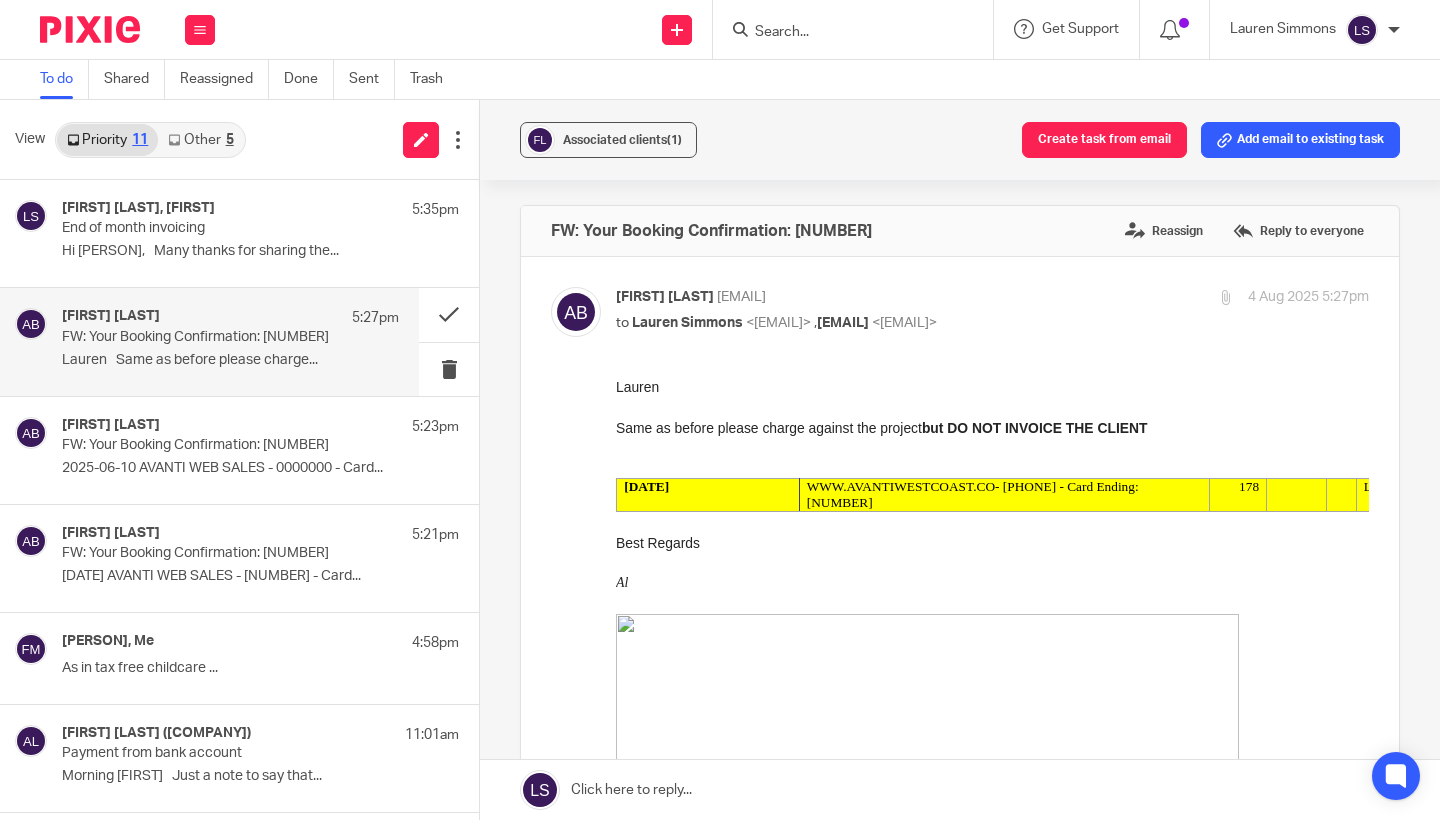 scroll, scrollTop: 0, scrollLeft: 0, axis: both 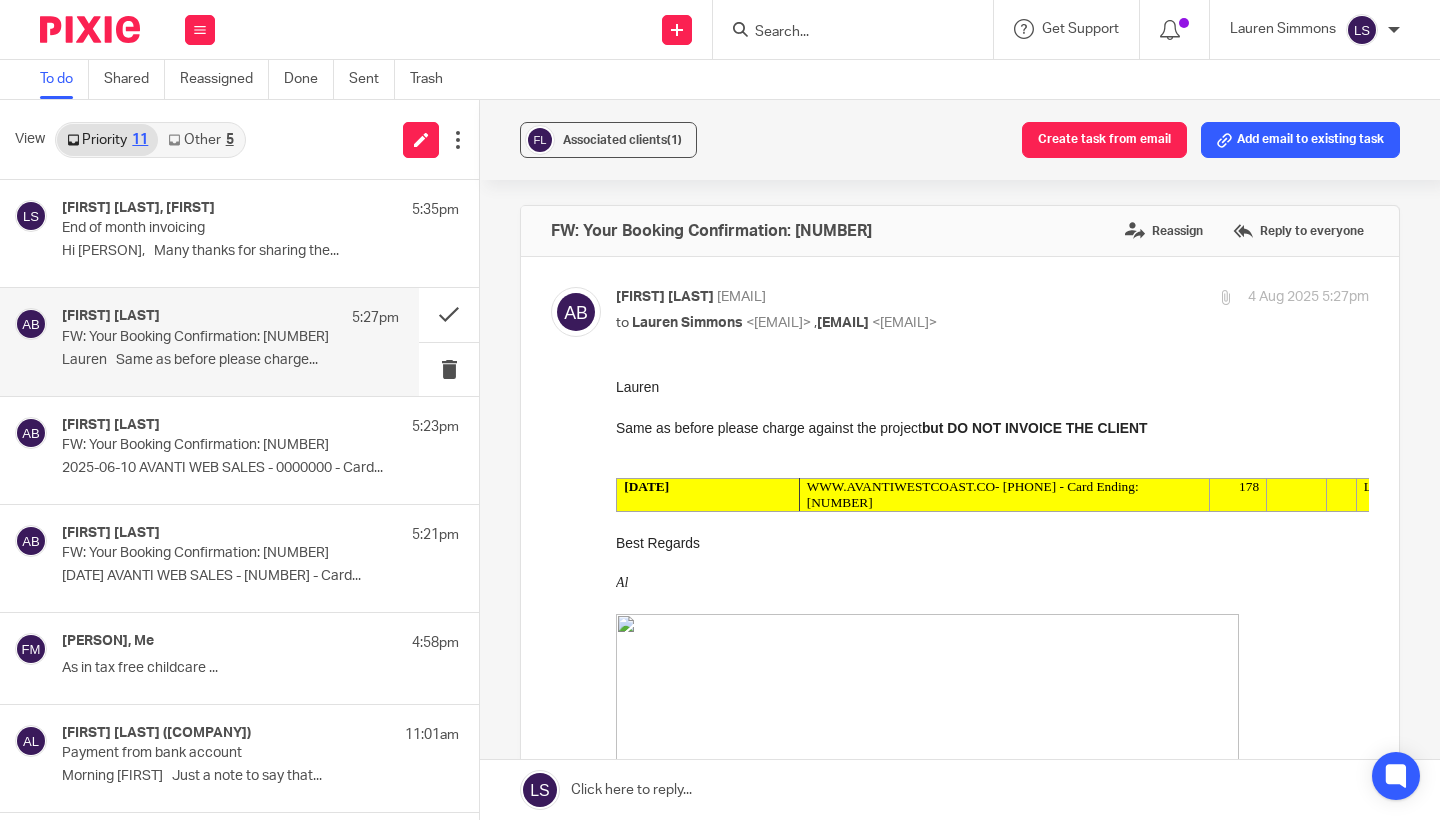 click on "FW: Your Booking Confirmation: [NUMBER]" at bounding box center [197, 337] 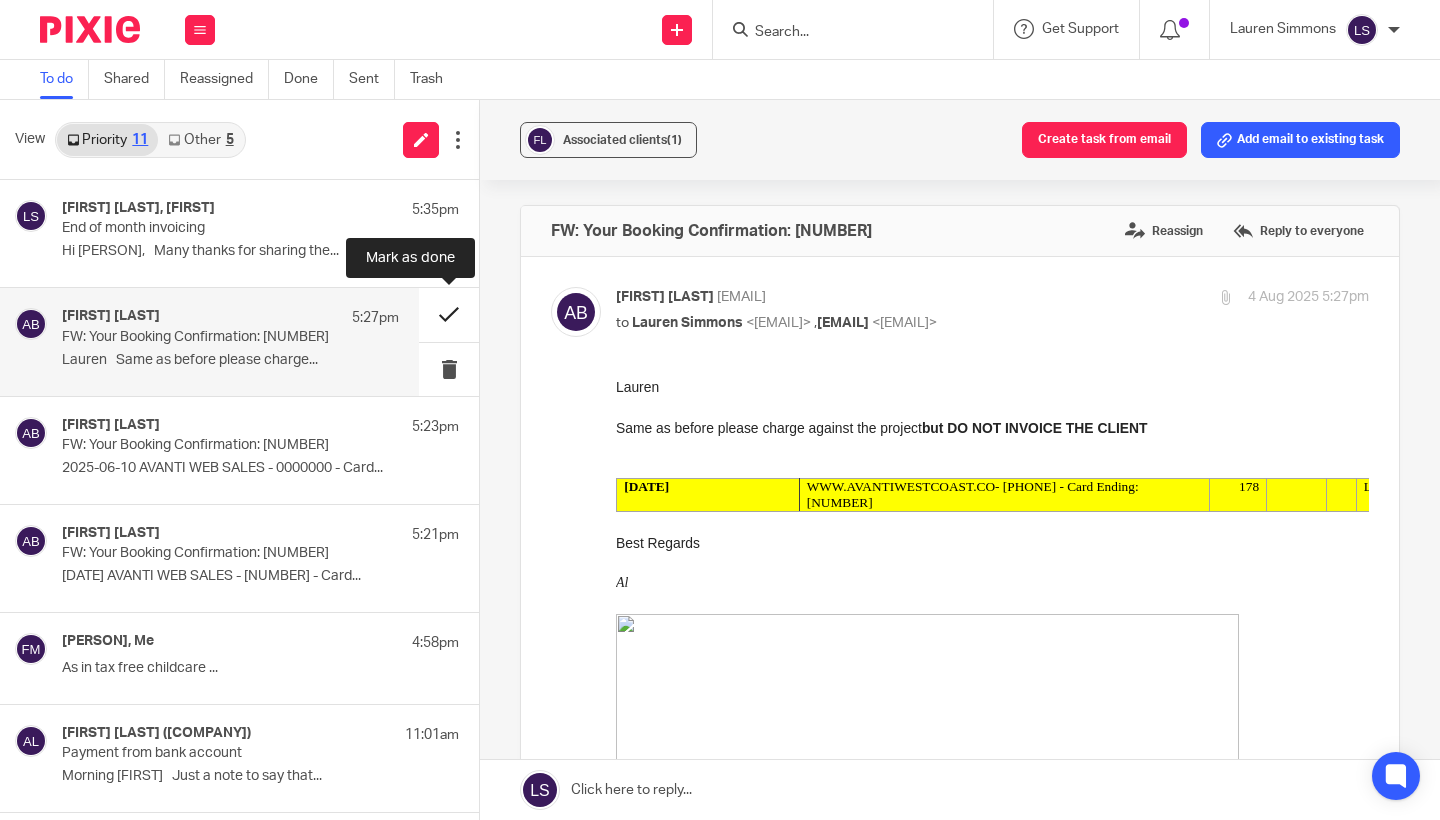 click at bounding box center [449, 314] 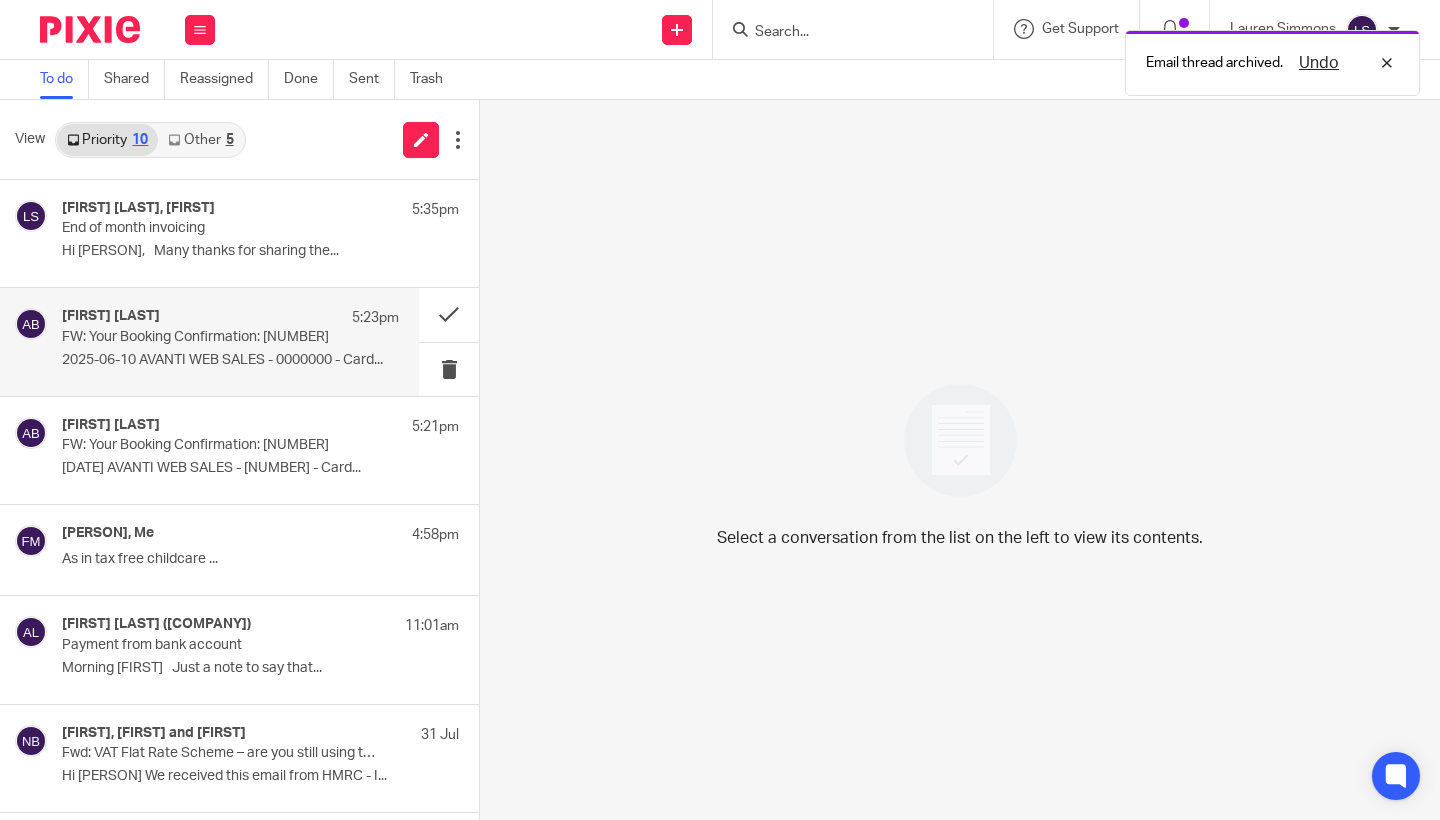 click on "[FIRST] [LAST]
5:23pm   FW: Your Booking Confirmation: [NUMBER]   [DATE]  [COMPANY] - [NUMBER] - Card..." at bounding box center [230, 341] 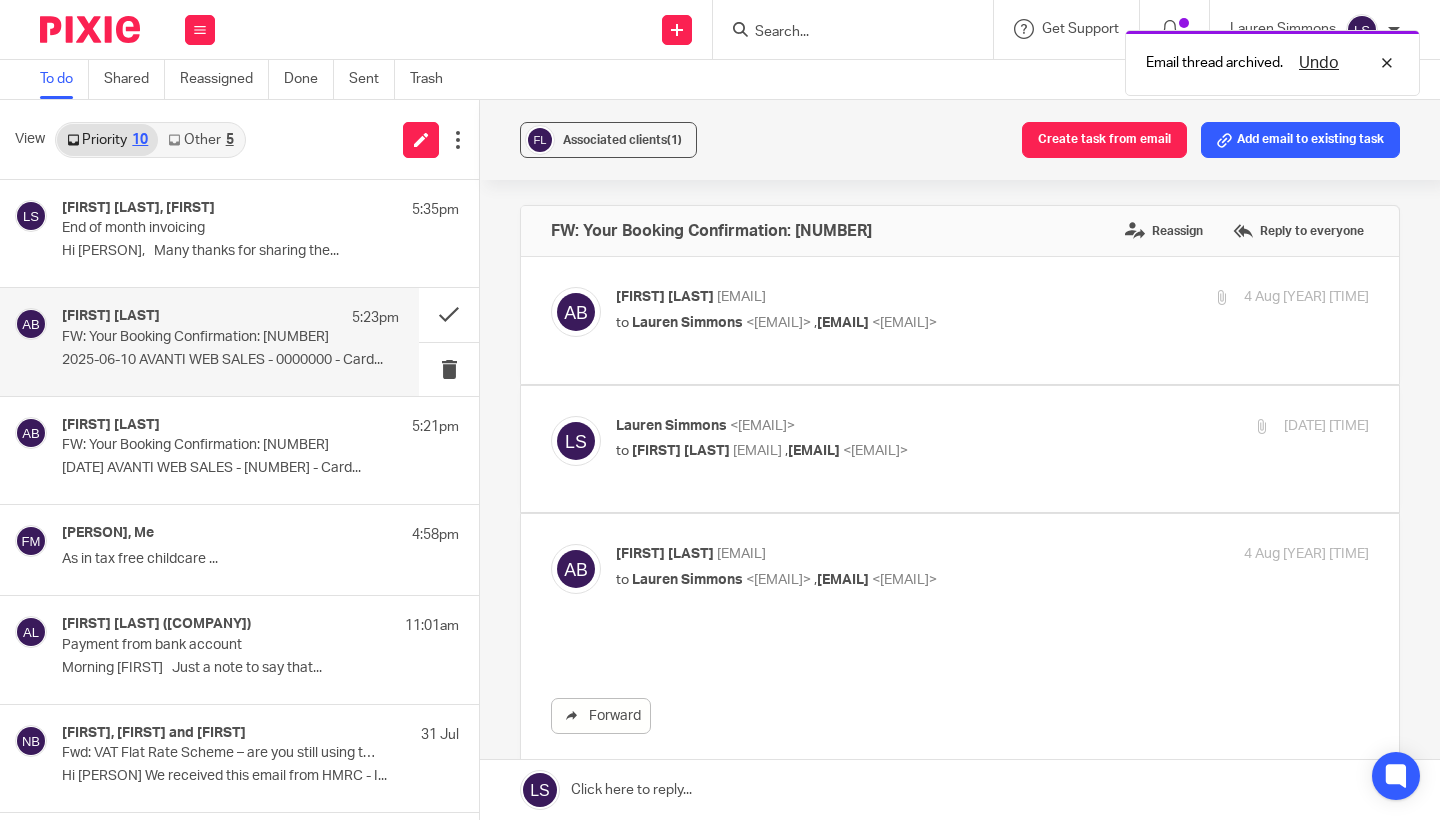 scroll, scrollTop: 0, scrollLeft: 0, axis: both 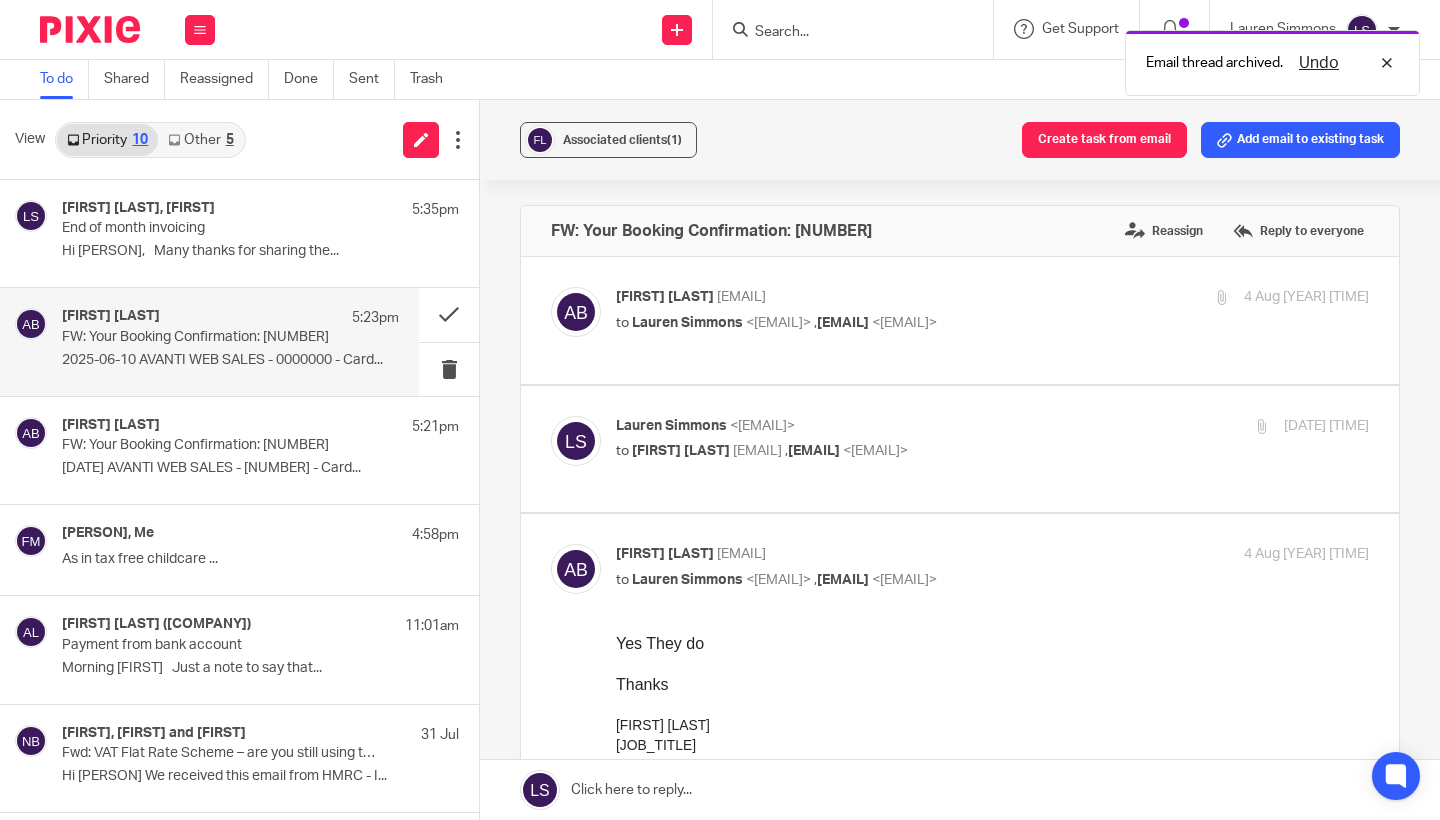 click on "[FIRST] [LAST]
[EMAIL]   to
[FIRST] [LAST]
[EMAIL]   ,
[EMAIL]
[EMAIL]" at bounding box center (867, 567) 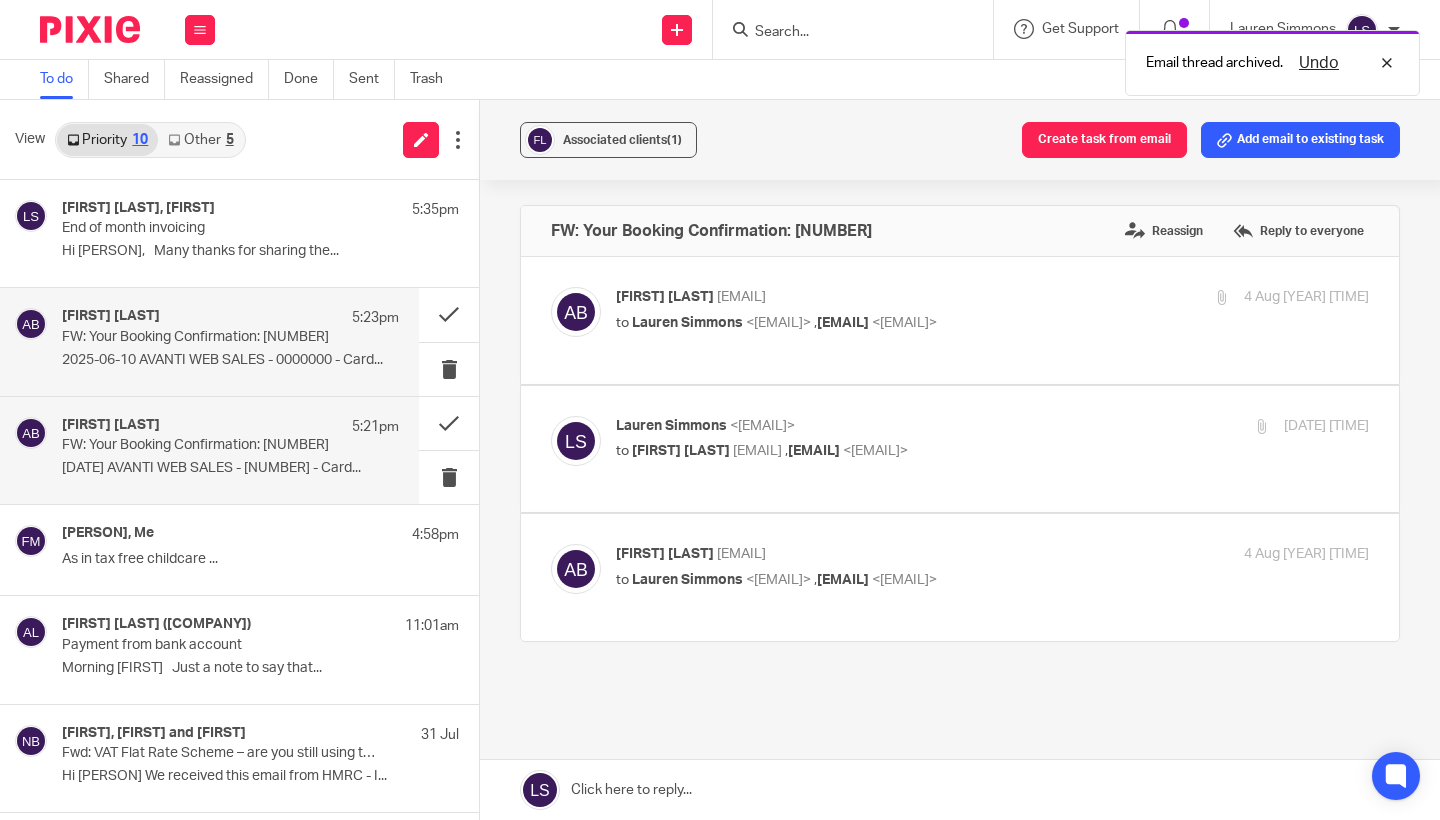click on "FW: Your Booking Confirmation: [NUMBER]" at bounding box center (197, 445) 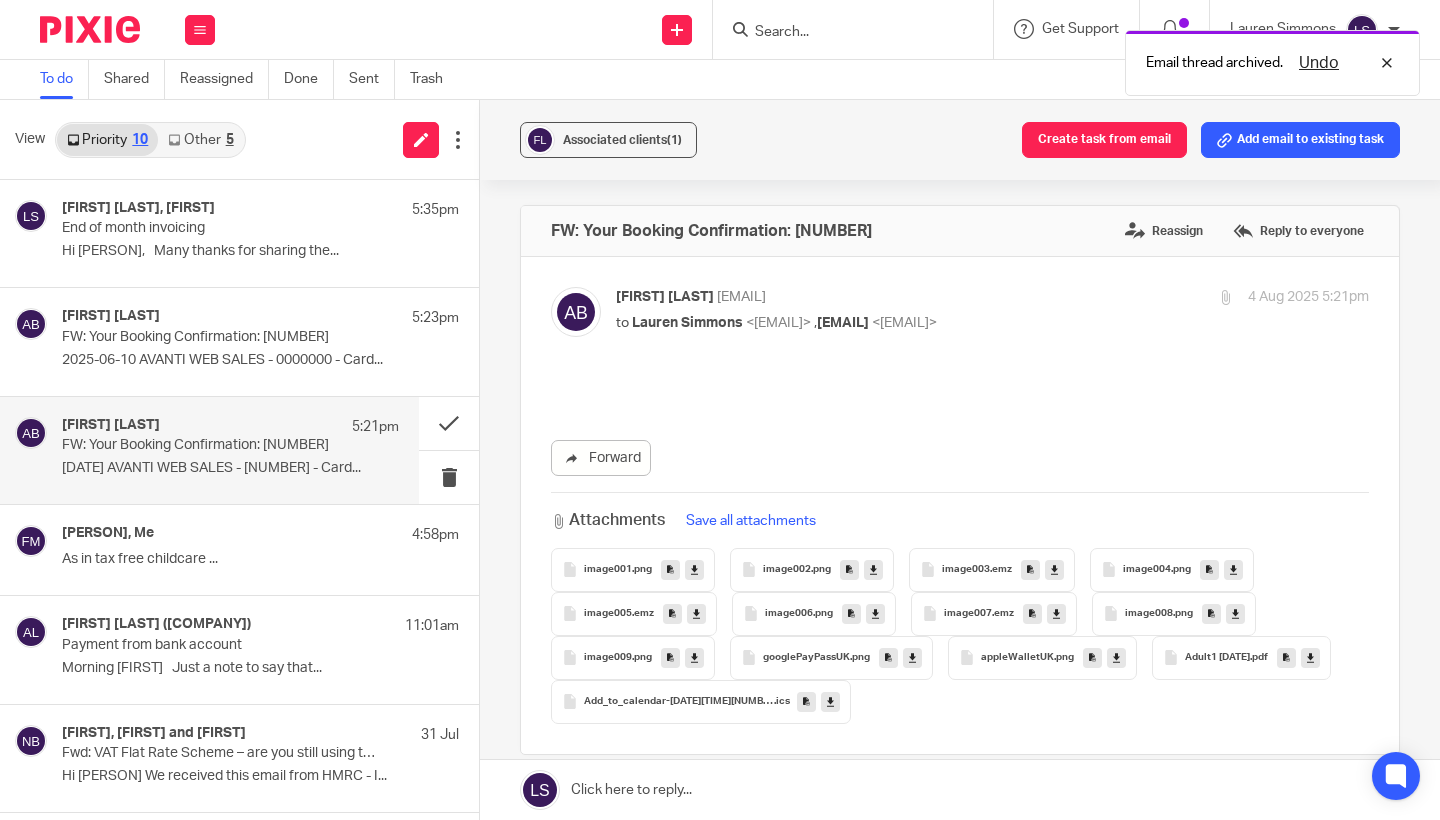 scroll, scrollTop: 0, scrollLeft: 0, axis: both 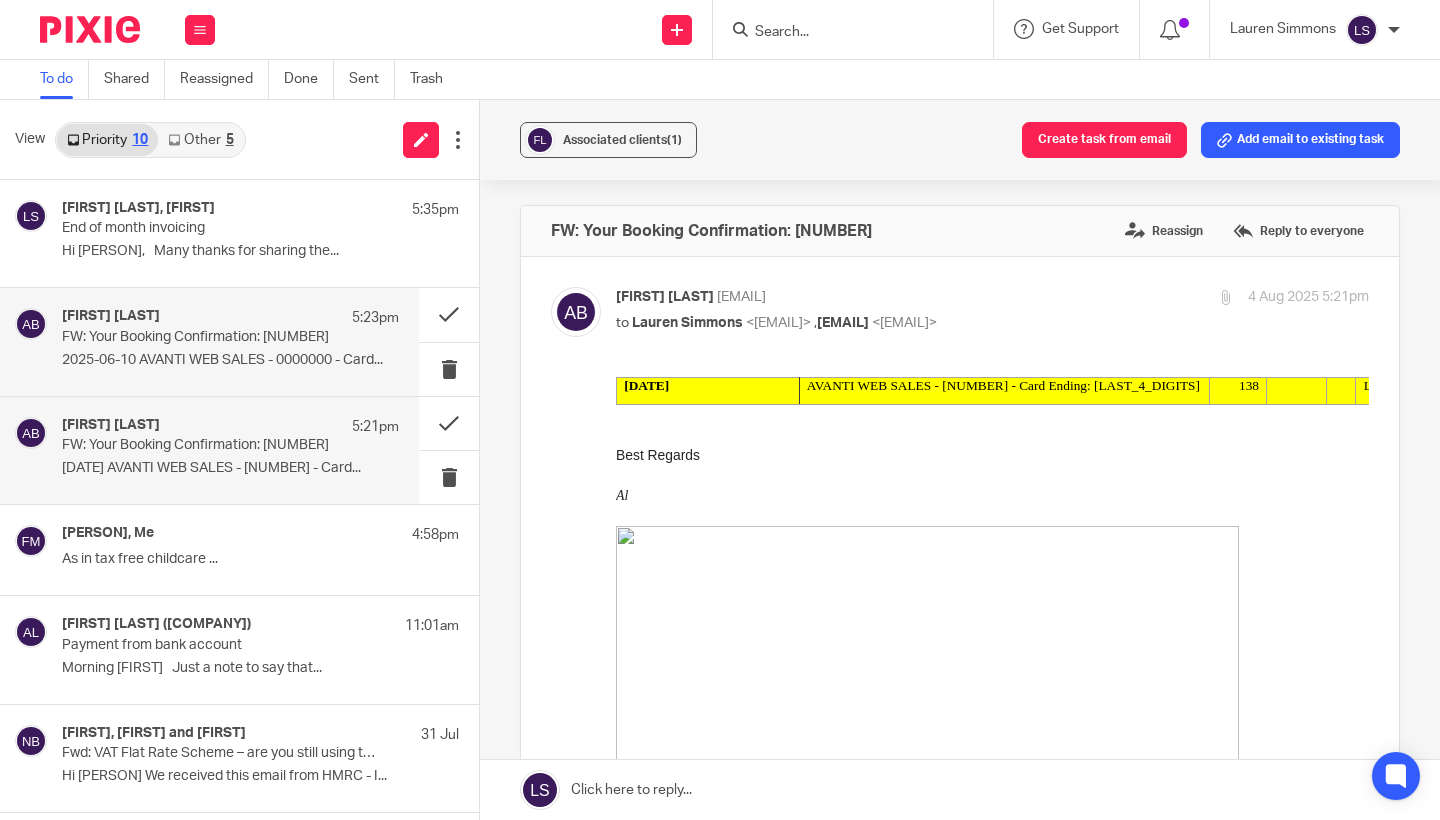 click on "2025-06-10  AVANTI WEB SALES - 0000000 - Card..." at bounding box center (230, 360) 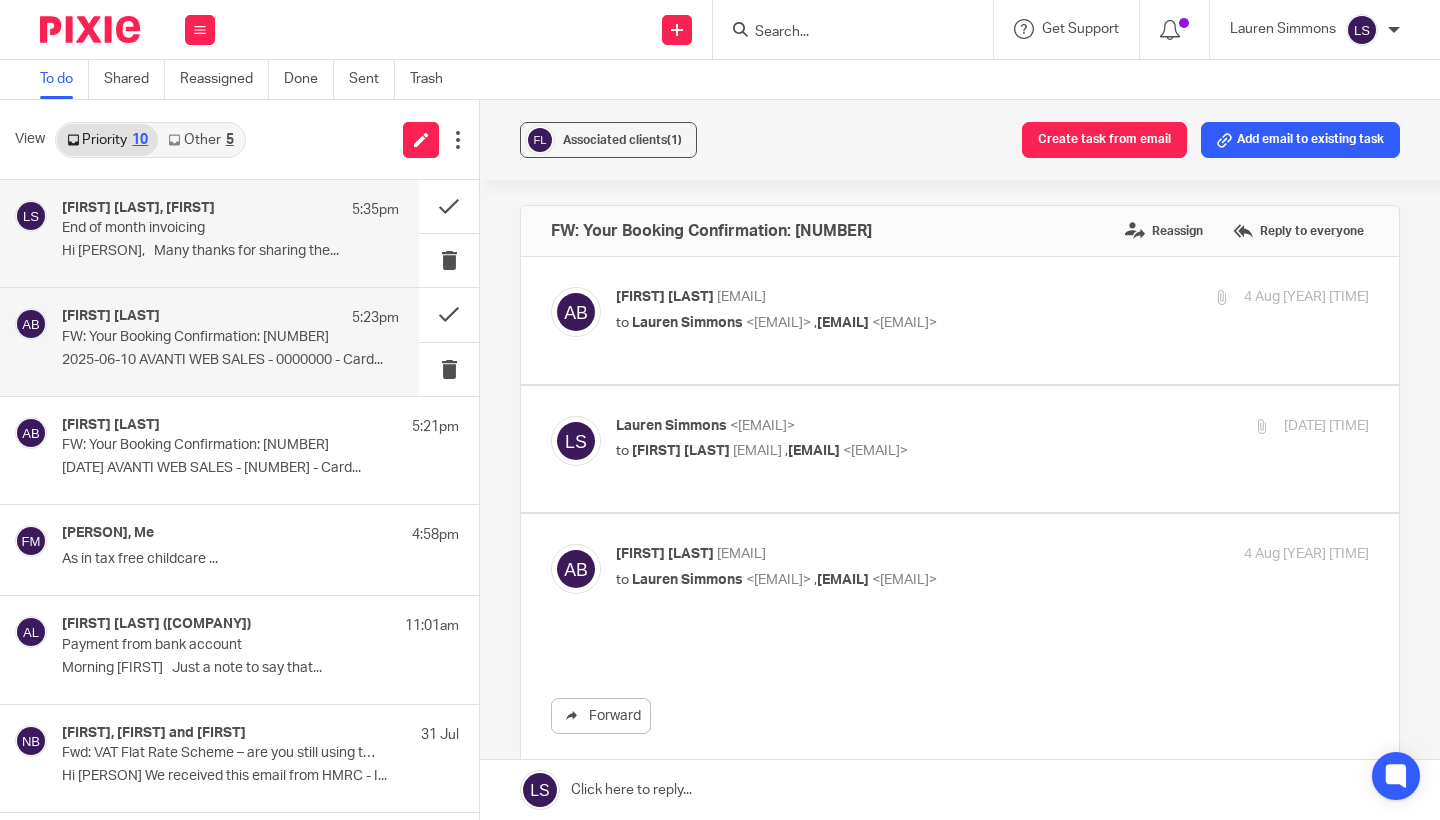 scroll, scrollTop: 0, scrollLeft: 0, axis: both 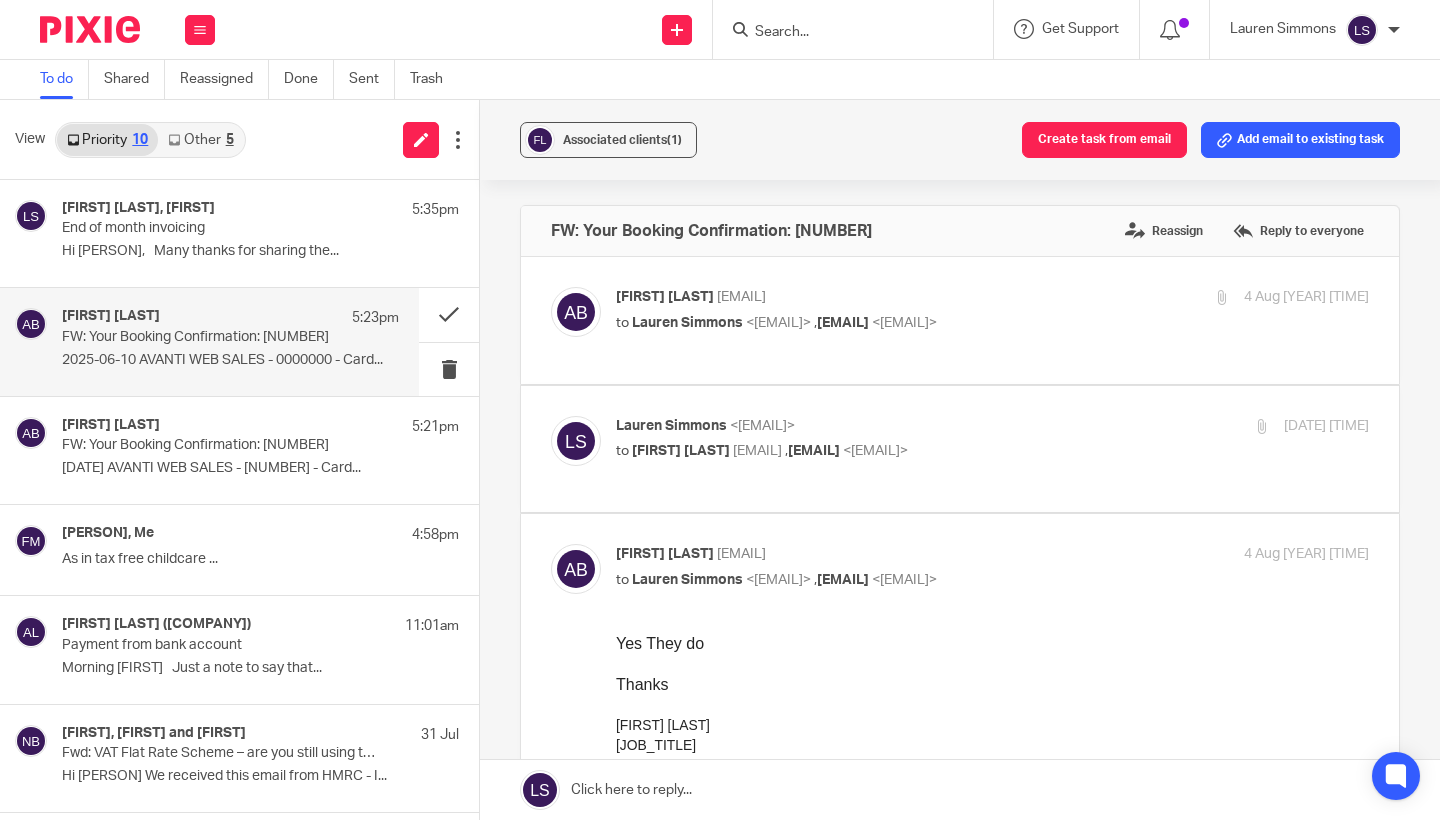 click on "Other
[NUMBER]" at bounding box center [200, 140] 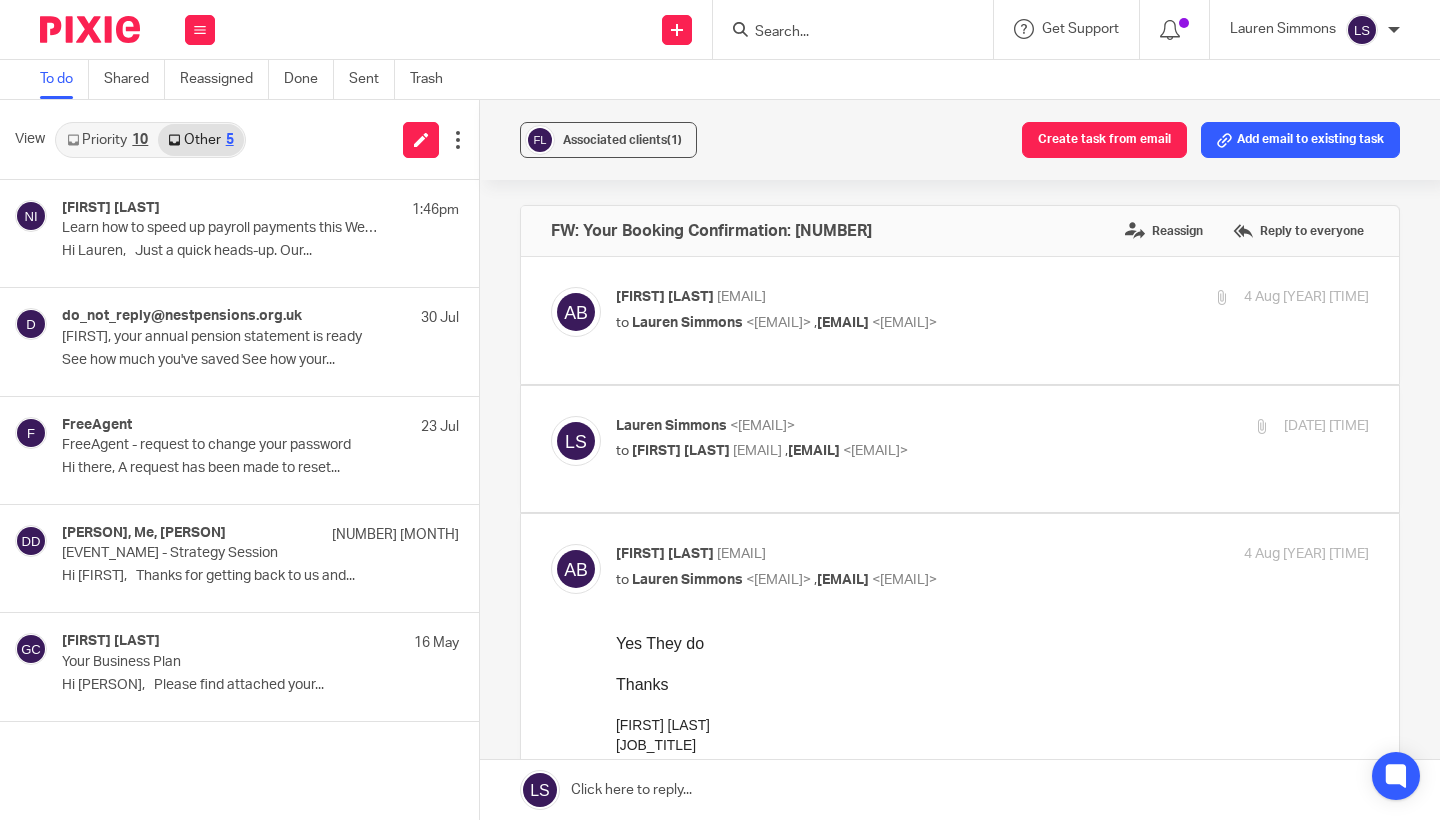 click on "Priority
10" at bounding box center (107, 140) 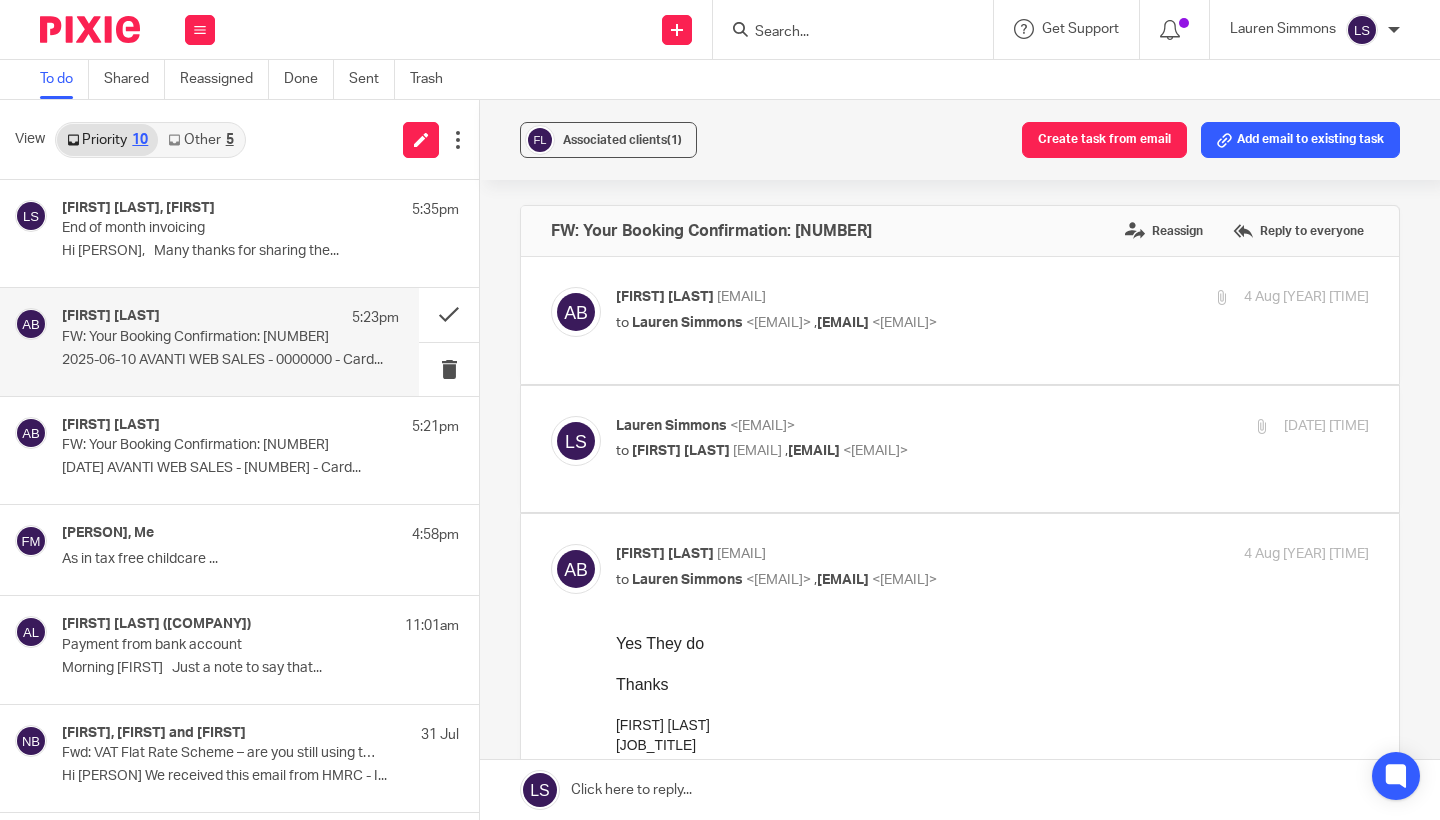 click on "2025-06-10  AVANTI WEB SALES - 0000000 - Card..." at bounding box center [230, 360] 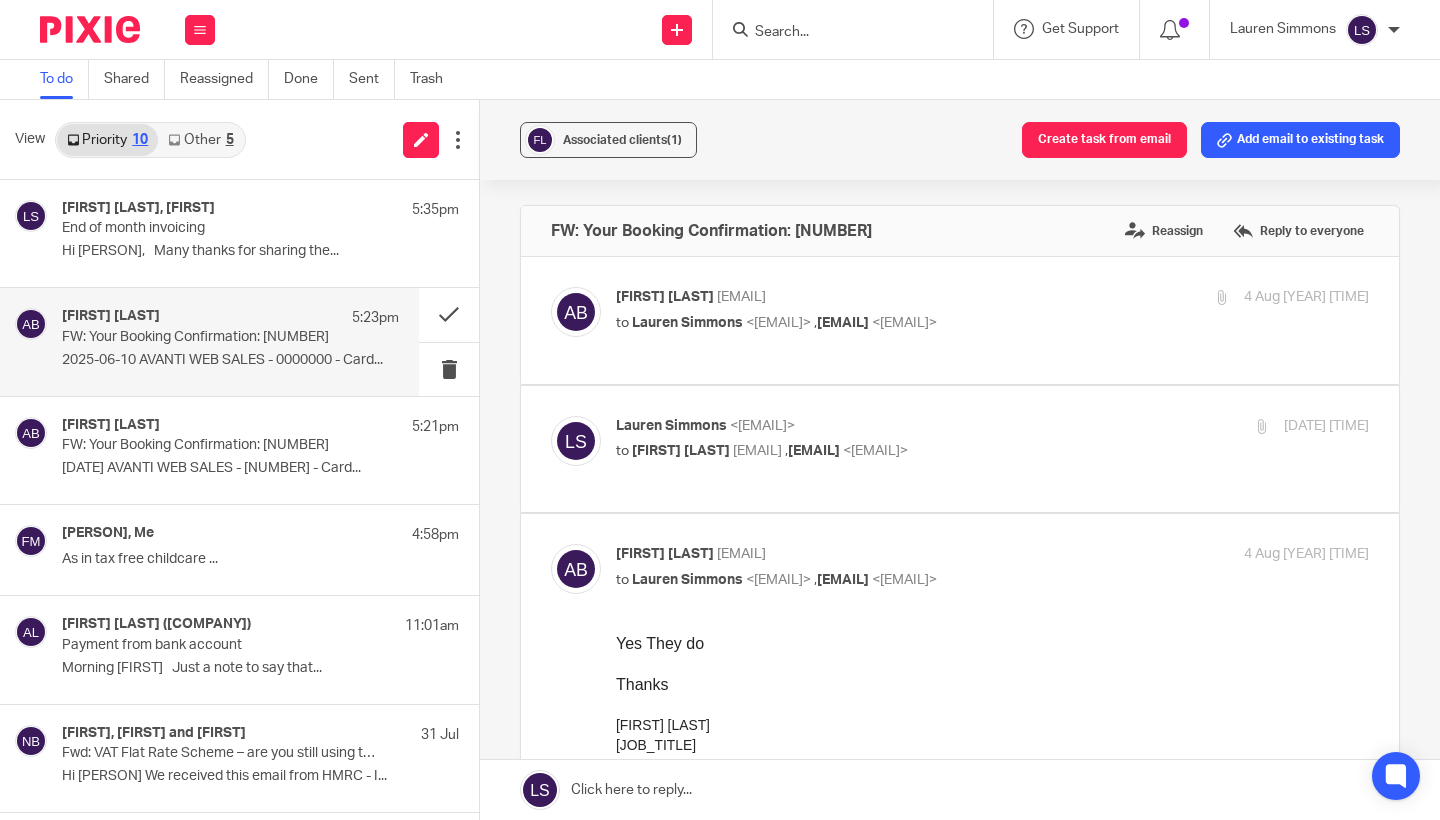 click on "[FIRST] [LAST]
<[EMAIL]>" at bounding box center [867, 554] 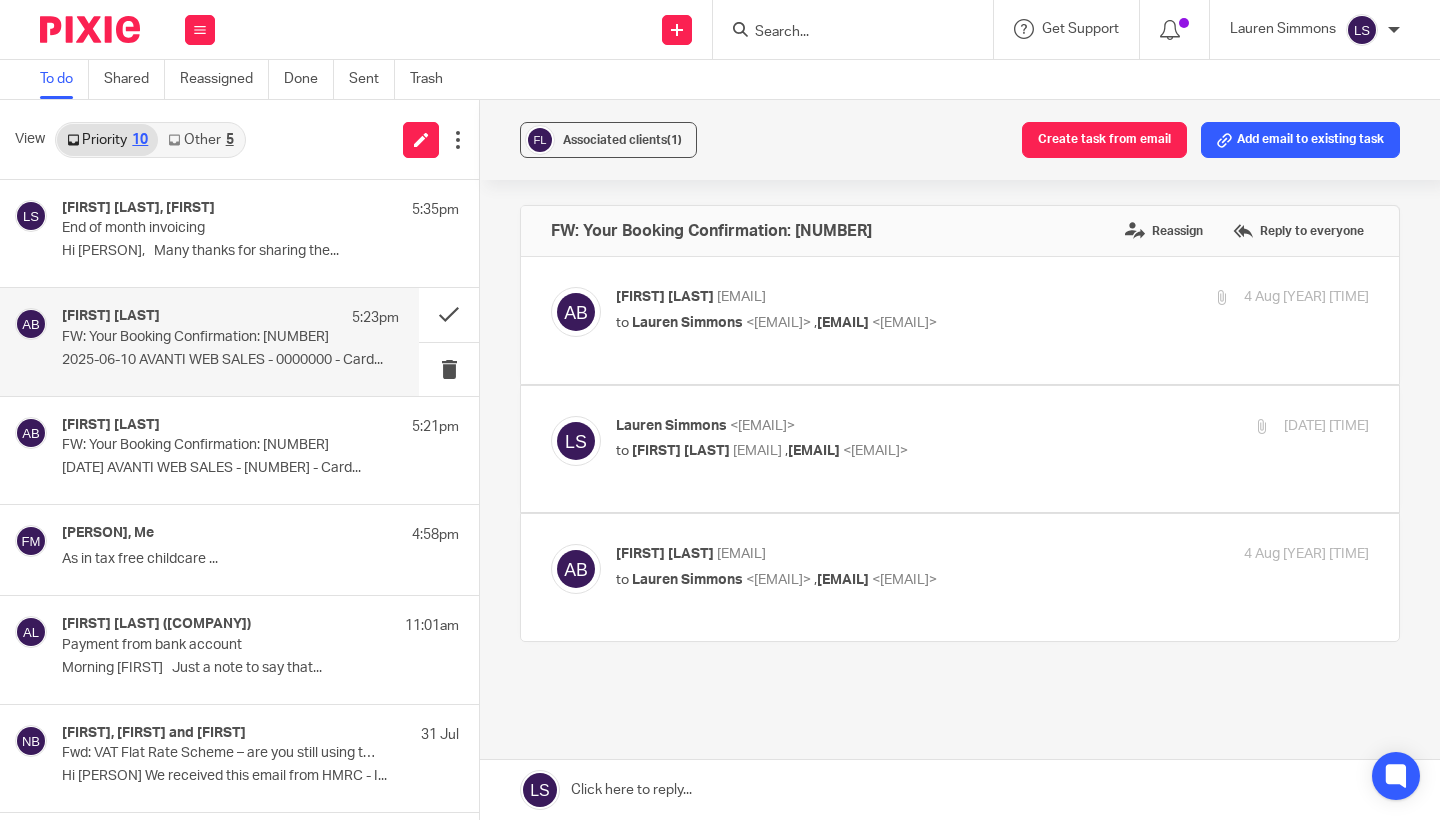 click on "[PERSON] <[EMAIL]>" at bounding box center [867, 426] 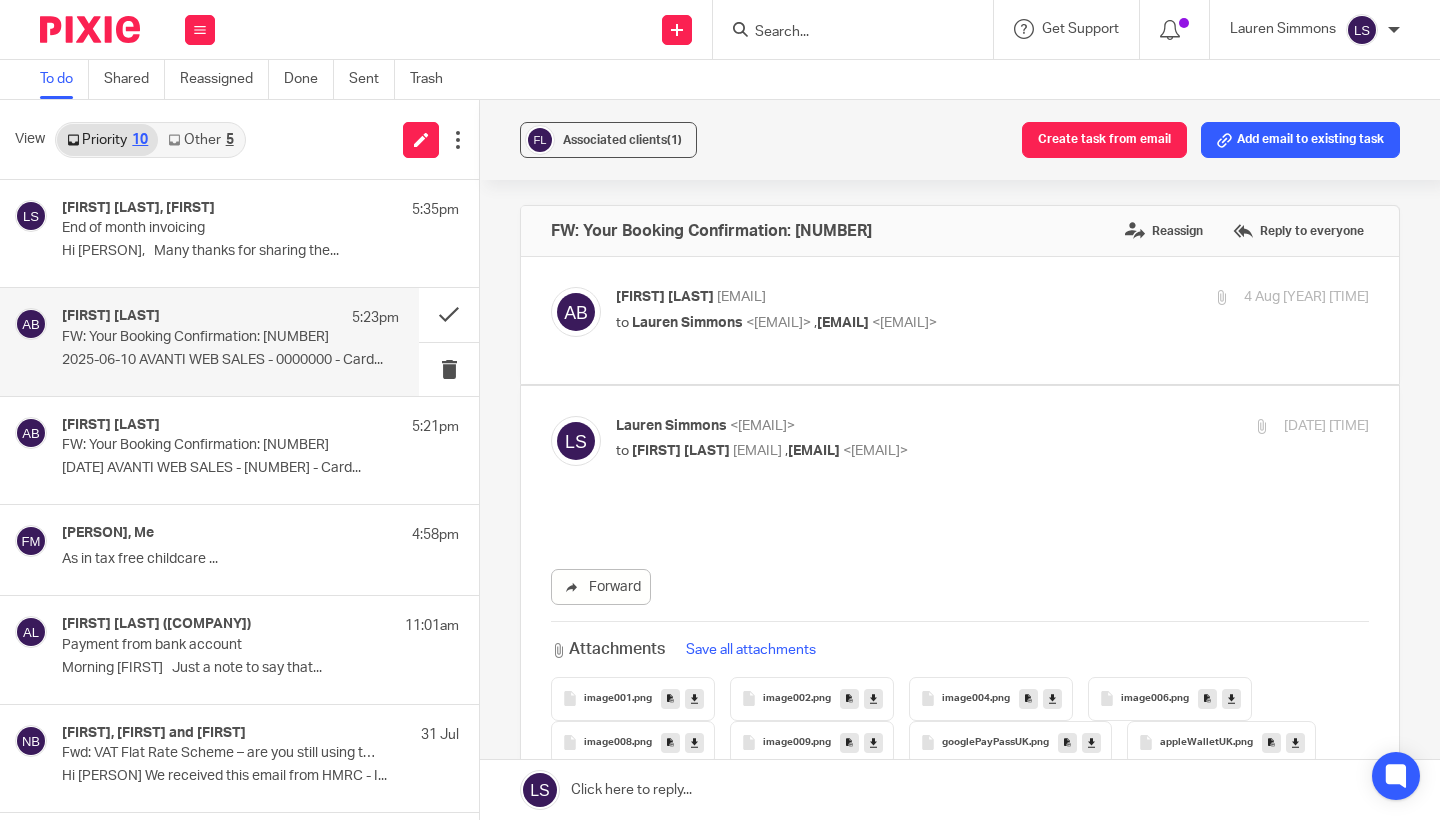 scroll, scrollTop: 0, scrollLeft: 0, axis: both 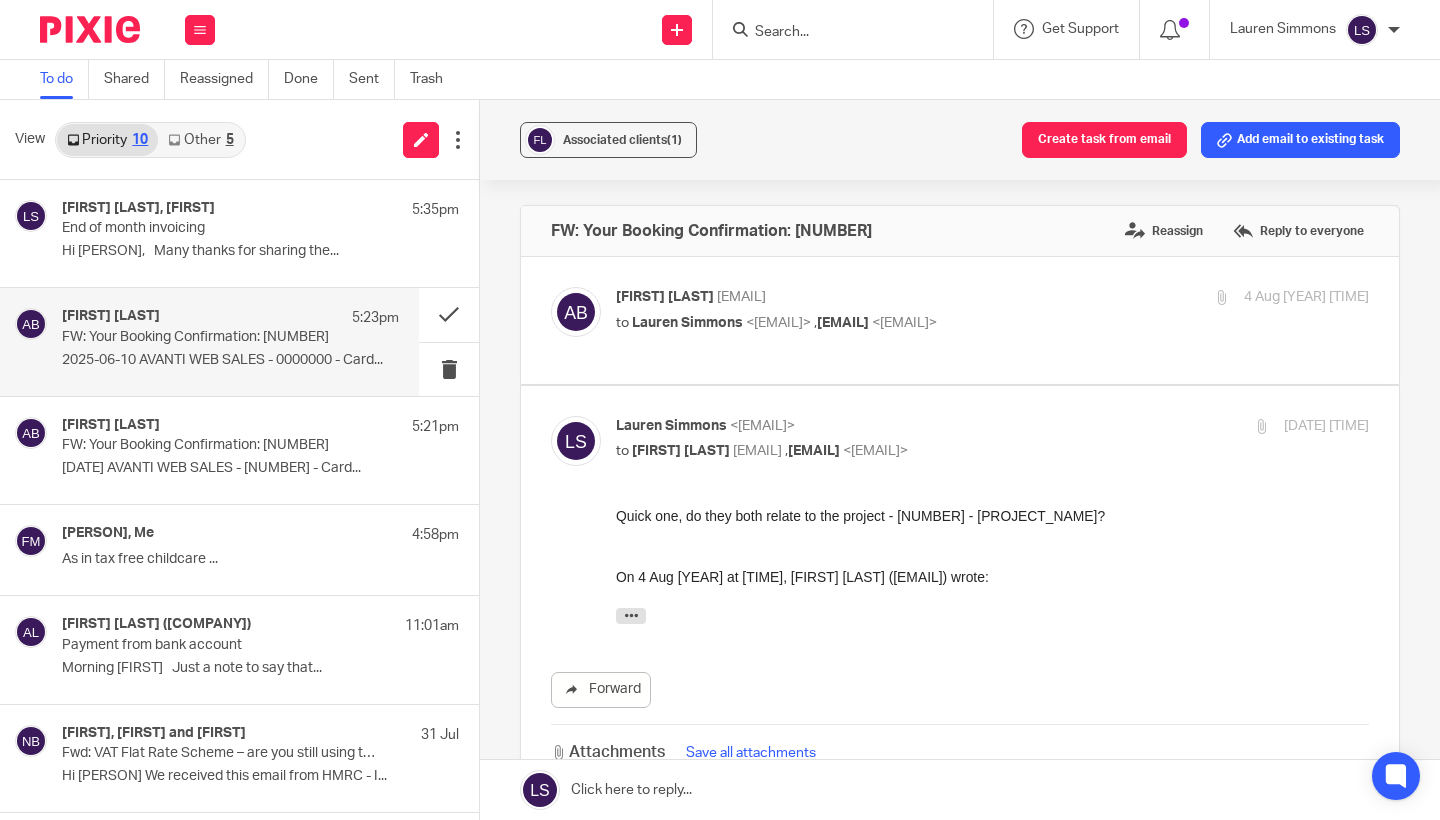 click on "[PERSON] <[EMAIL]>" at bounding box center (867, 426) 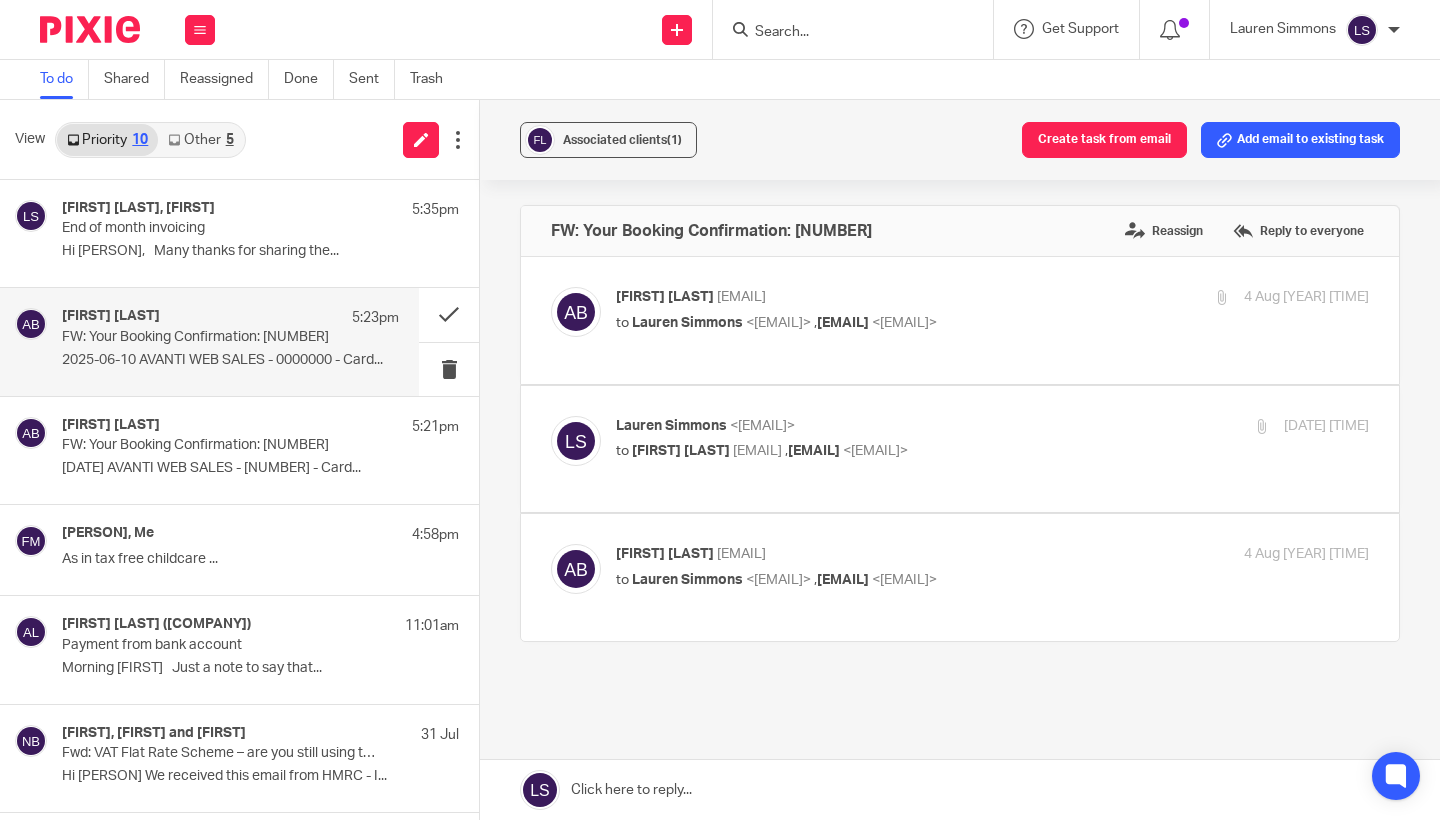 click on "[FIRST] [LAST]
[EMAIL]   to
[FIRST] [LAST]
[EMAIL]   ,
[EMAIL]
[EMAIL]" at bounding box center (867, 310) 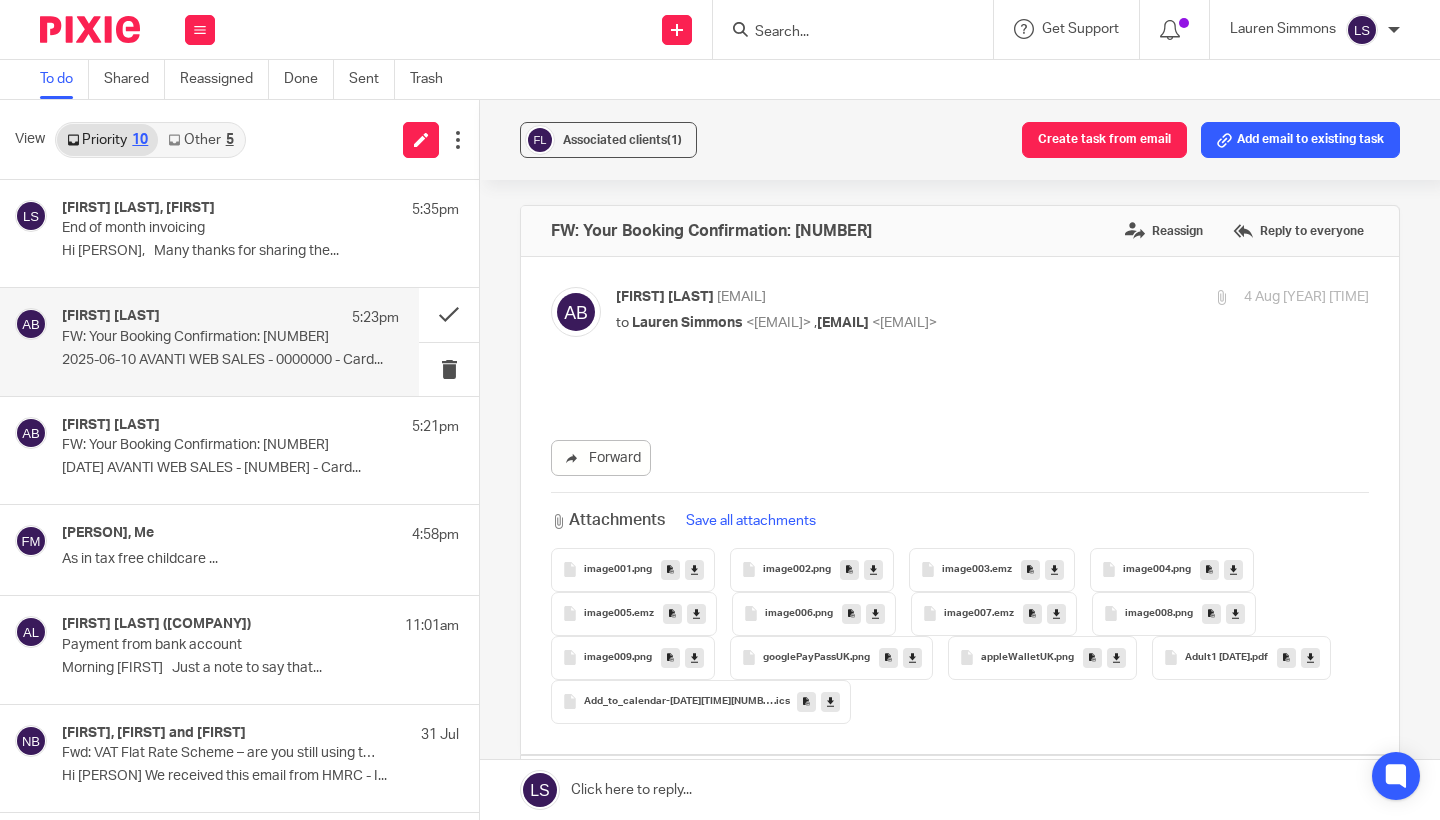scroll, scrollTop: 0, scrollLeft: 0, axis: both 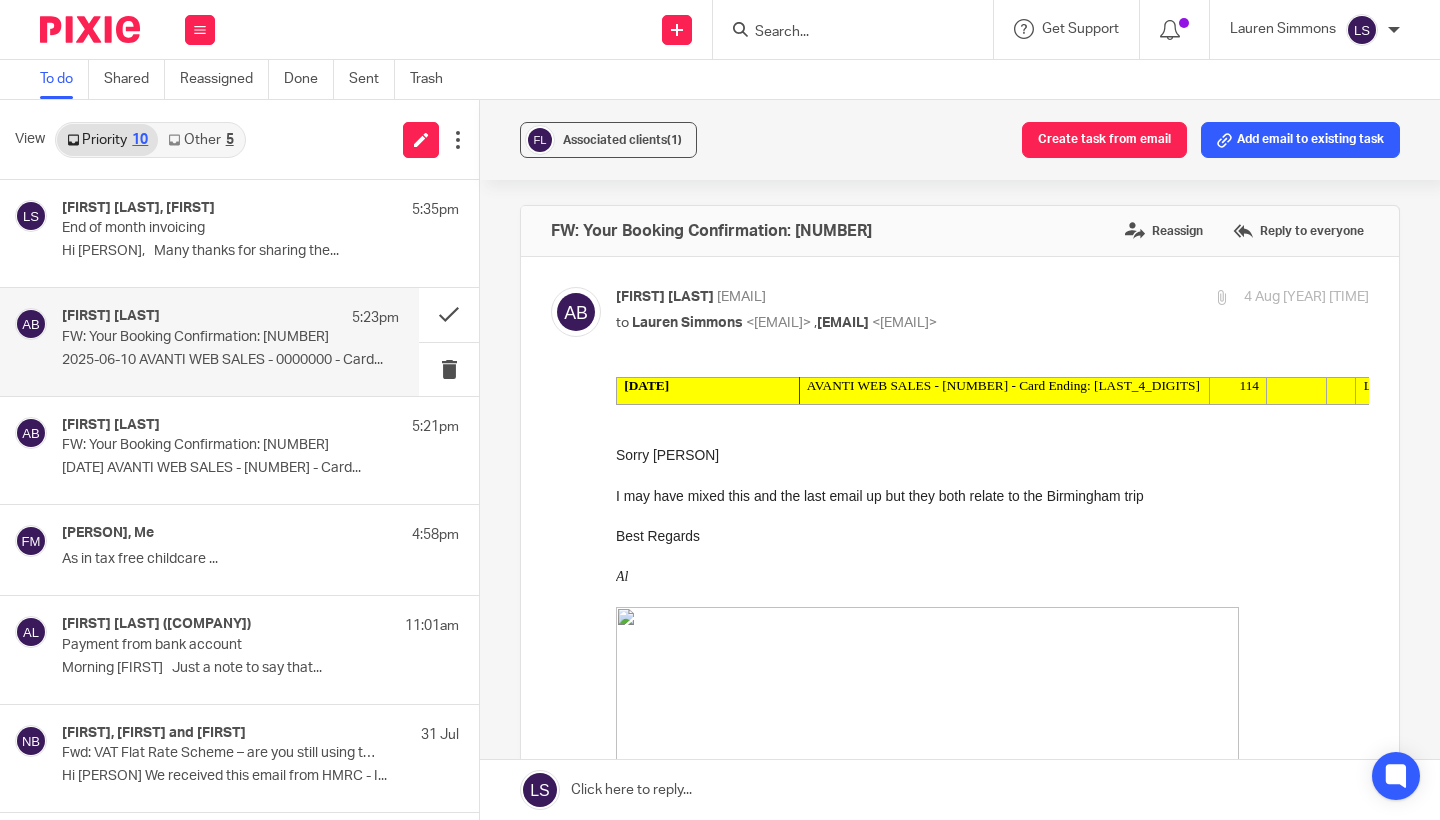 click at bounding box center (992, 475) 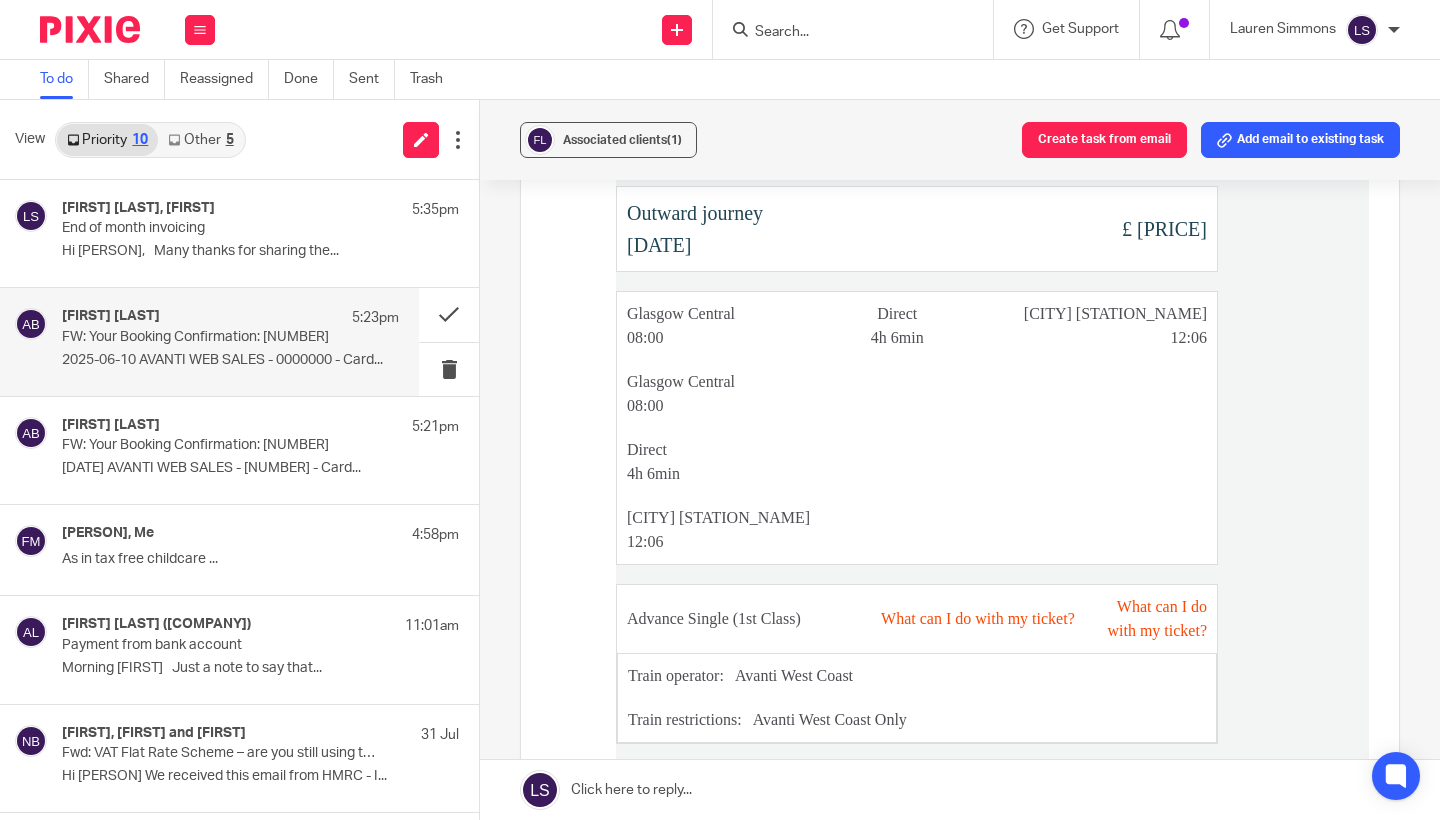 scroll, scrollTop: 2346, scrollLeft: 0, axis: vertical 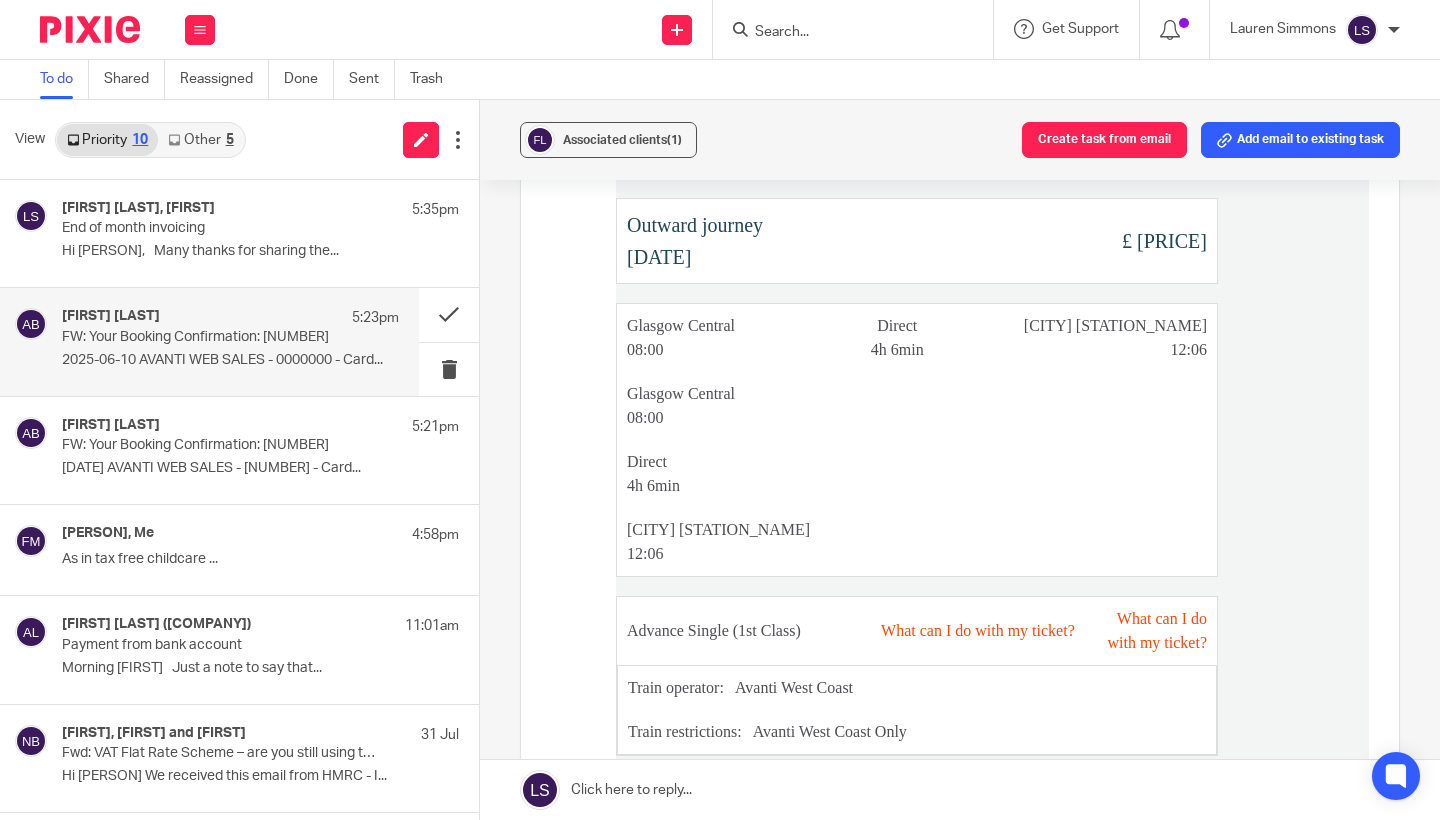click on "Direct  4h 6min" at bounding box center [653, 473] 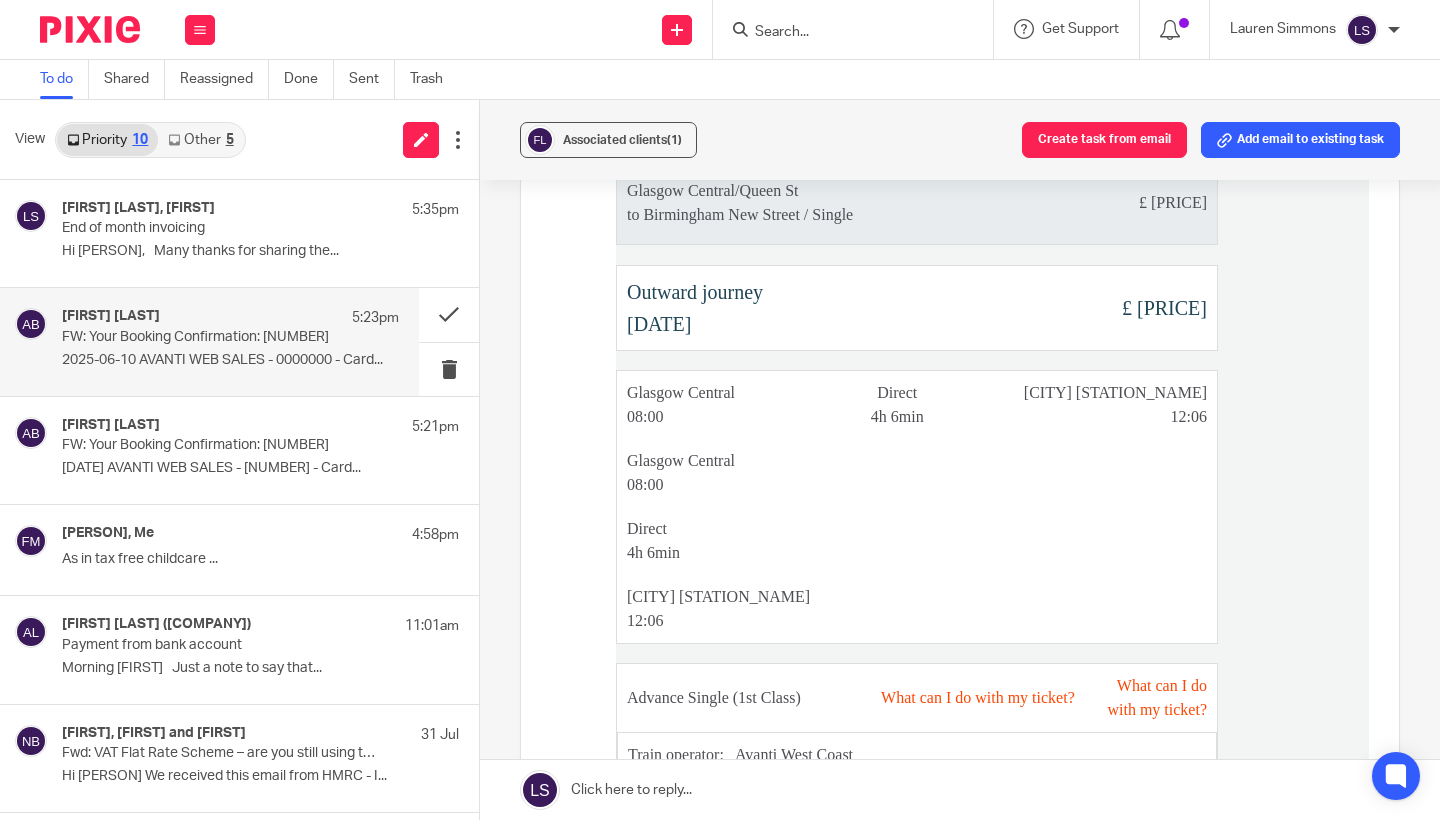 scroll, scrollTop: 2282, scrollLeft: 0, axis: vertical 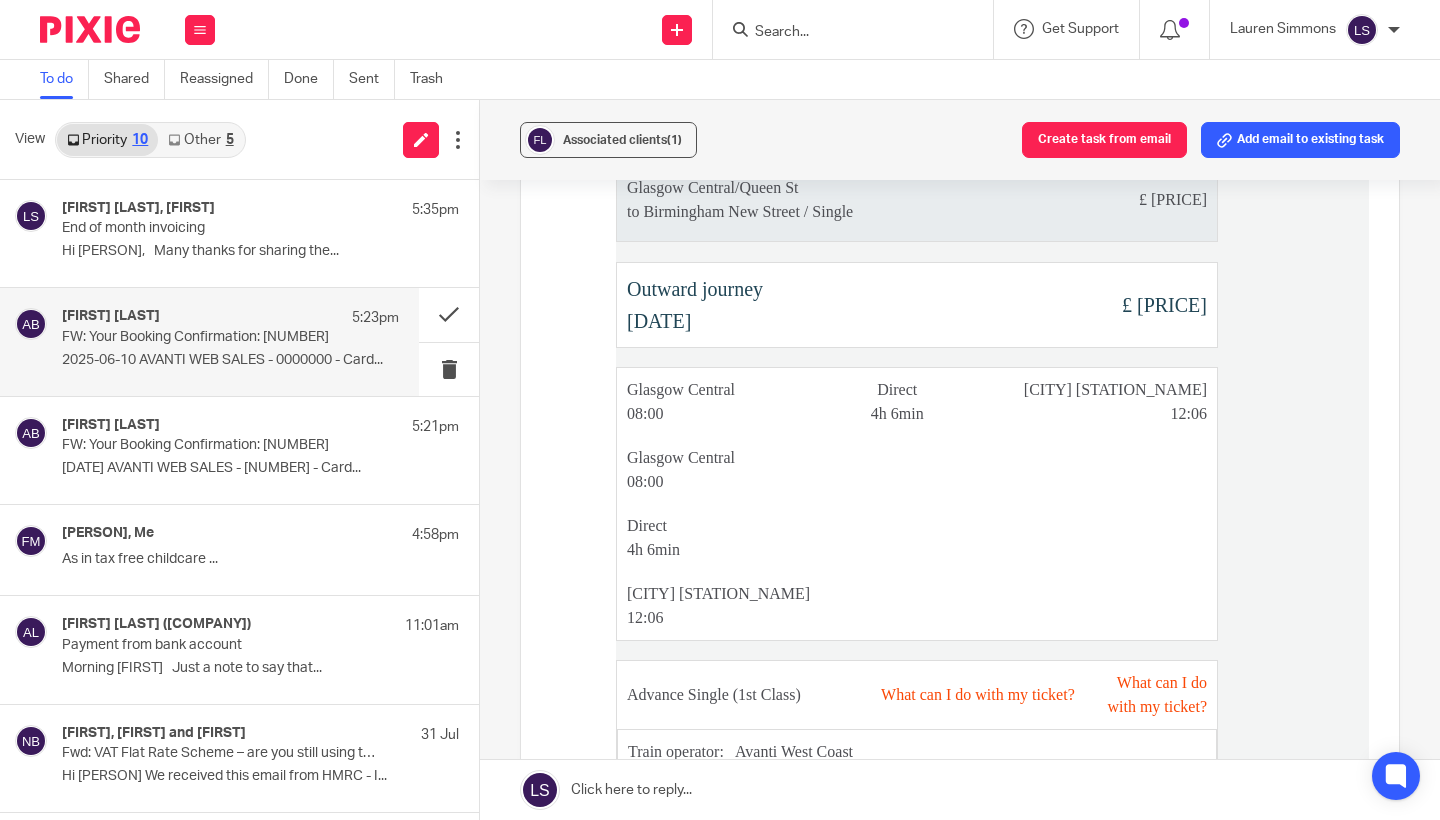 click on "Glasgow Central 08:00" at bounding box center [917, 470] 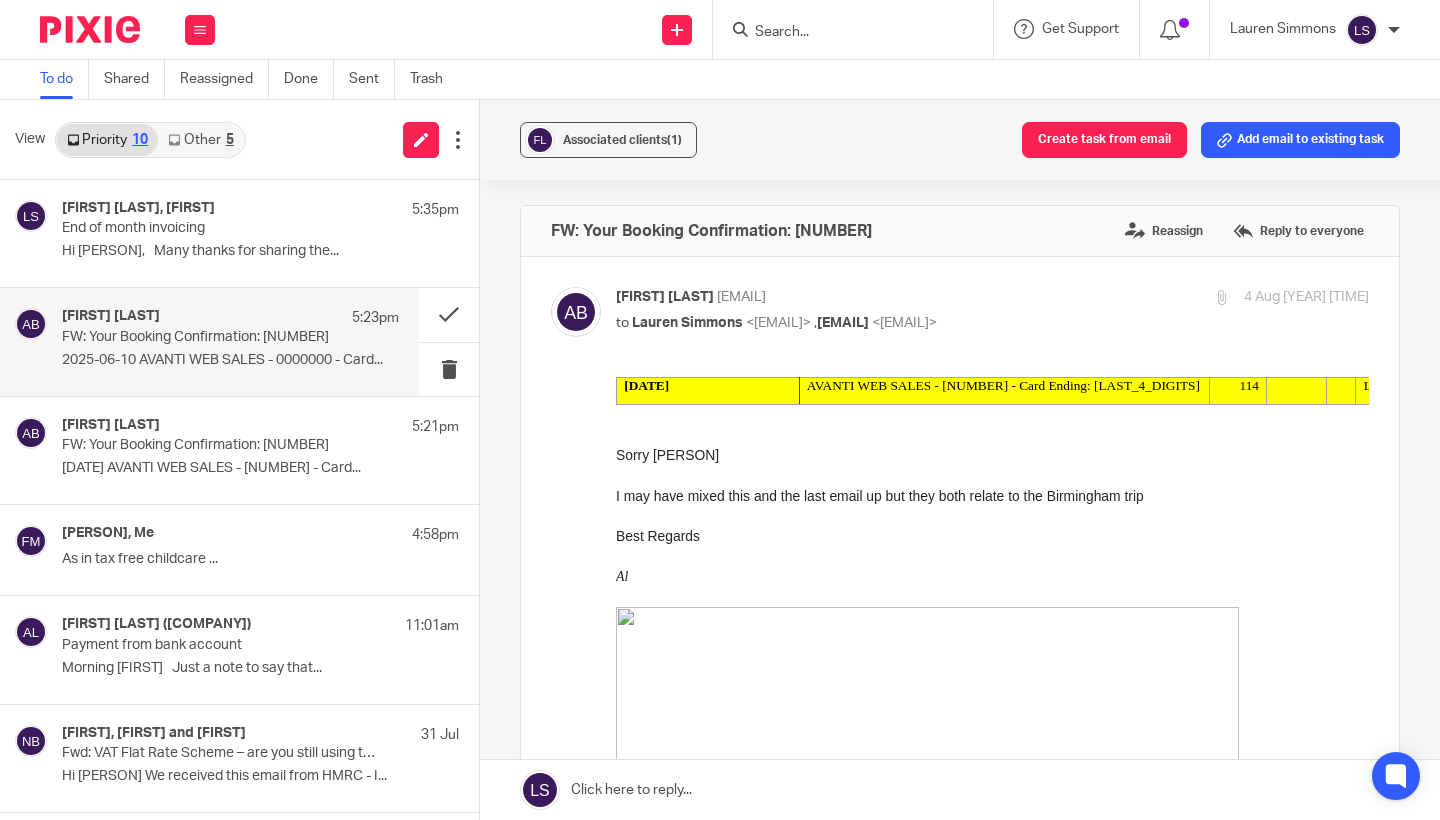 scroll, scrollTop: 0, scrollLeft: 0, axis: both 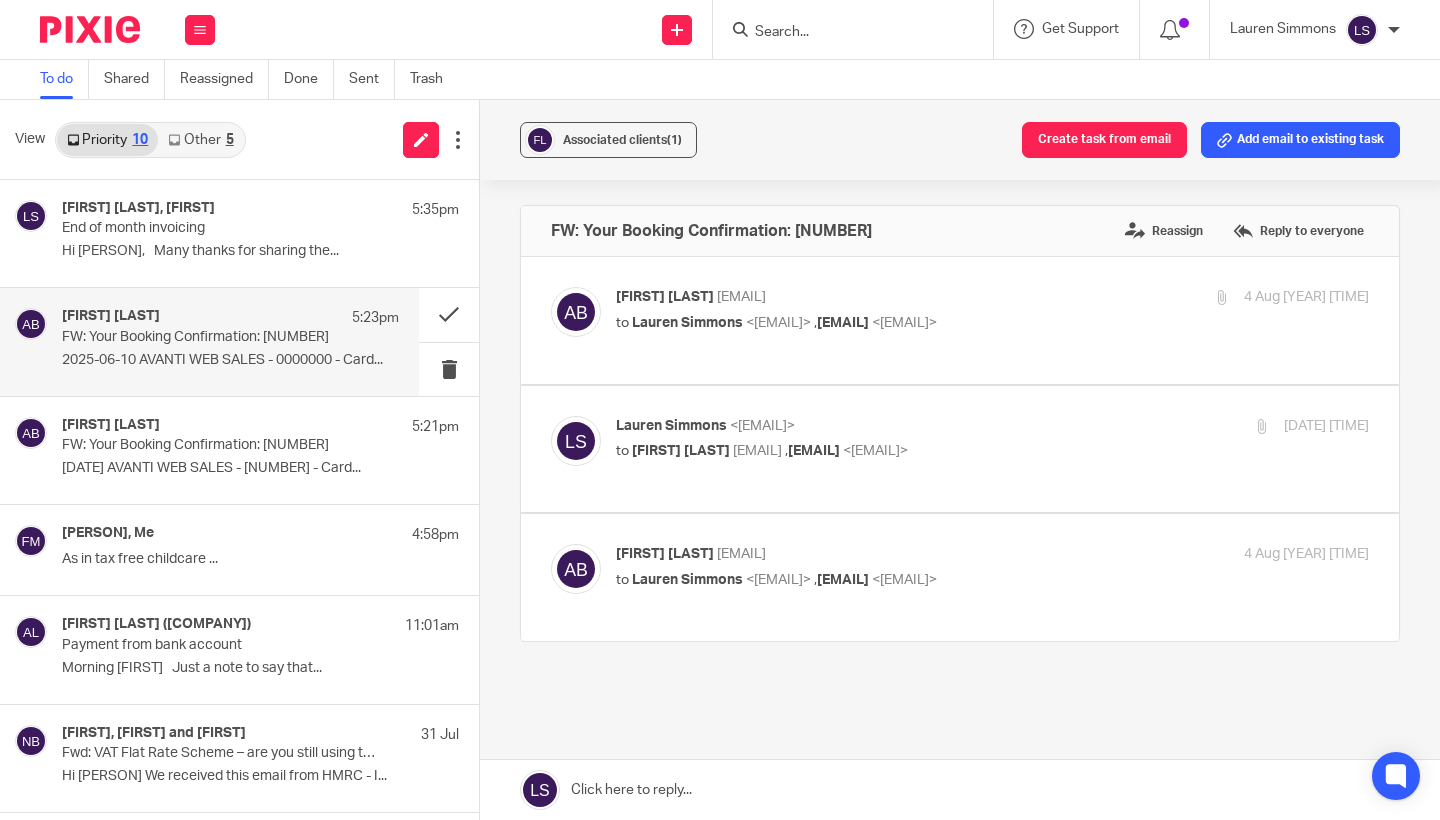 click on "to
[FIRST] [LAST]
<[EMAIL]>   ,
[EMAIL]
<[EMAIL]>" at bounding box center (867, 451) 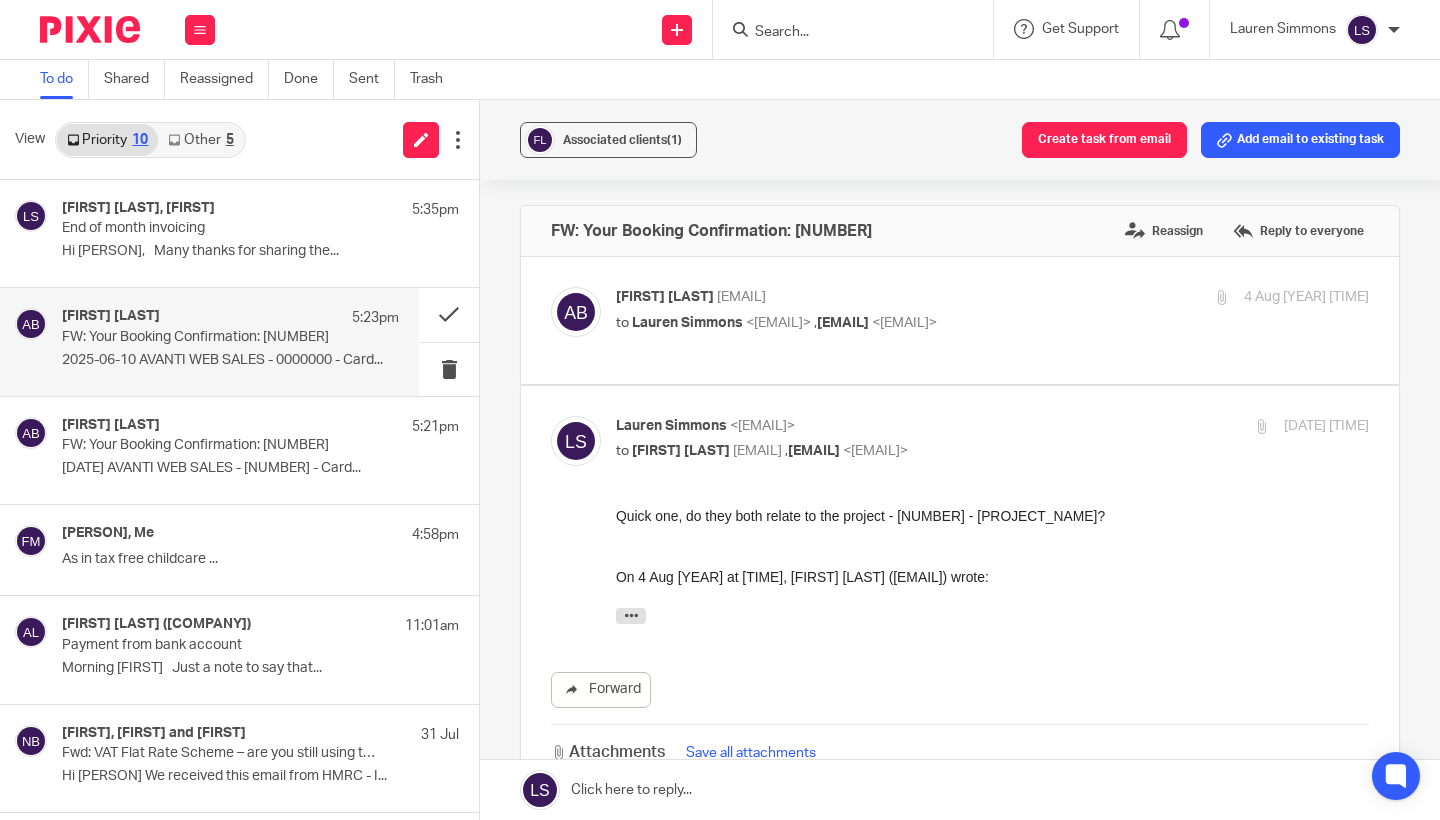 scroll, scrollTop: 0, scrollLeft: 0, axis: both 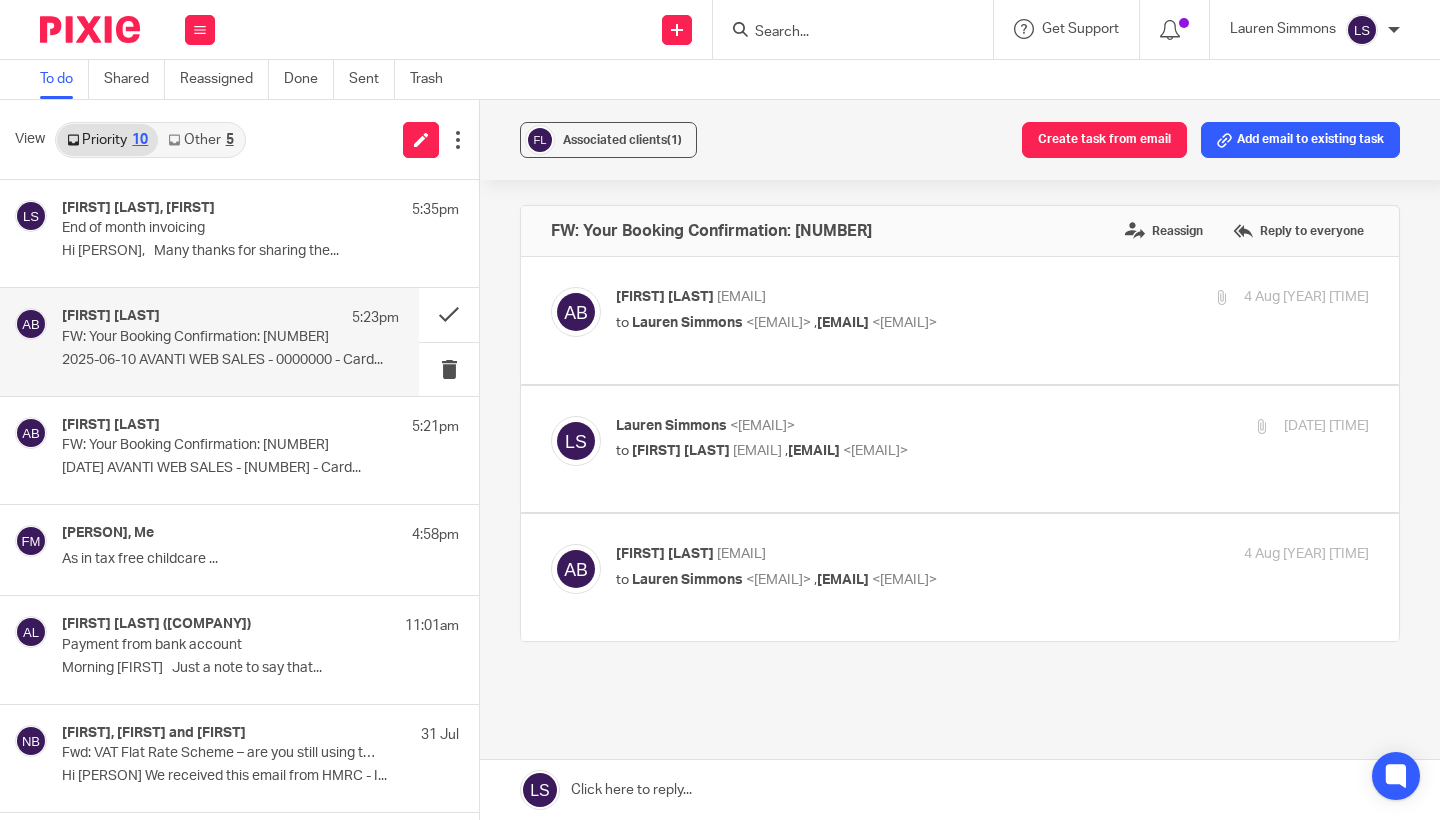 click on "[FIRST] [LAST]
<[EMAIL]>" at bounding box center (867, 554) 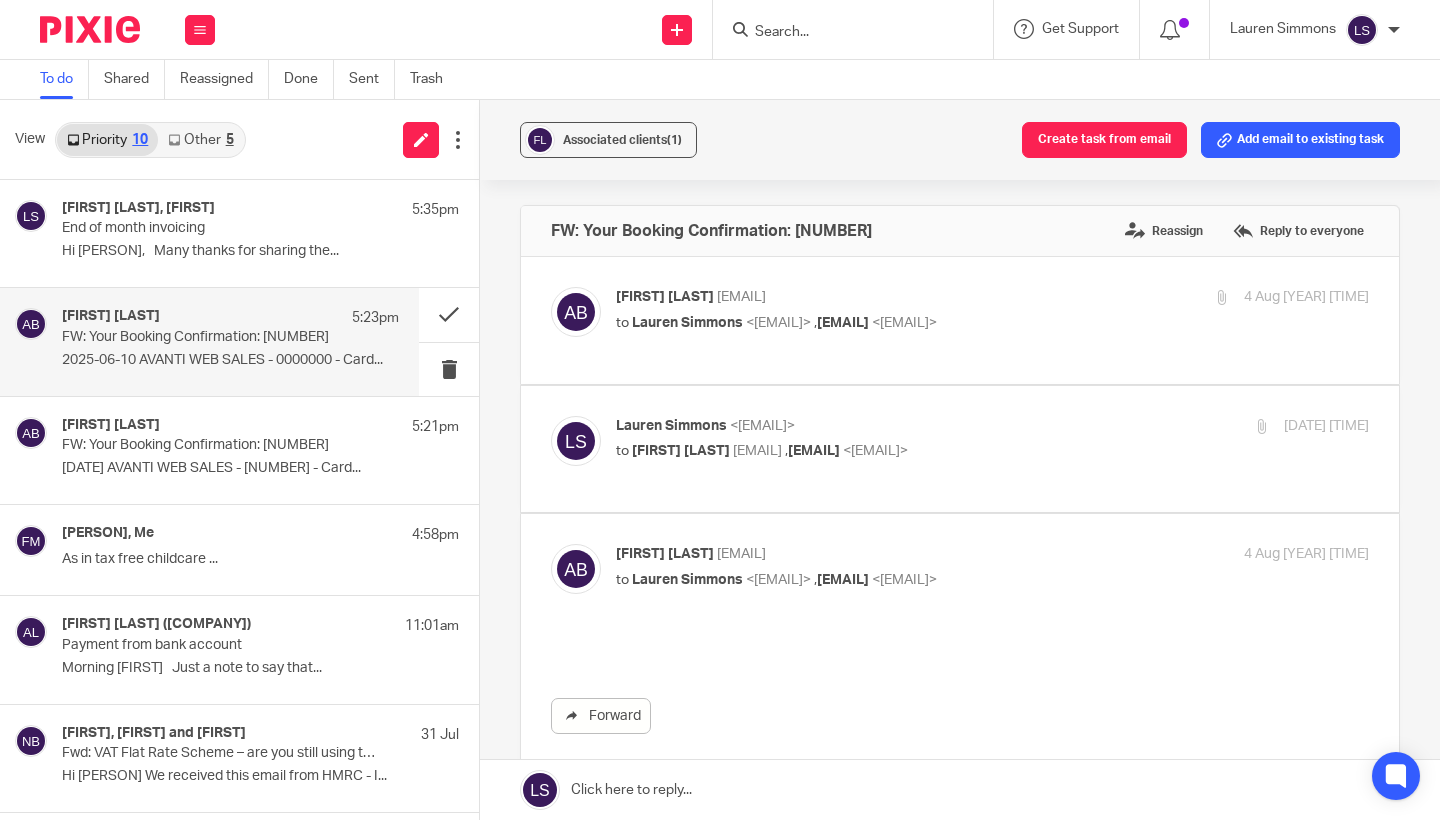 scroll, scrollTop: 0, scrollLeft: 0, axis: both 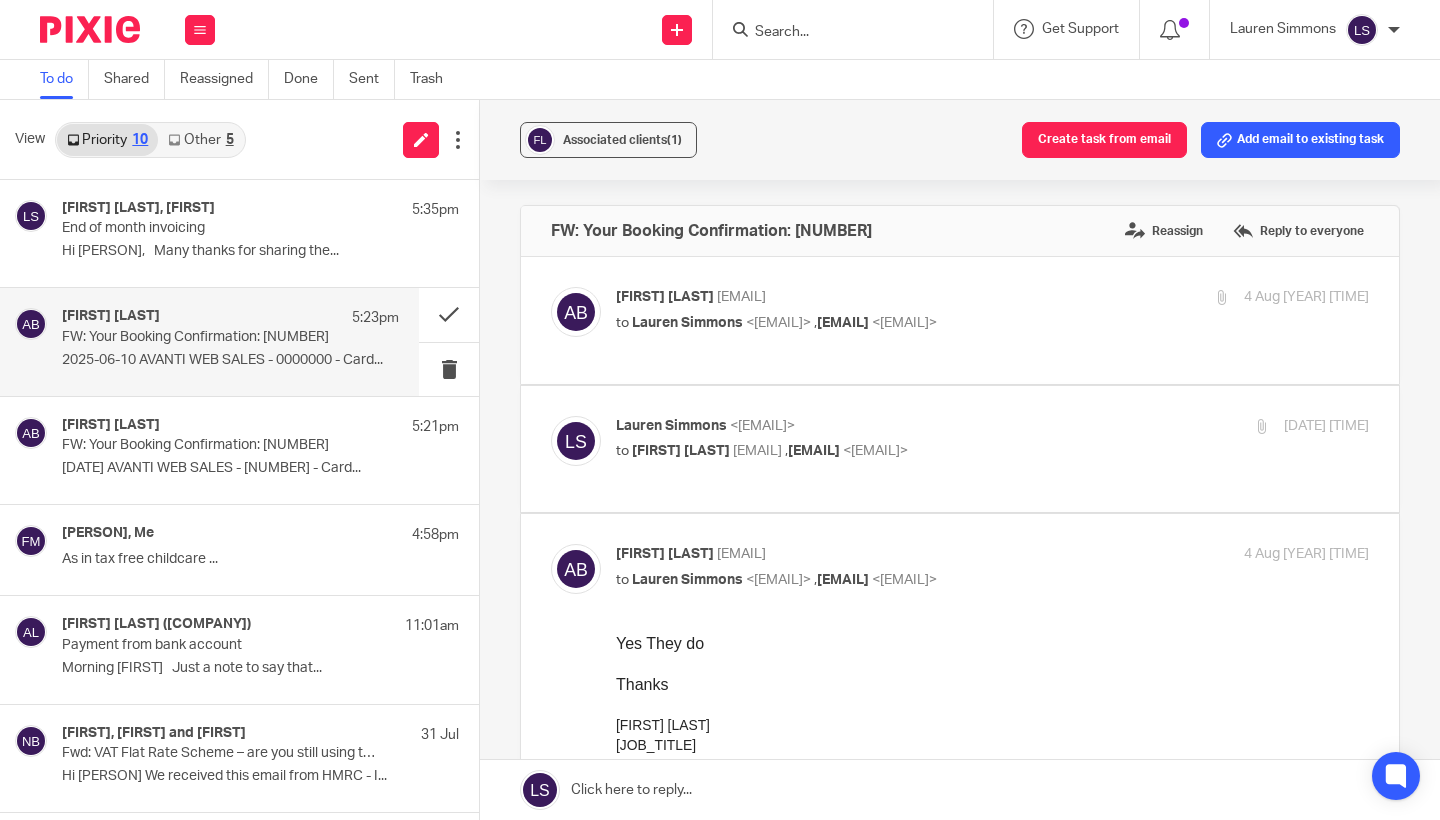 click on "[FIRST] [LAST]
<[EMAIL]>" at bounding box center (867, 554) 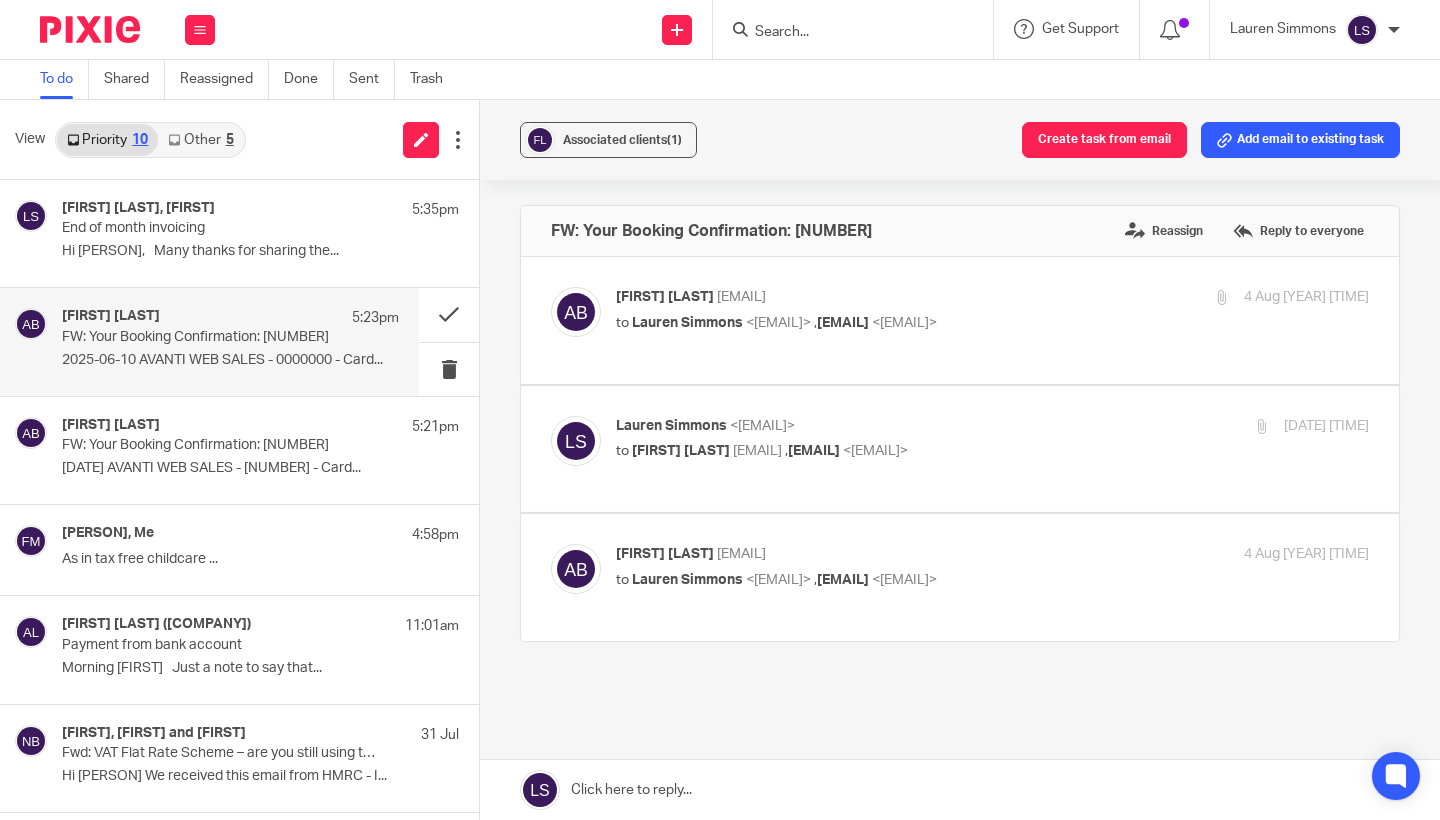 click on "[FIRST] [LAST]
<[EMAIL]>" at bounding box center (867, 297) 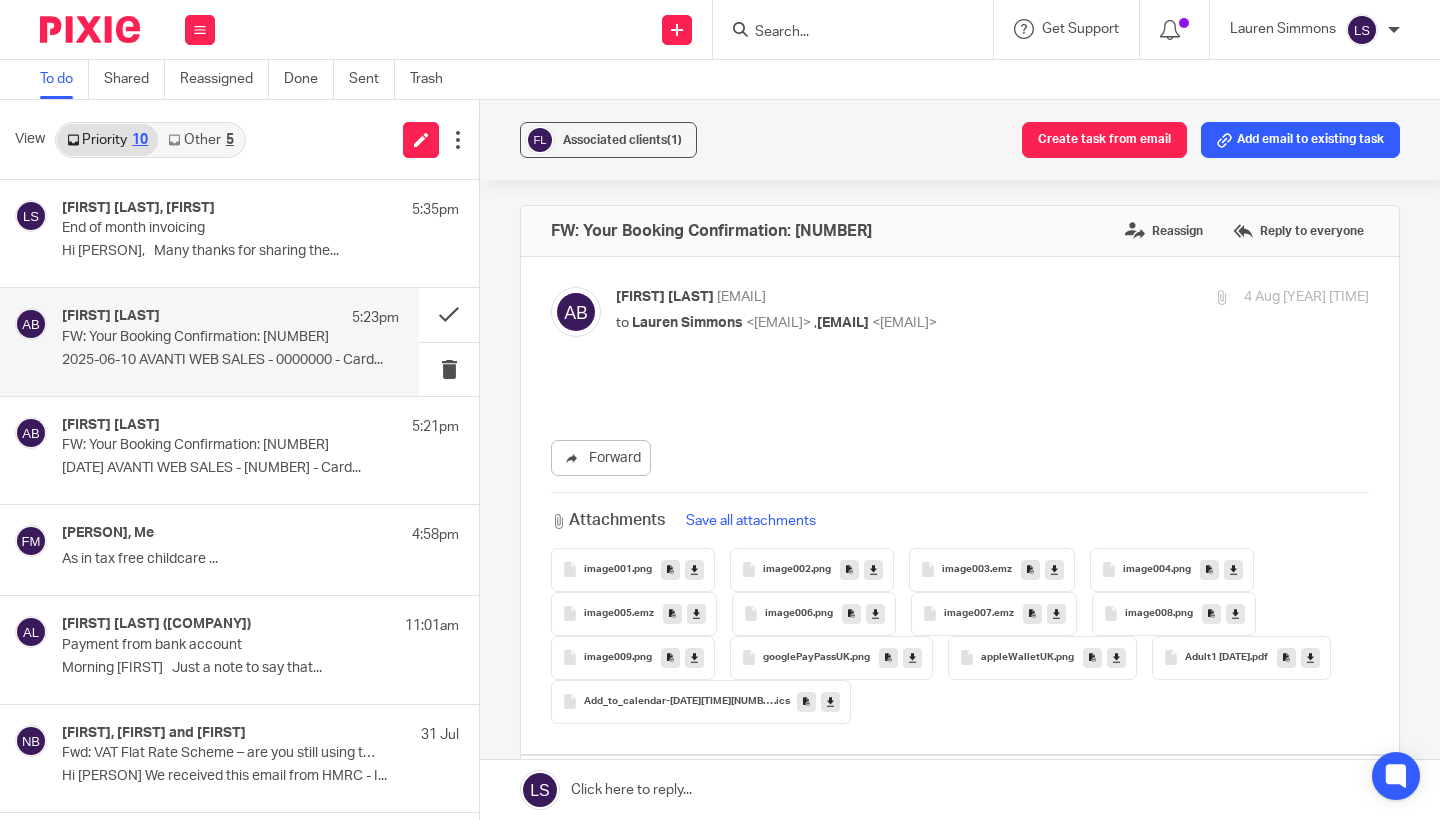 scroll, scrollTop: 0, scrollLeft: 0, axis: both 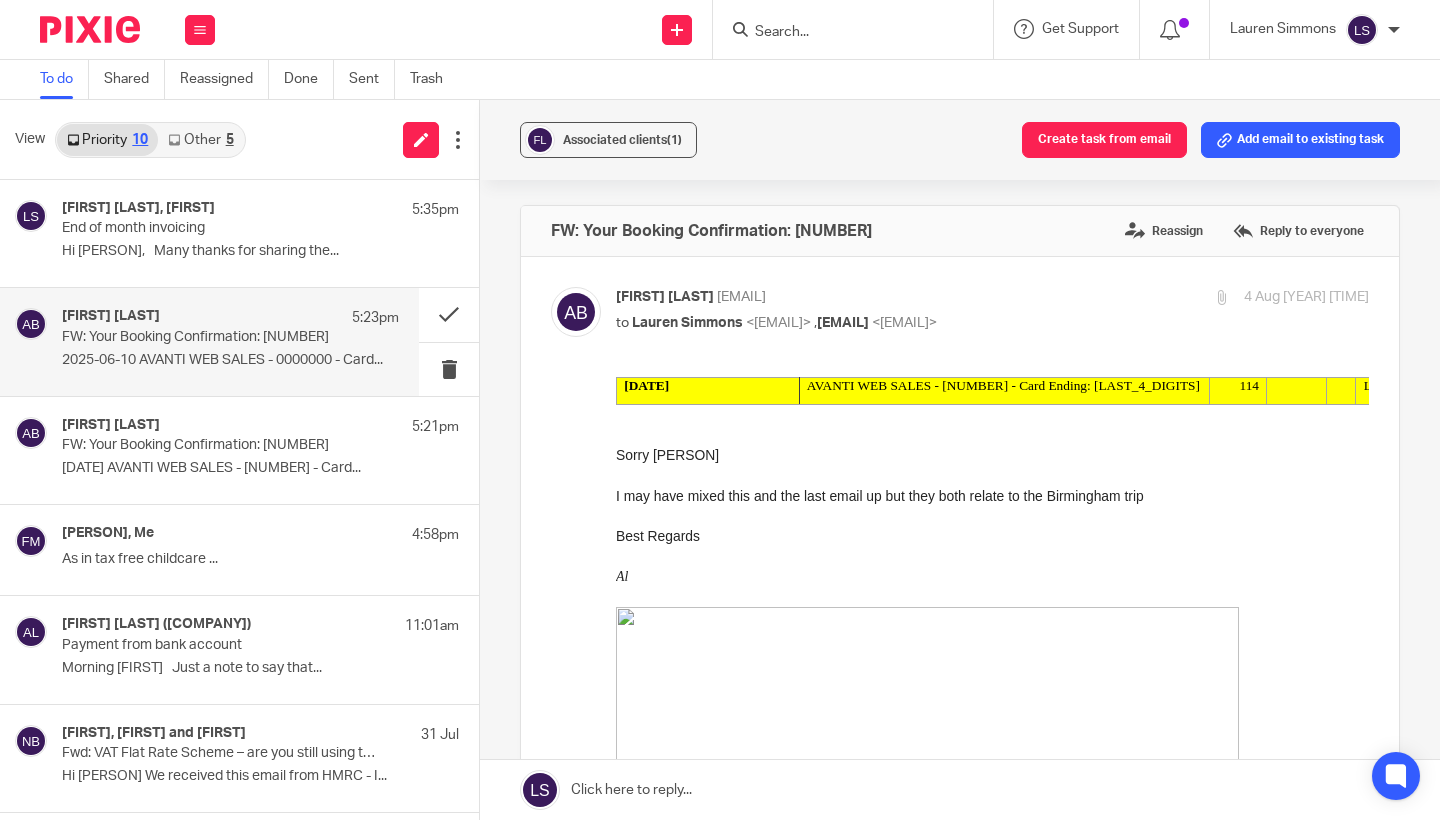 click on "[FIRST] [LAST]
<[EMAIL]>" at bounding box center (867, 297) 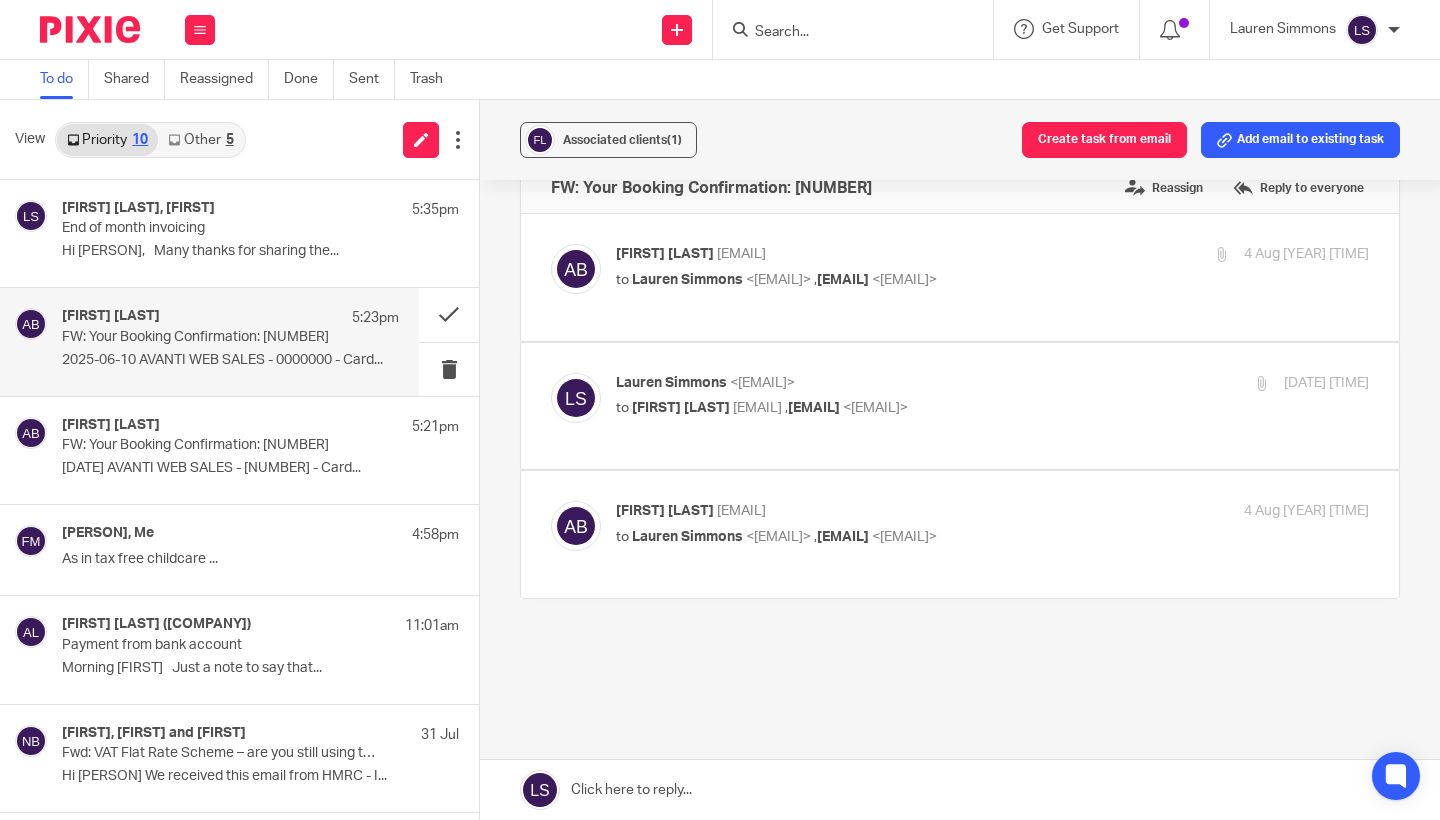 scroll, scrollTop: 44, scrollLeft: 0, axis: vertical 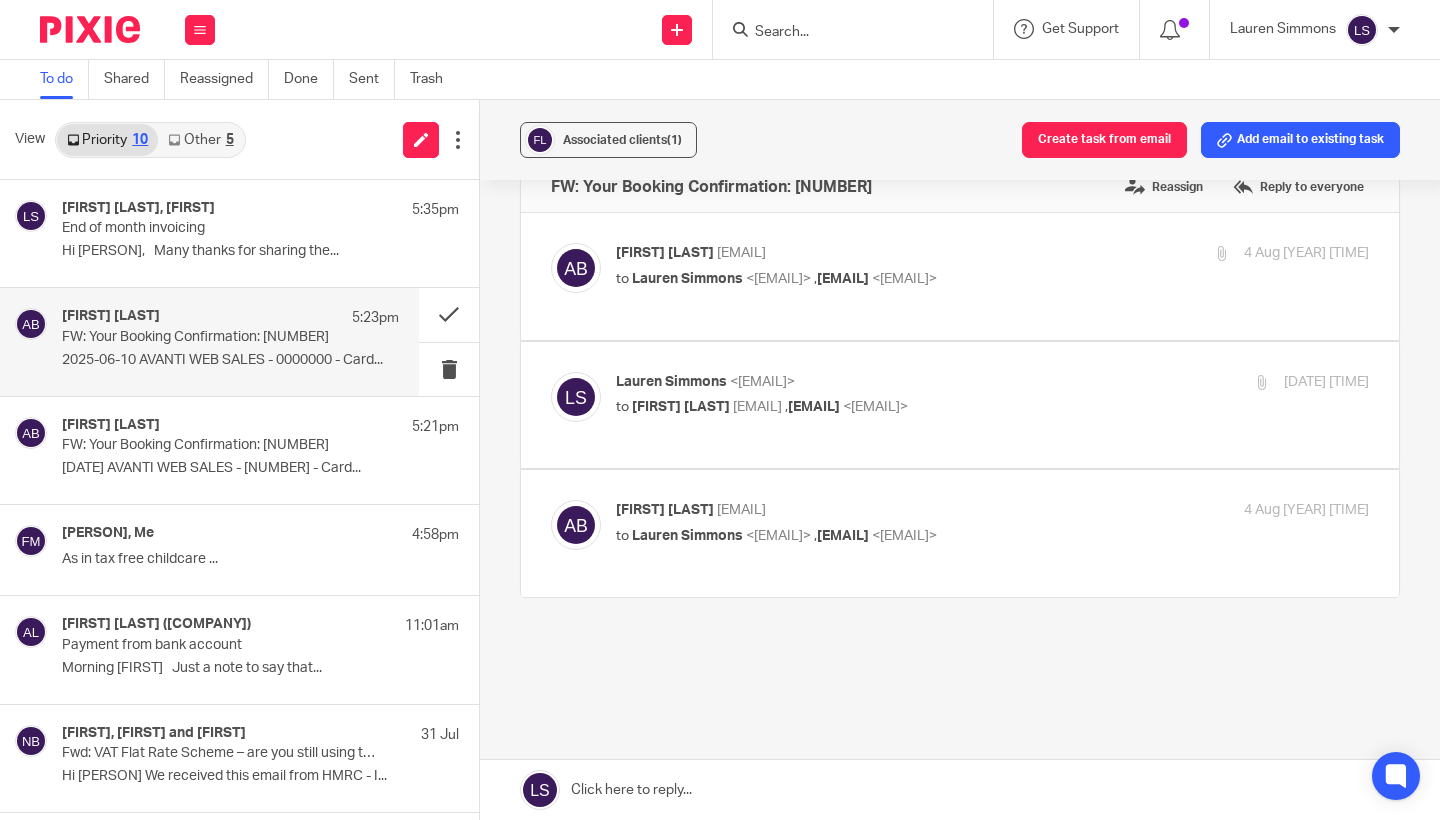 click on "[FIRST] [LAST]
<[EMAIL]>" at bounding box center [867, 510] 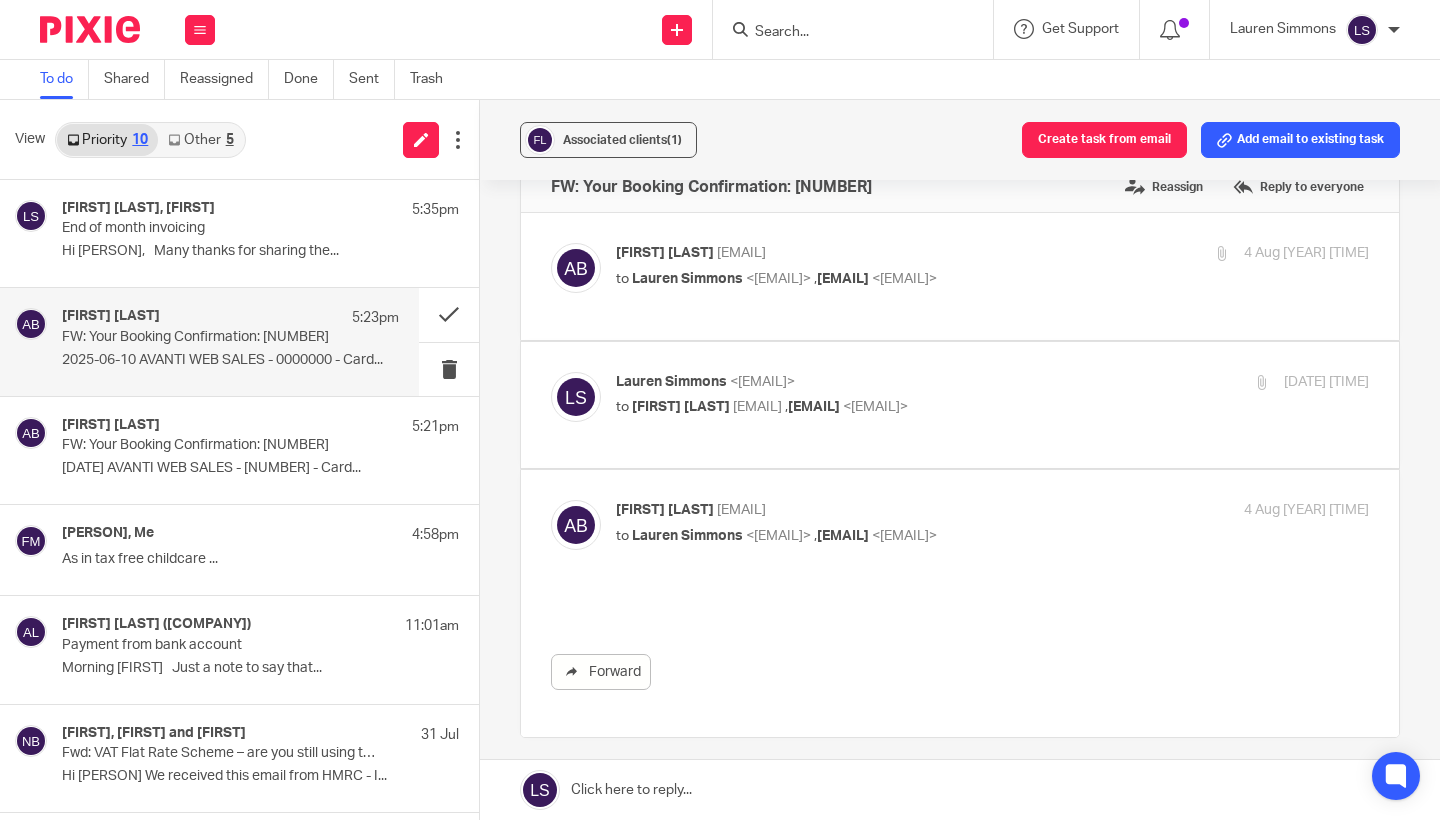 scroll, scrollTop: 0, scrollLeft: 0, axis: both 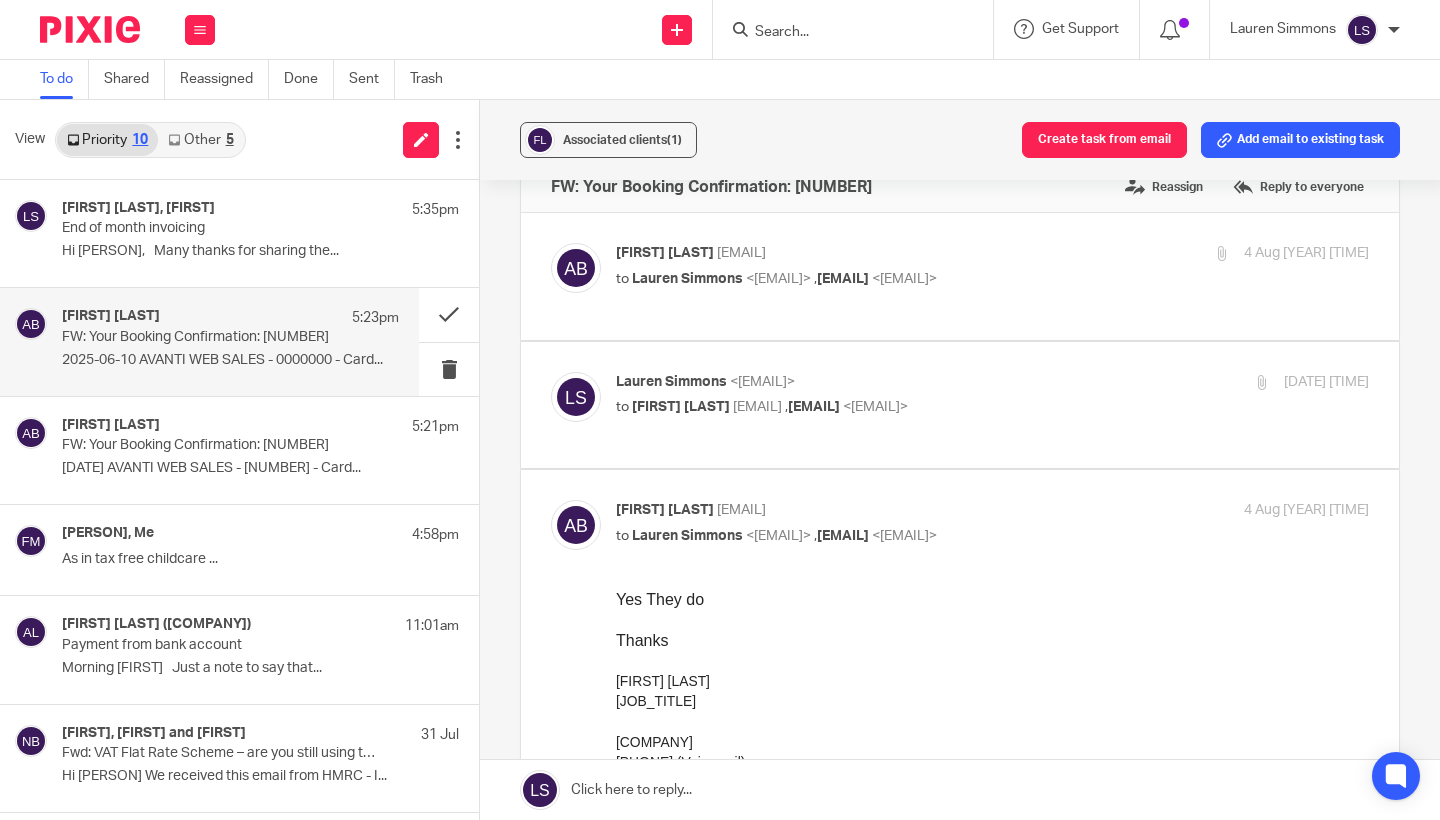 click on "[FIRST] [LAST]
<[EMAIL]>" at bounding box center [867, 510] 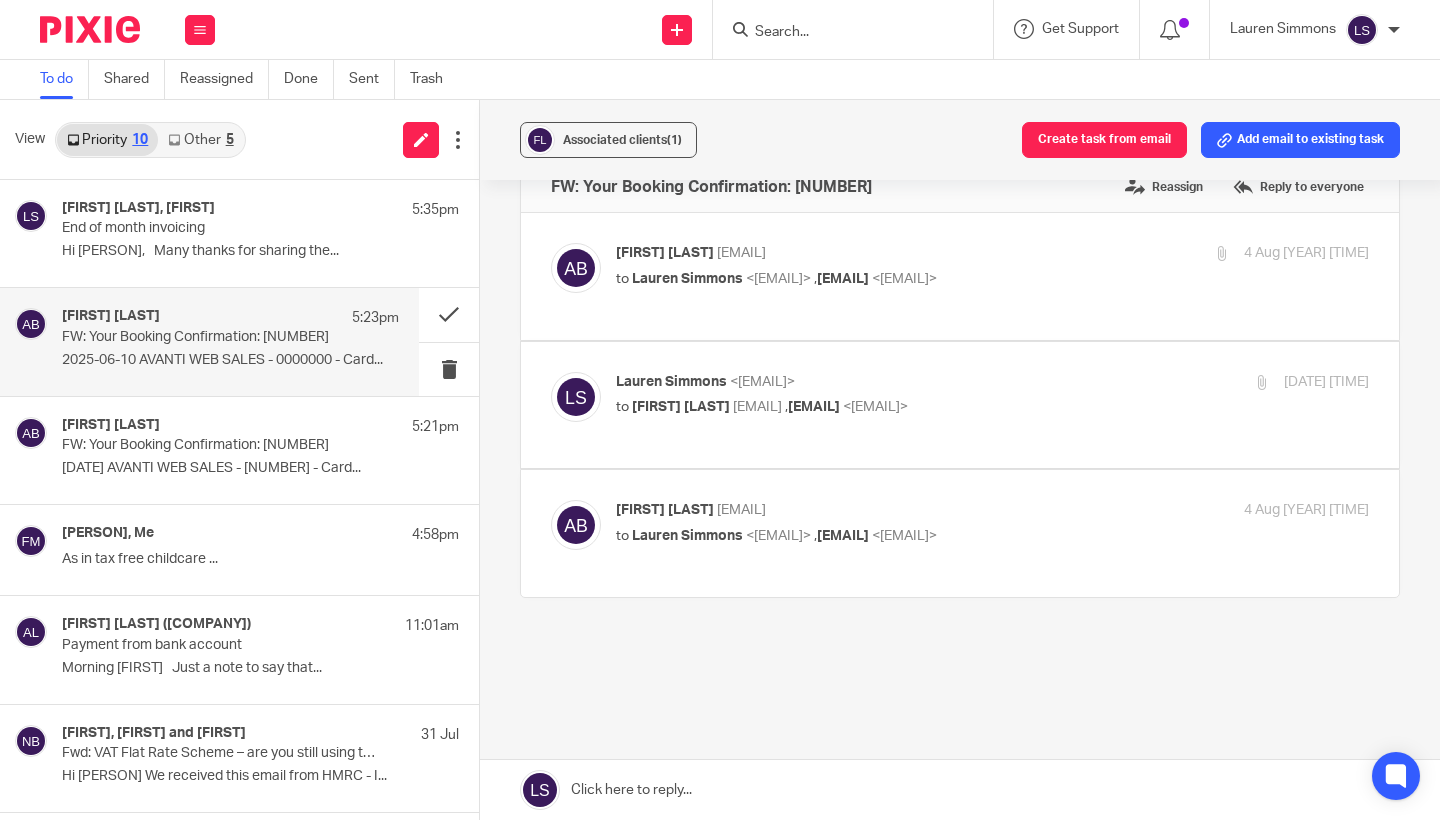 click on "[PERSON] <[EMAIL]>" at bounding box center [867, 382] 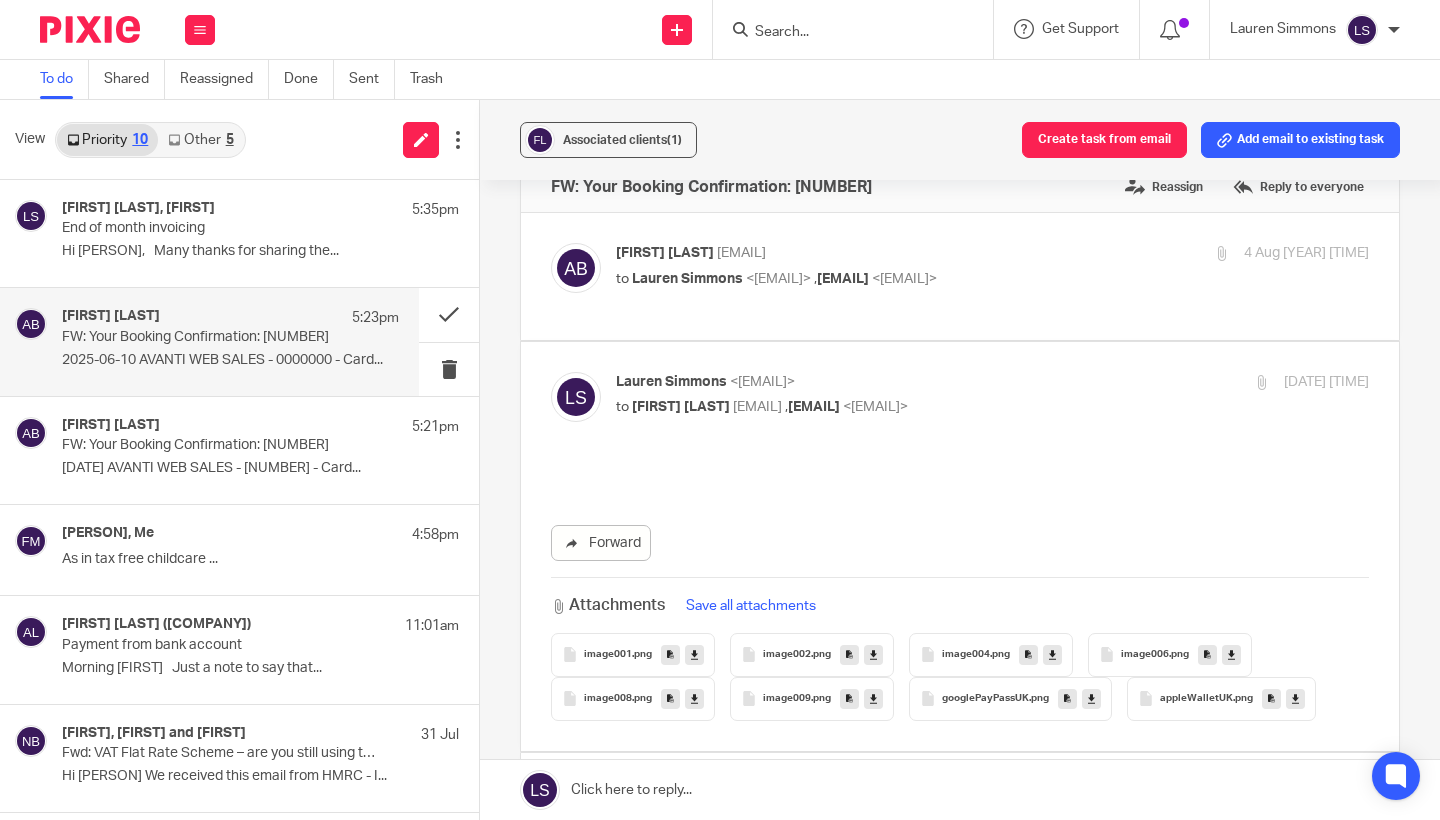 scroll, scrollTop: 0, scrollLeft: 0, axis: both 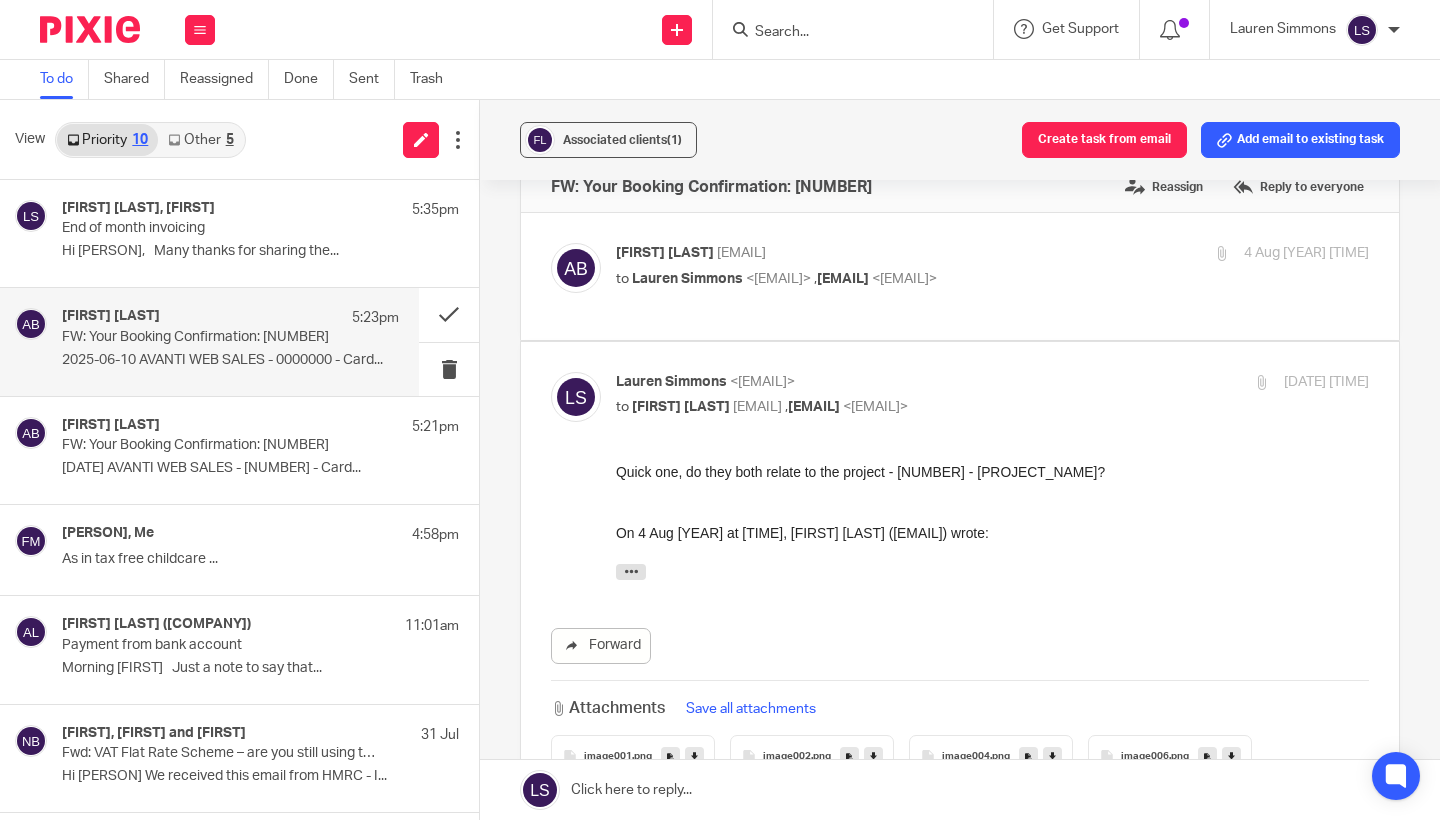 click on "[PERSON] <[EMAIL]>" at bounding box center (867, 382) 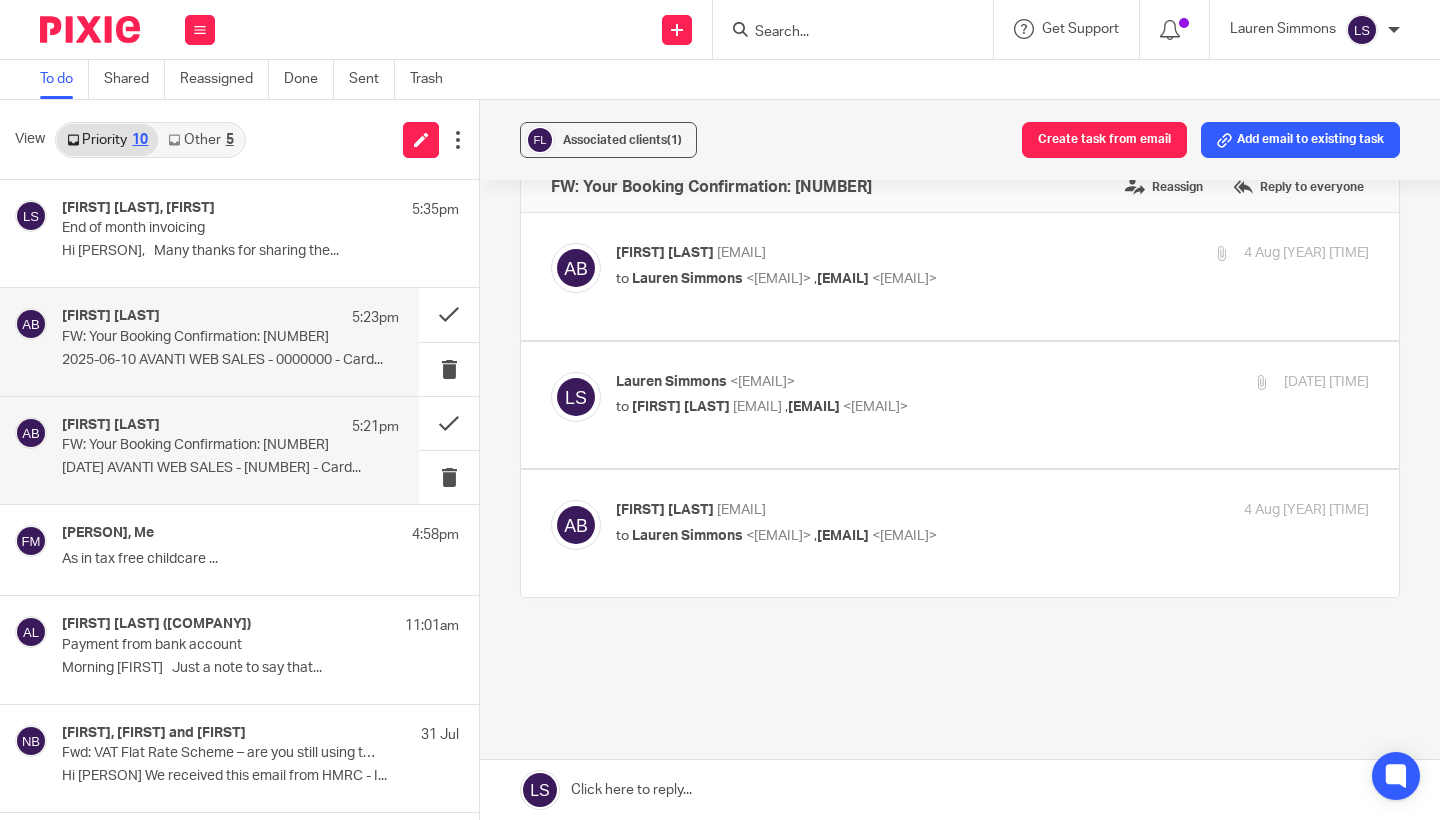 click on "[FIRST] [LAST]
5:21pm" at bounding box center (230, 427) 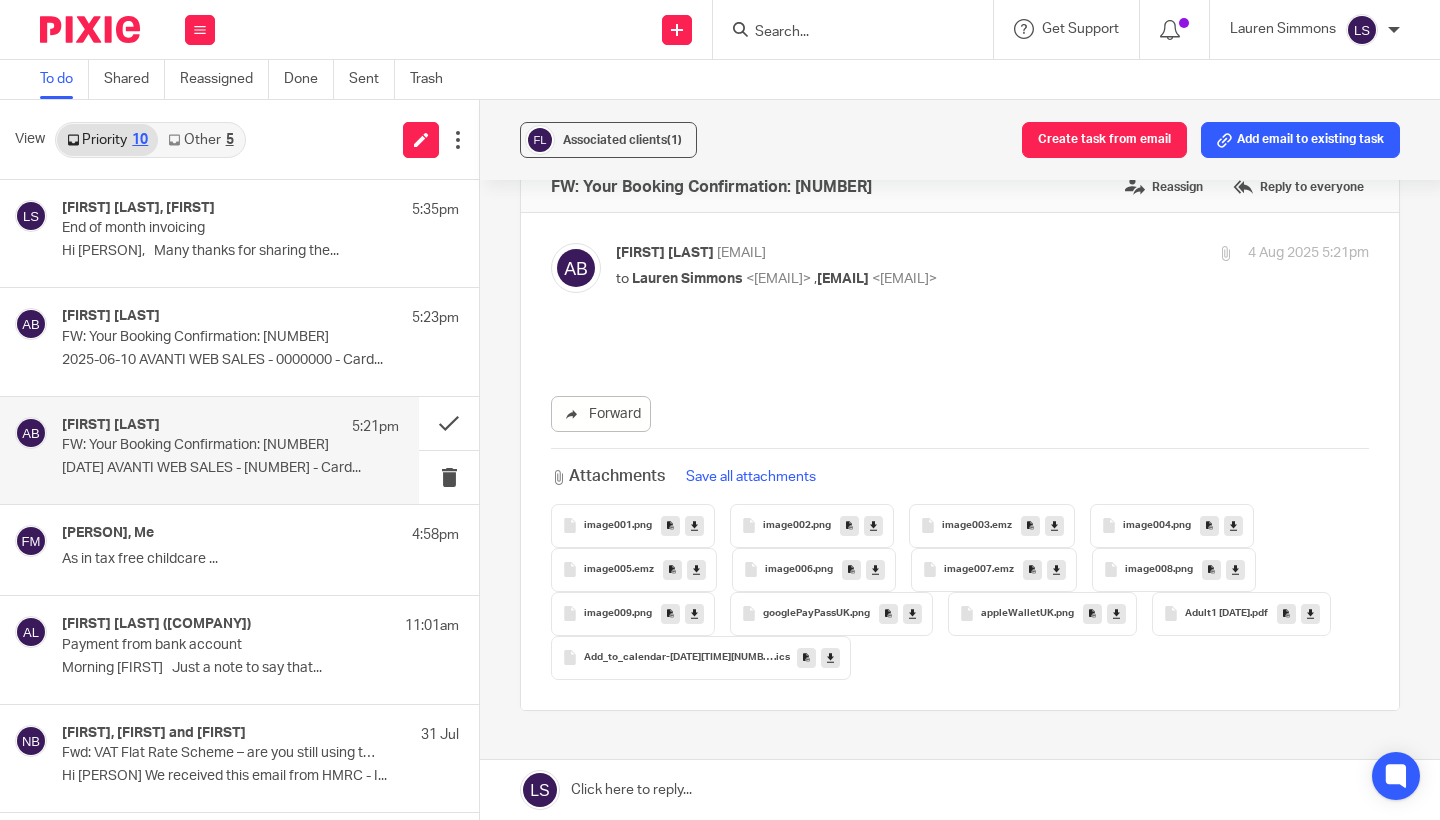 scroll, scrollTop: 0, scrollLeft: 0, axis: both 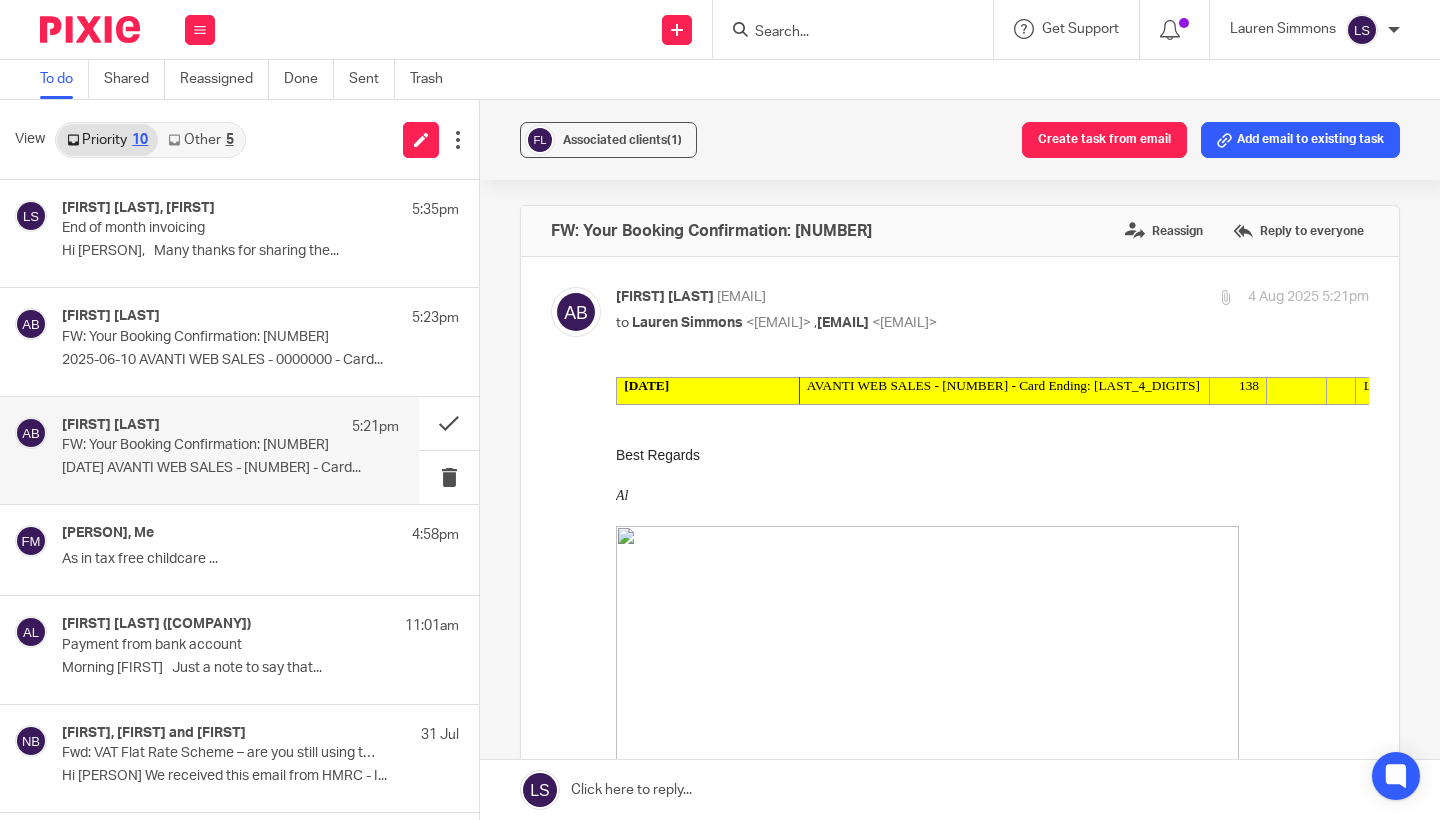click on "Al" at bounding box center (992, 496) 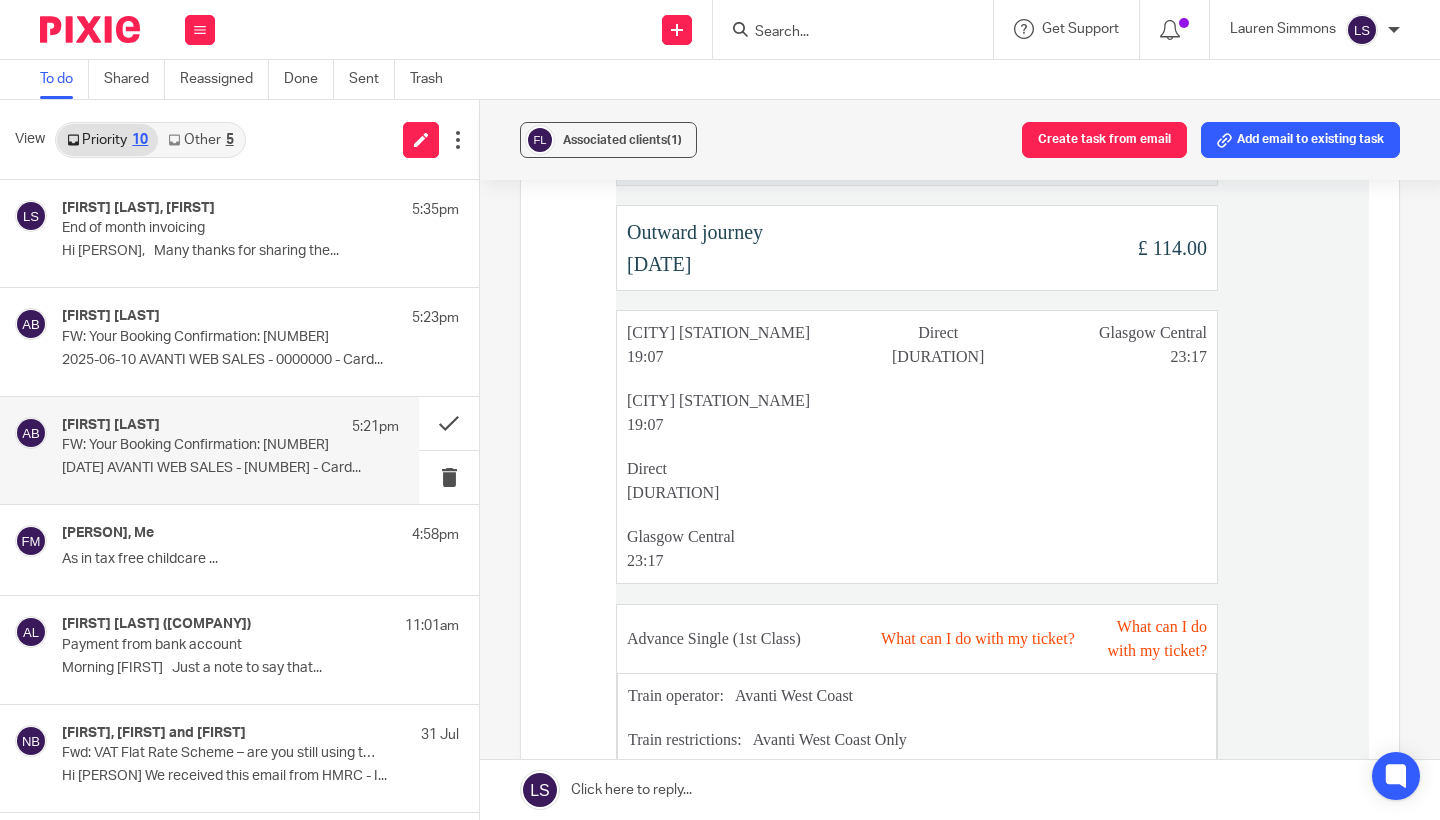 scroll, scrollTop: 2265, scrollLeft: 0, axis: vertical 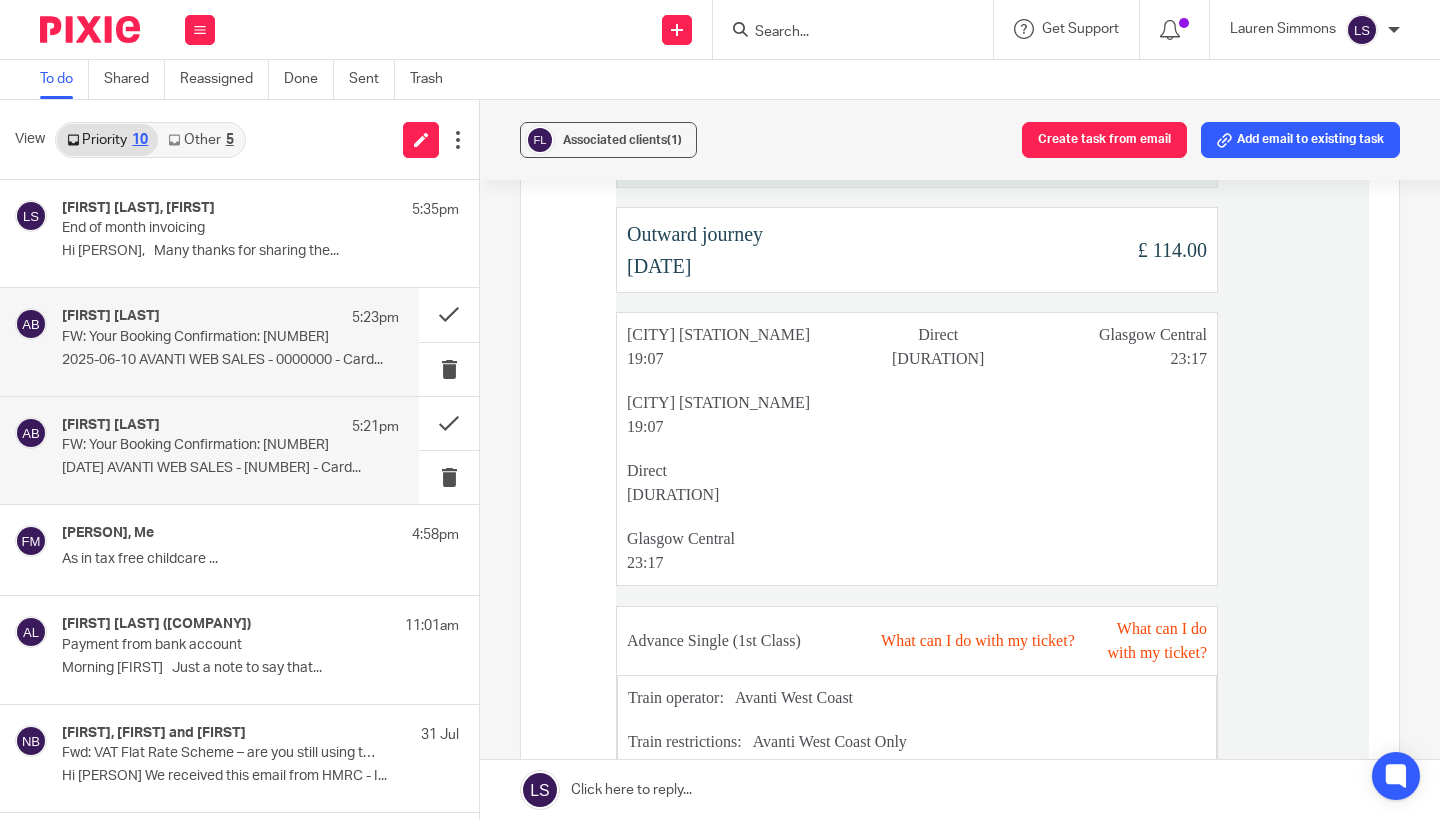click on "[FIRST] [LAST]
5:23pm   FW: Your Booking Confirmation: [NUMBER]   [DATE]  [COMPANY] - [NUMBER] - Card..." at bounding box center [230, 341] 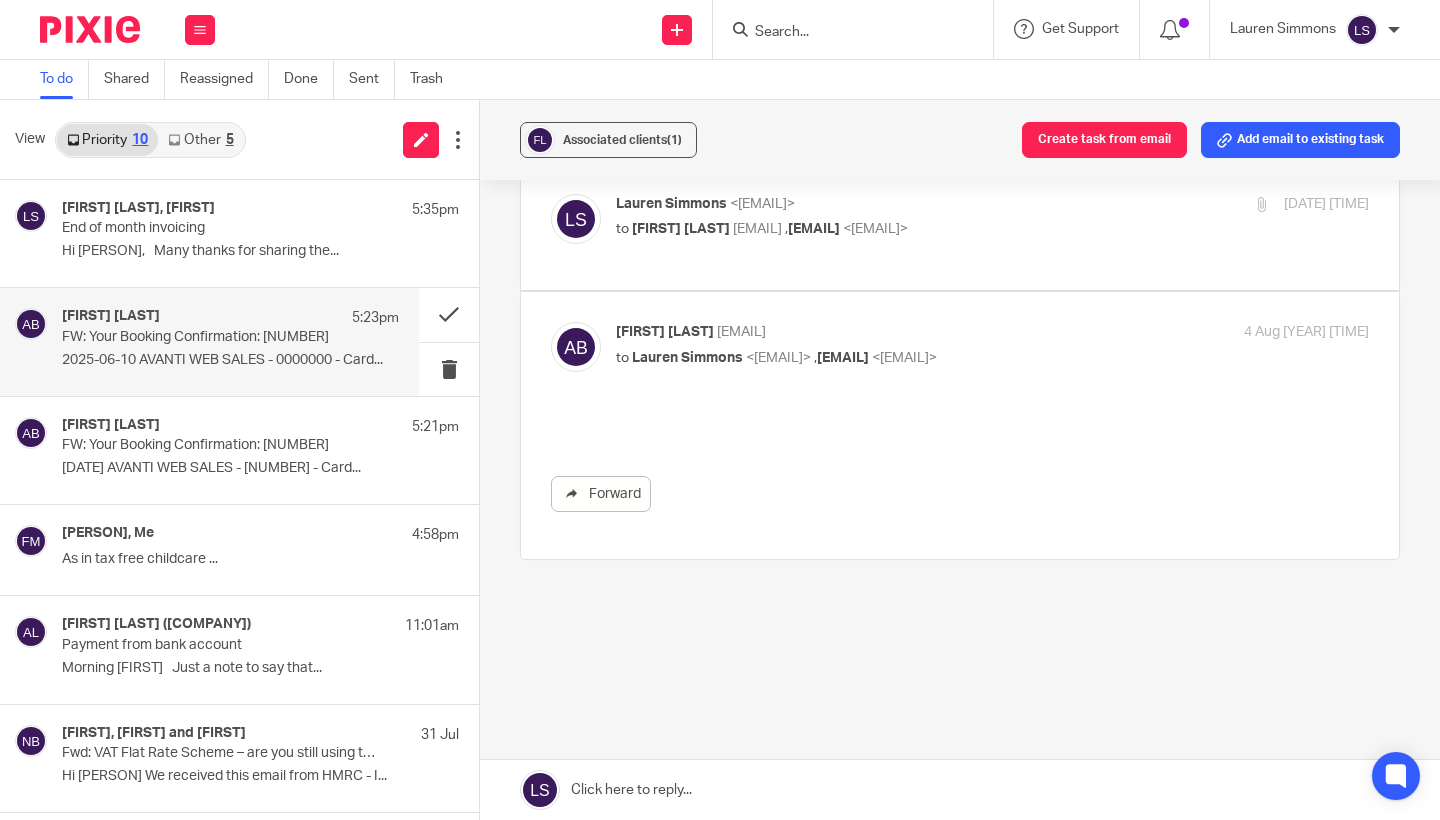 scroll, scrollTop: 0, scrollLeft: 0, axis: both 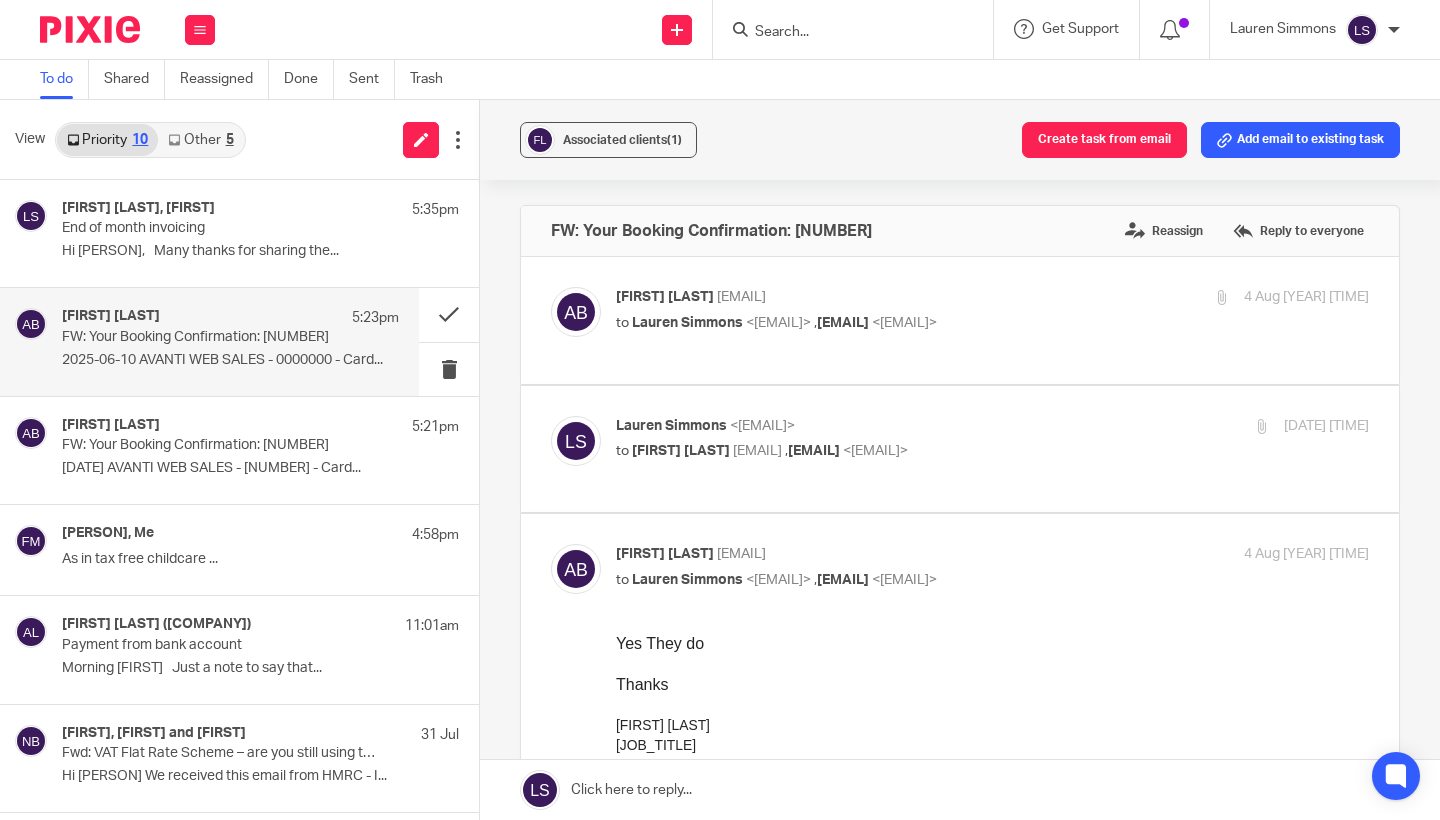 click on "<[EMAIL]>" at bounding box center [904, 580] 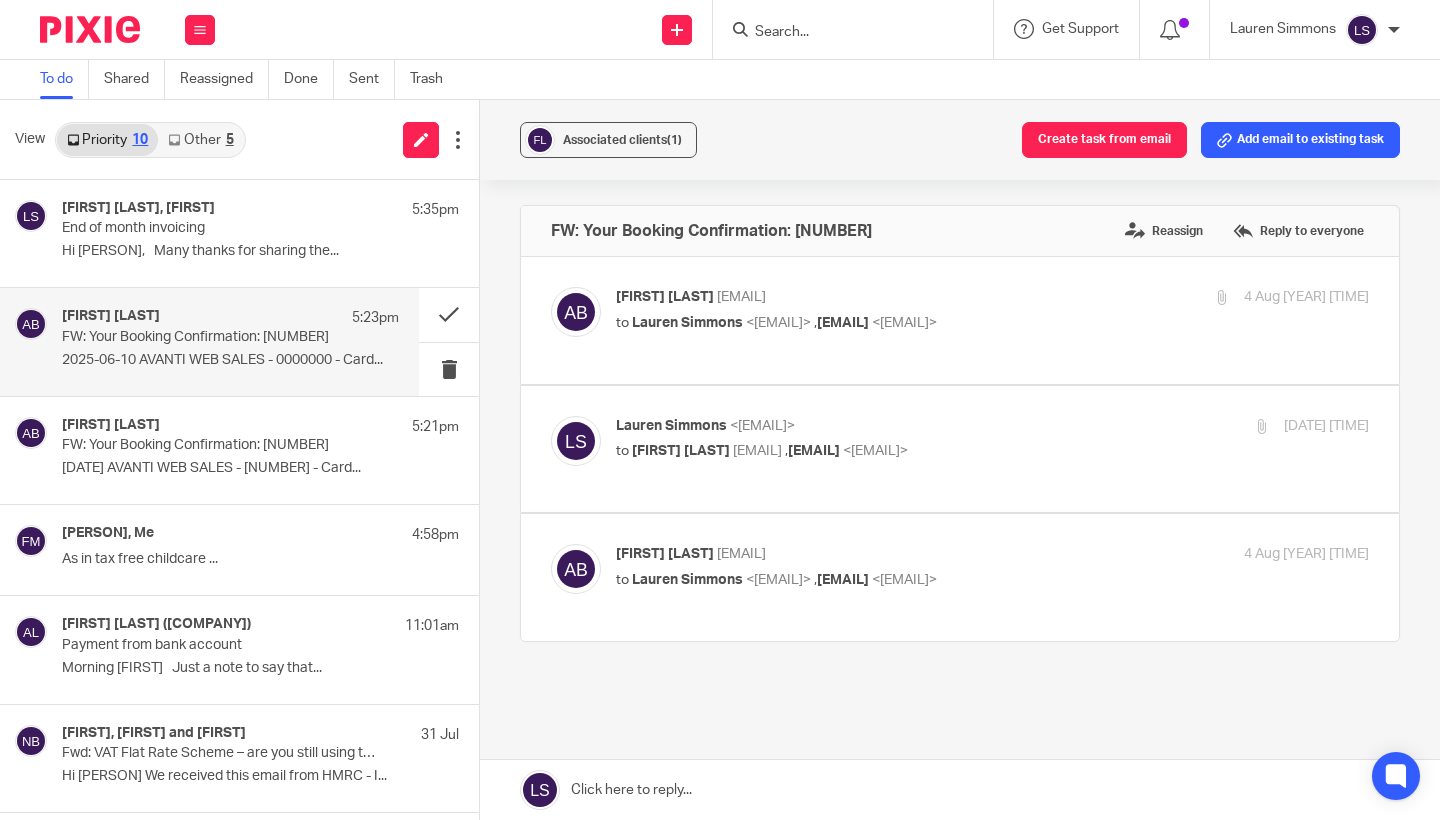 click on "[FIRST] [LAST]
<[EMAIL]>" at bounding box center [867, 297] 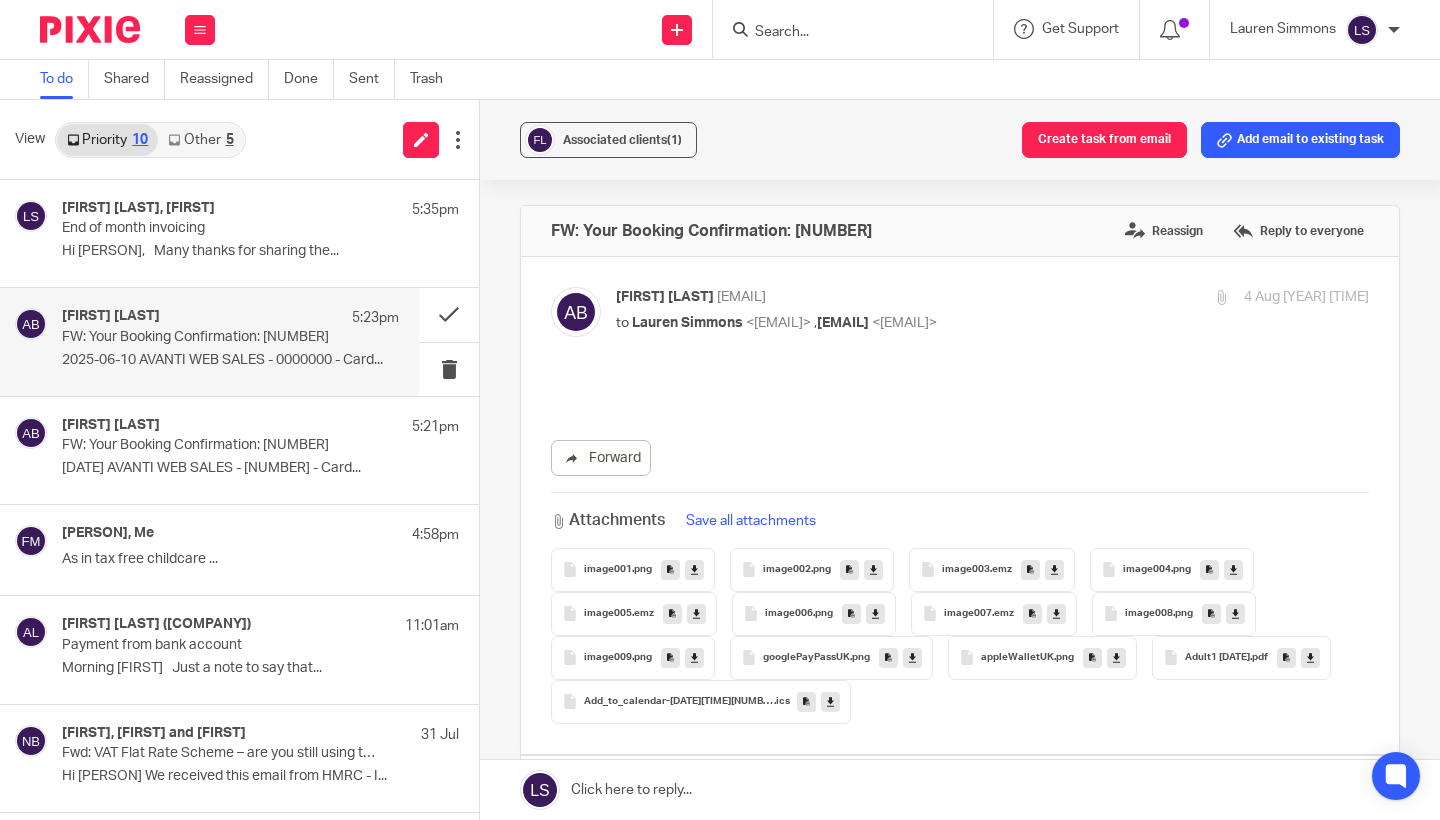 scroll, scrollTop: 0, scrollLeft: 0, axis: both 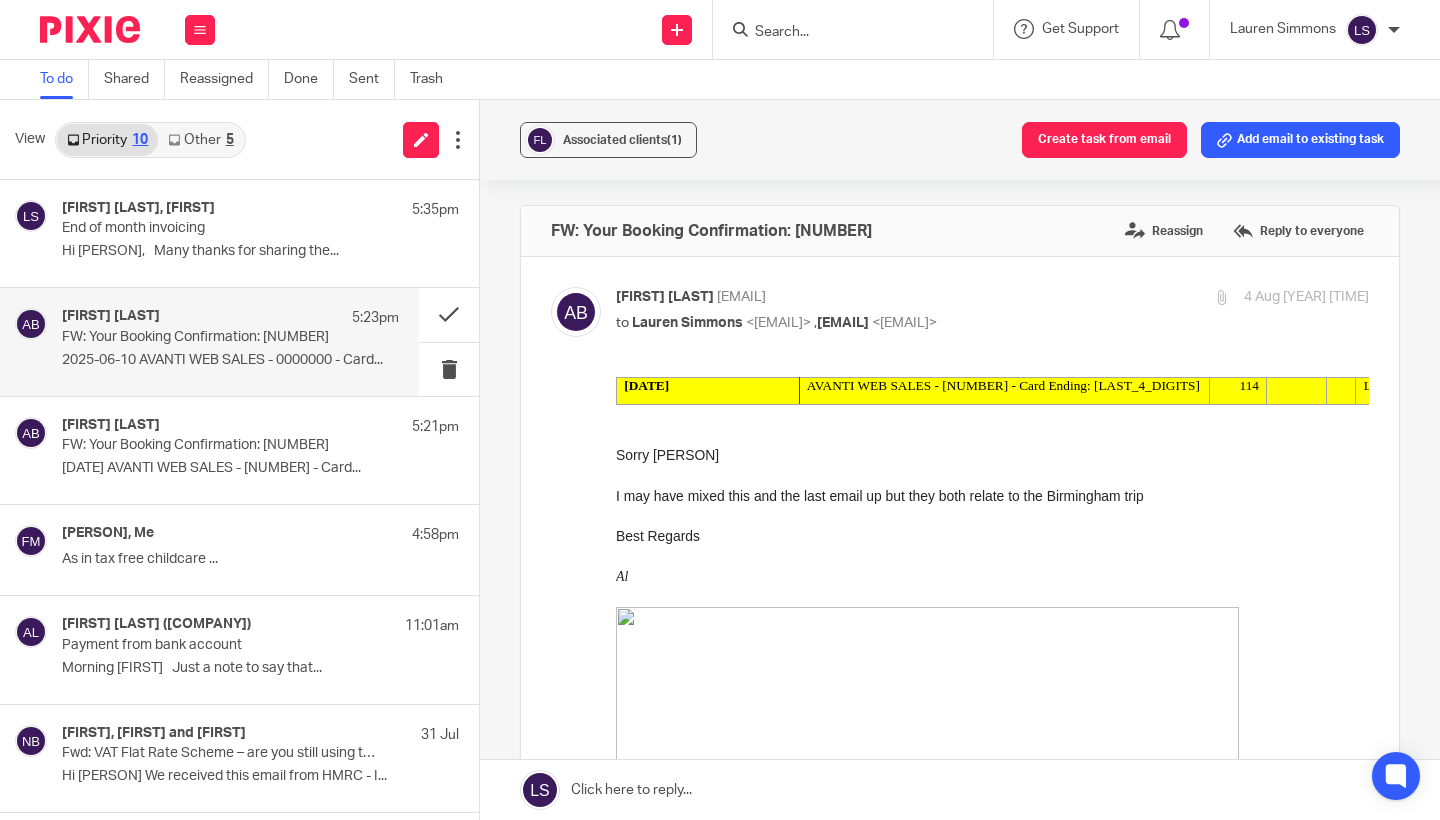 click on "[FIRST] [LAST]
<[EMAIL]>" at bounding box center [867, 297] 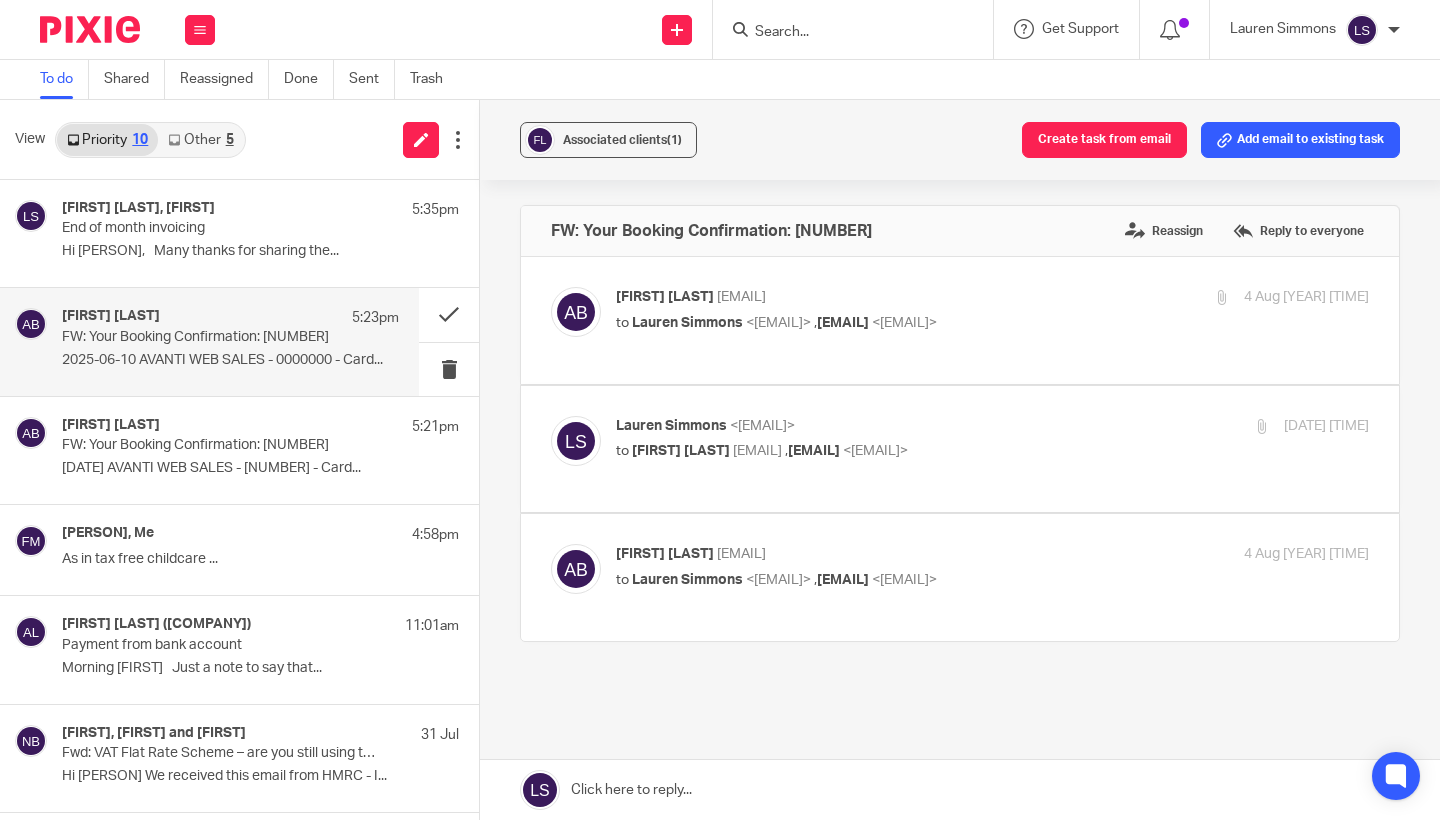 click on "[PERSON] <[EMAIL]>" at bounding box center (867, 426) 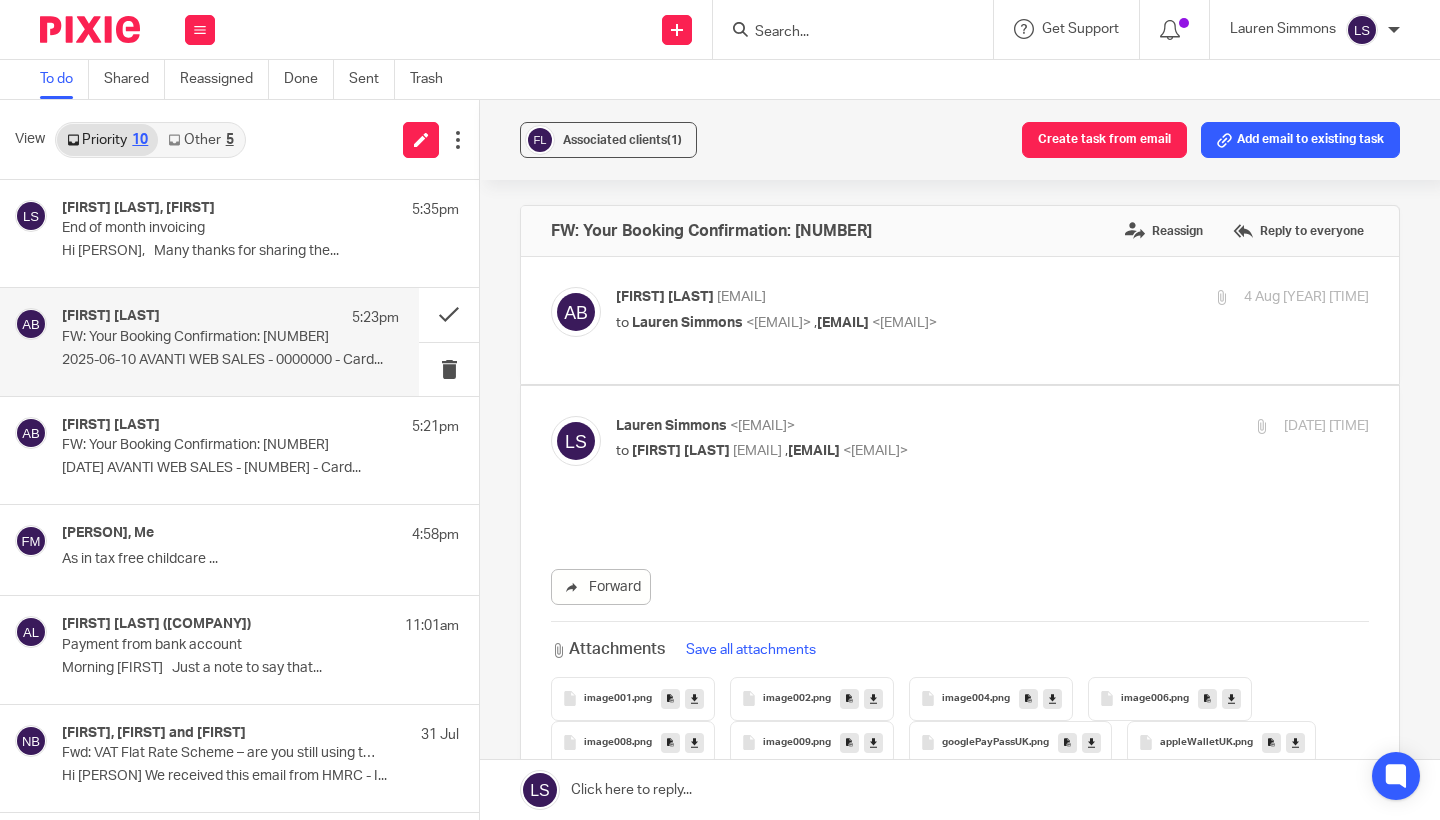 scroll, scrollTop: 0, scrollLeft: 0, axis: both 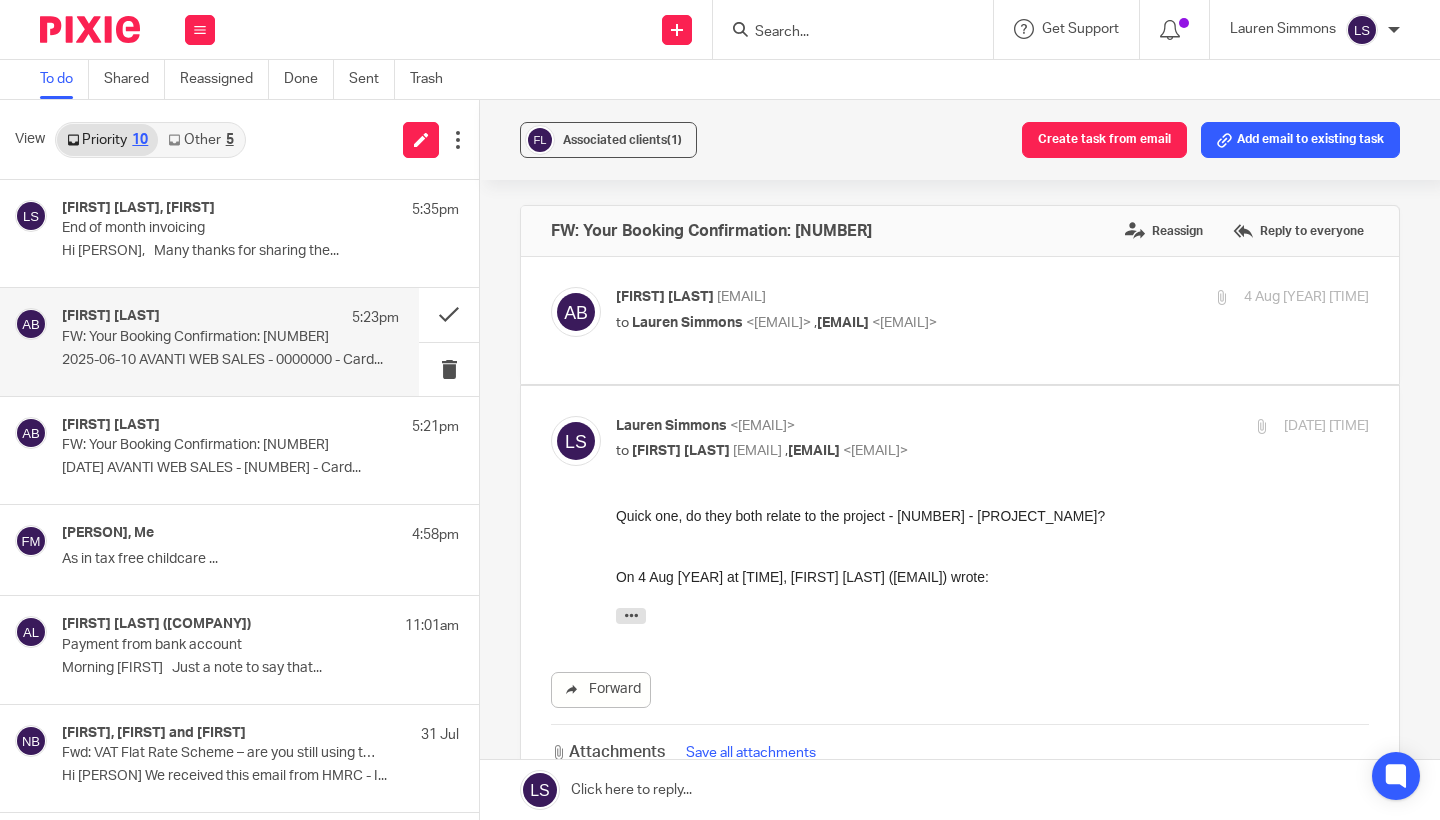 click on "[PERSON] <[EMAIL]>" at bounding box center [867, 426] 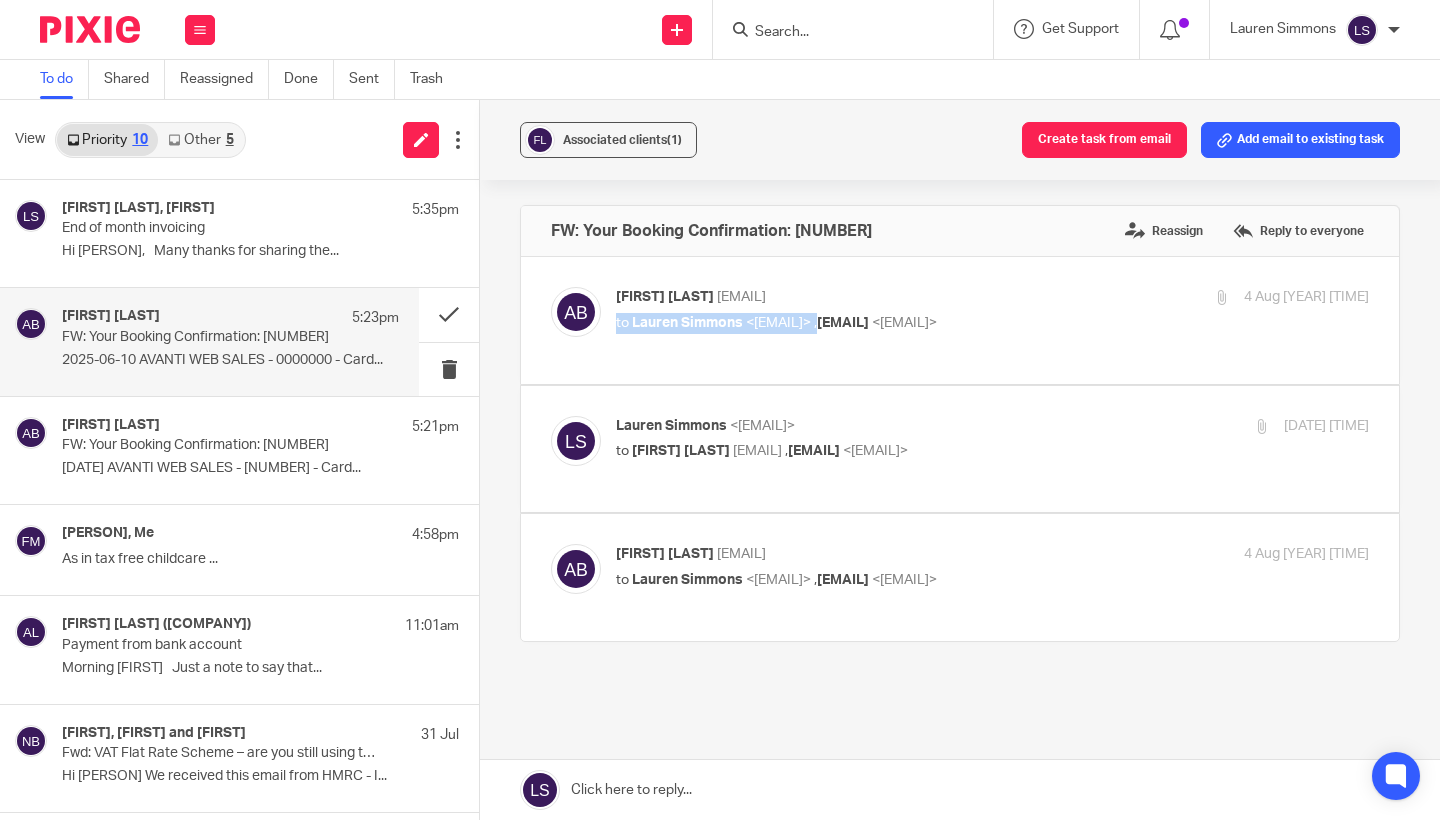 click on "[FIRST] [LAST]
[EMAIL]   to
[FIRST] [LAST]
[EMAIL]   ,
[EMAIL]
[EMAIL]" at bounding box center [867, 310] 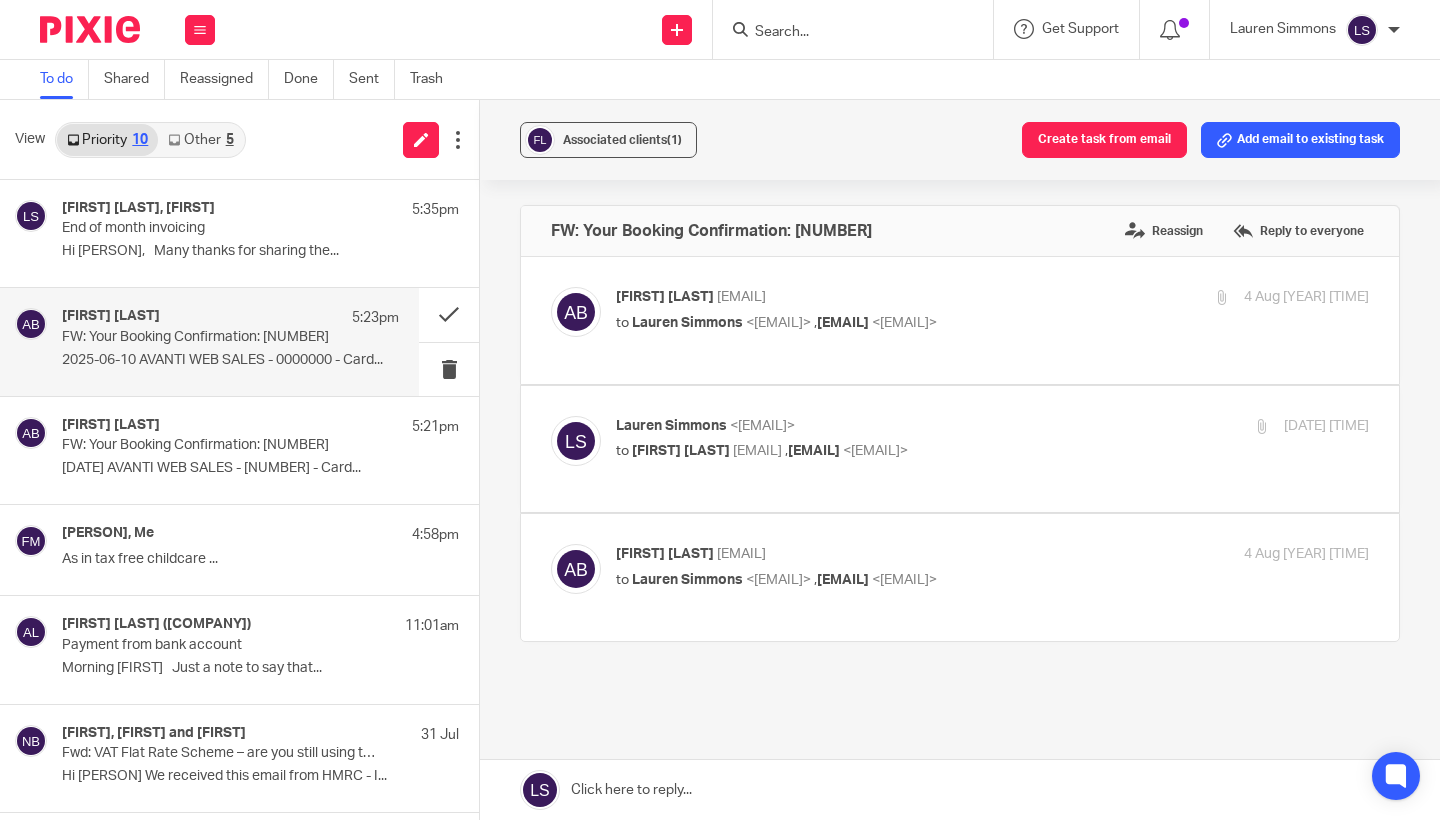 click on "to
[FIRST] [LAST]
[EMAIL]   ,
rushbrook@app.hubdoc.com
<rushbrook@app.hubdoc.com>" at bounding box center (867, 323) 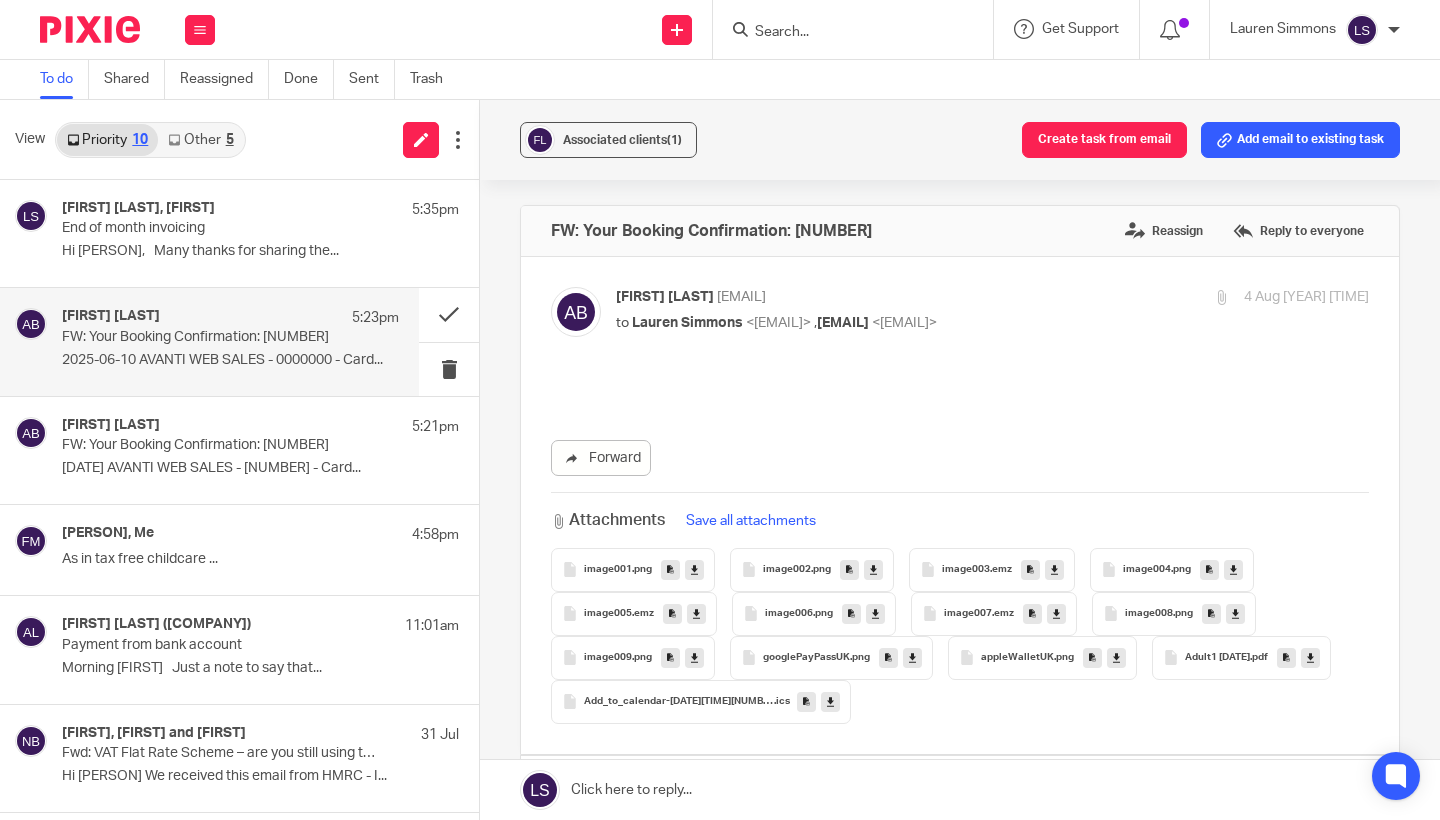 scroll, scrollTop: 0, scrollLeft: 0, axis: both 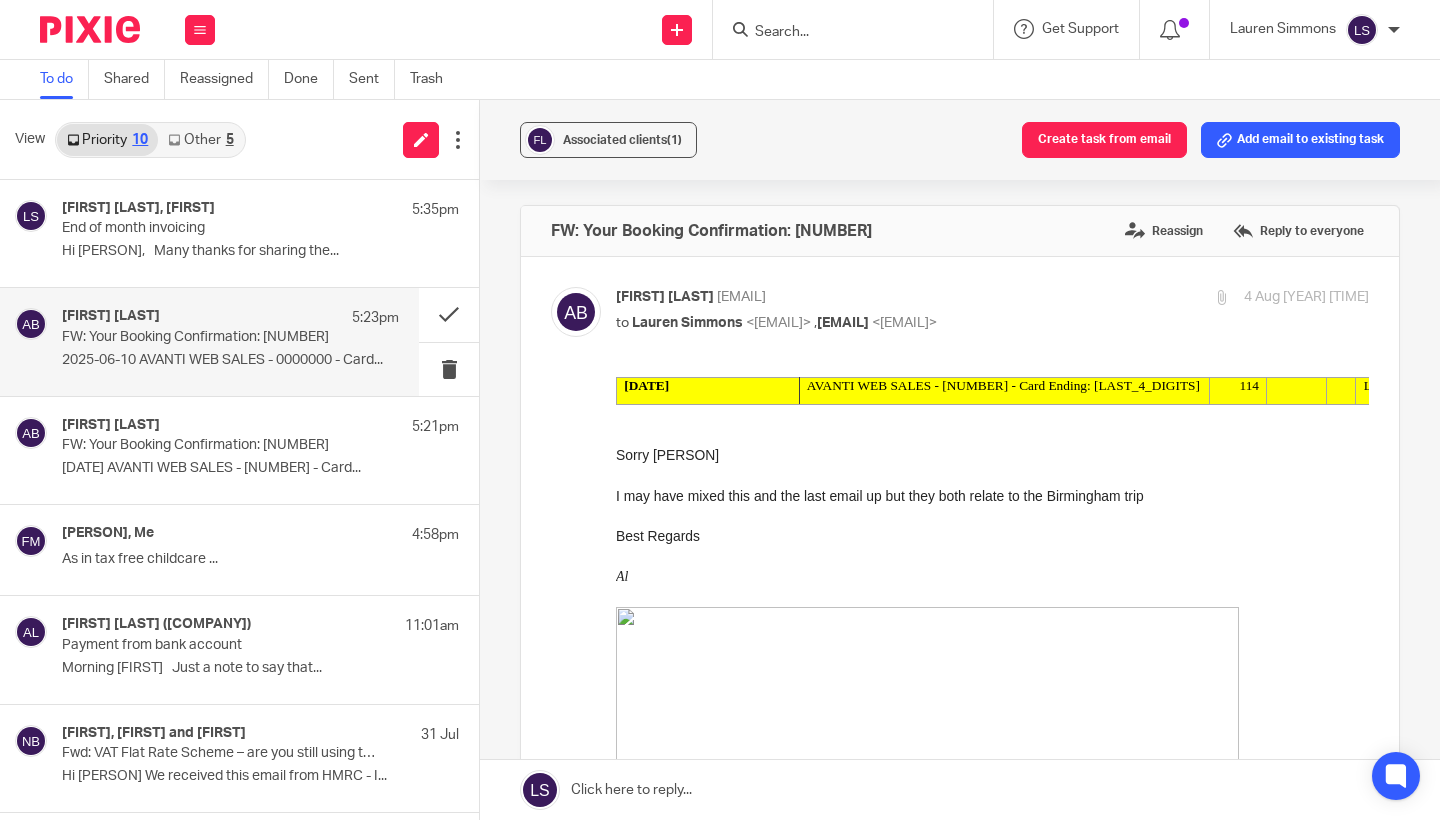 click on "to
[FIRST] [LAST]
[EMAIL]   ,
rushbrook@app.hubdoc.com
<rushbrook@app.hubdoc.com>" at bounding box center [867, 323] 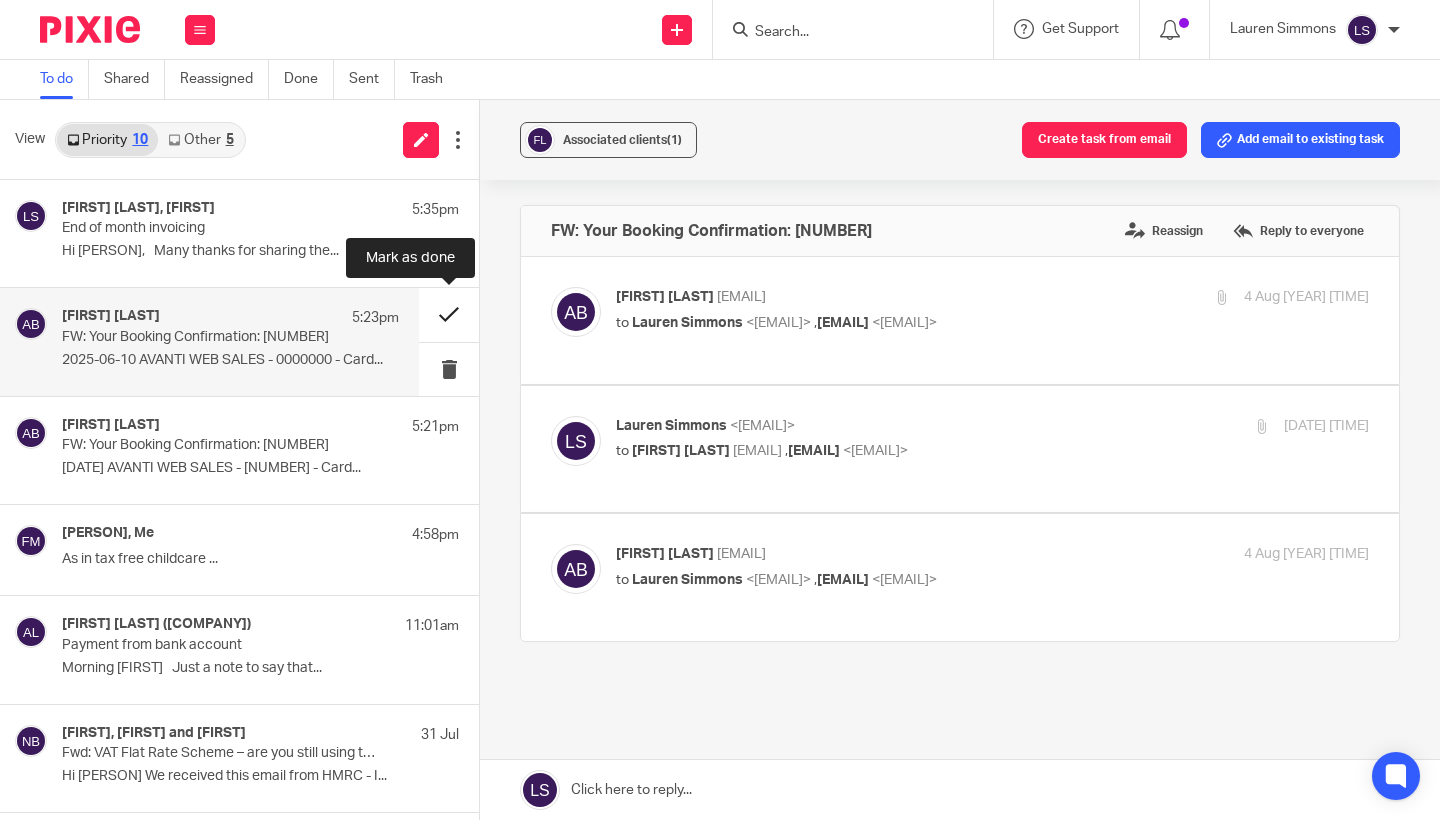 click at bounding box center (449, 314) 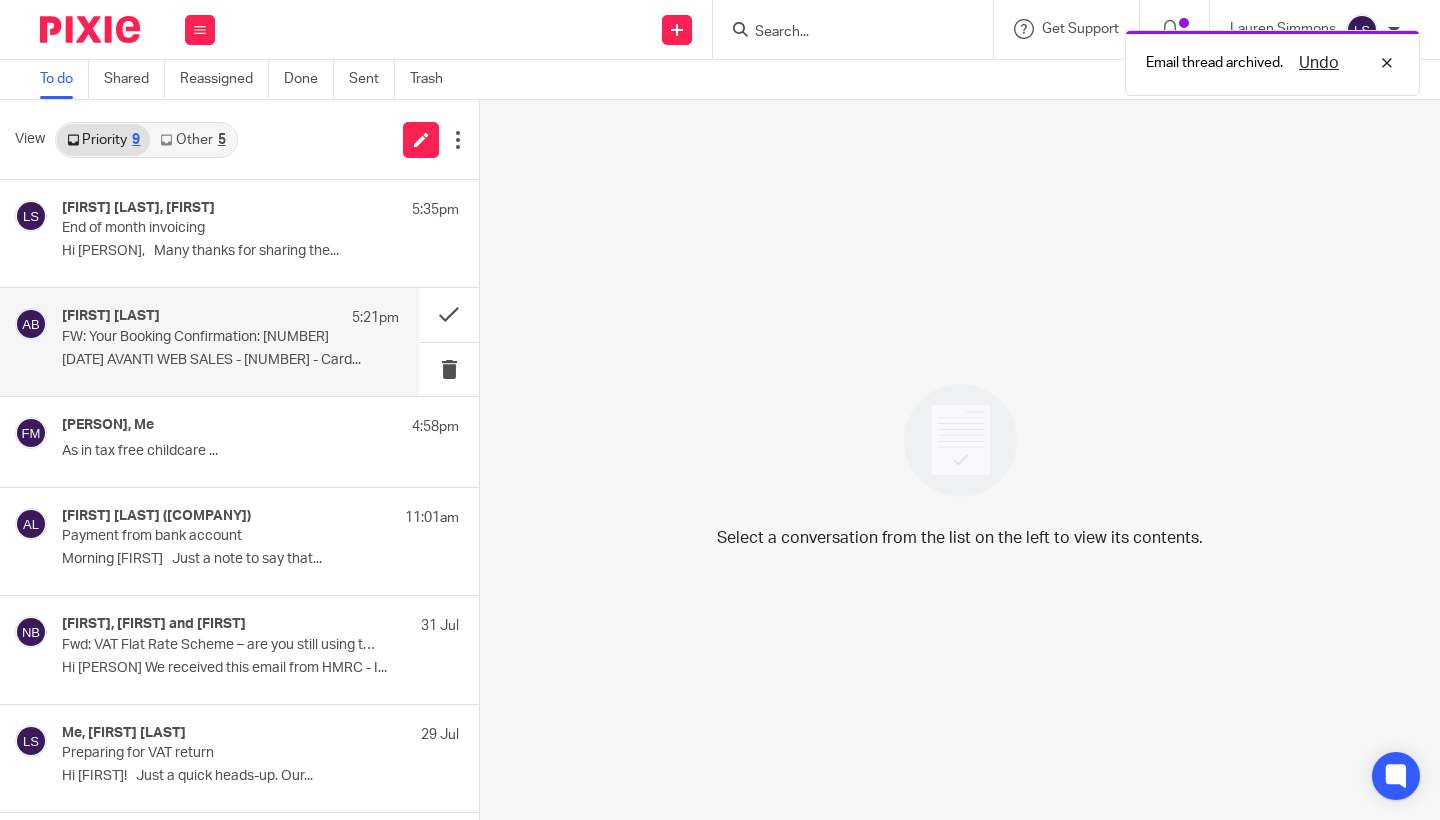 click on "FW: Your Booking Confirmation: [NUMBER]" at bounding box center [197, 337] 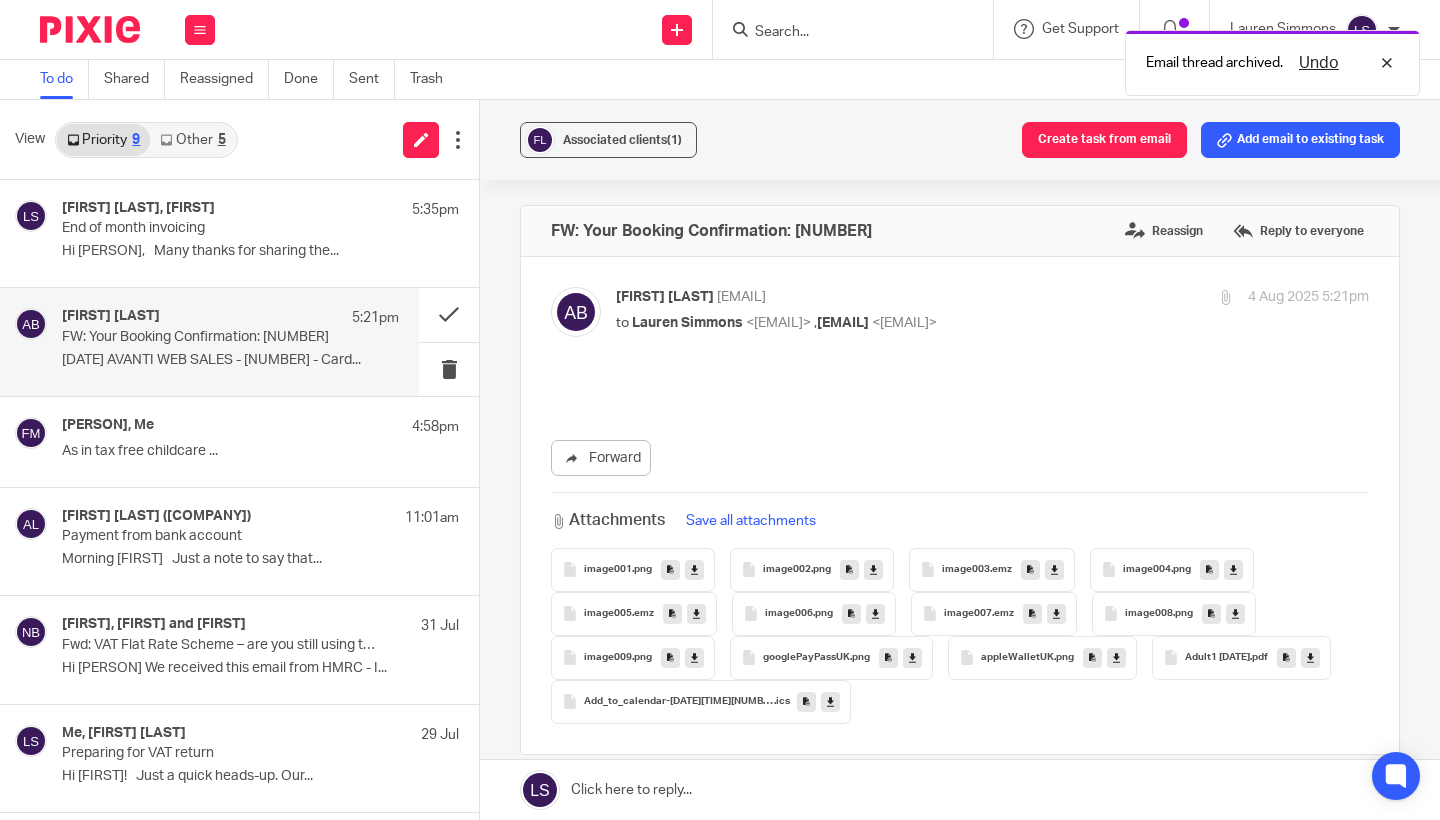 scroll, scrollTop: 0, scrollLeft: 0, axis: both 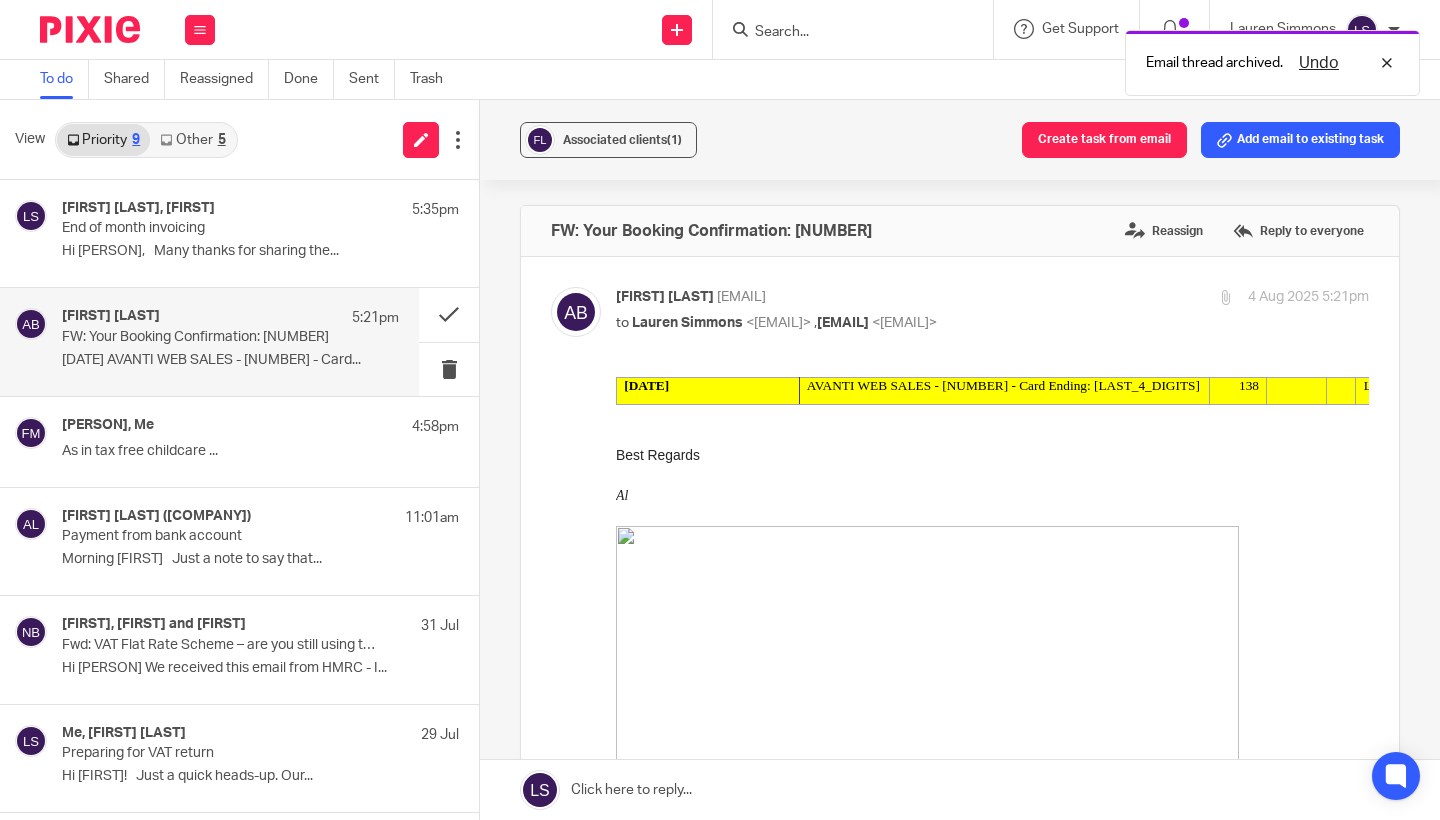 click on "to
[FIRST] [LAST]
[EMAIL]   ,
rushbrook@app.hubdoc.com
<rushbrook@app.hubdoc.com>" at bounding box center [867, 323] 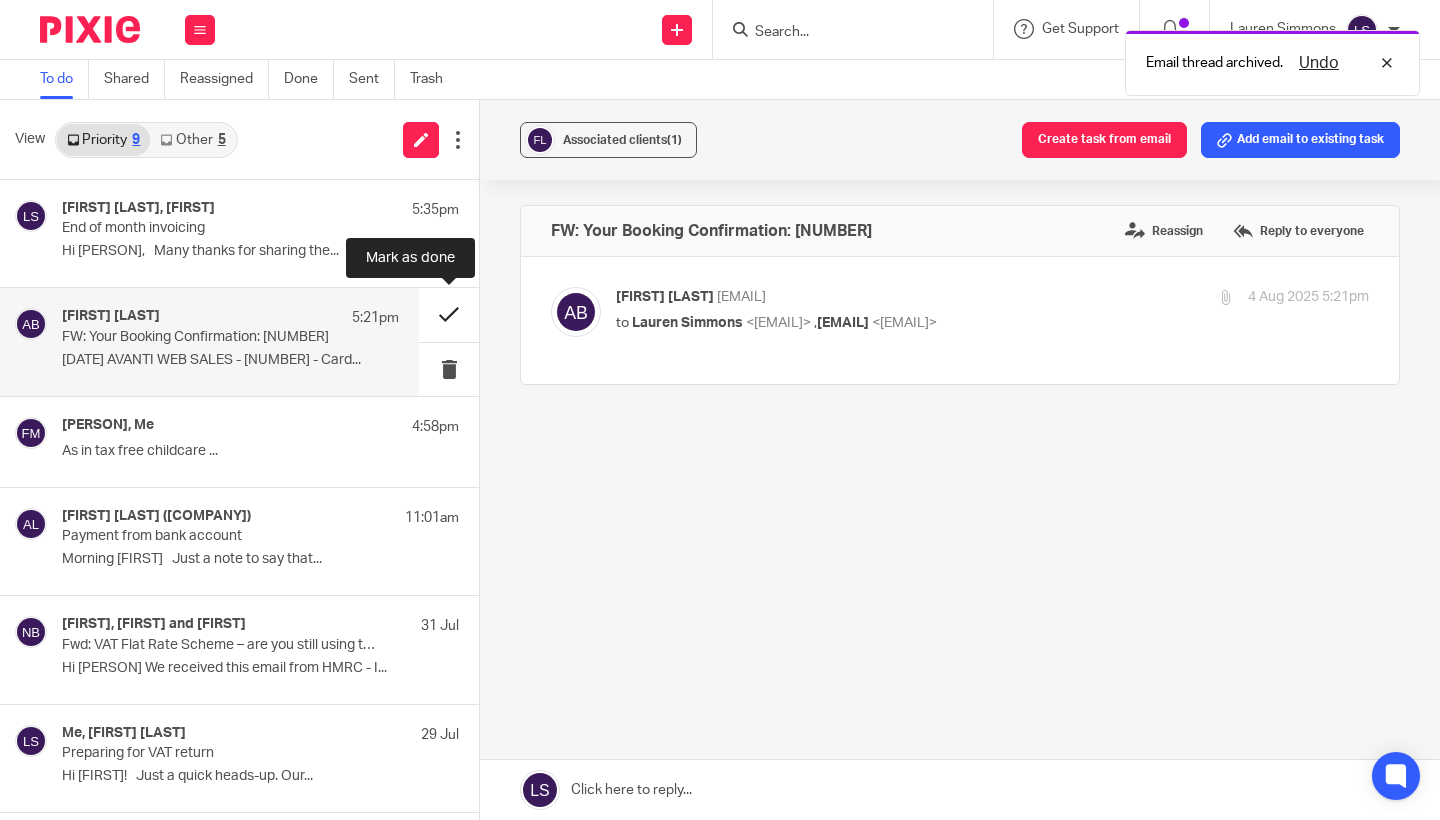 click at bounding box center [449, 314] 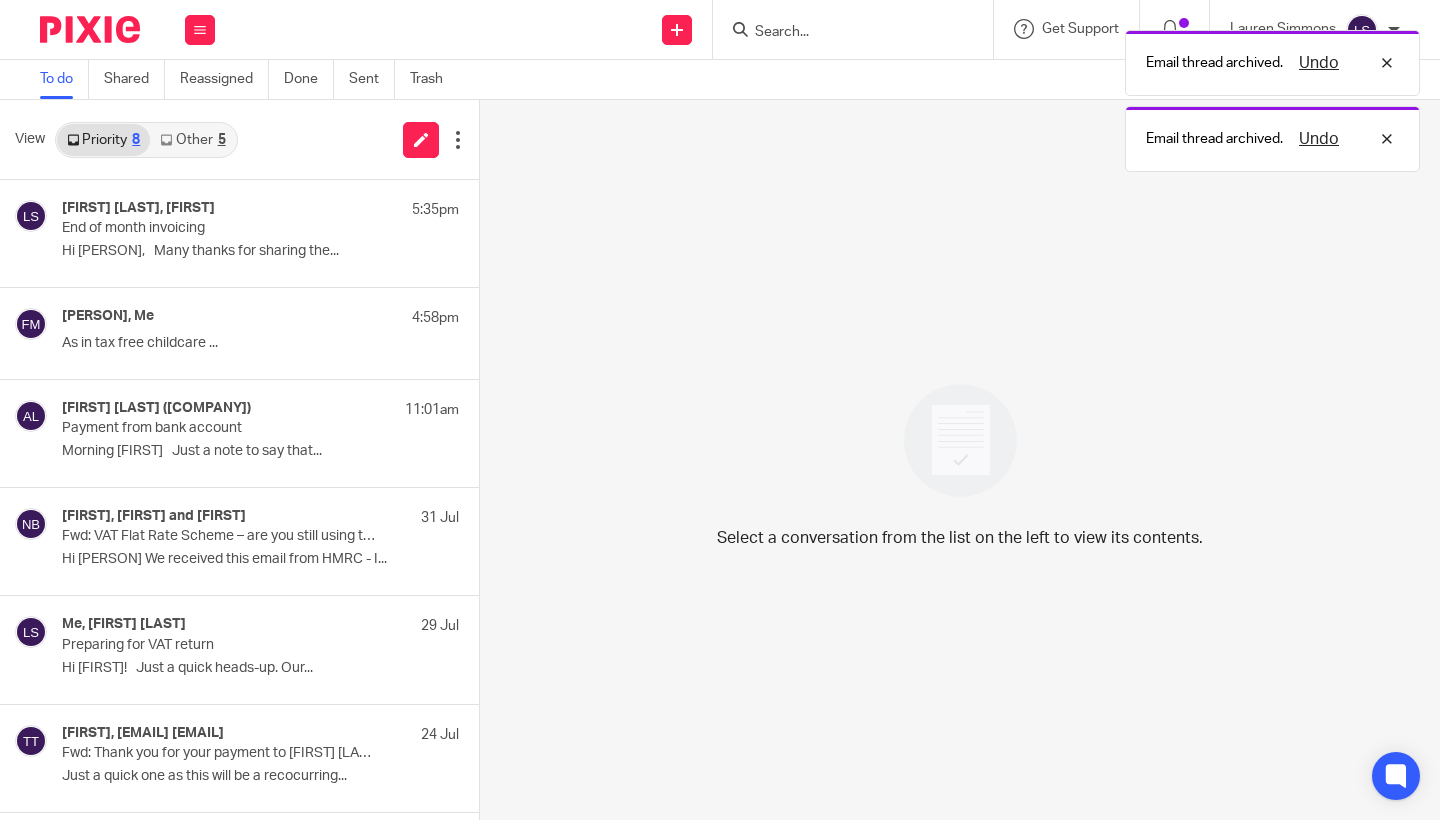 click on "Other
[NUMBER]" at bounding box center [192, 140] 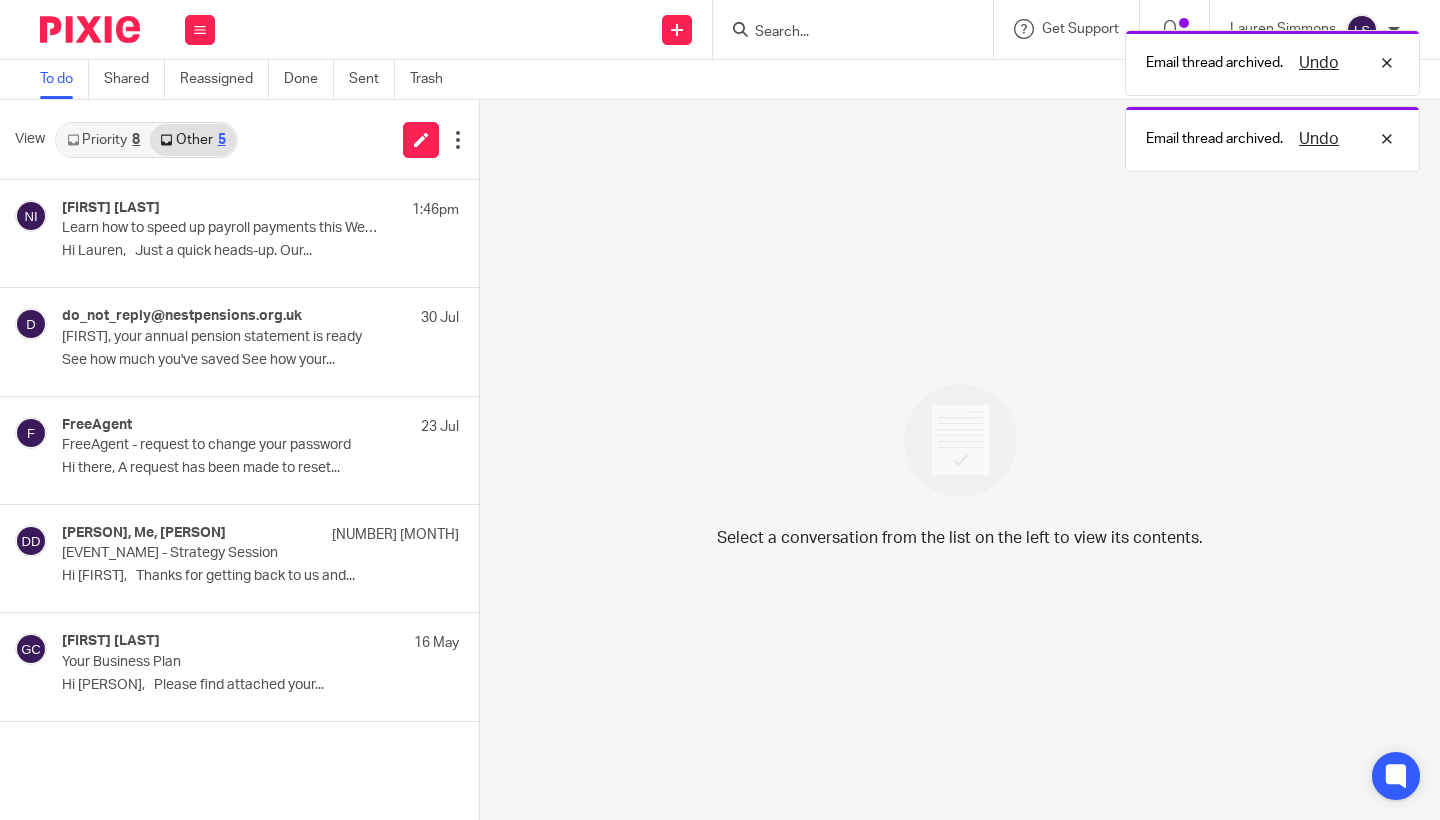 click on "Priority
8" at bounding box center (103, 140) 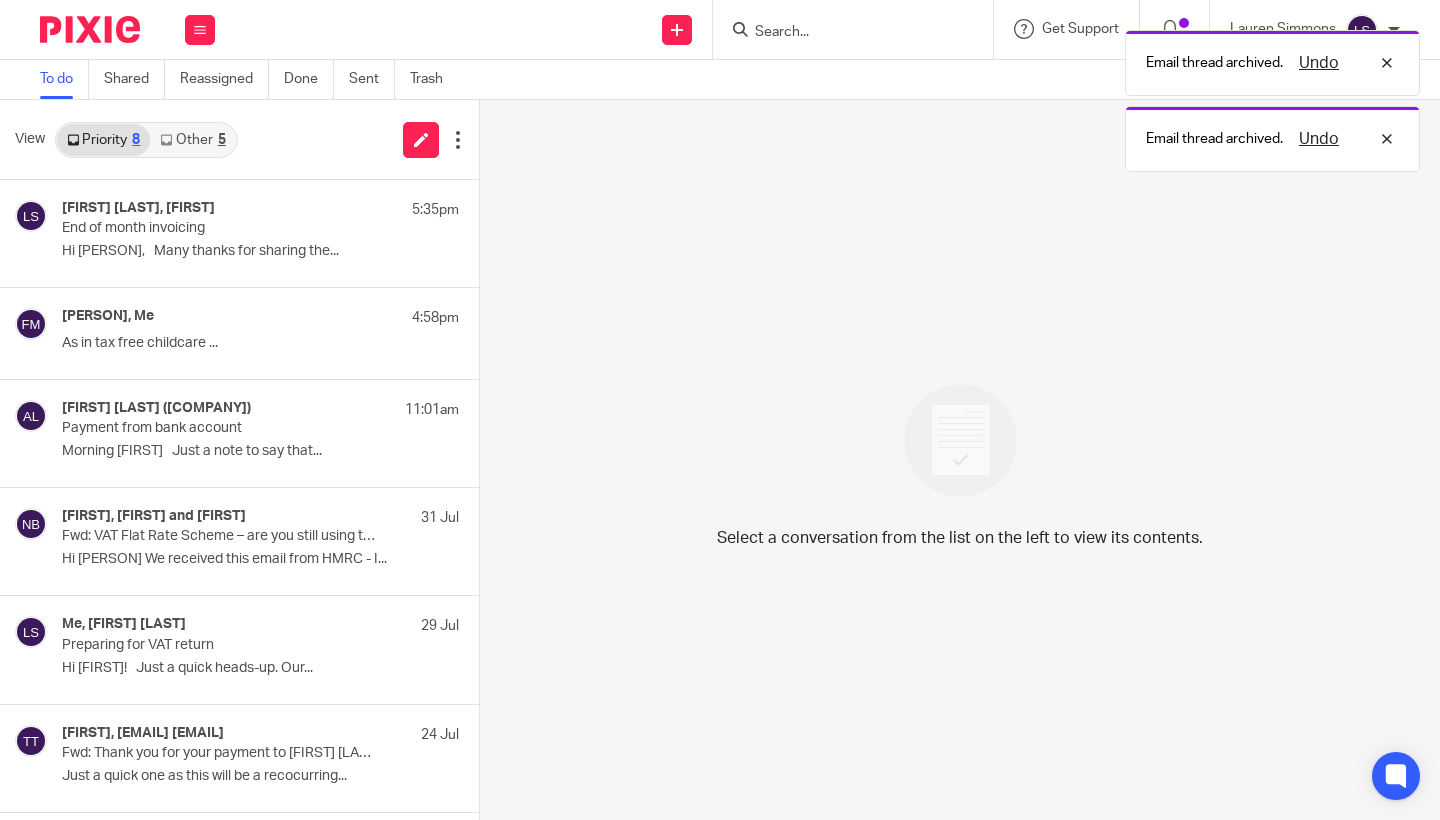 click at bounding box center [90, 29] 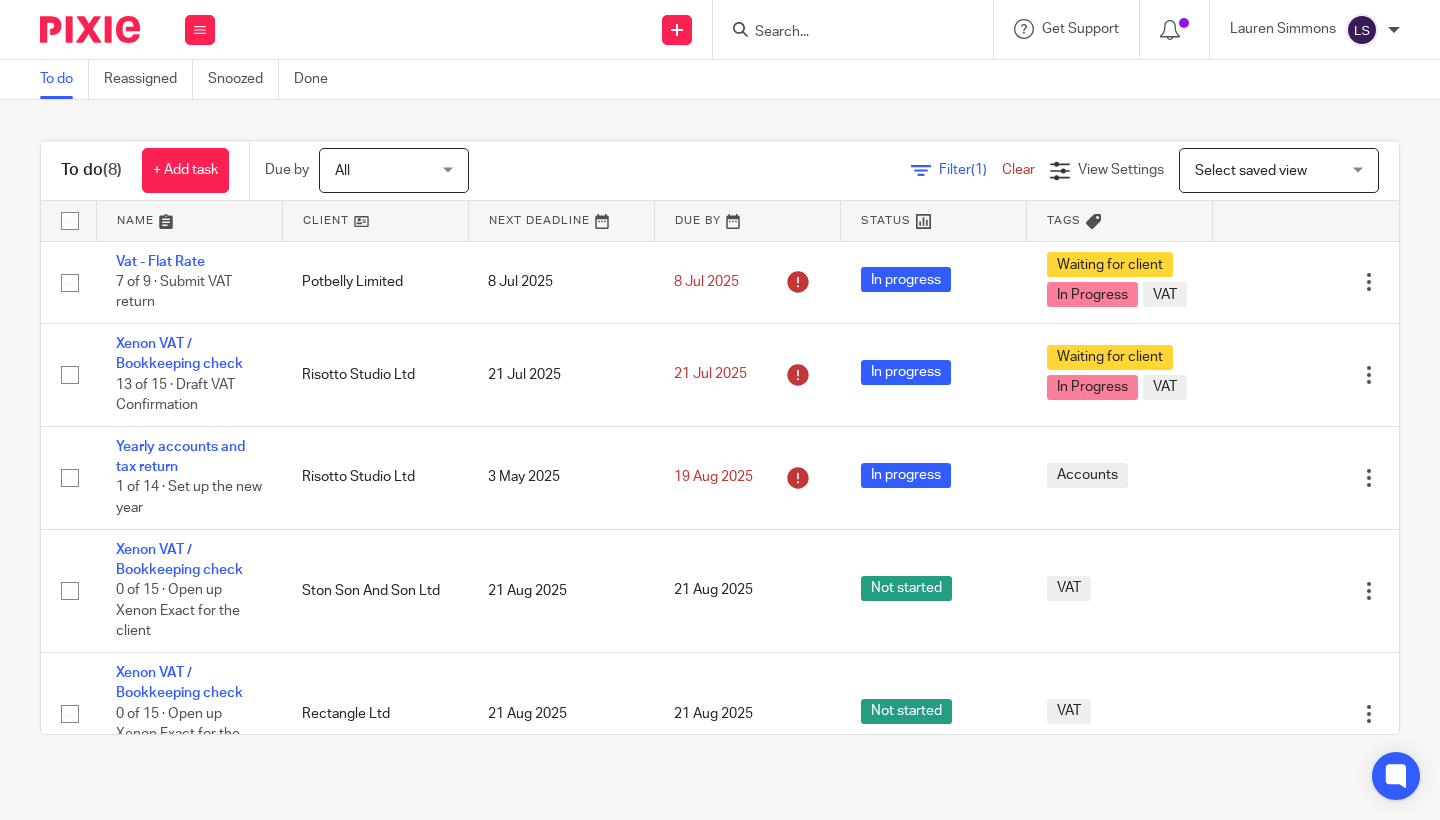 scroll, scrollTop: 0, scrollLeft: 0, axis: both 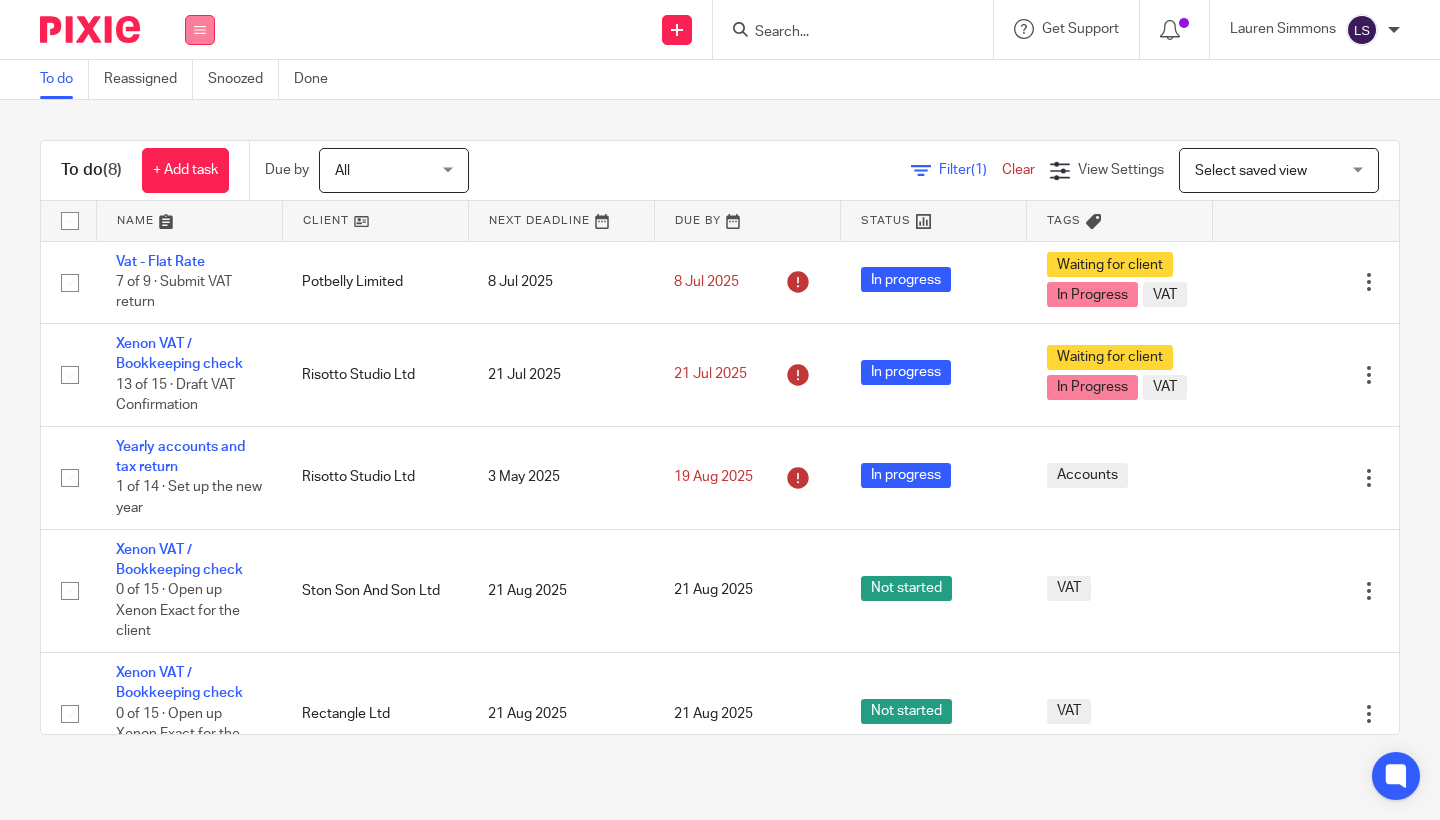 click at bounding box center [200, 30] 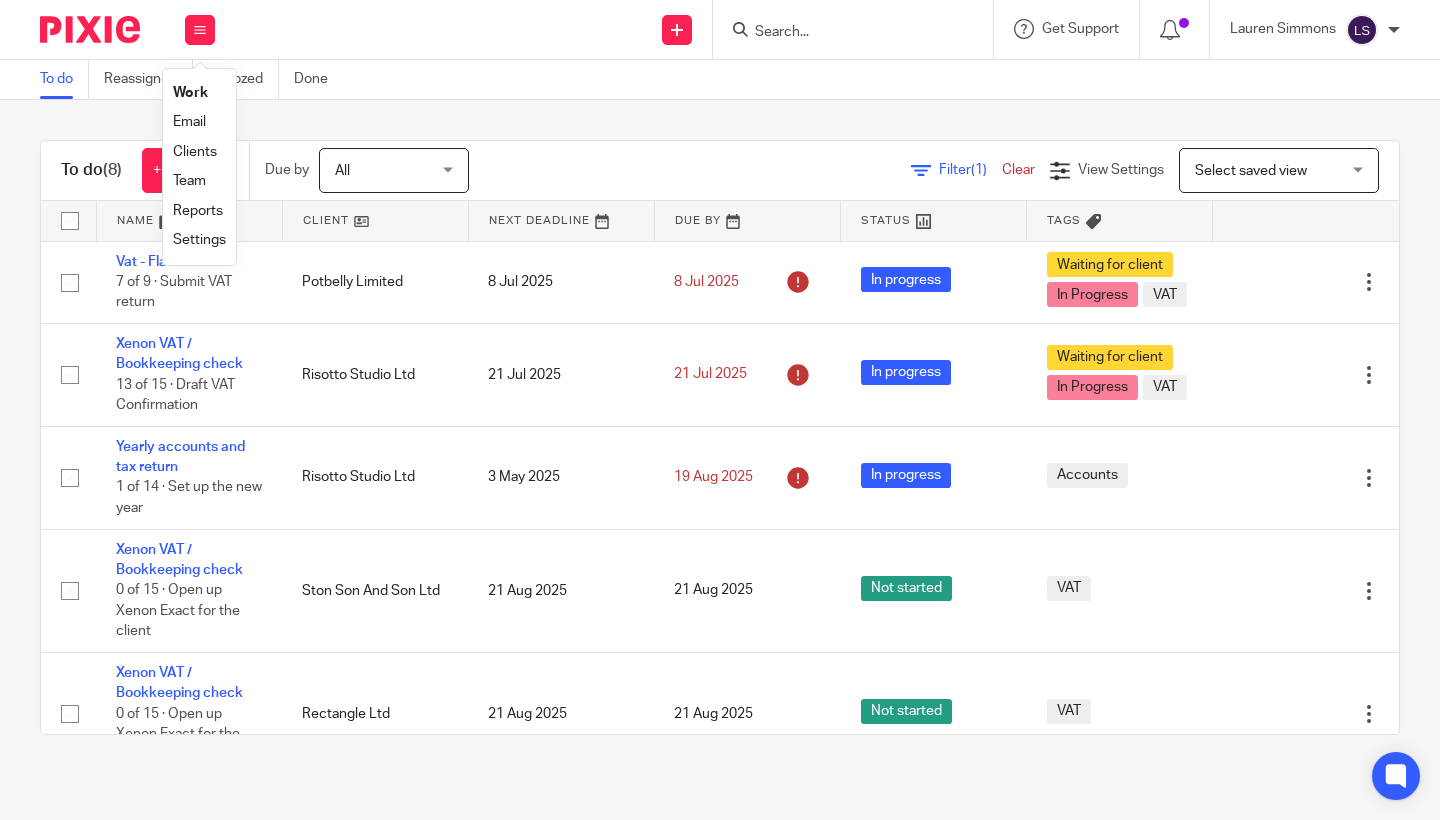 click on "Email" at bounding box center (189, 122) 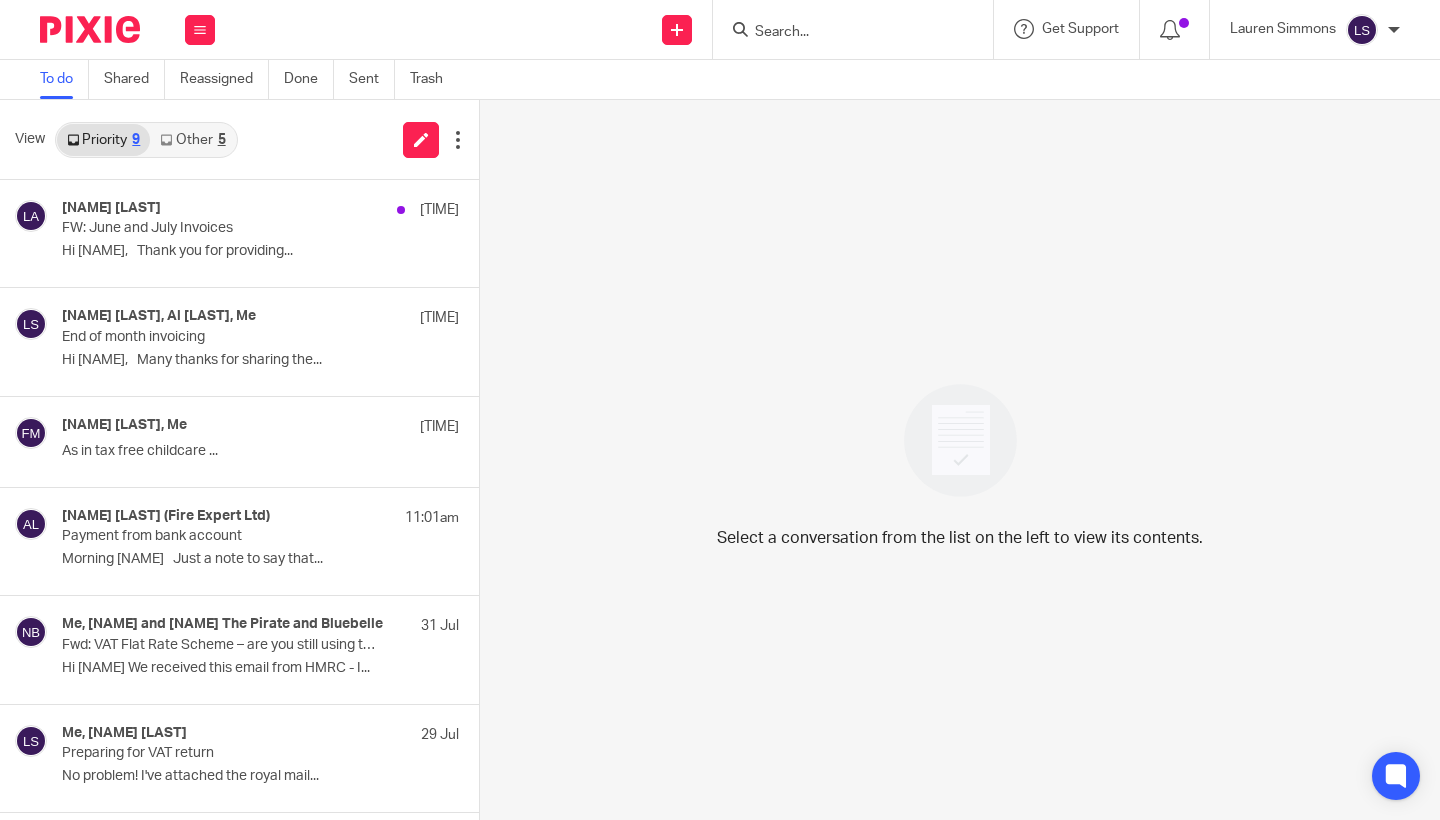 scroll, scrollTop: 0, scrollLeft: 0, axis: both 